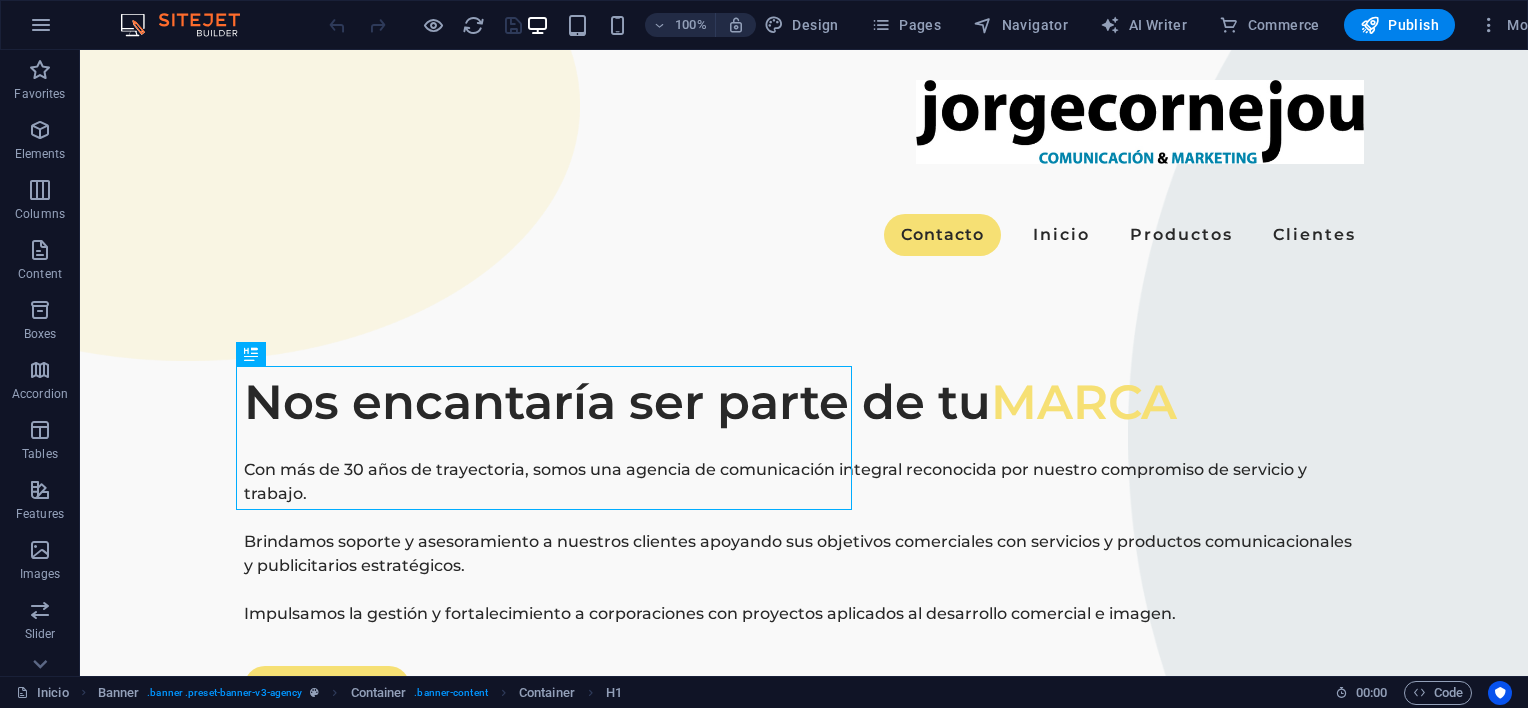scroll, scrollTop: 0, scrollLeft: 0, axis: both 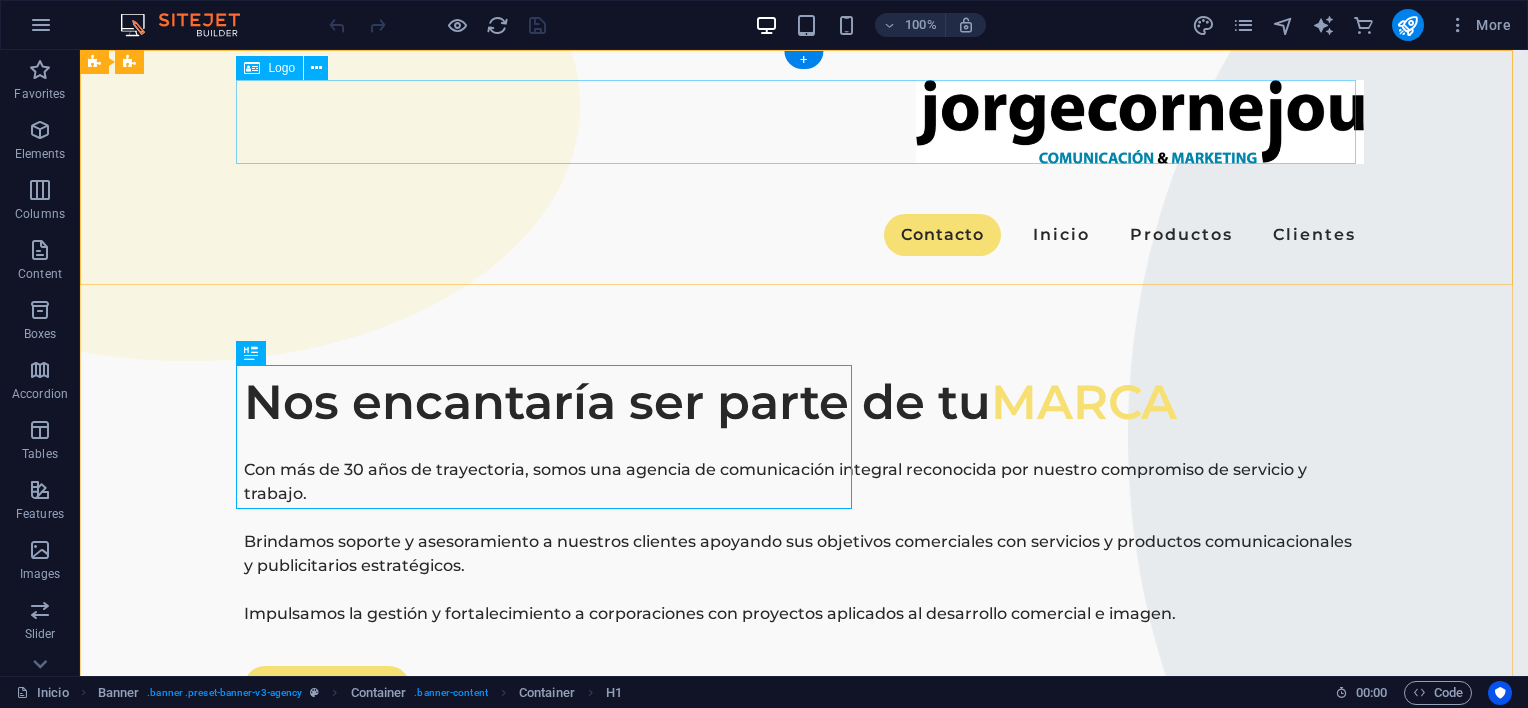 click at bounding box center [804, 122] 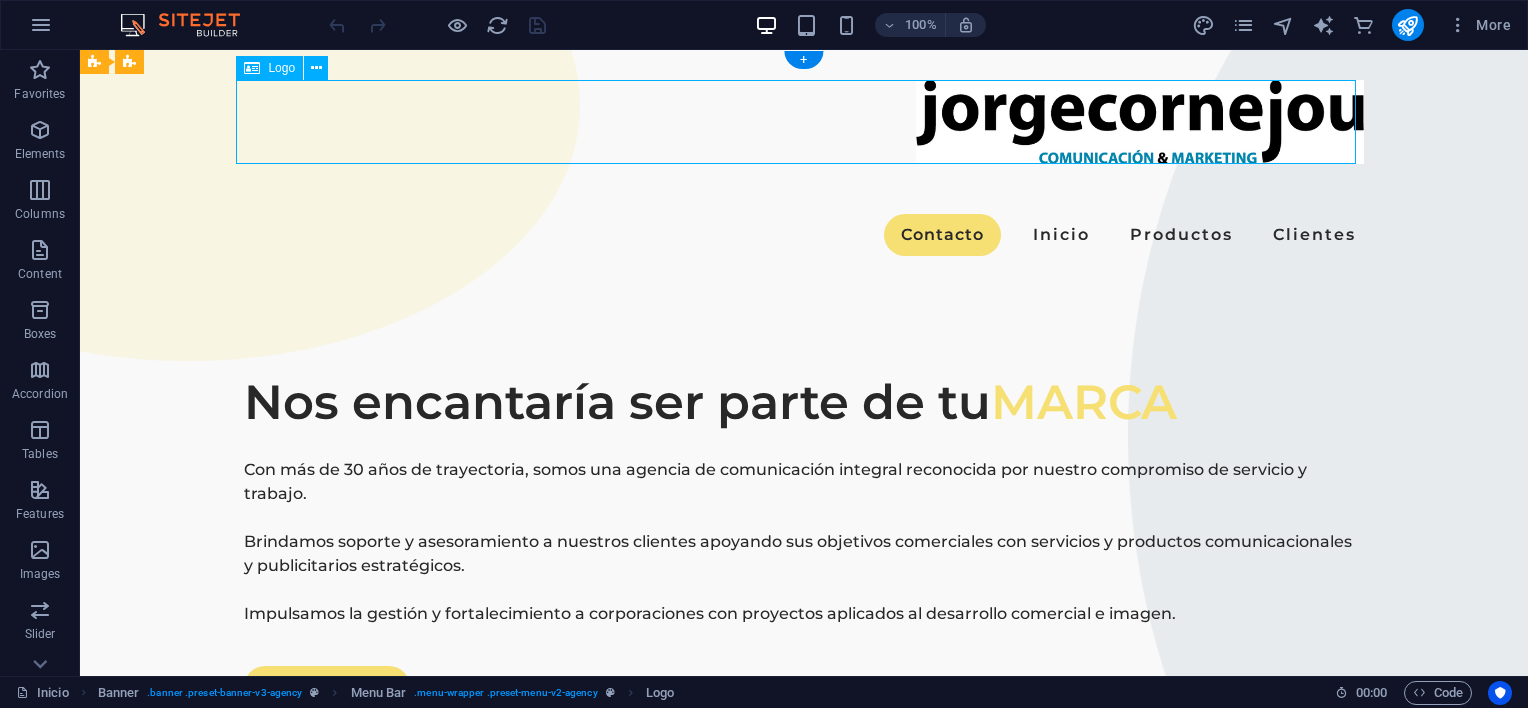 click at bounding box center (804, 122) 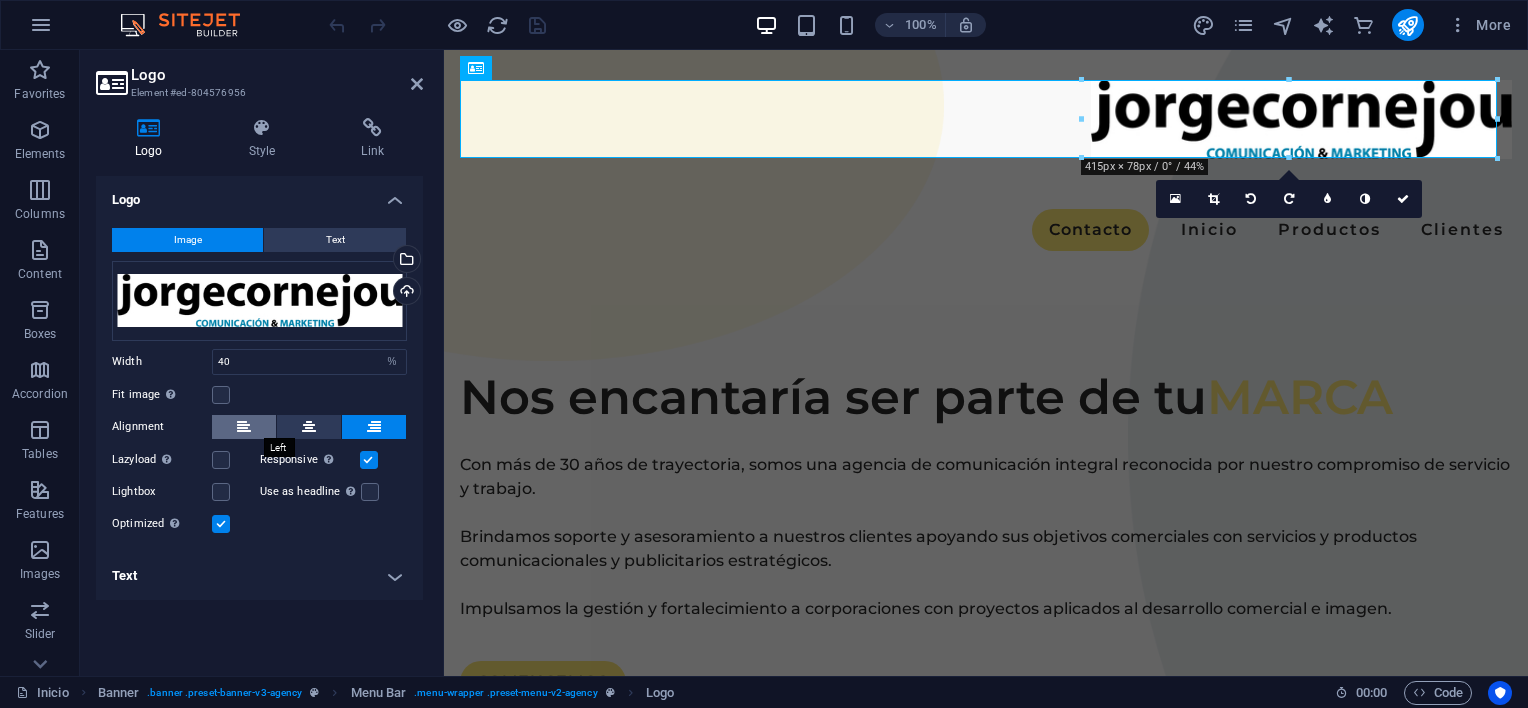click at bounding box center [244, 427] 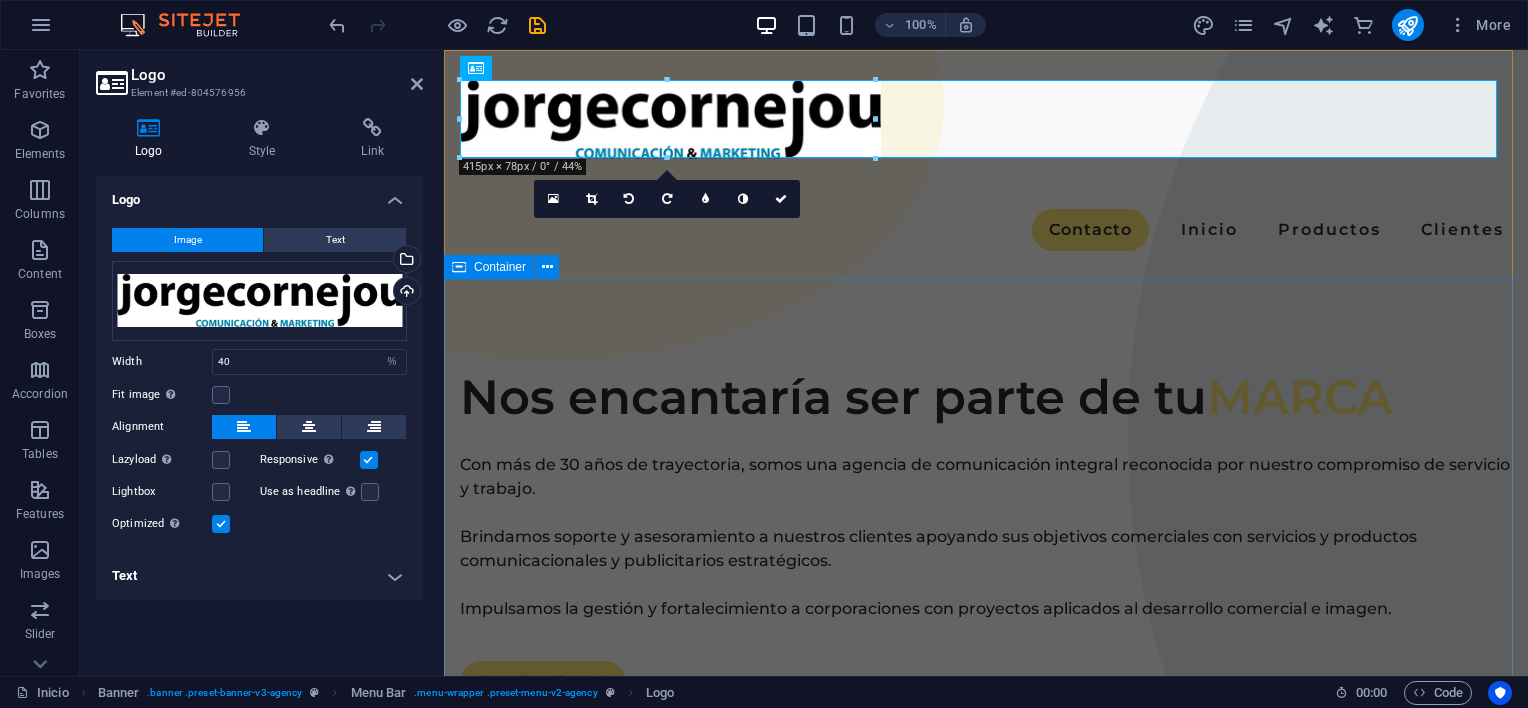 click on "Nos encantaría ser parte de tu  MARCA Con más de 30 años de trayectoria, somos una agencia de comunicación integral reconocida por nuestro compromiso de servicio y trabajo. Brindamos soporte y asesoramiento a nuestros clientes apoyando sus objetivos comerciales con servicios y productos comunicacionales y publicitarios estratégicos. Impulsamos la gestión y fortalecimiento a corporaciones con proyectos aplicados al desarrollo comercial e imagen. COMENCEMOS" at bounding box center (986, 532) 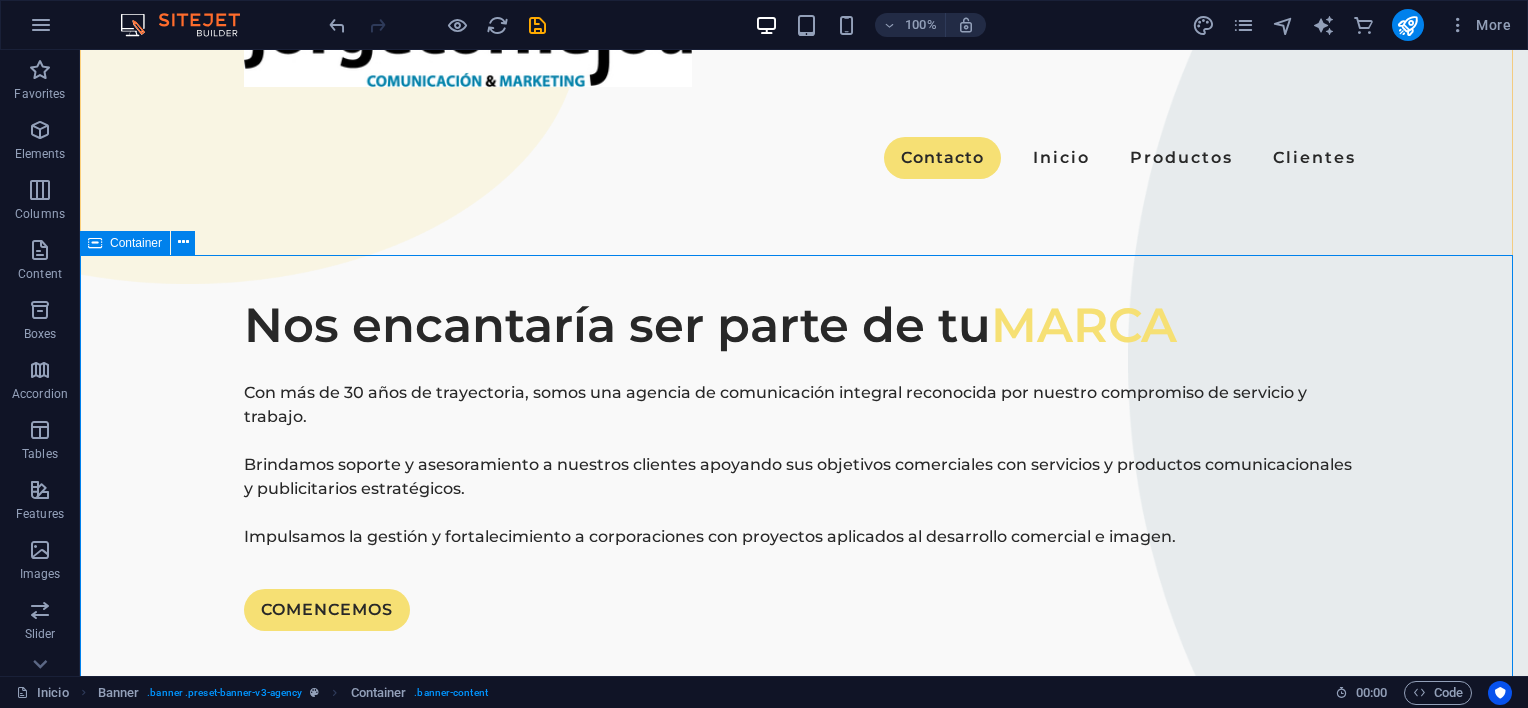 scroll, scrollTop: 100, scrollLeft: 0, axis: vertical 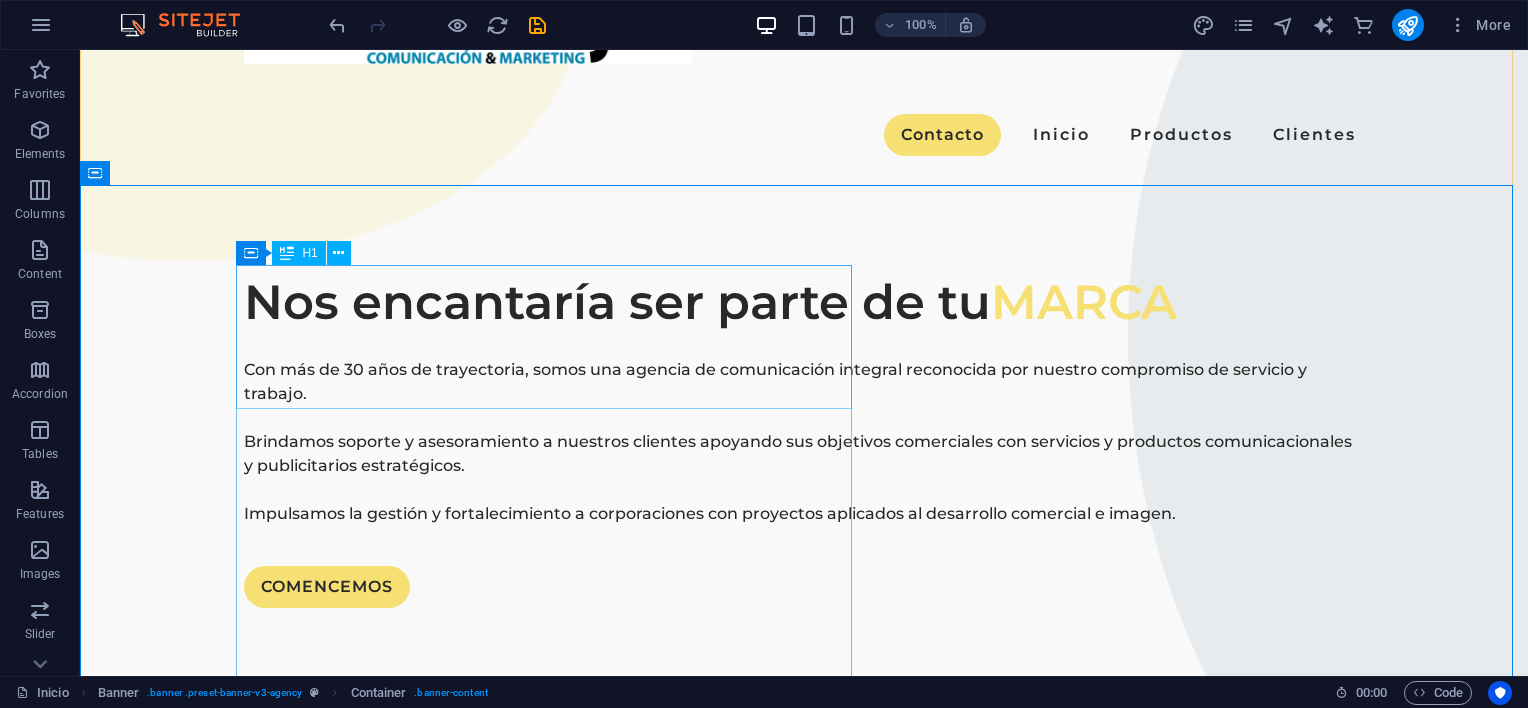 click on "Nos encantaría ser parte de tu  MARCA" at bounding box center (804, 302) 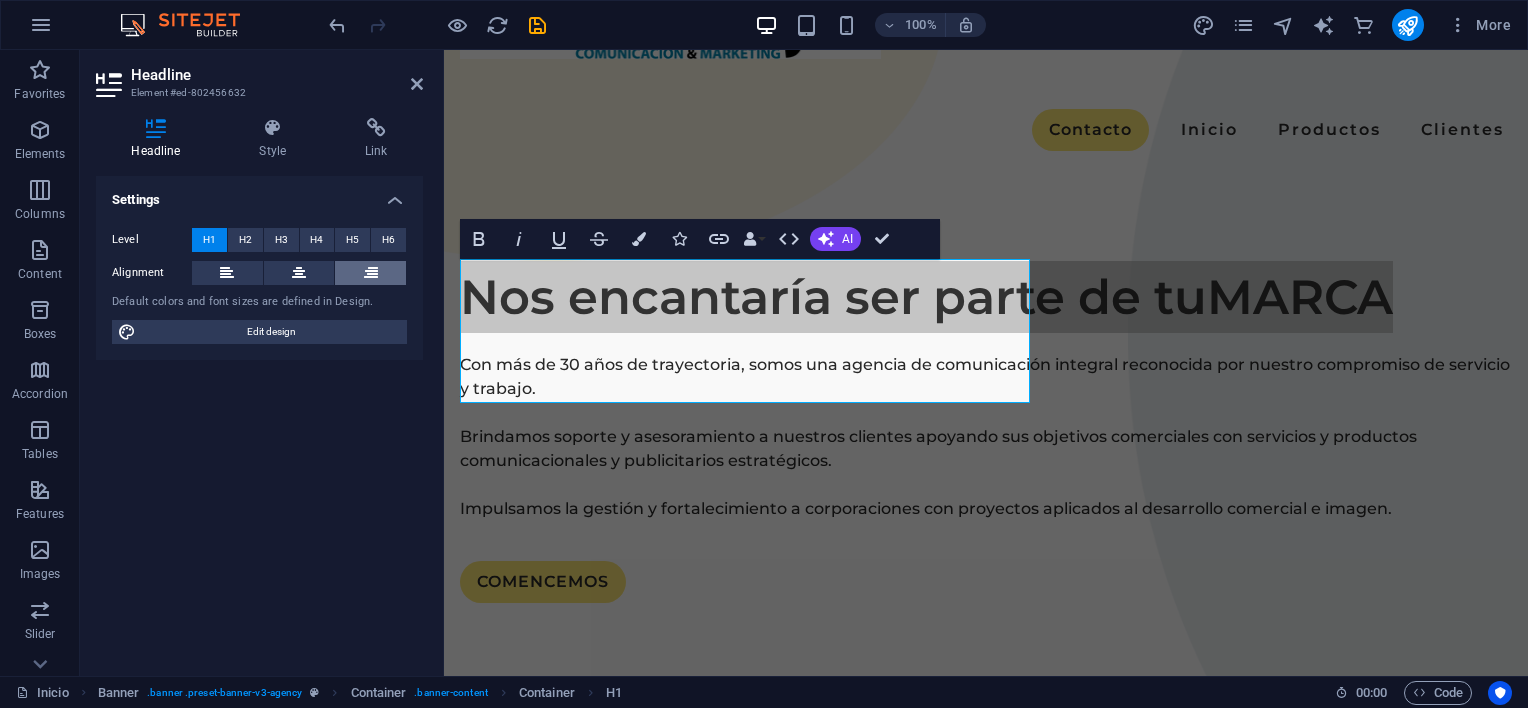 click at bounding box center [371, 273] 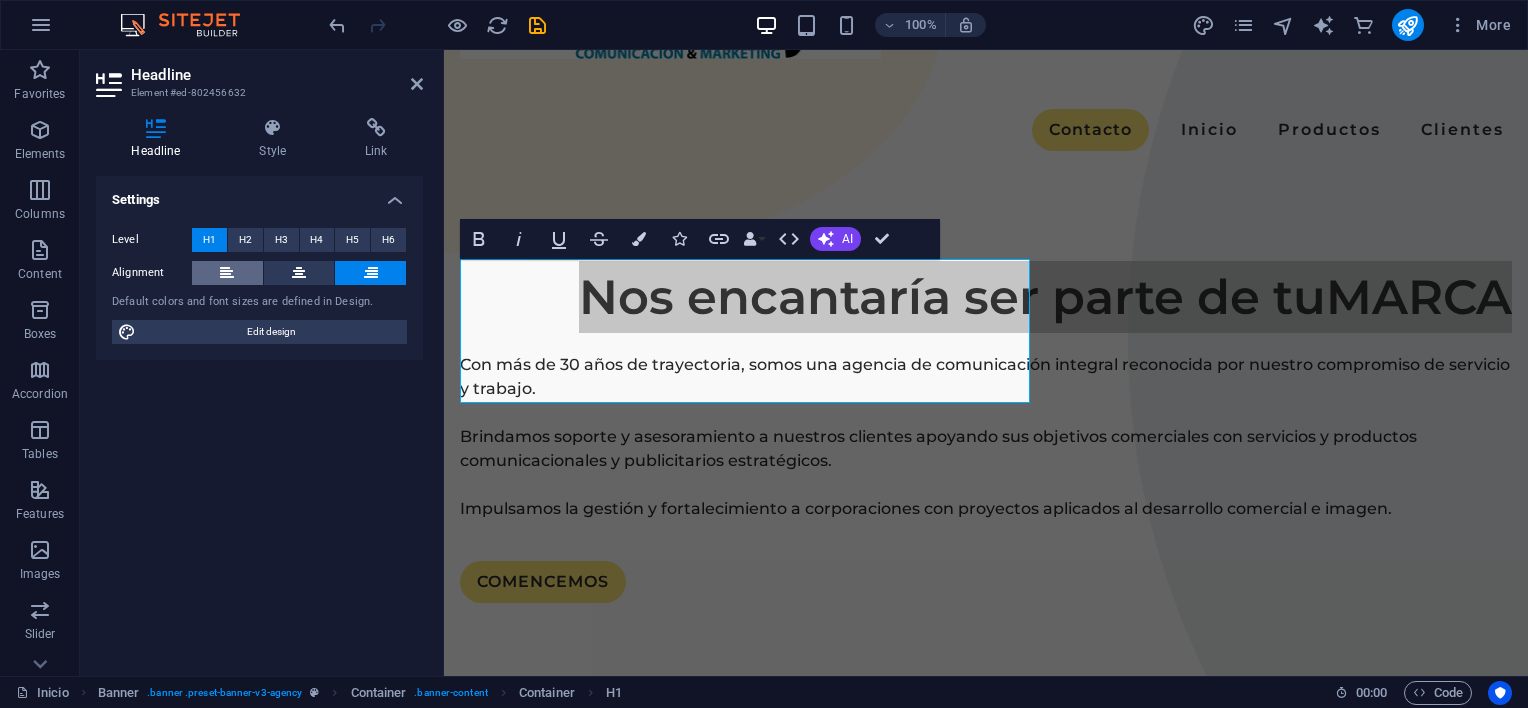 click at bounding box center [227, 273] 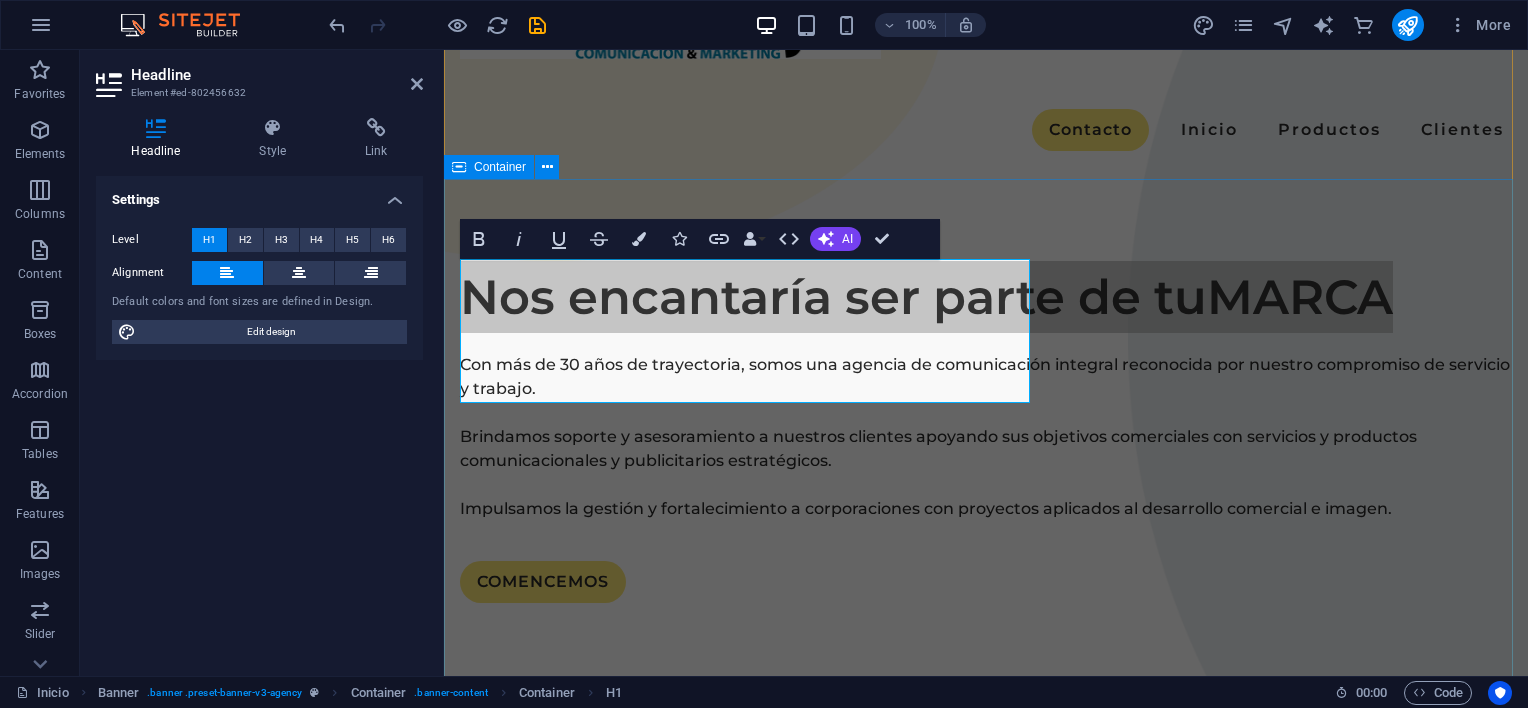 click on "Nos encantaría ser parte de tu  MARCA Con más de 30 años de trayectoria, somos una agencia de comunicación integral reconocida por nuestro compromiso de servicio y trabajo. Brindamos soporte y asesoramiento a nuestros clientes apoyando sus objetivos comerciales con servicios y productos comunicacionales y publicitarios estratégicos. Impulsamos la gestión y fortalecimiento a corporaciones con proyectos aplicados al desarrollo comercial e imagen. COMENCEMOS" at bounding box center (986, 432) 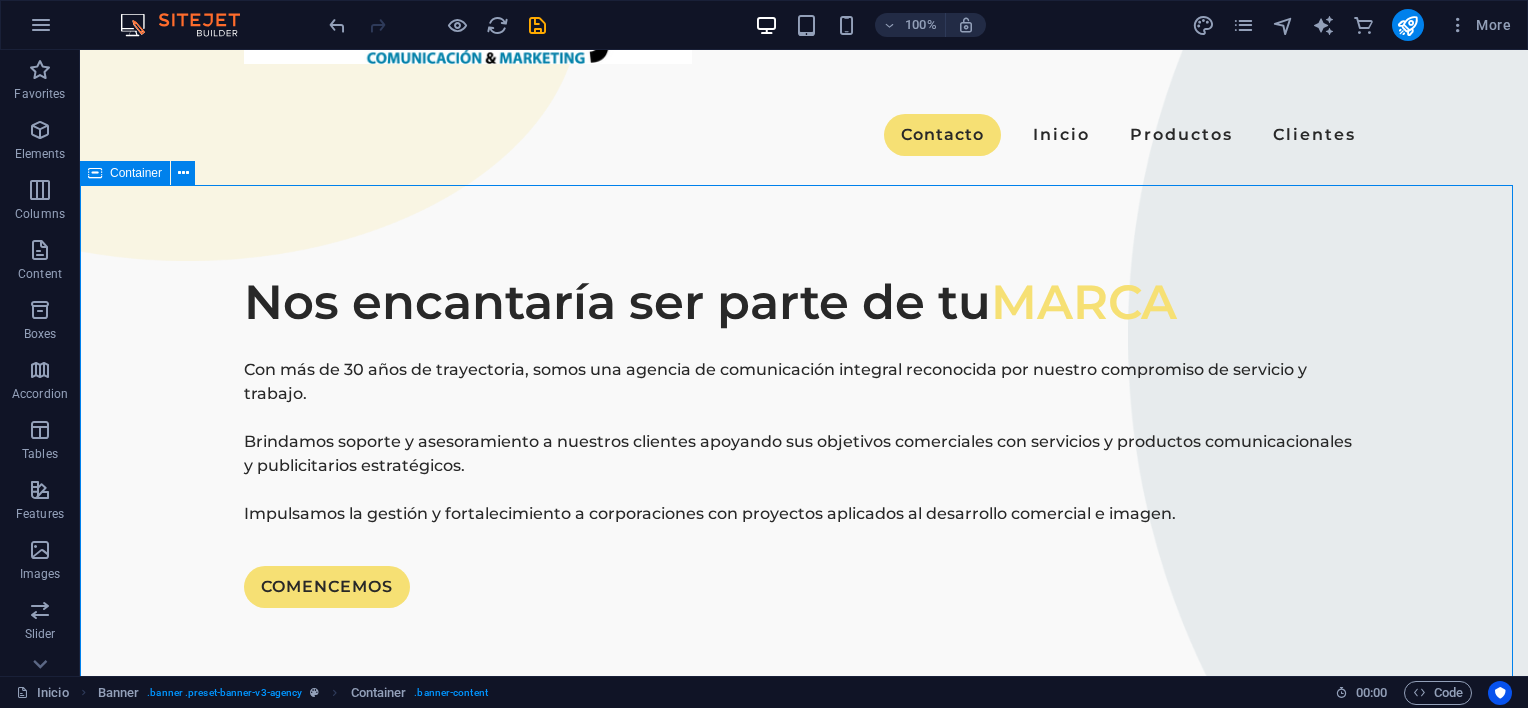 click on "Nos encantaría ser parte de tu  MARCA Con más de 30 años de trayectoria, somos una agencia de comunicación integral reconocida por nuestro compromiso de servicio y trabajo. Brindamos soporte y asesoramiento a nuestros clientes apoyando sus objetivos comerciales con servicios y productos comunicacionales y publicitarios estratégicos. Impulsamos la gestión y fortalecimiento a corporaciones con proyectos aplicados al desarrollo comercial e imagen. COMENCEMOS" at bounding box center [804, 437] 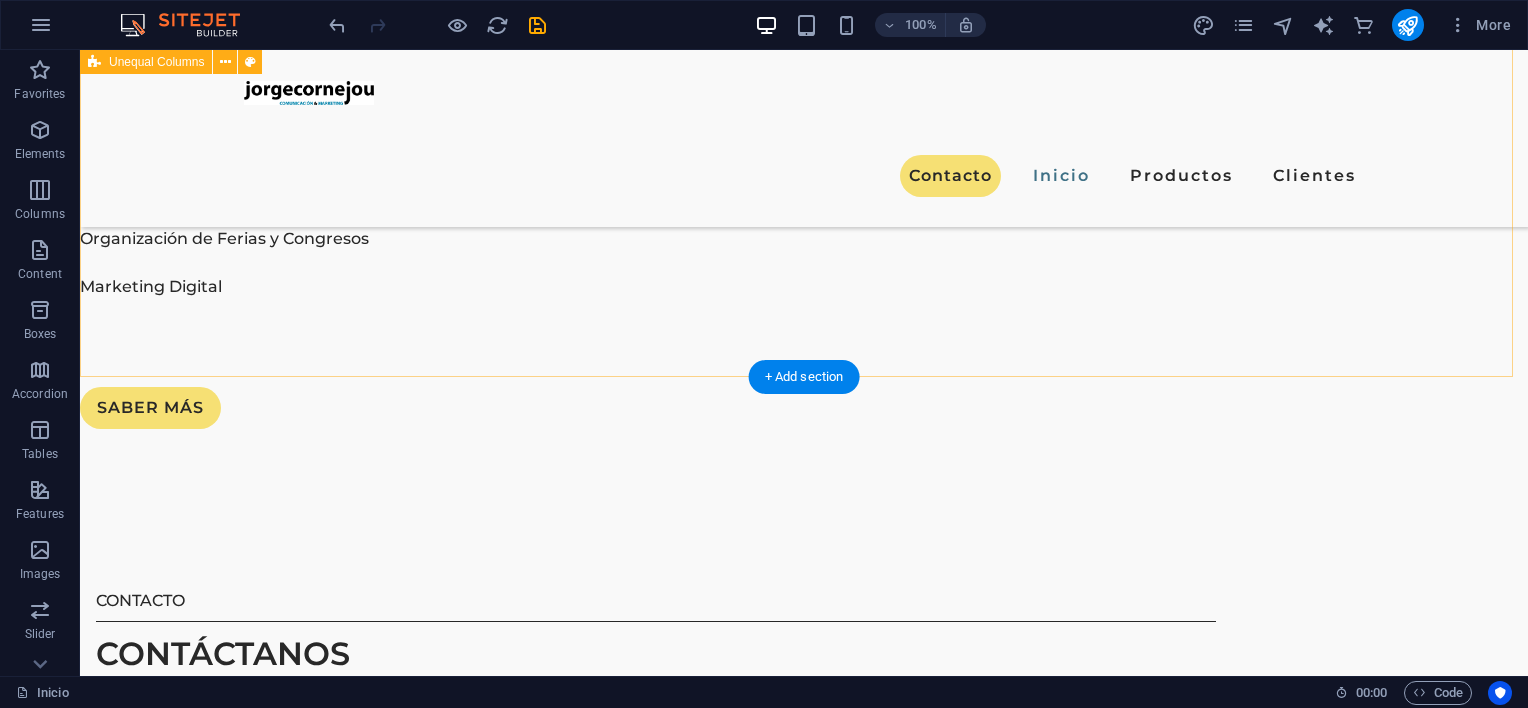 scroll, scrollTop: 3341, scrollLeft: 0, axis: vertical 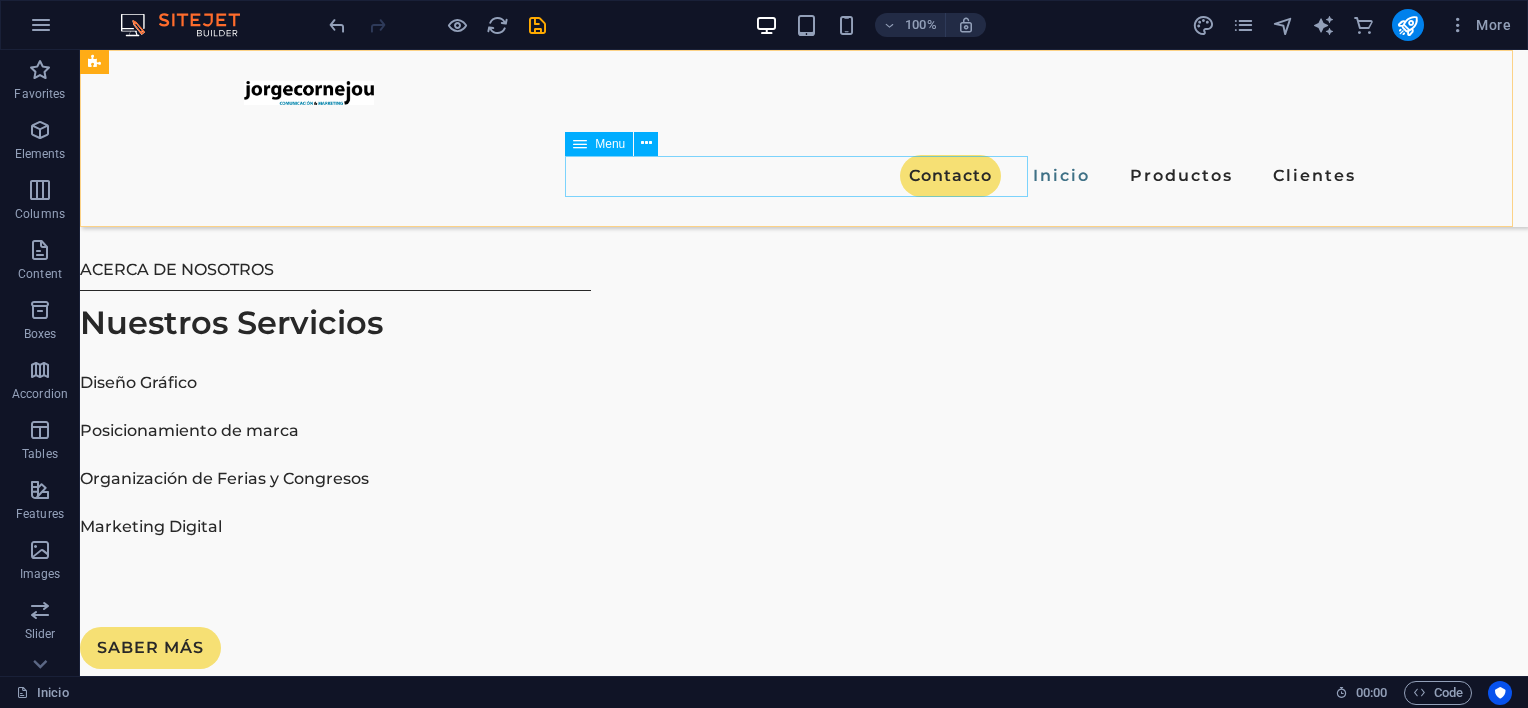 click on "Contacto Inicio Productos Clientes" at bounding box center [804, 176] 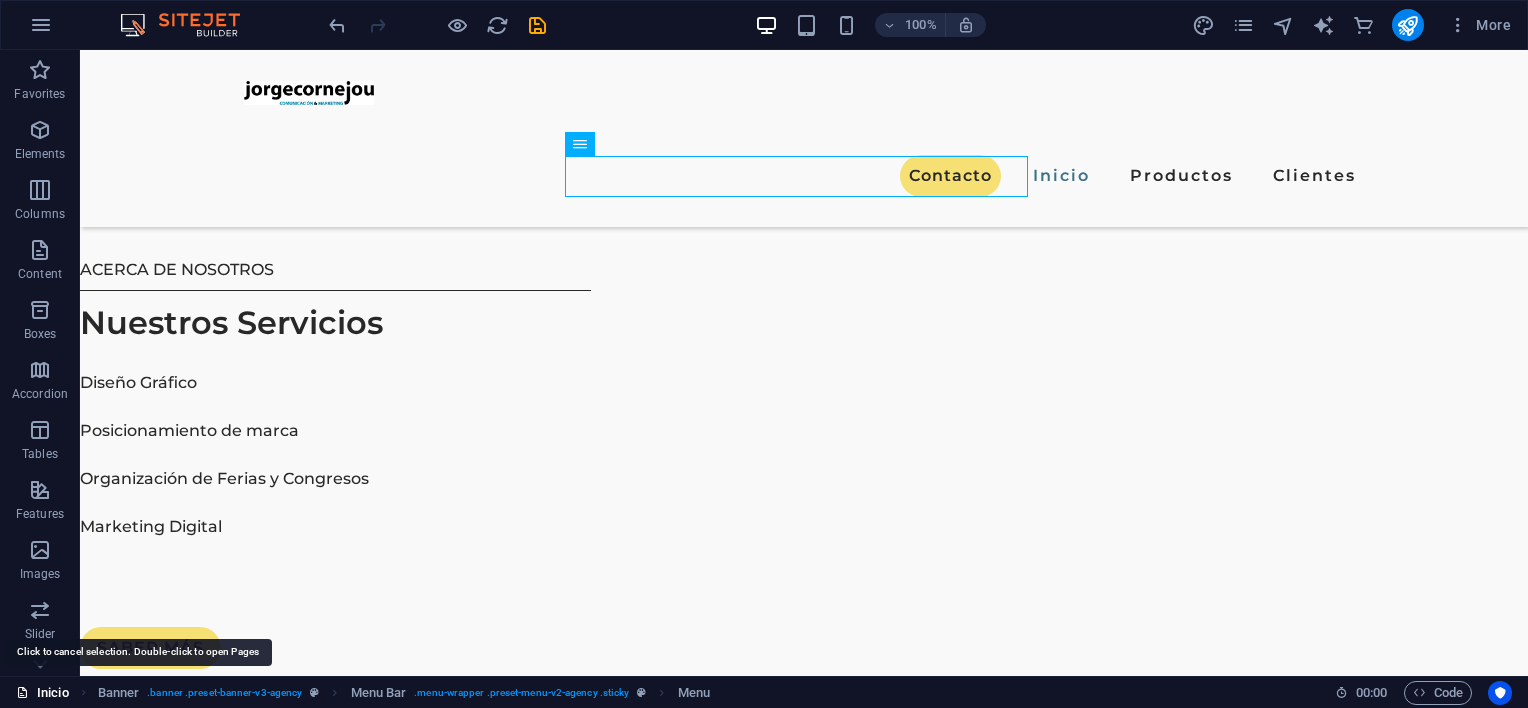 click on "Inicio" at bounding box center (42, 693) 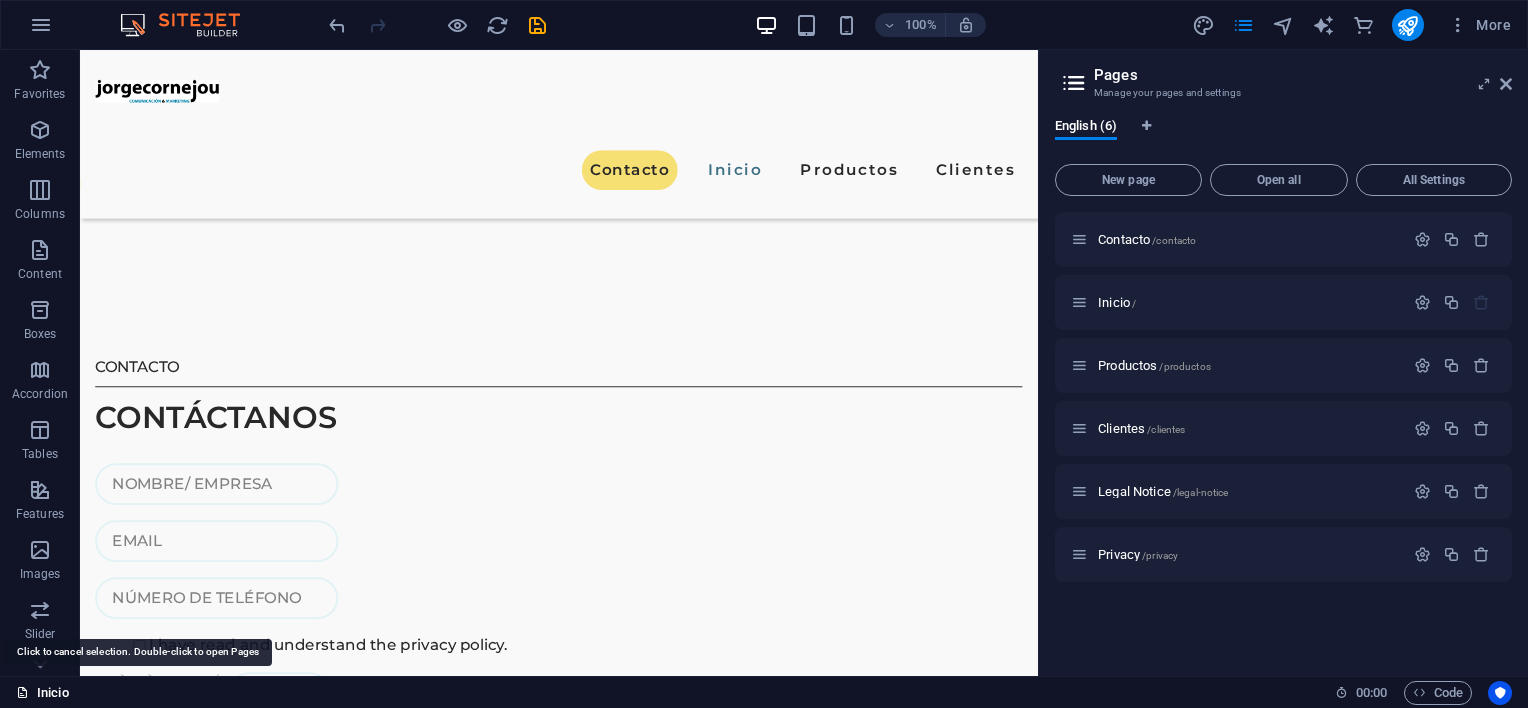 scroll, scrollTop: 2912, scrollLeft: 0, axis: vertical 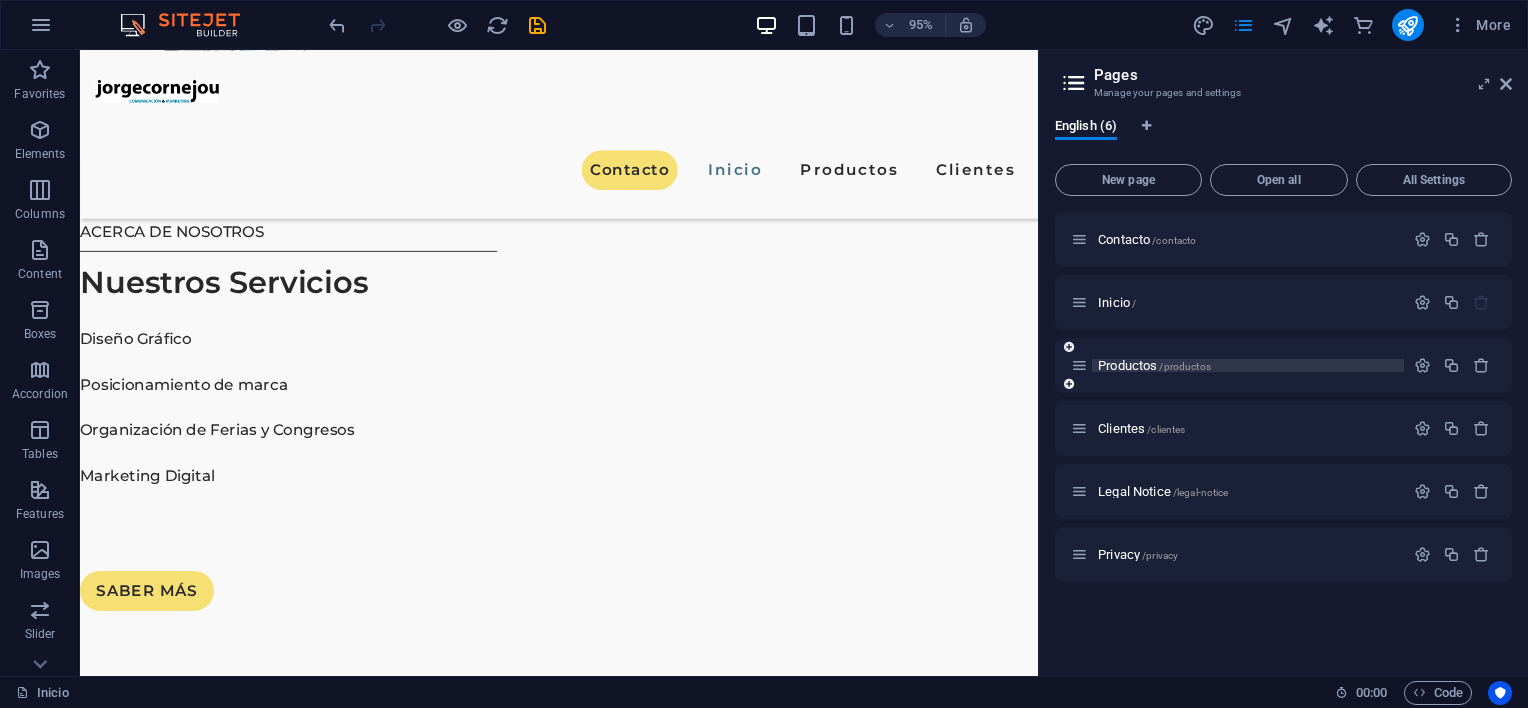 click on "Productos /productos" at bounding box center (1154, 365) 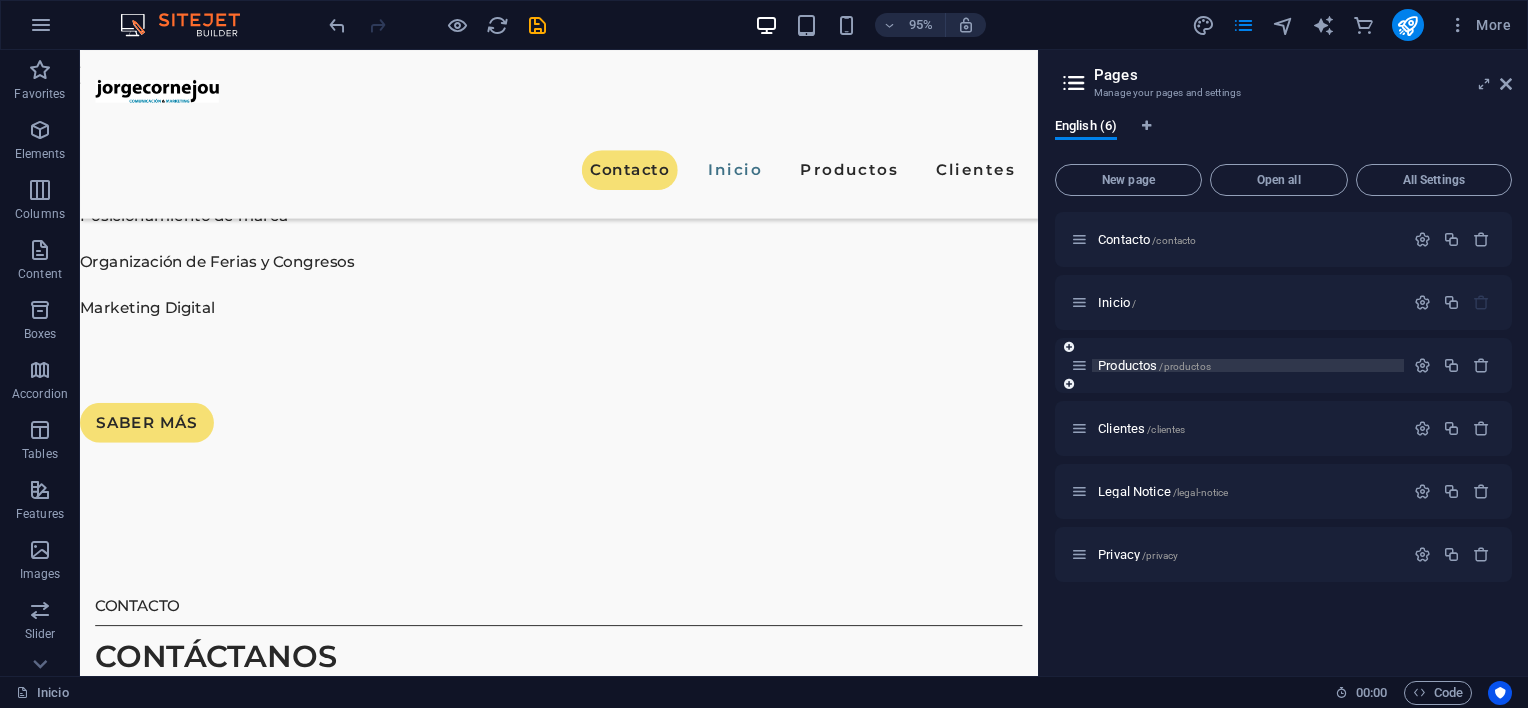 scroll, scrollTop: 0, scrollLeft: 0, axis: both 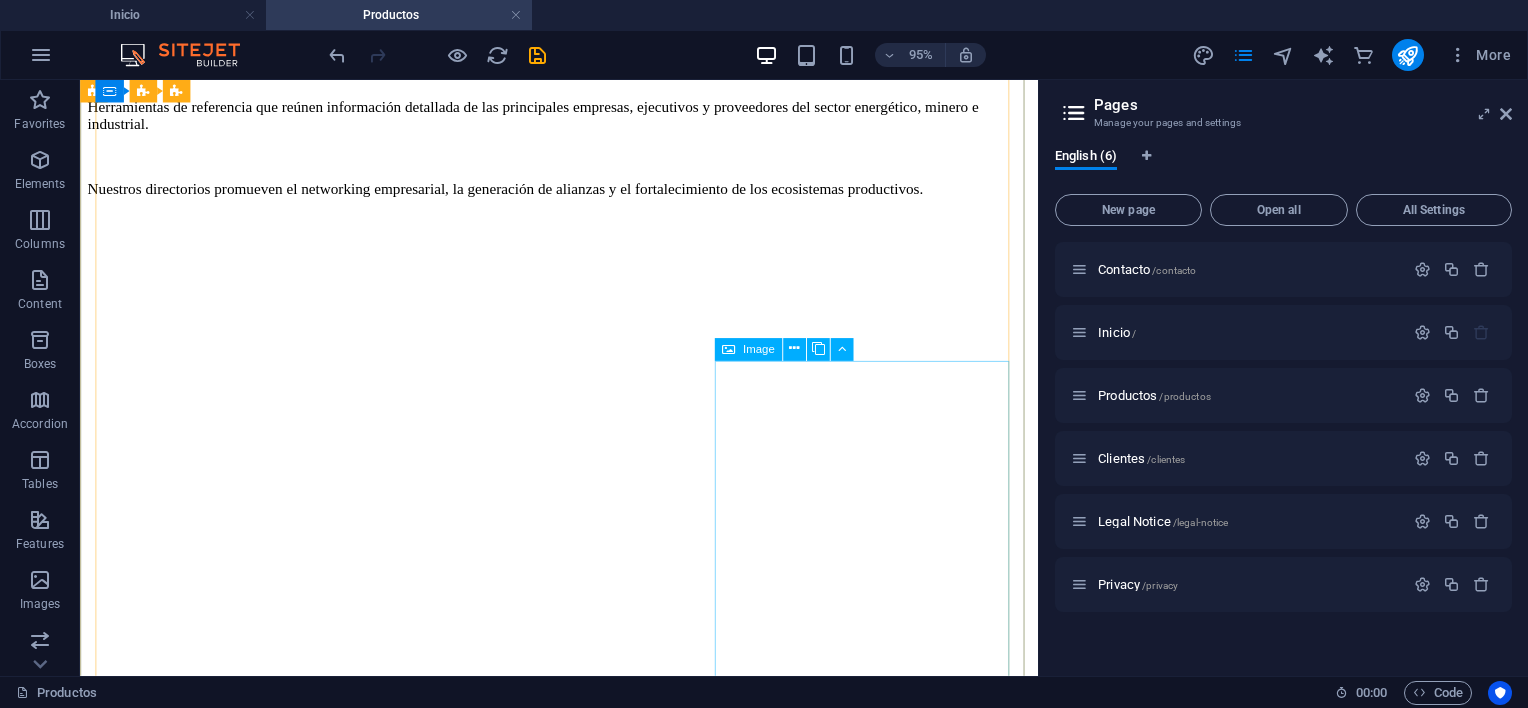 click at bounding box center [584, 6453] 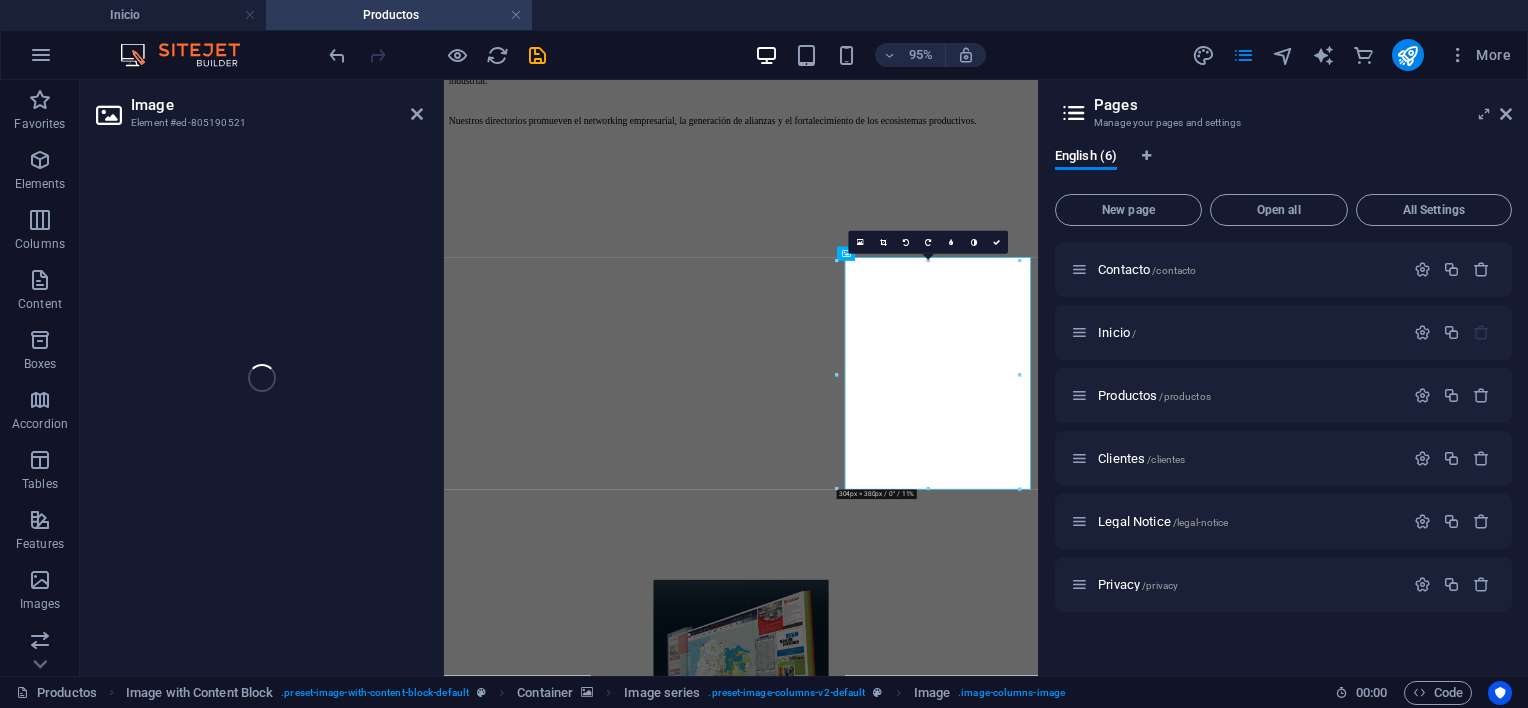 select on "%" 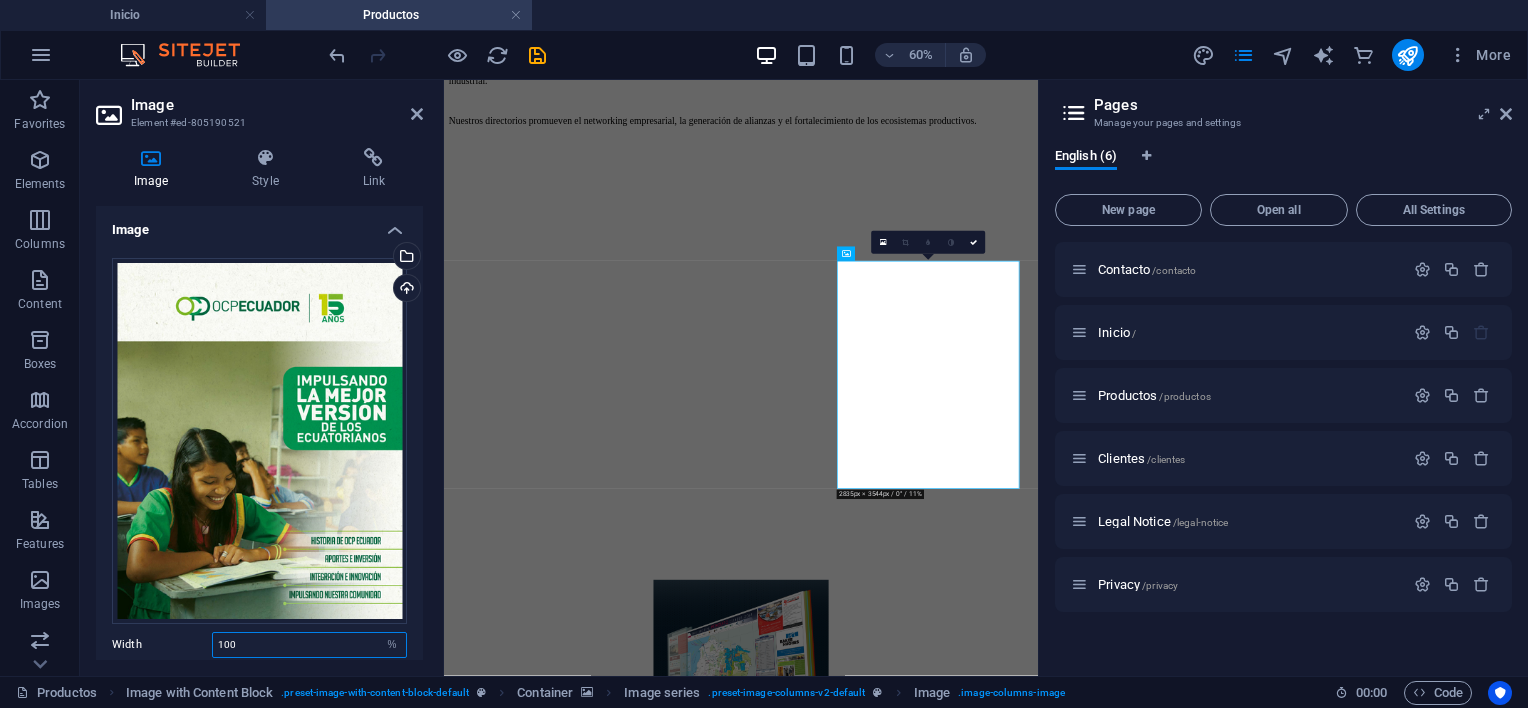 drag, startPoint x: 281, startPoint y: 639, endPoint x: 196, endPoint y: 639, distance: 85 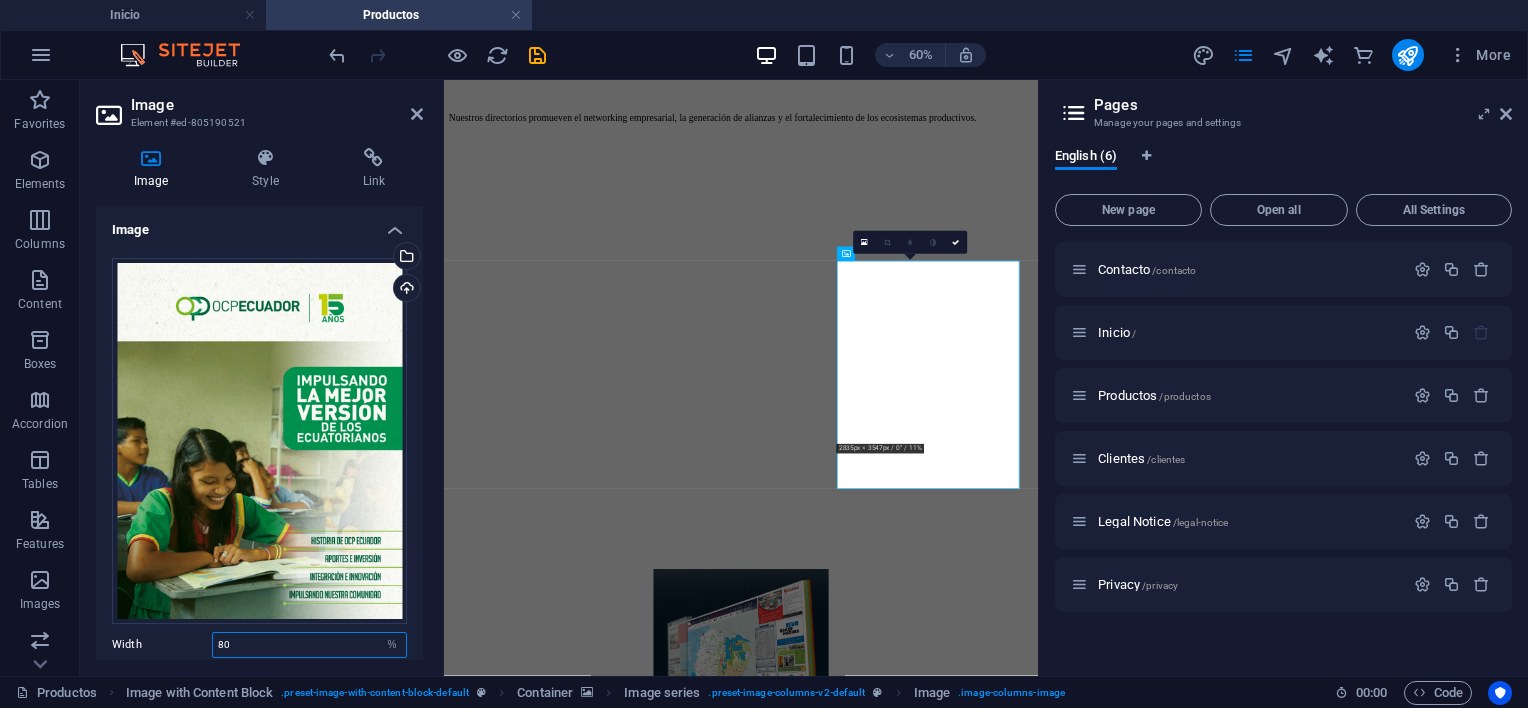 drag, startPoint x: 254, startPoint y: 632, endPoint x: 128, endPoint y: 633, distance: 126.00397 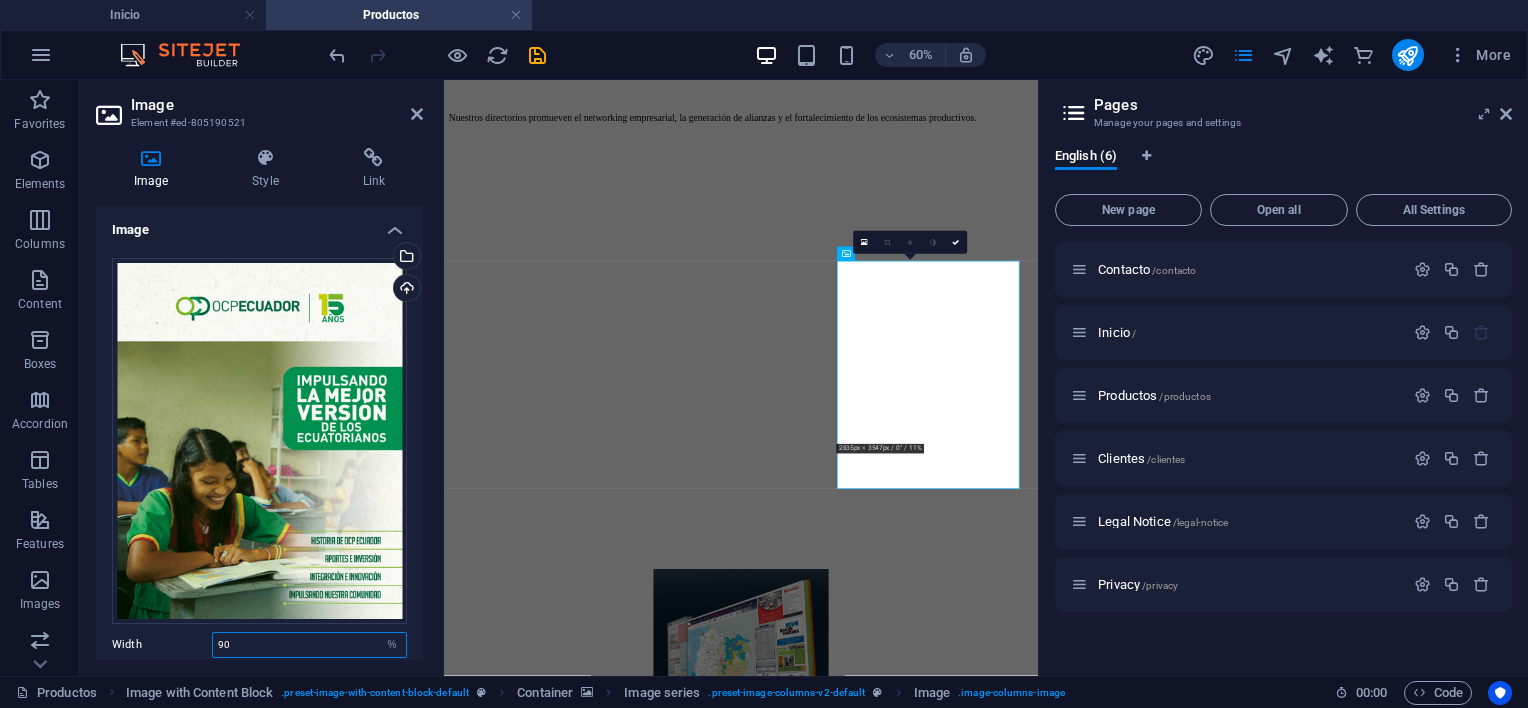 type on "90" 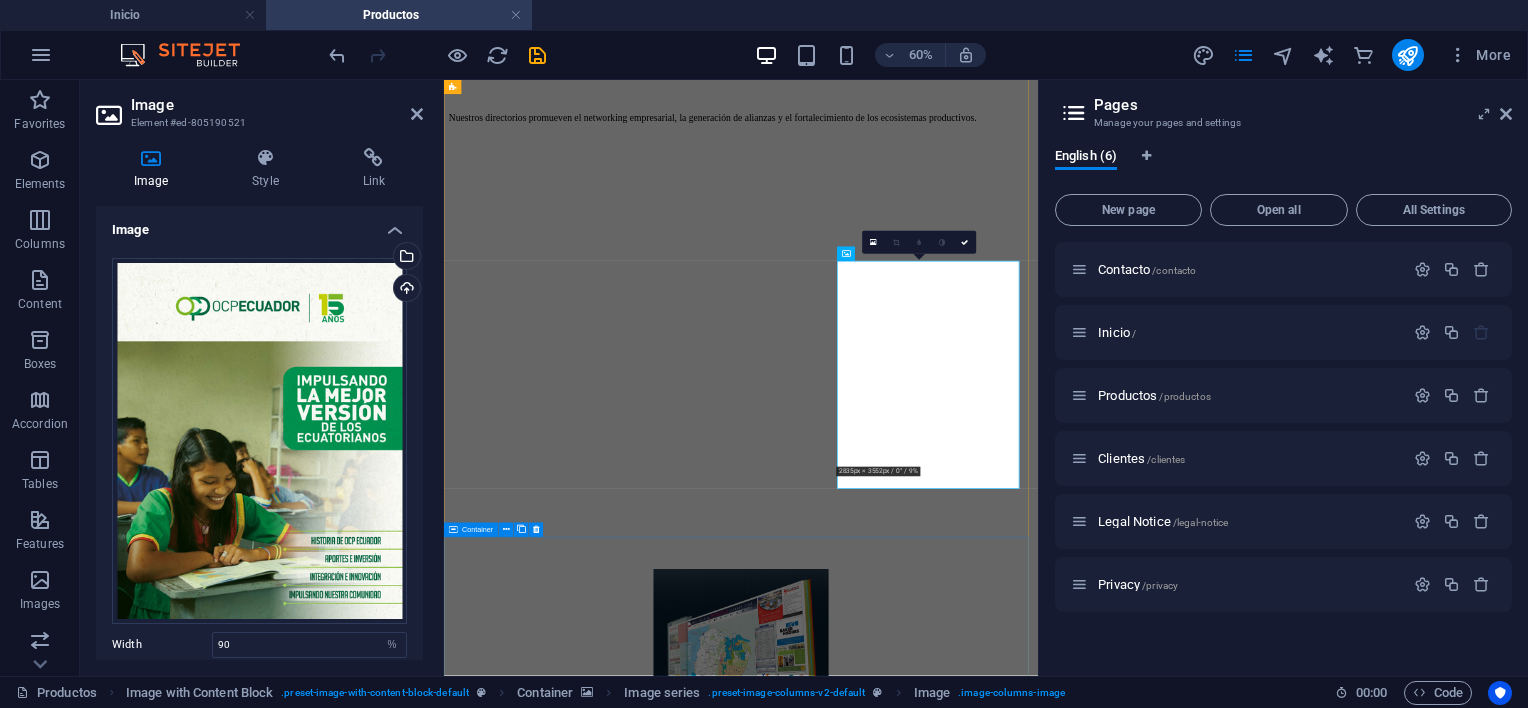 click on "Revistas Conmemorativas Diseñamos y producimos revistas a medida para empresas e instituciones, enfocadas en resaltar su historia, innovación, cultura organizacional y proyectos emblemáticos.  Son una poderosa herramienta de comunicación interna y externa, ideal para reforzar la identidad y reputación institucional." at bounding box center [939, 6949] 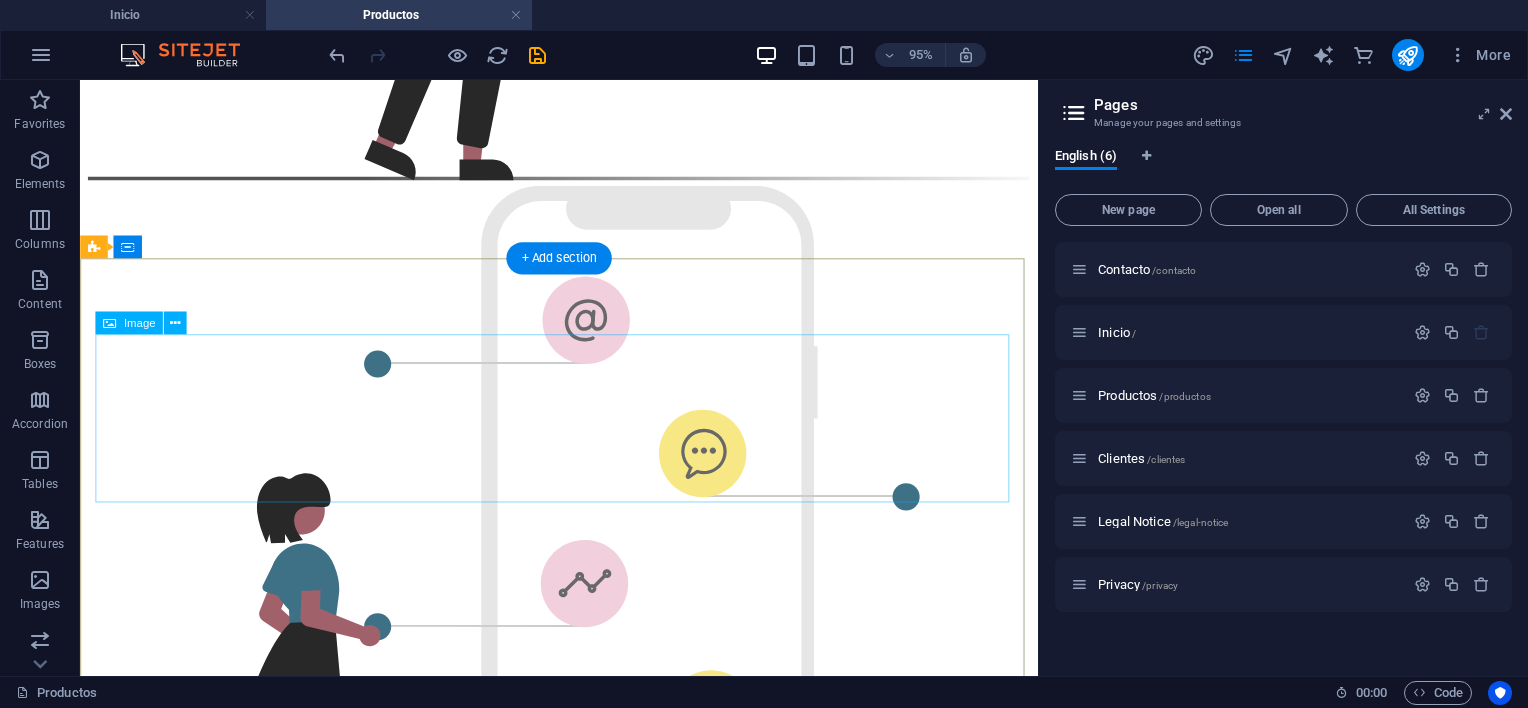 scroll, scrollTop: 2511, scrollLeft: 0, axis: vertical 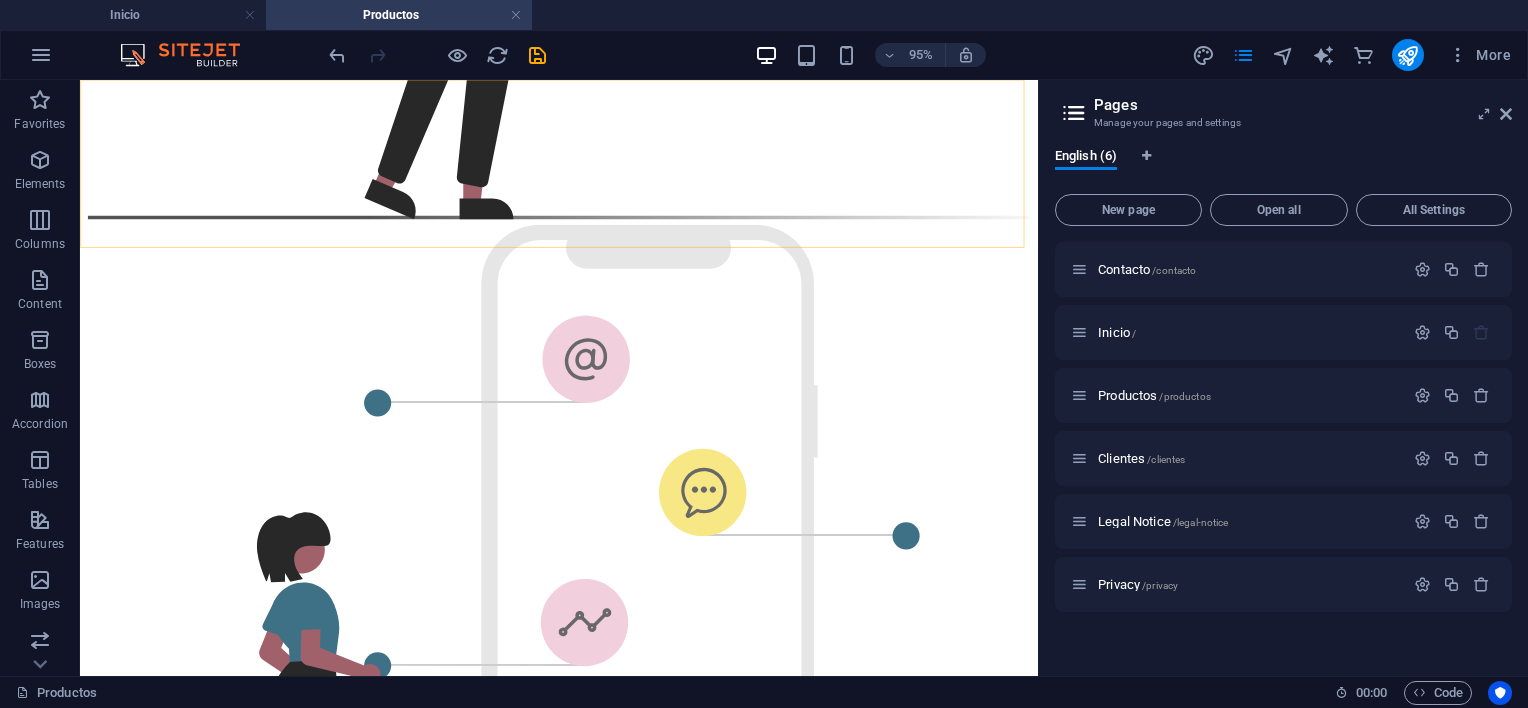click on "Contacto Inicio Productos Clientes" at bounding box center (584, -2197) 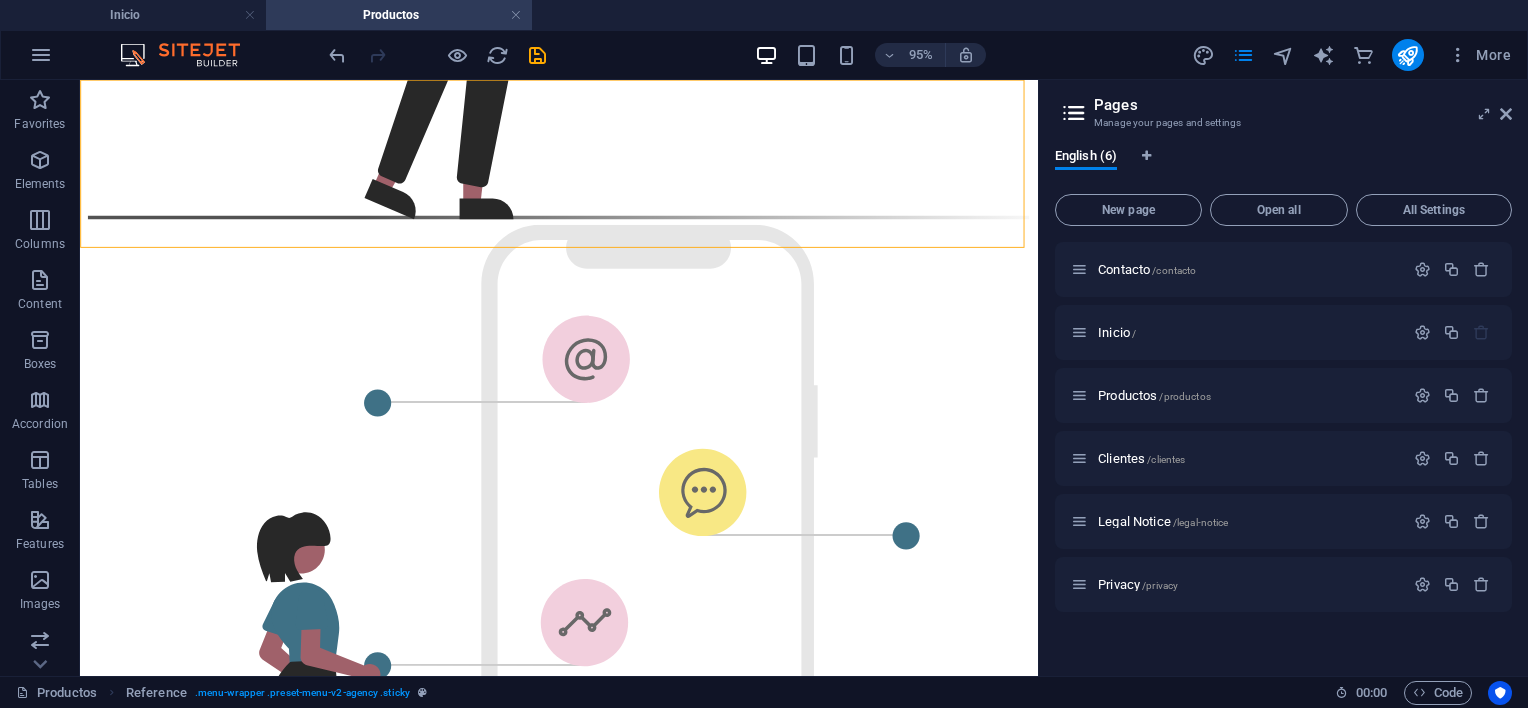 click on "Contacto Inicio Productos Clientes" at bounding box center (584, -2197) 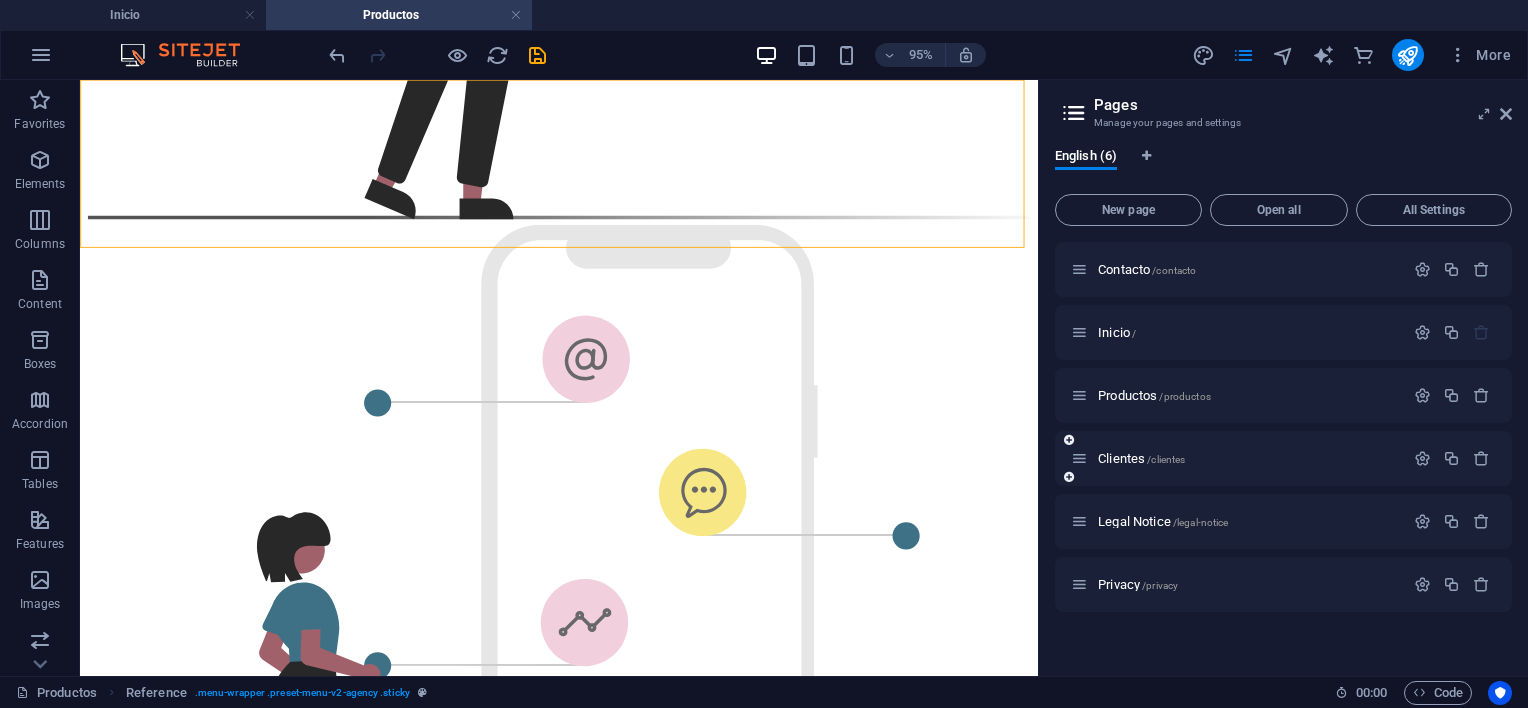 click on "Clientes /clientes" at bounding box center (1237, 458) 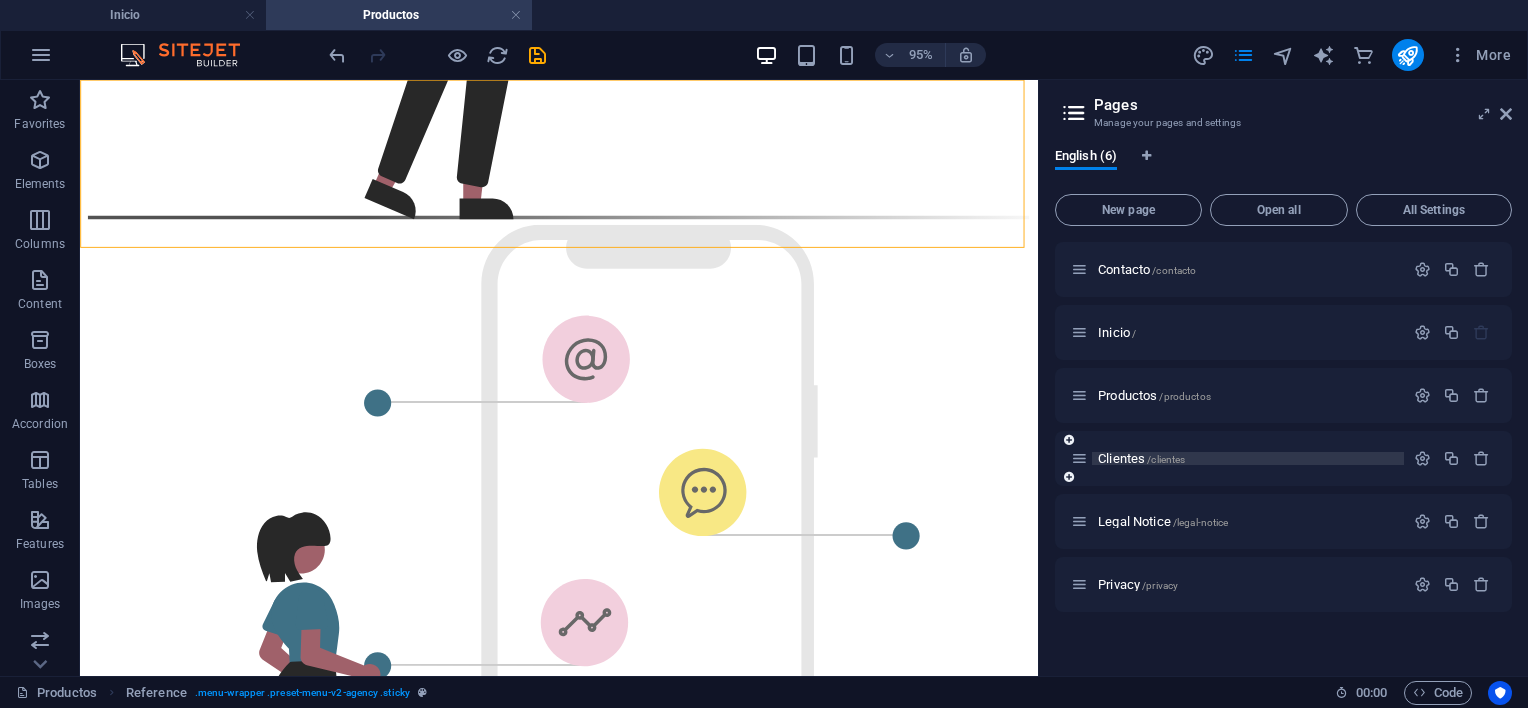 click on "Clientes /clientes" at bounding box center [1141, 458] 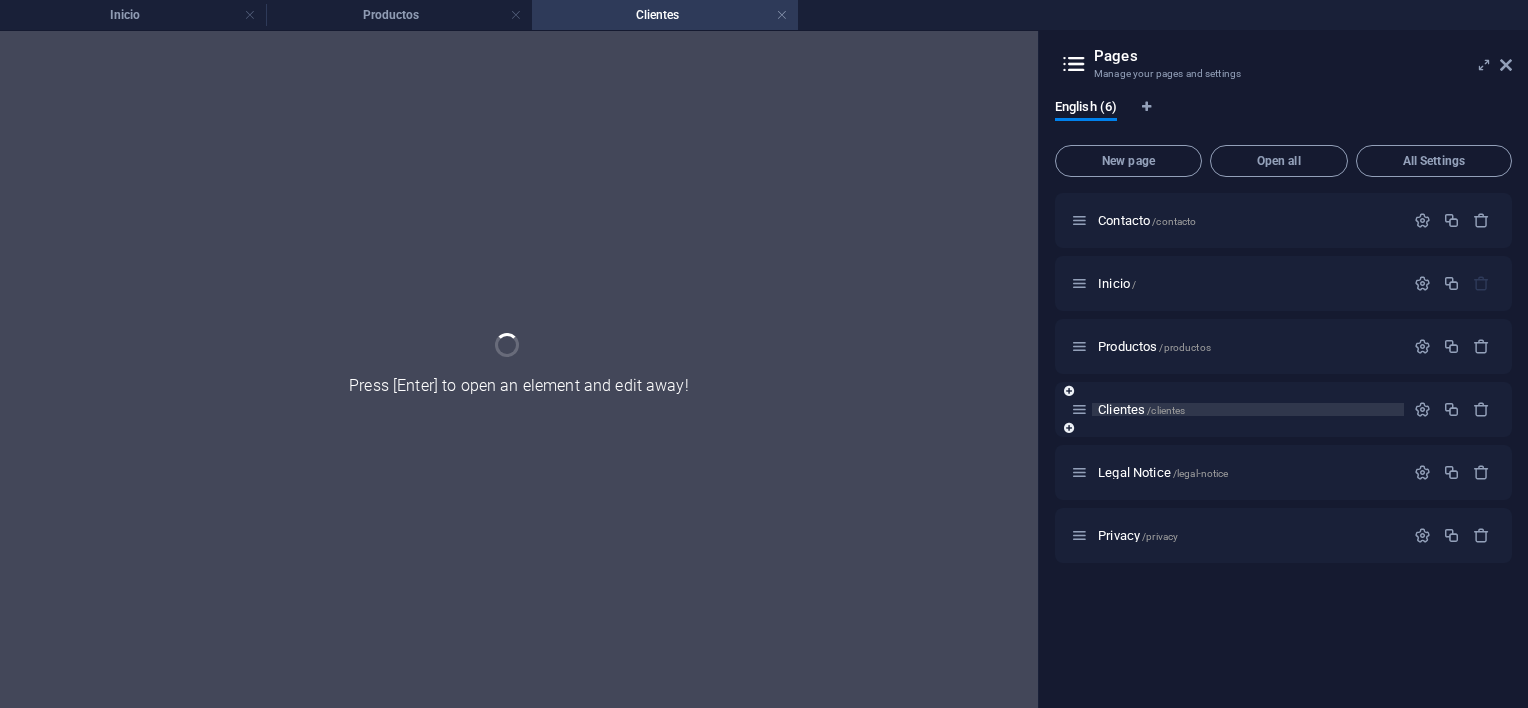 scroll, scrollTop: 0, scrollLeft: 0, axis: both 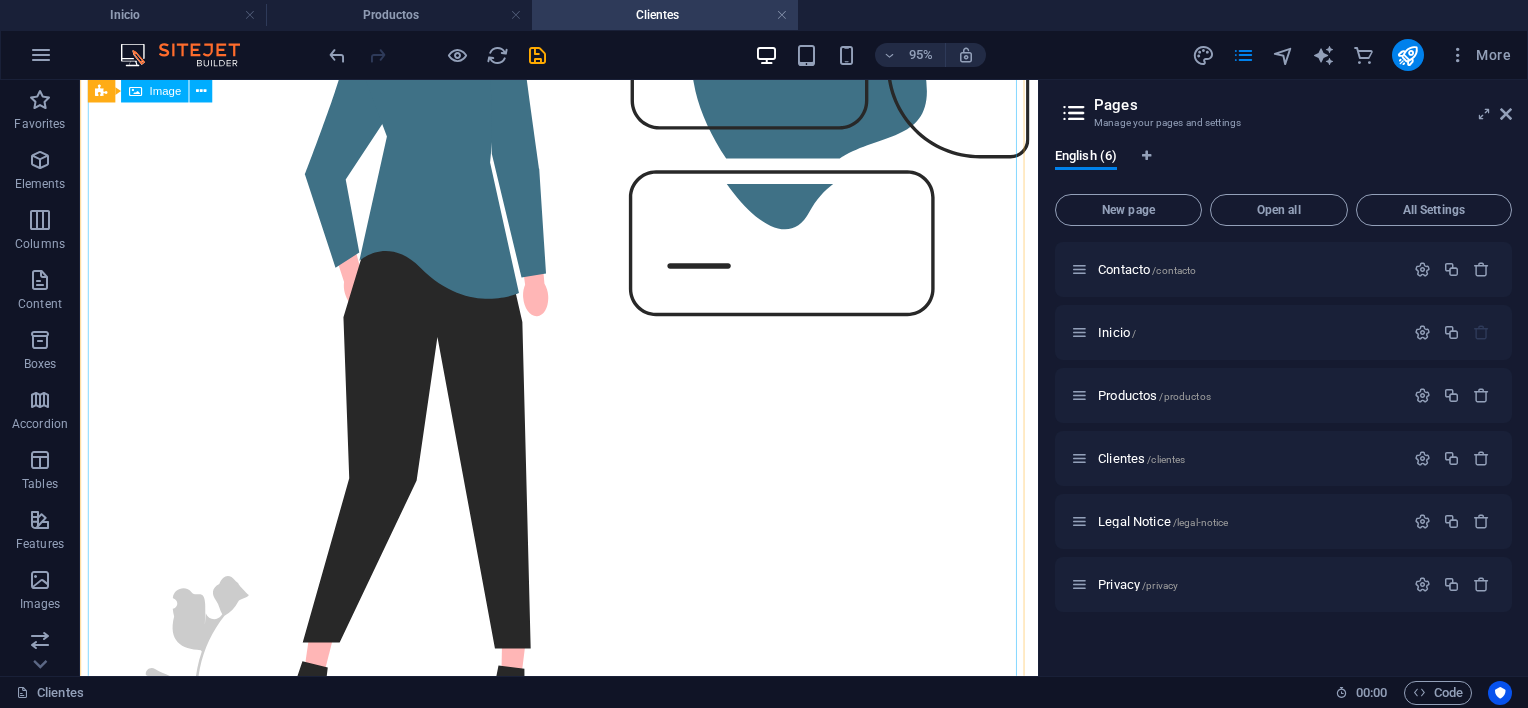 click at bounding box center [584, 1325] 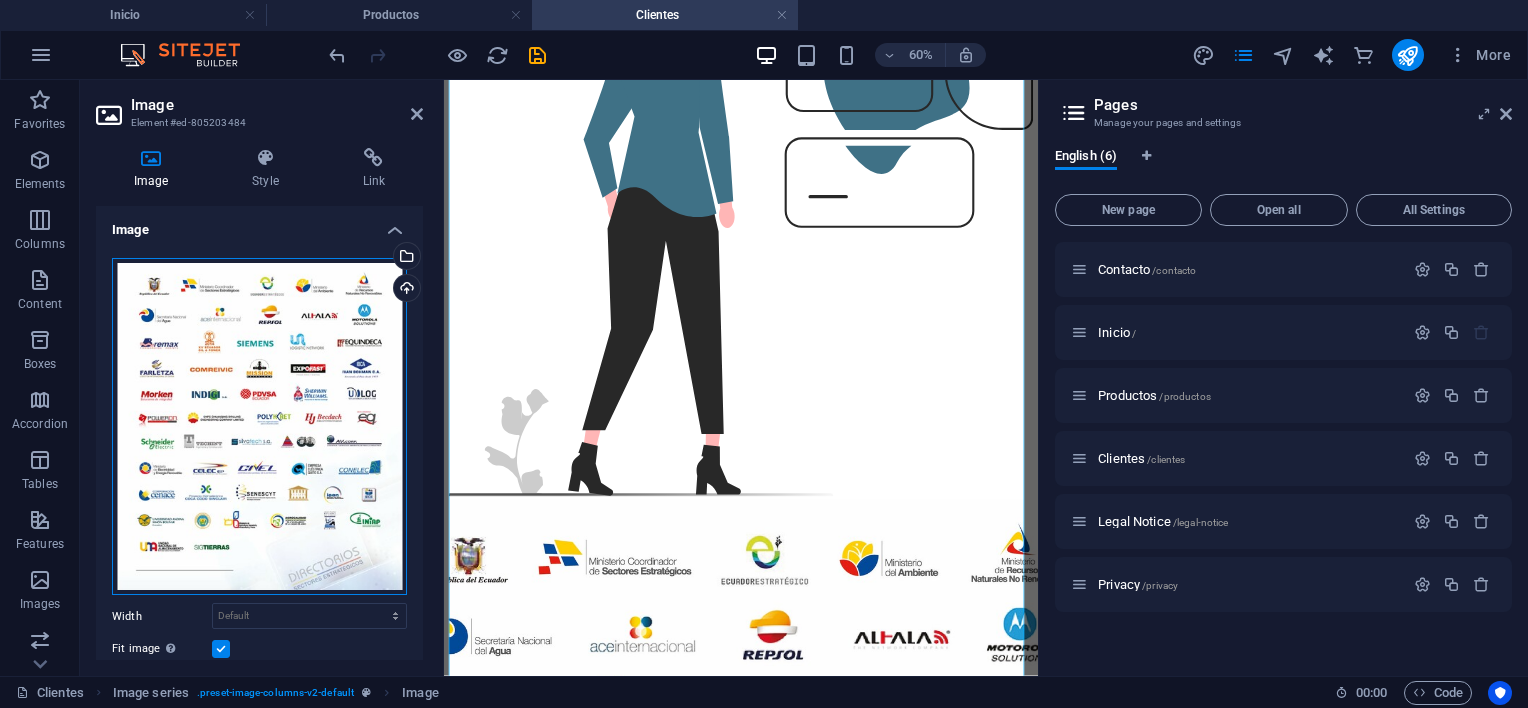 click on "Drag files here, click to choose files or select files from Files or our free stock photos & videos" at bounding box center (259, 427) 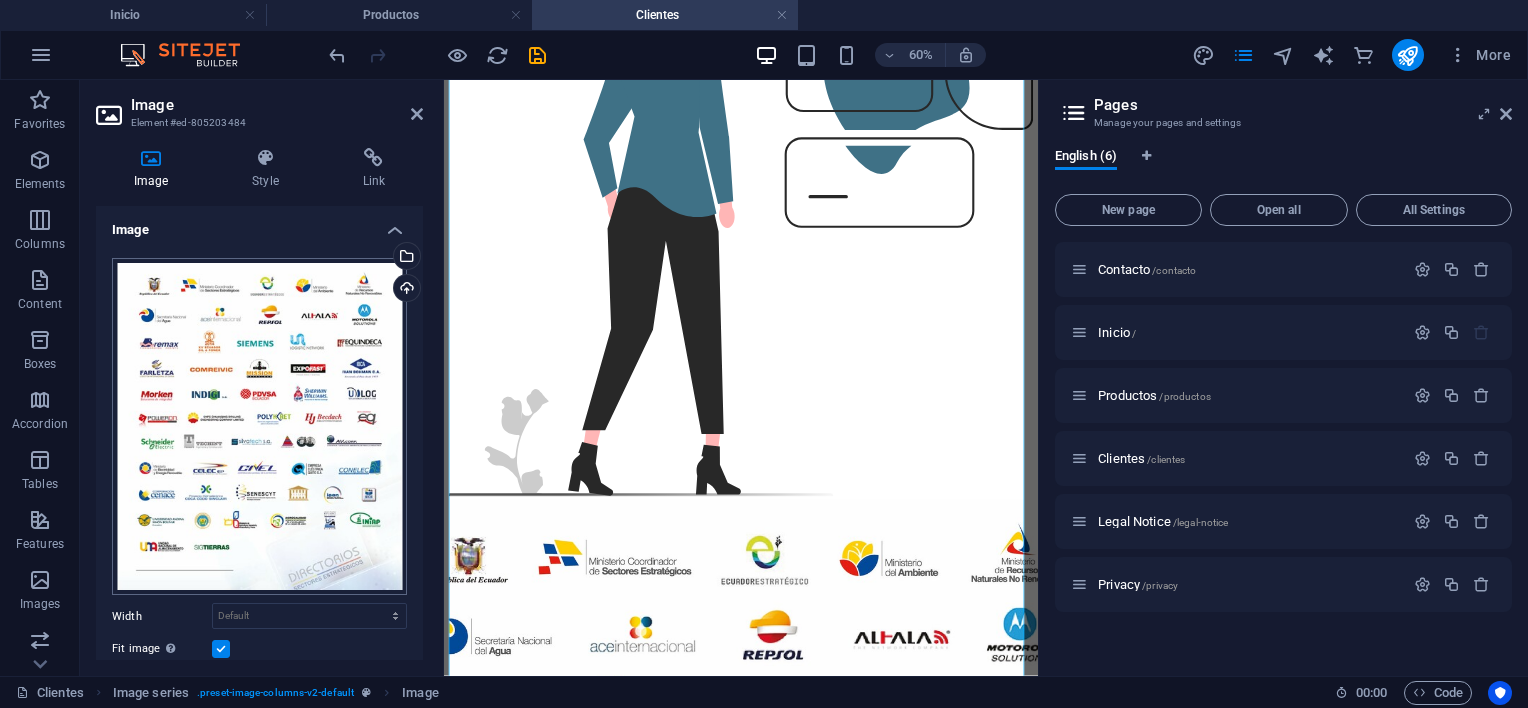 scroll, scrollTop: 0, scrollLeft: 0, axis: both 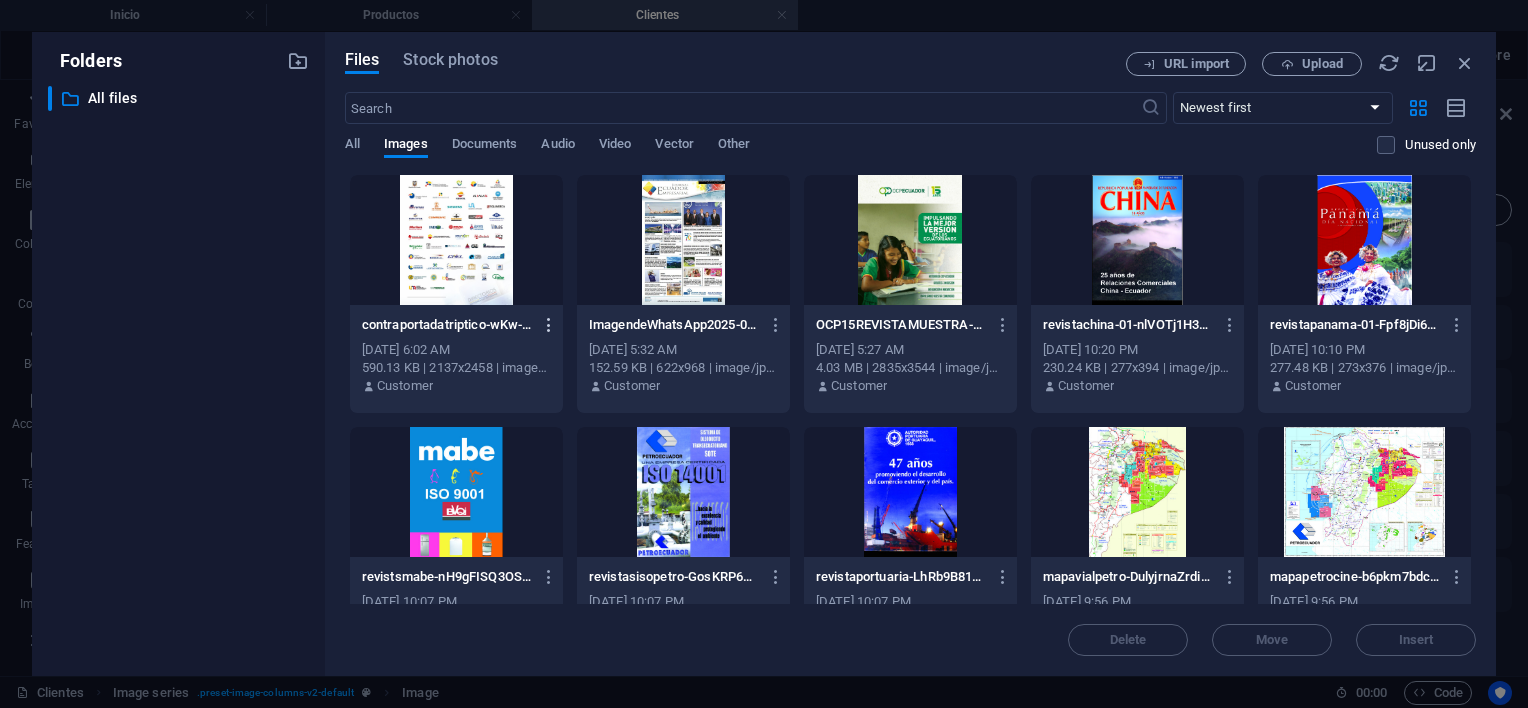 click at bounding box center [549, 325] 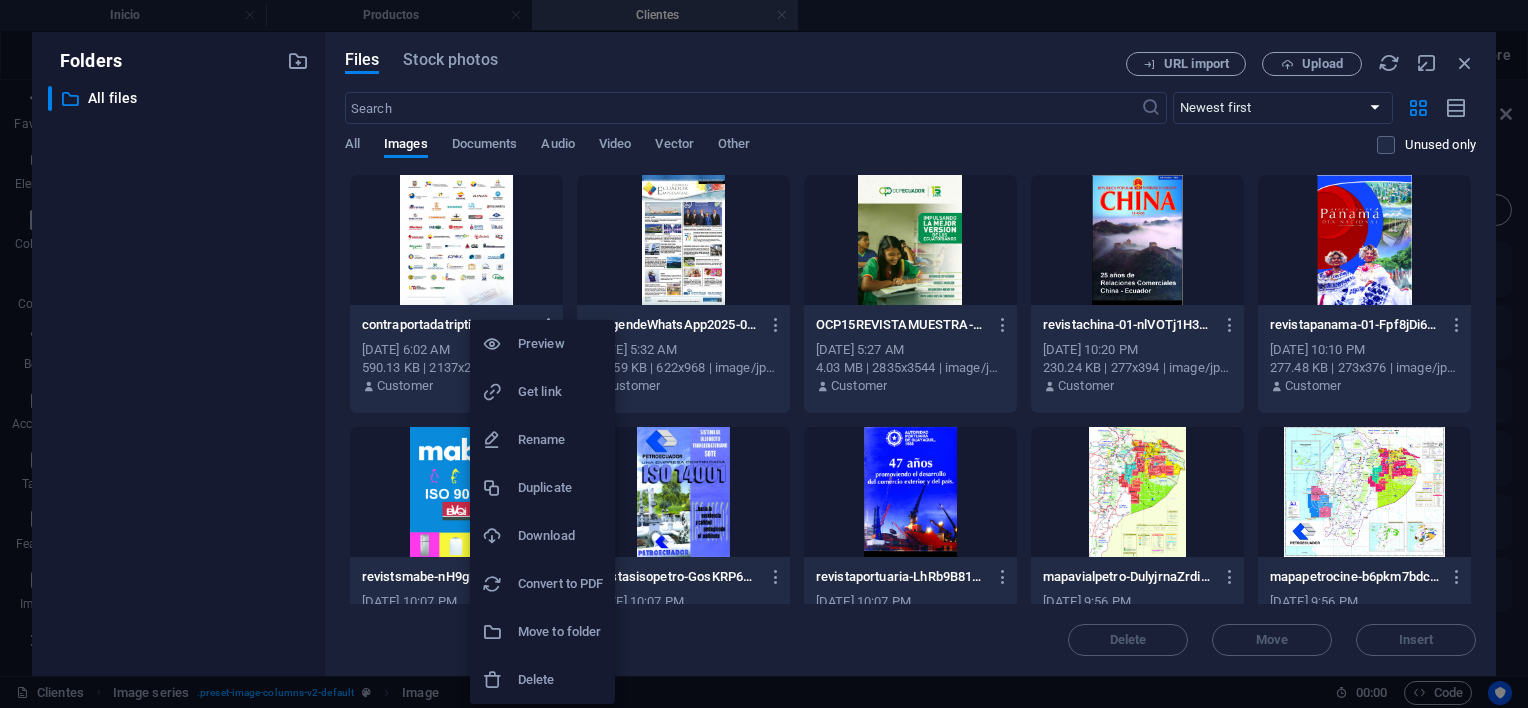 click on "Delete" at bounding box center (560, 680) 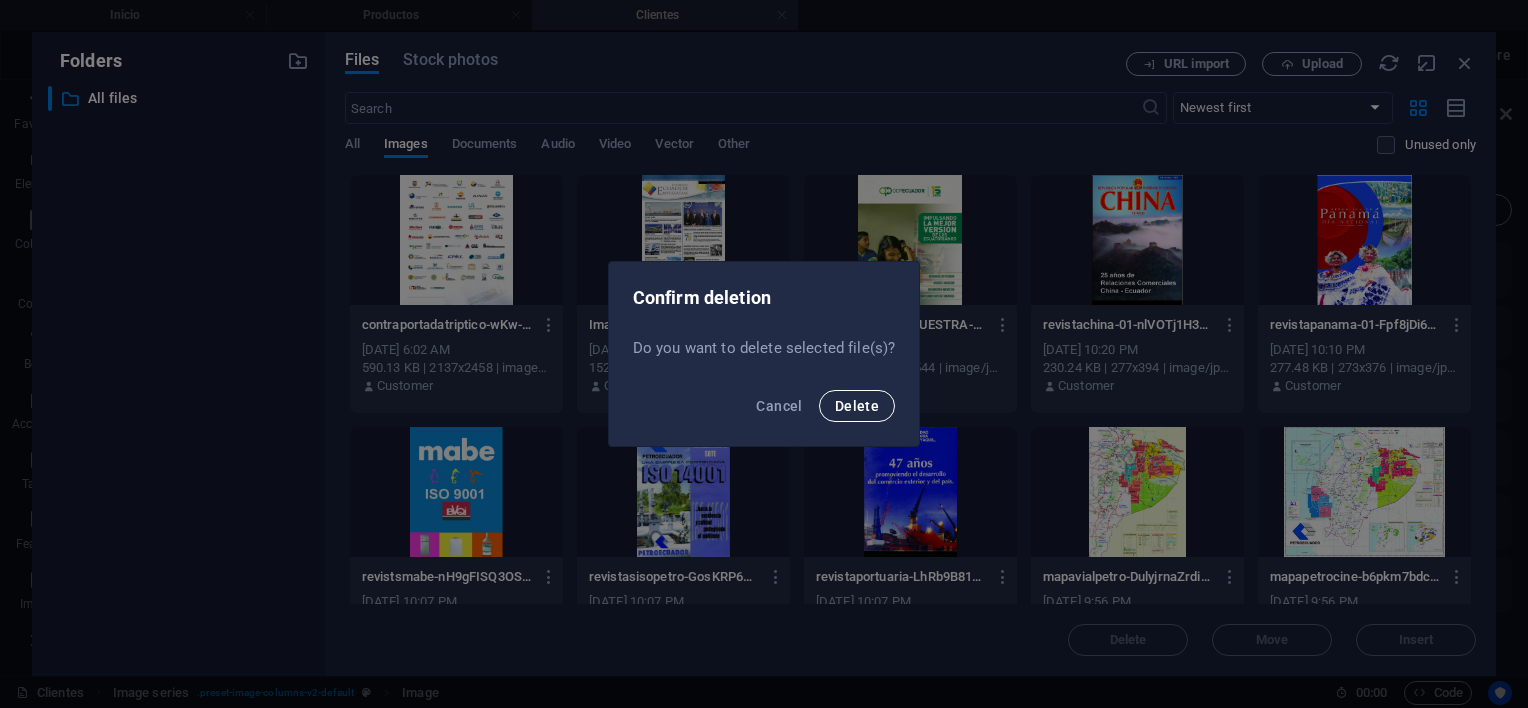 click on "Delete" at bounding box center (857, 406) 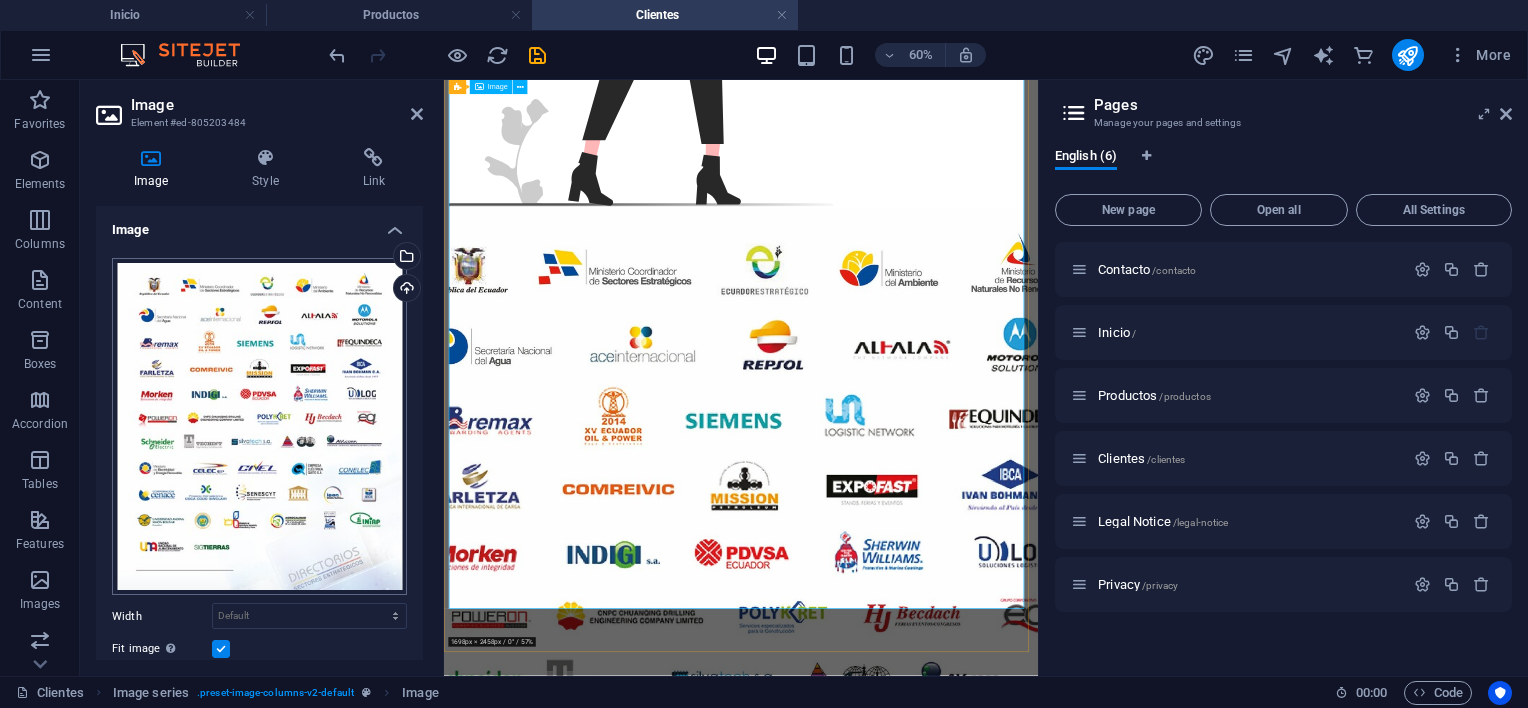 scroll, scrollTop: 1400, scrollLeft: 0, axis: vertical 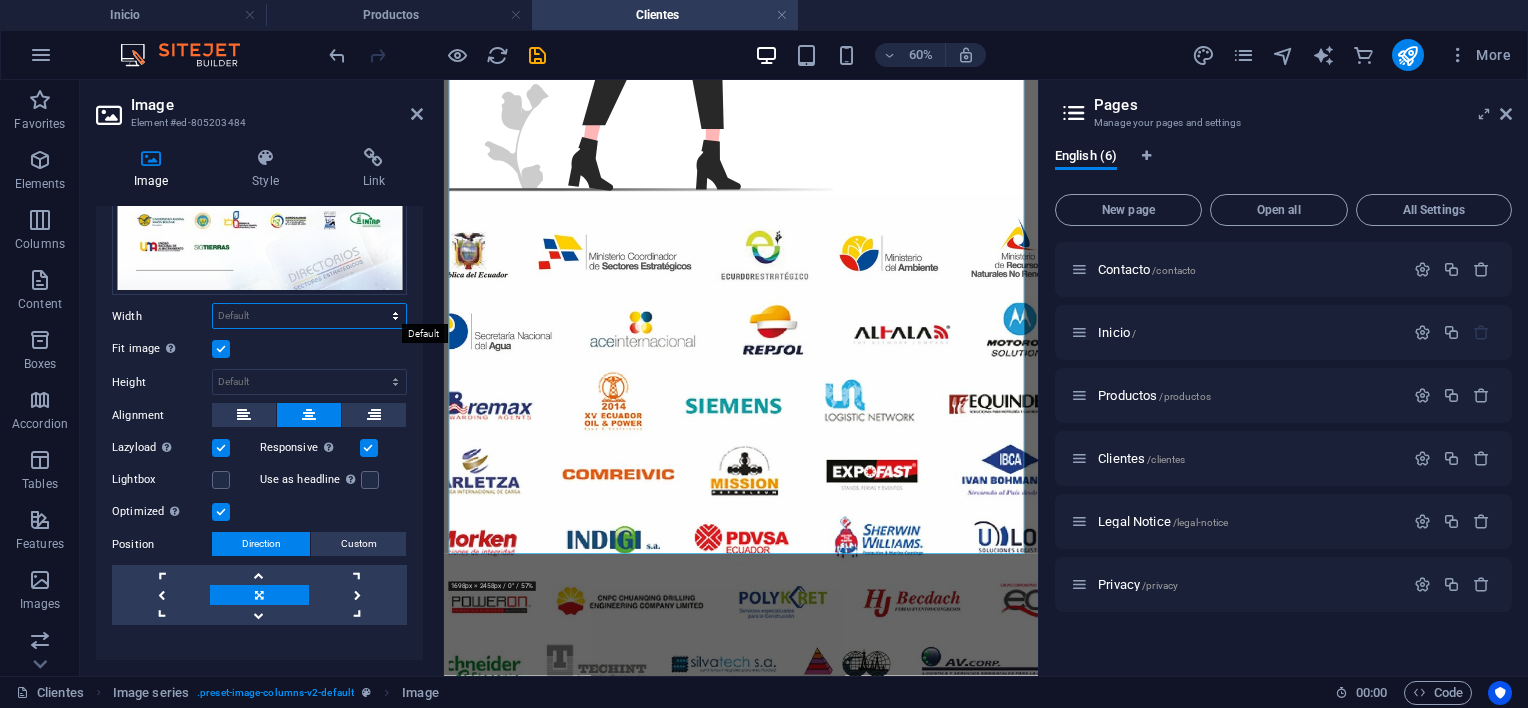 click on "Default auto px rem % em vh vw" at bounding box center (309, 316) 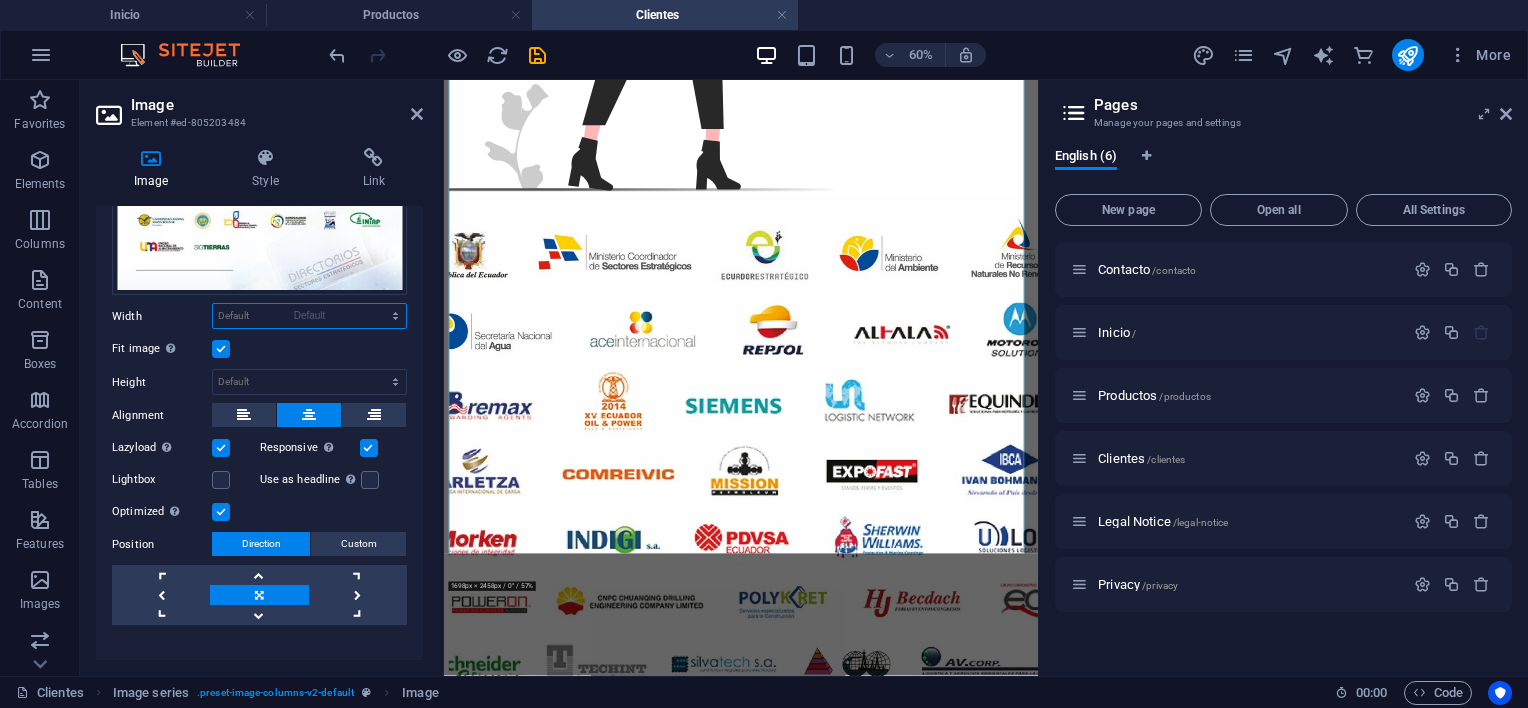 click on "Default auto px rem % em vh vw" at bounding box center [309, 316] 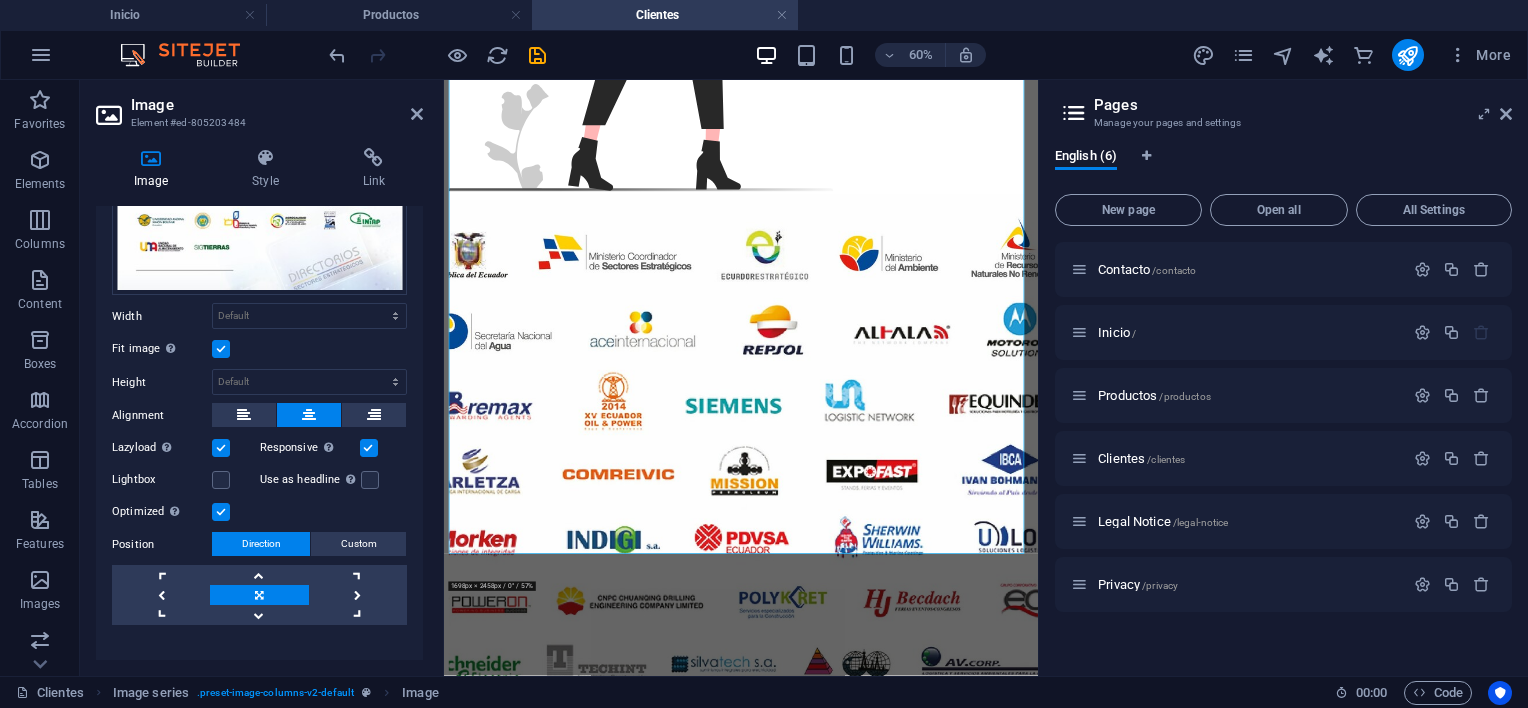 click at bounding box center [221, 448] 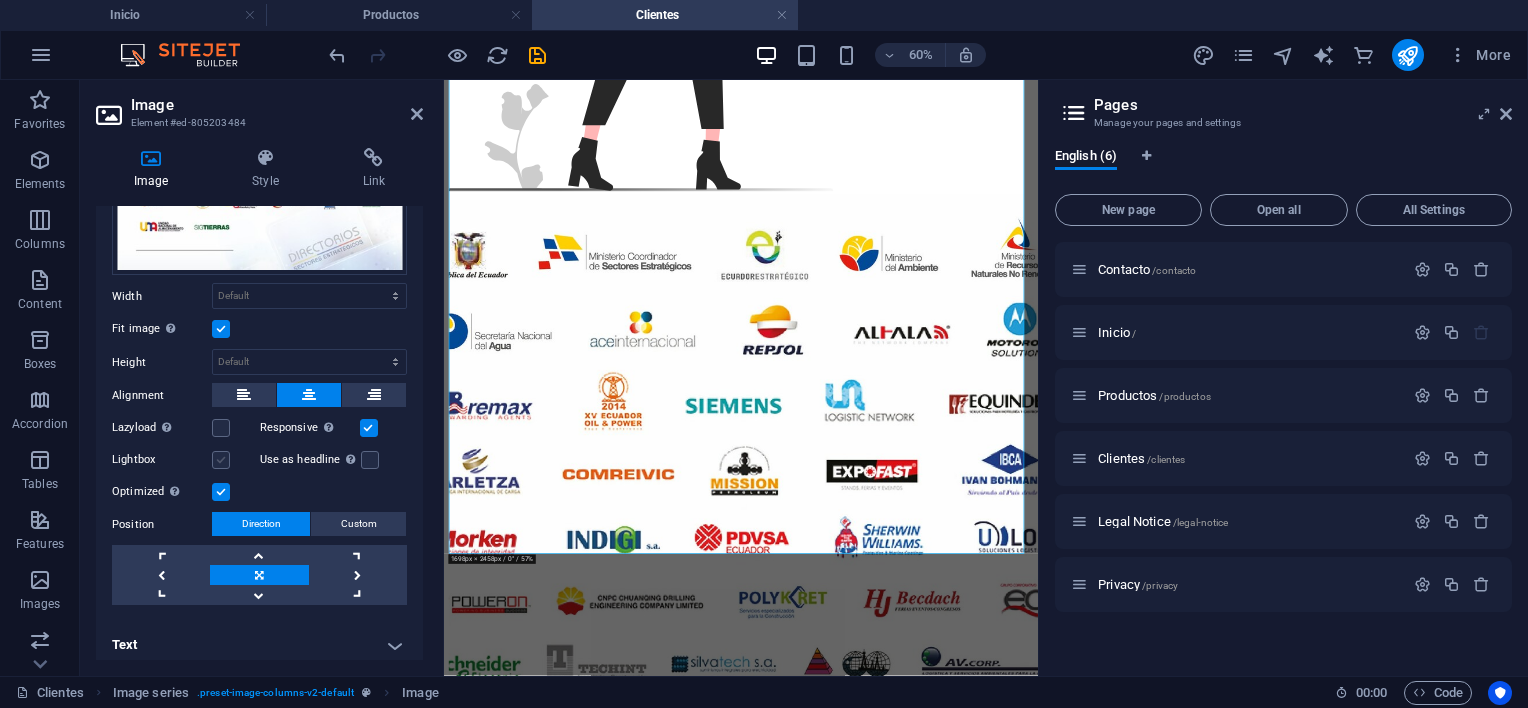 scroll, scrollTop: 324, scrollLeft: 0, axis: vertical 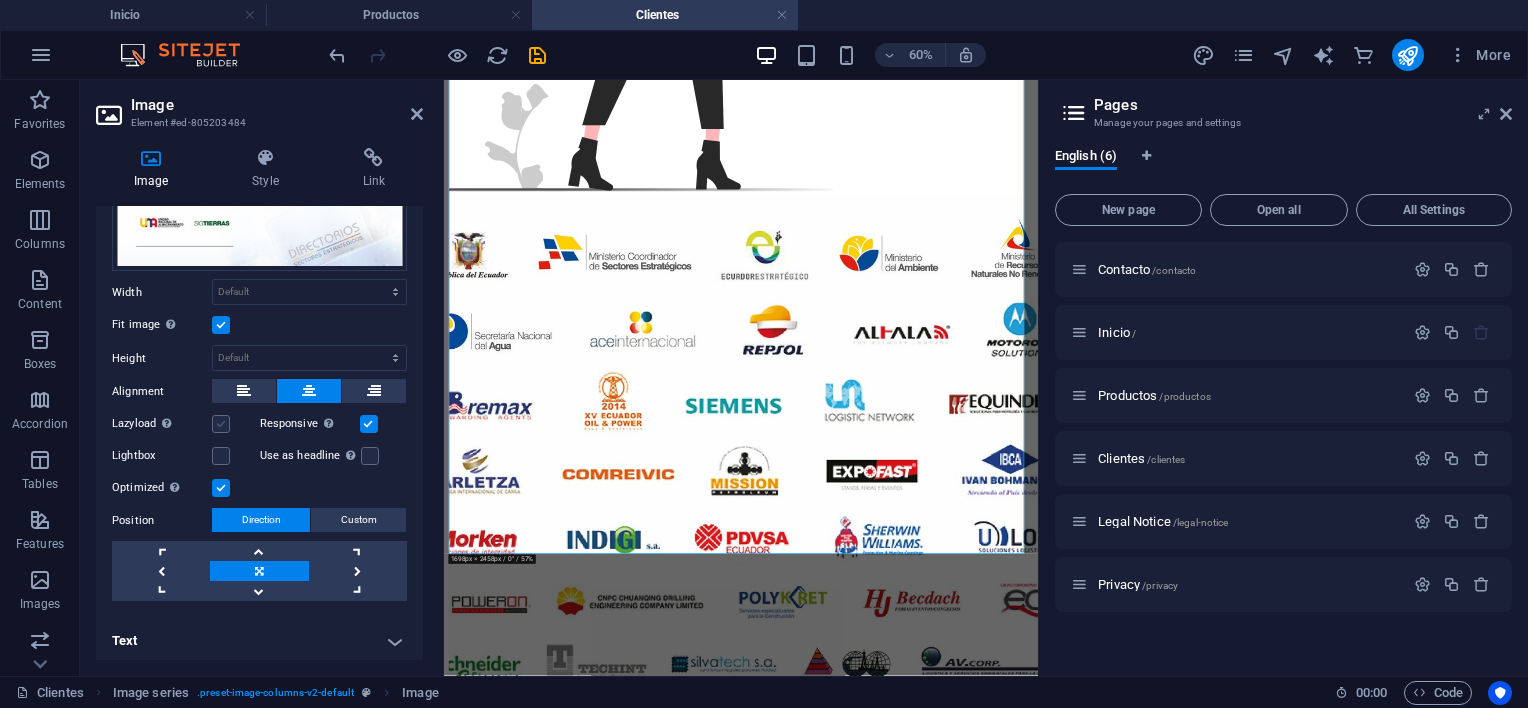 click at bounding box center (221, 424) 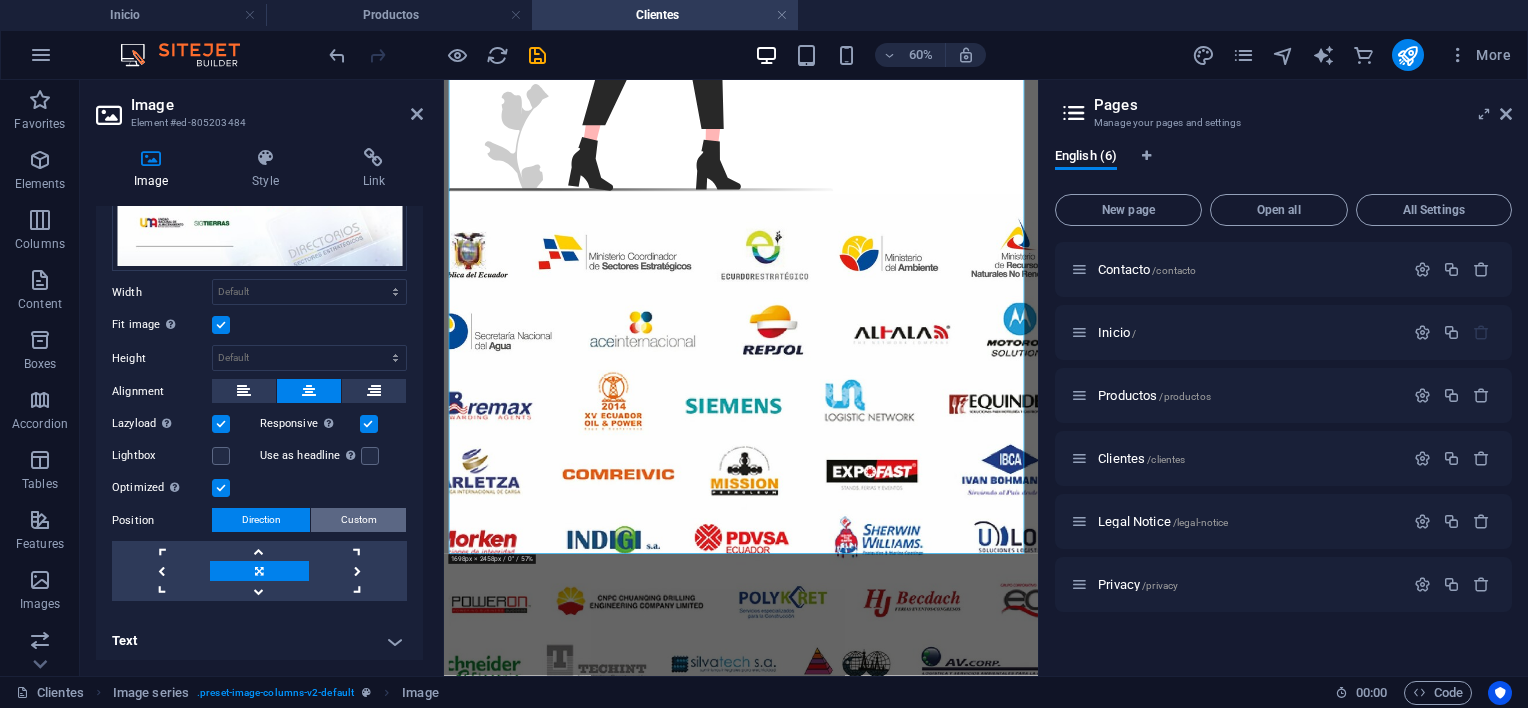 click on "Custom" at bounding box center (359, 520) 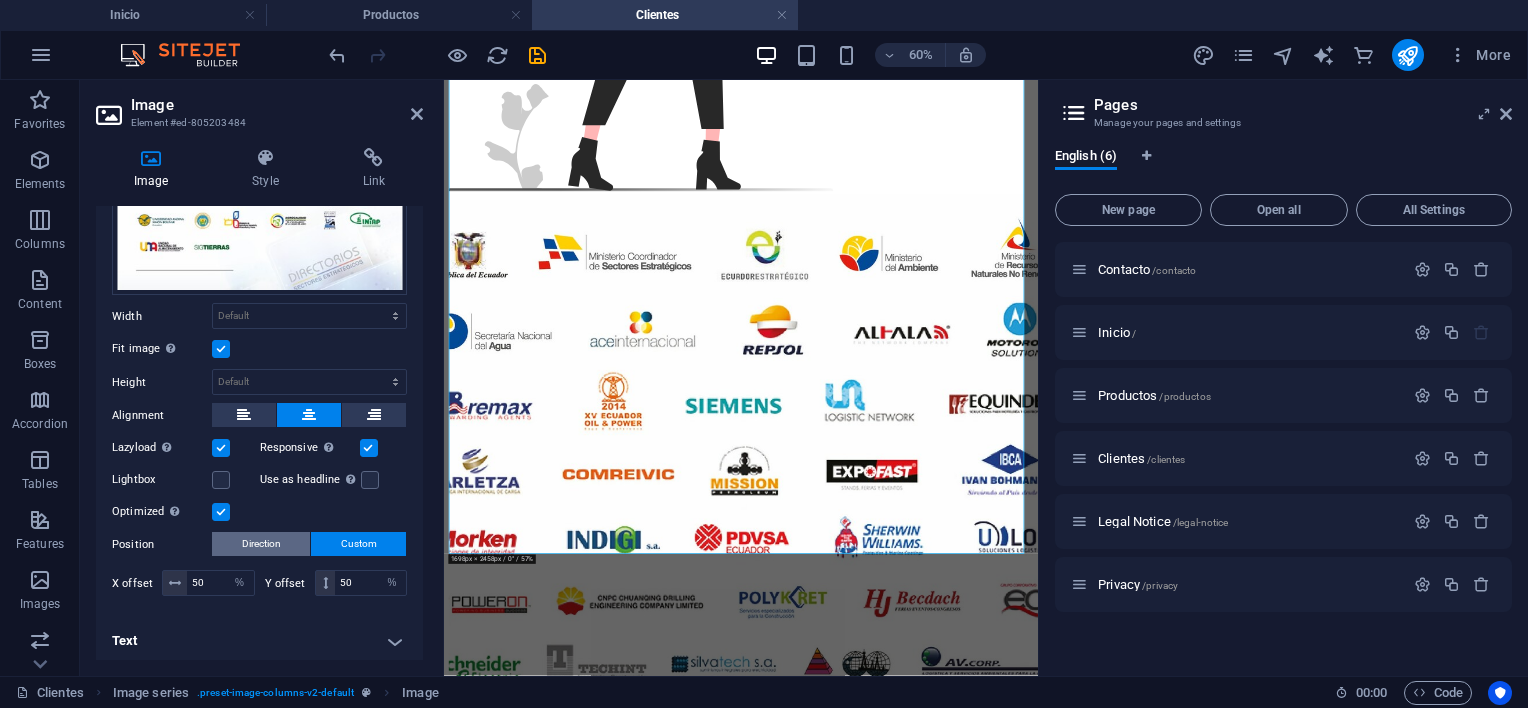 click on "Direction" at bounding box center [261, 544] 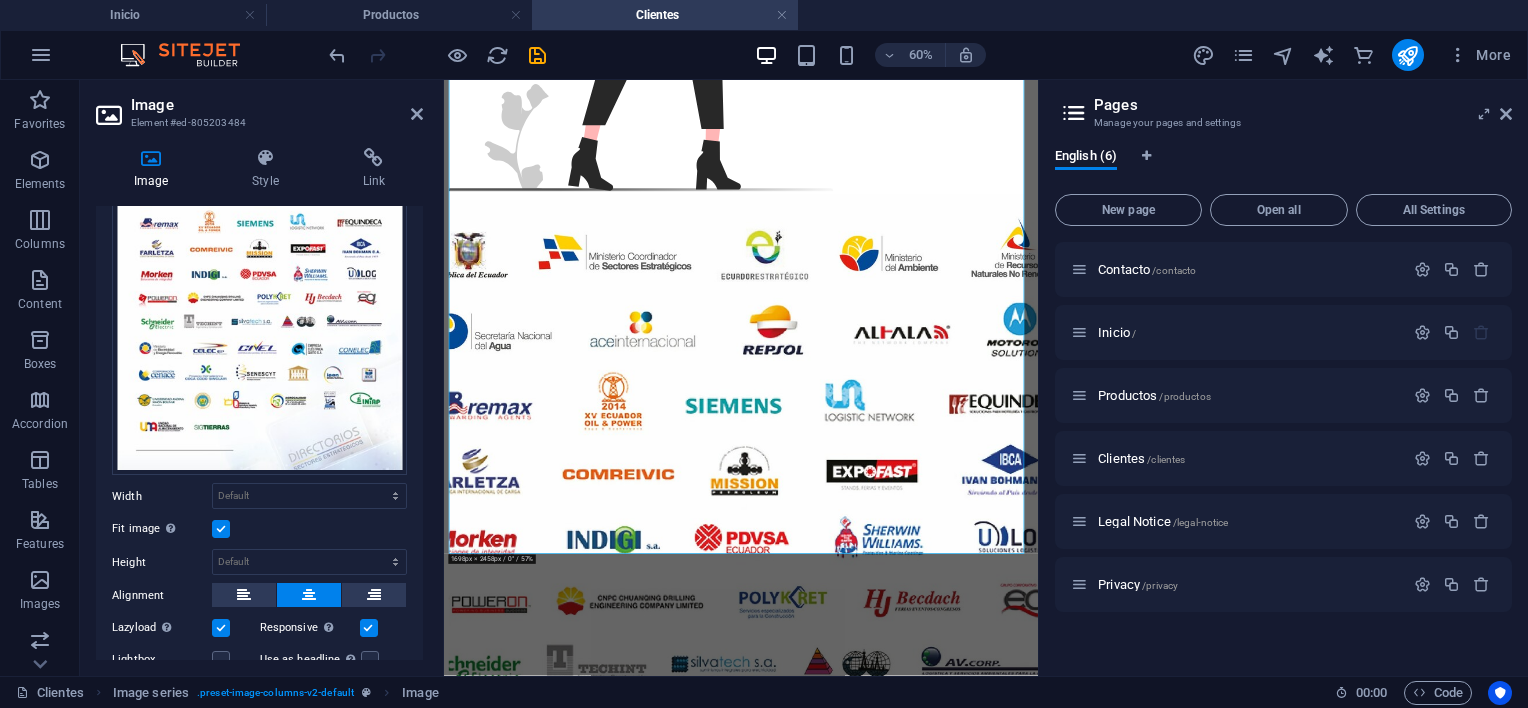 scroll, scrollTop: 0, scrollLeft: 0, axis: both 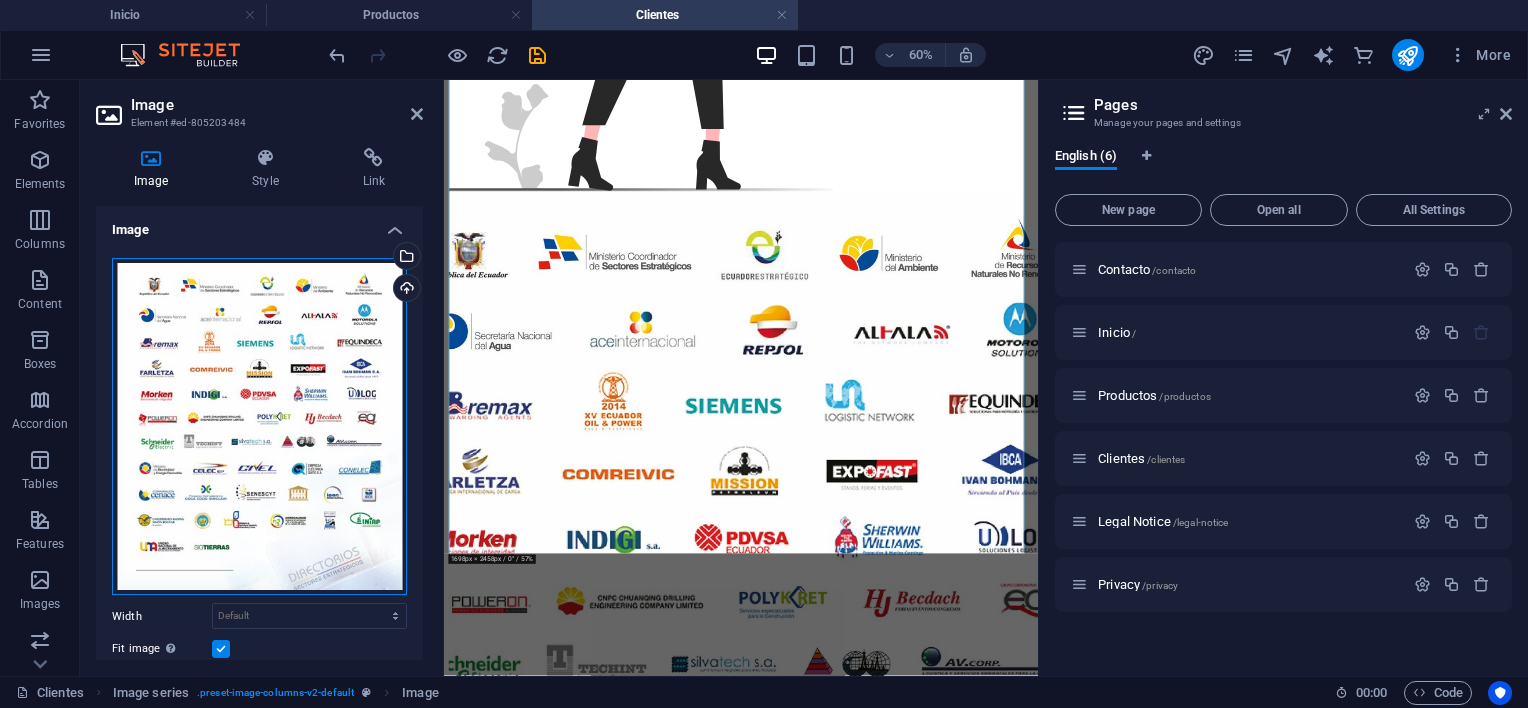 click on "Drag files here, click to choose files or select files from Files or our free stock photos & videos" at bounding box center [259, 427] 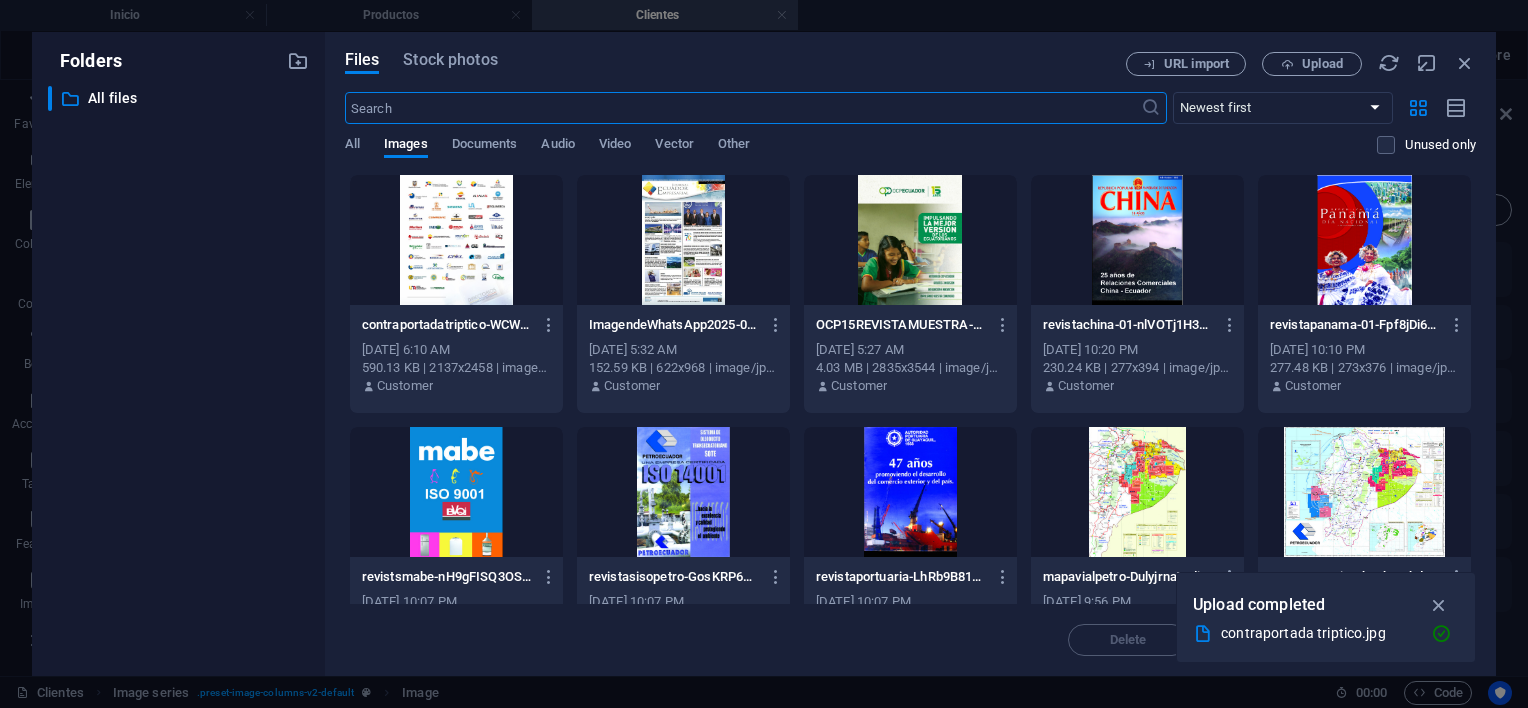 scroll, scrollTop: 0, scrollLeft: 0, axis: both 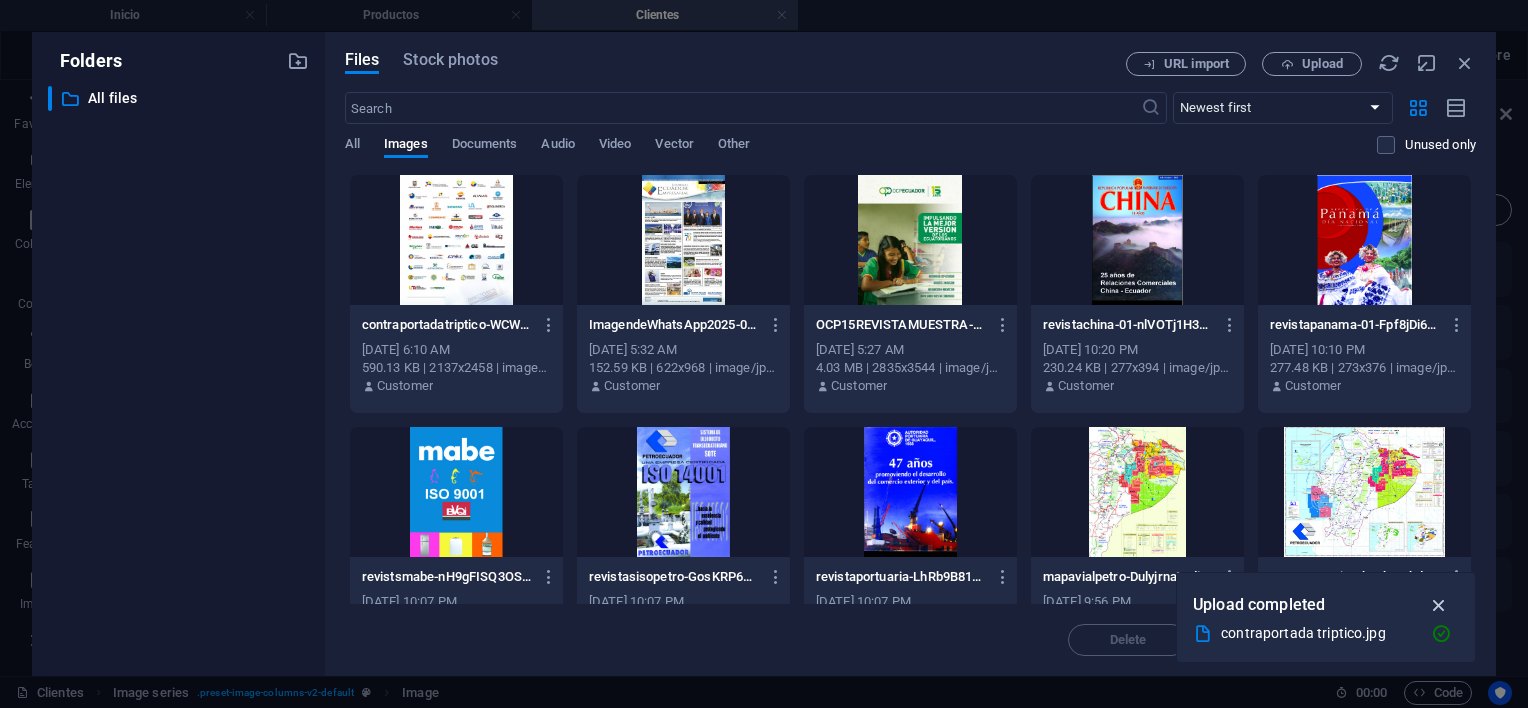 click at bounding box center [1439, 605] 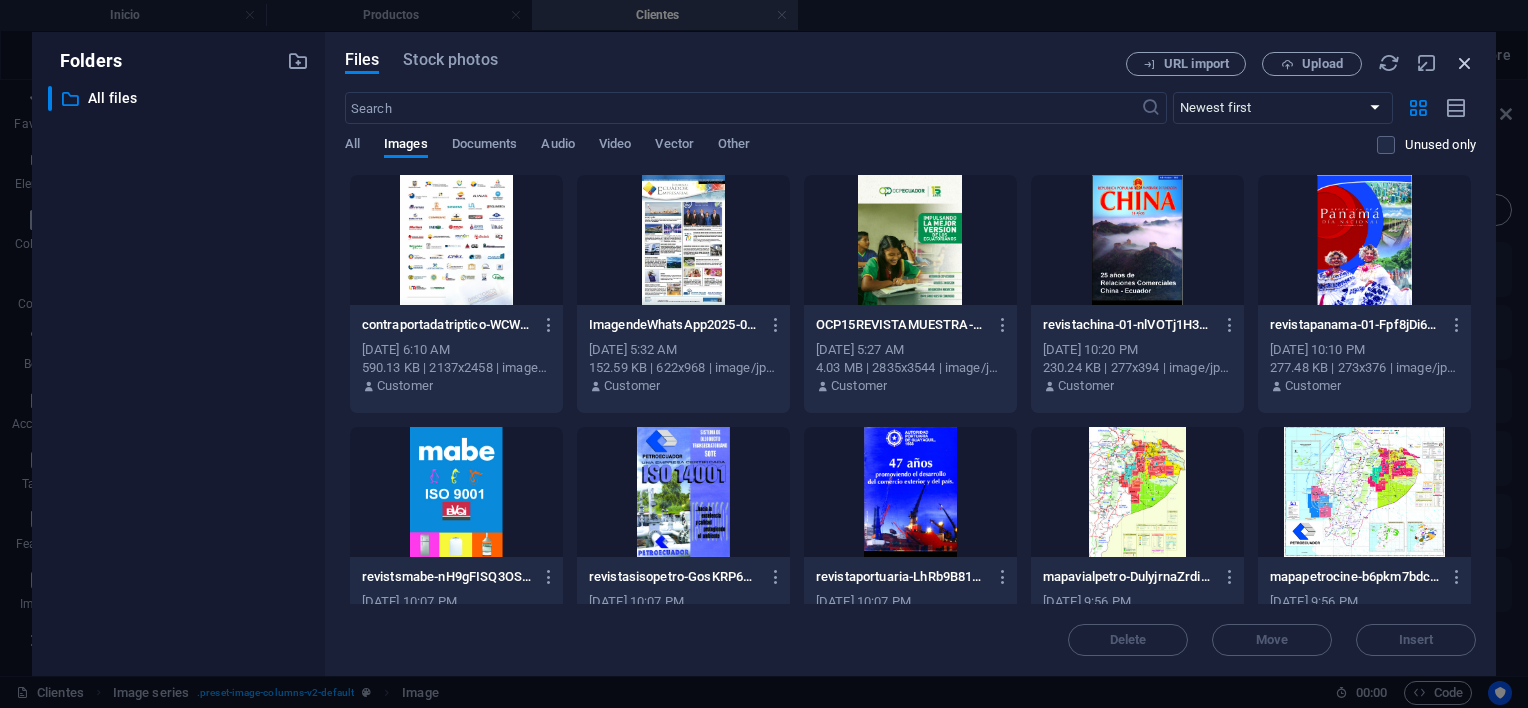 click at bounding box center [1465, 63] 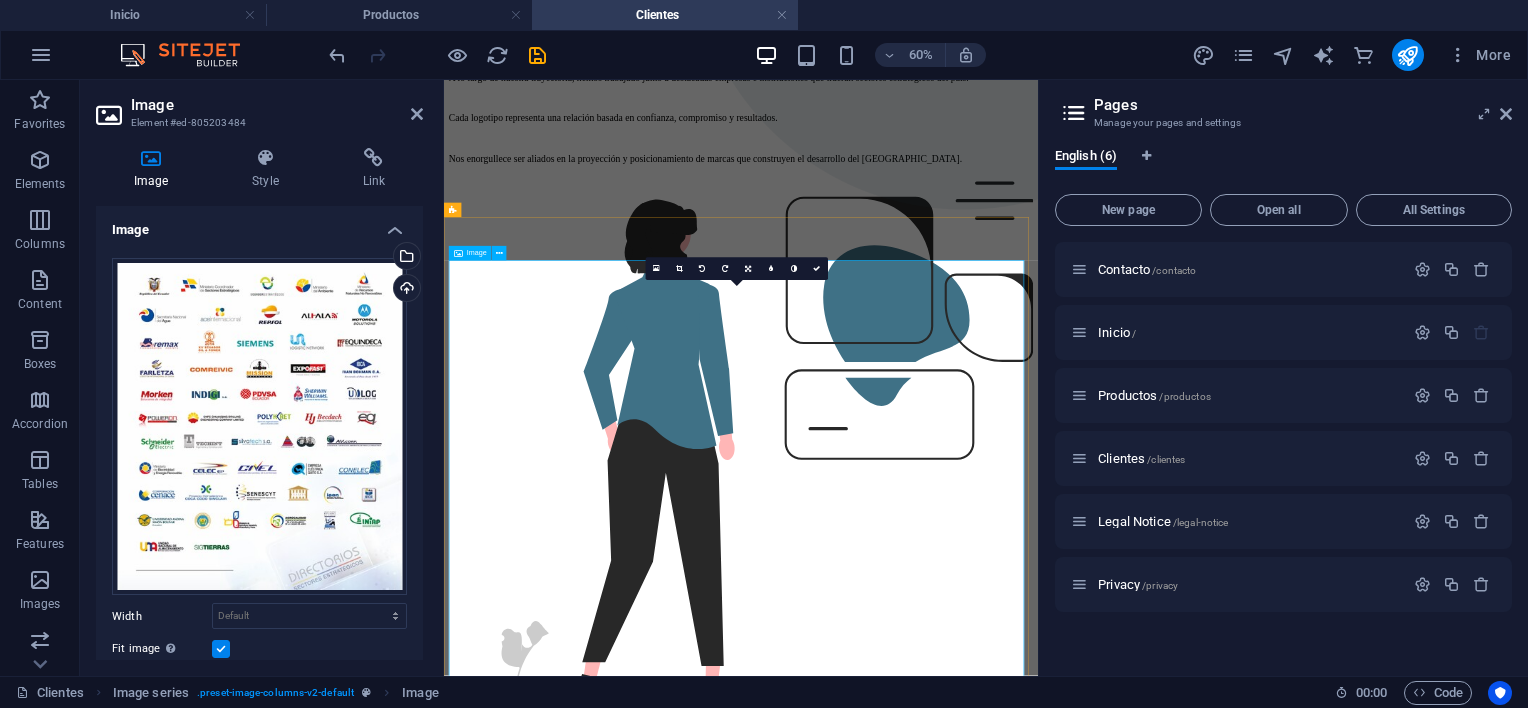 scroll, scrollTop: 700, scrollLeft: 0, axis: vertical 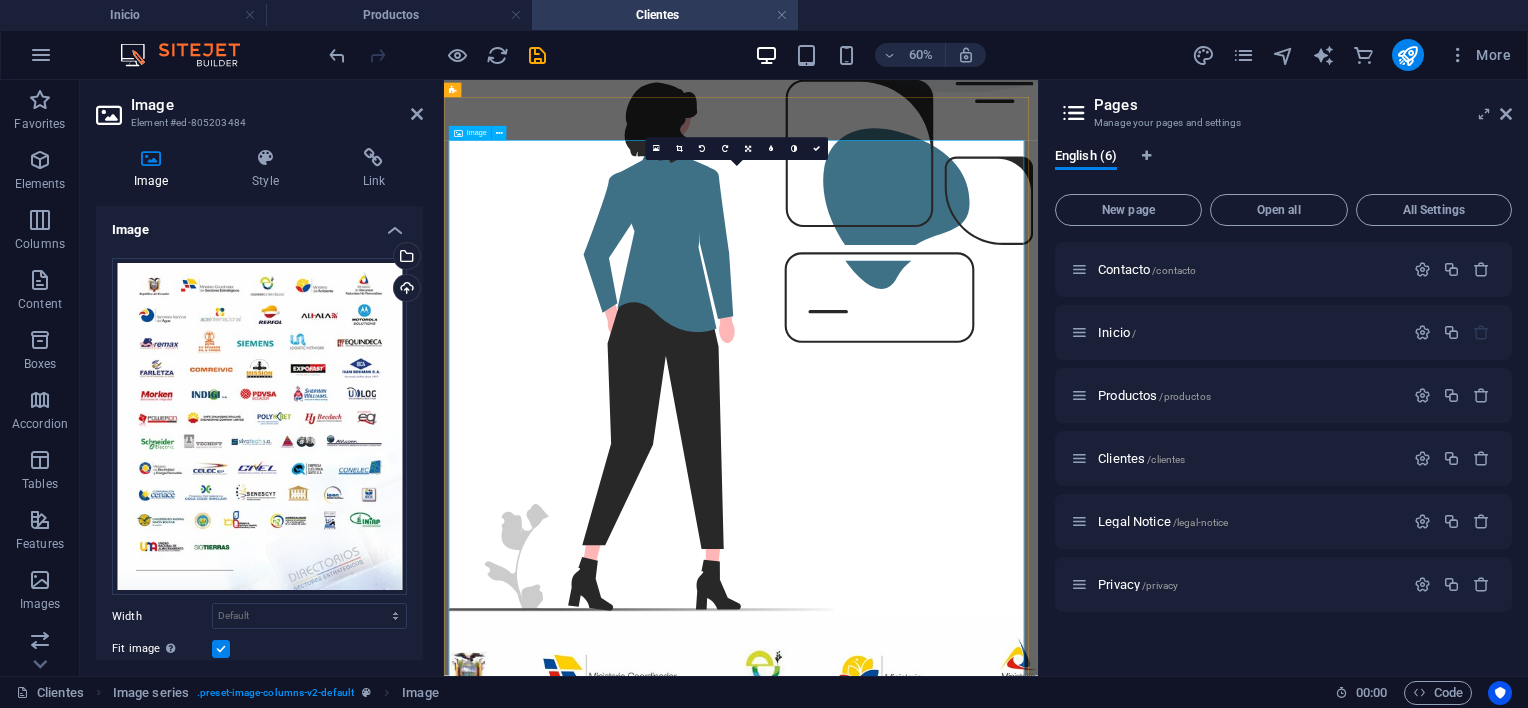 click at bounding box center (939, 1688) 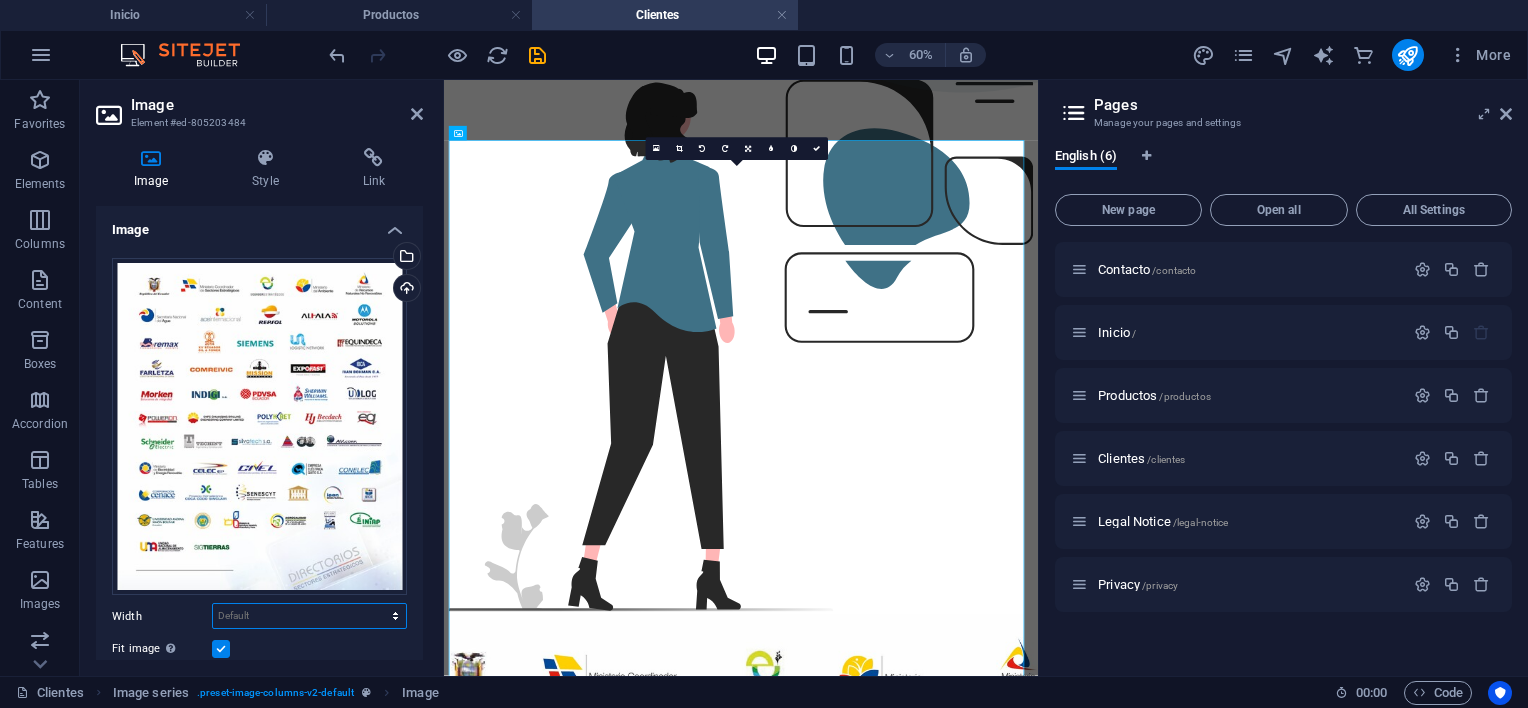 click on "Default auto px rem % em vh vw" at bounding box center (309, 616) 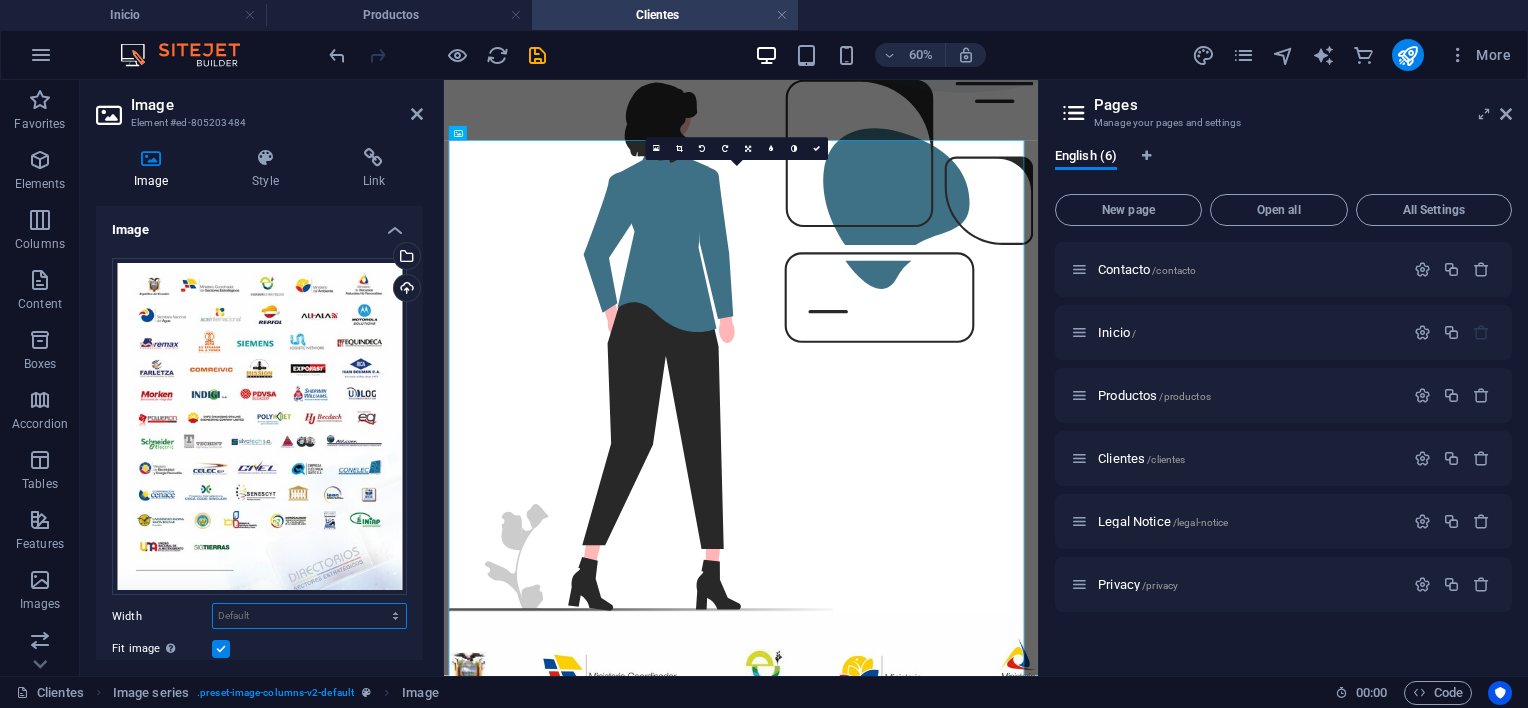 select on "%" 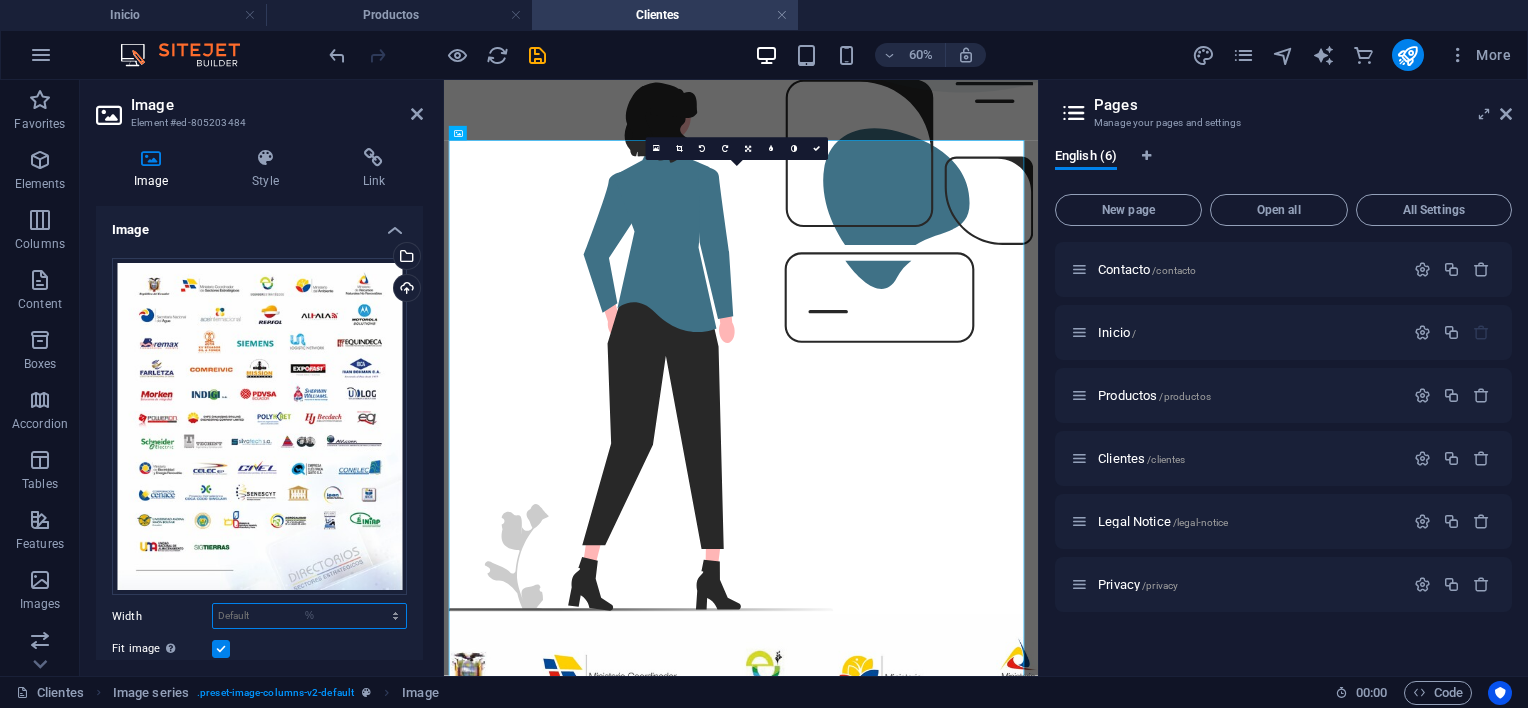 click on "Default auto px rem % em vh vw" at bounding box center [309, 616] 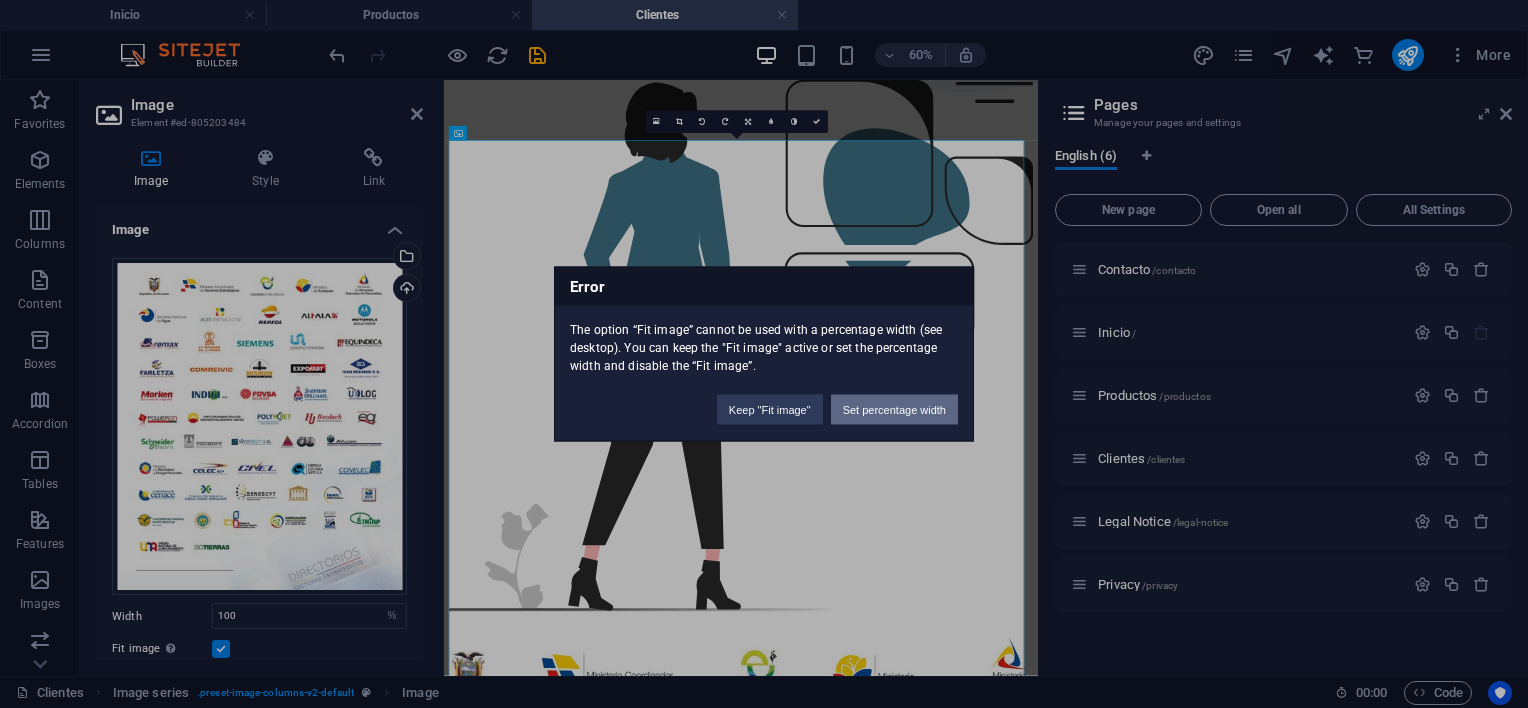 click on "Set percentage width" at bounding box center [894, 410] 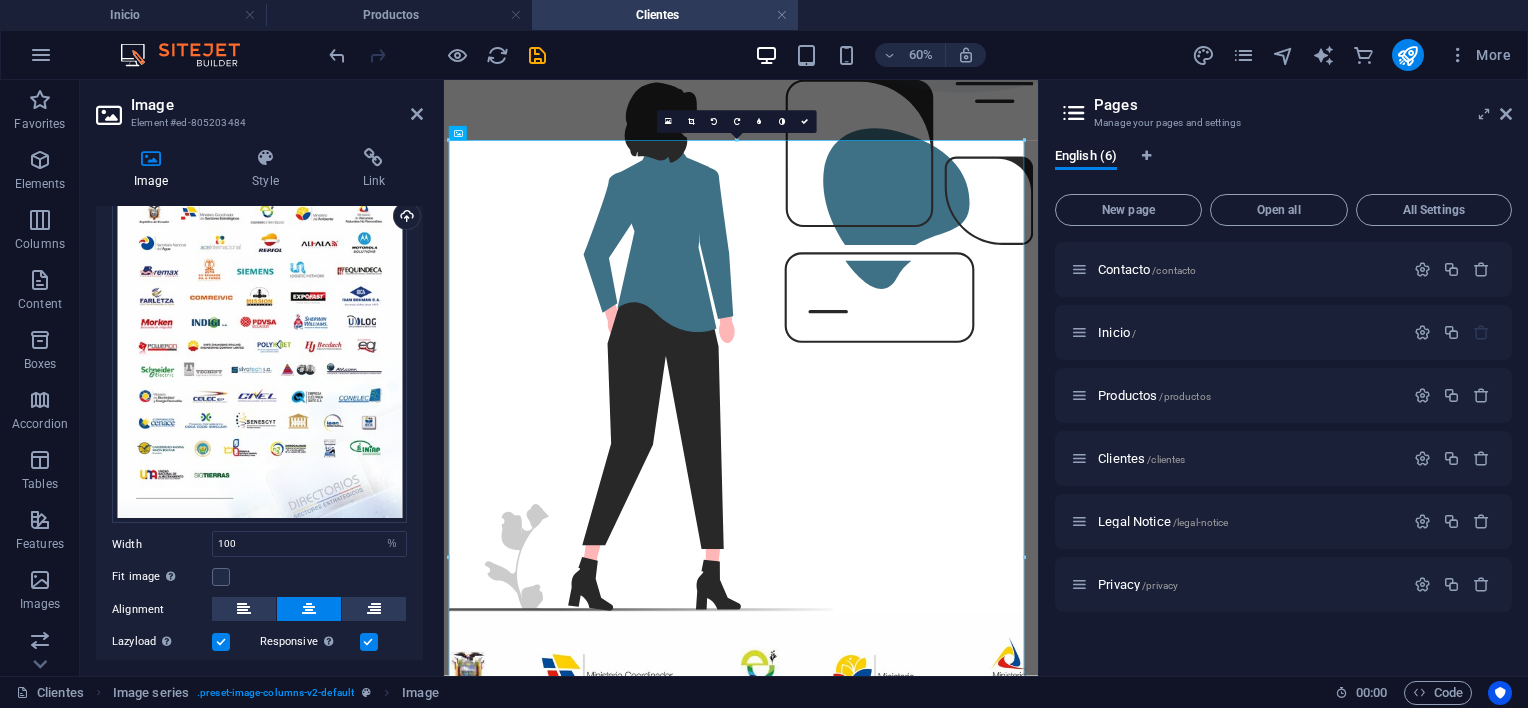 scroll, scrollTop: 100, scrollLeft: 0, axis: vertical 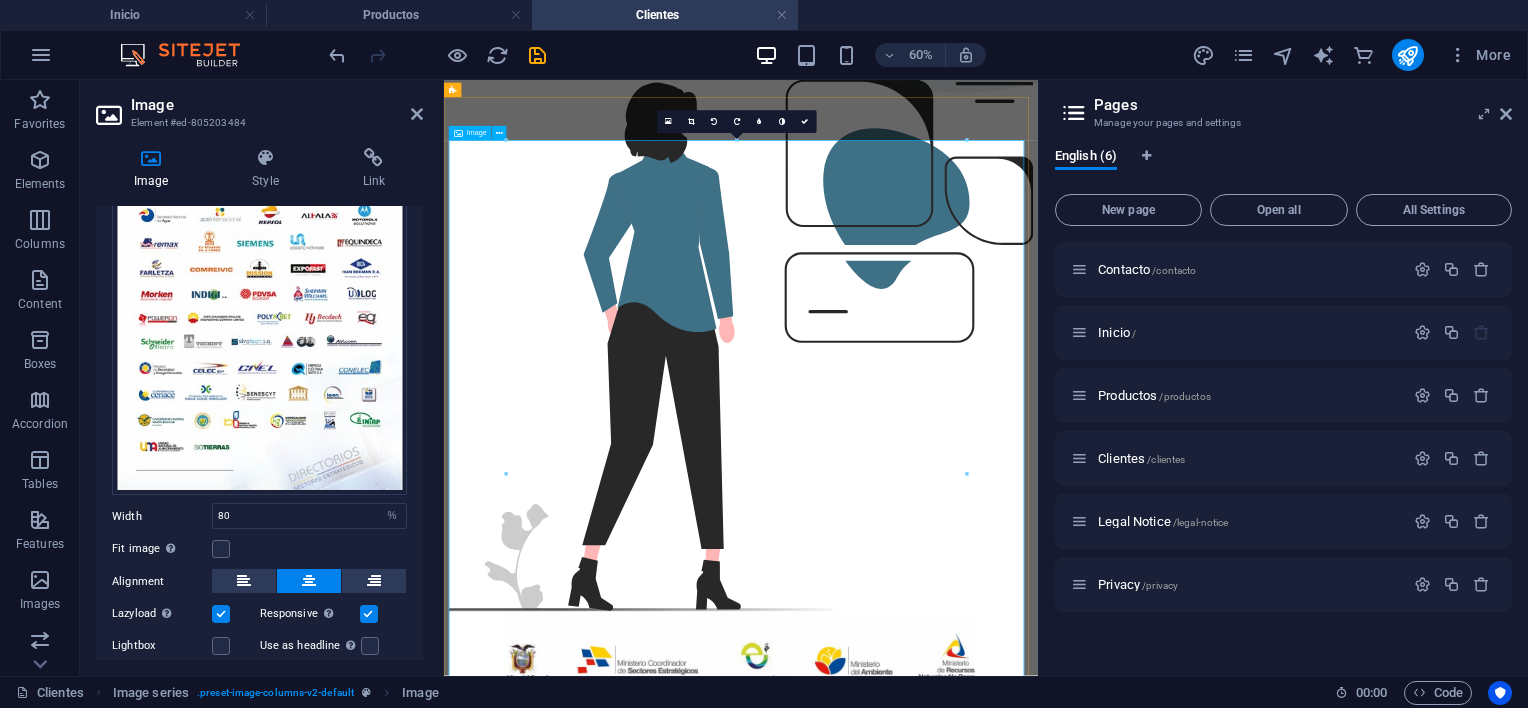 click at bounding box center [939, 1536] 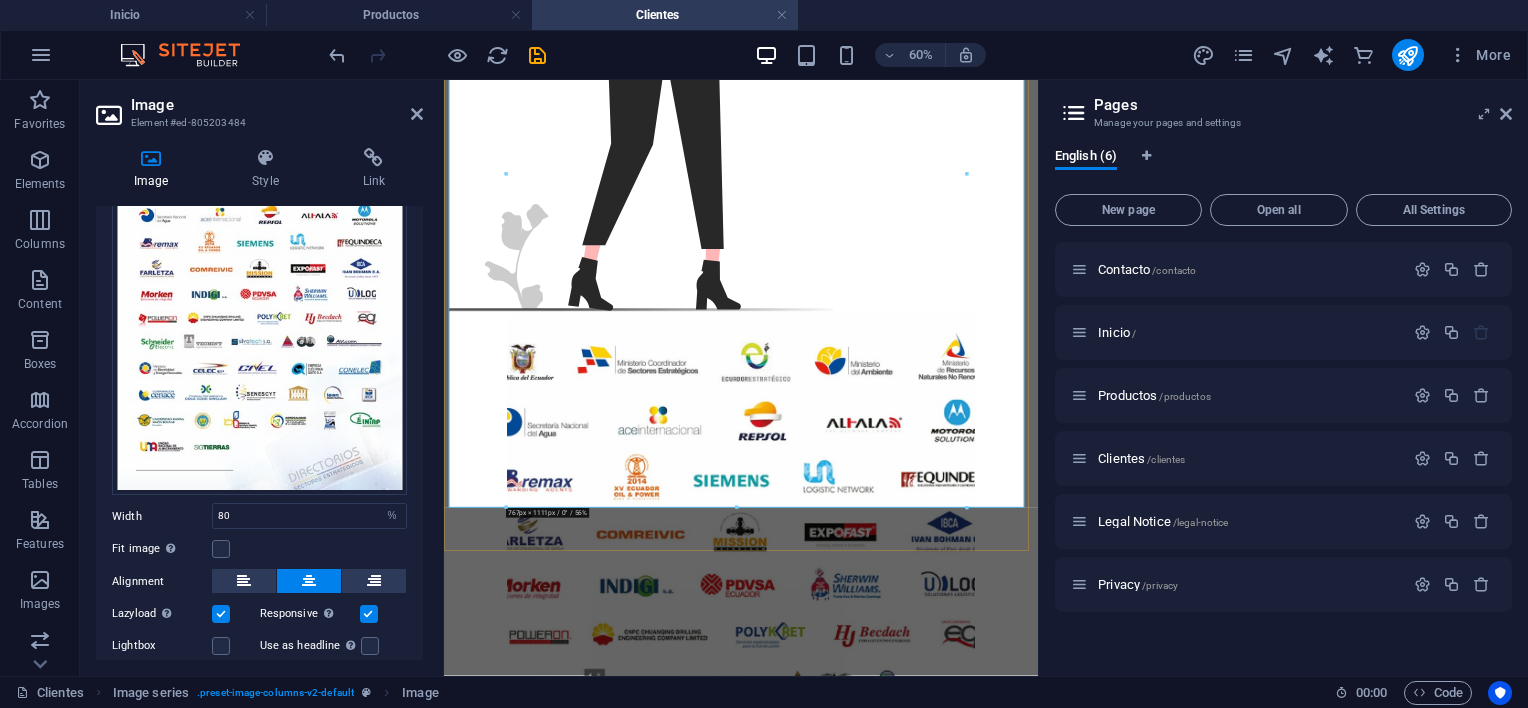 scroll, scrollTop: 1200, scrollLeft: 0, axis: vertical 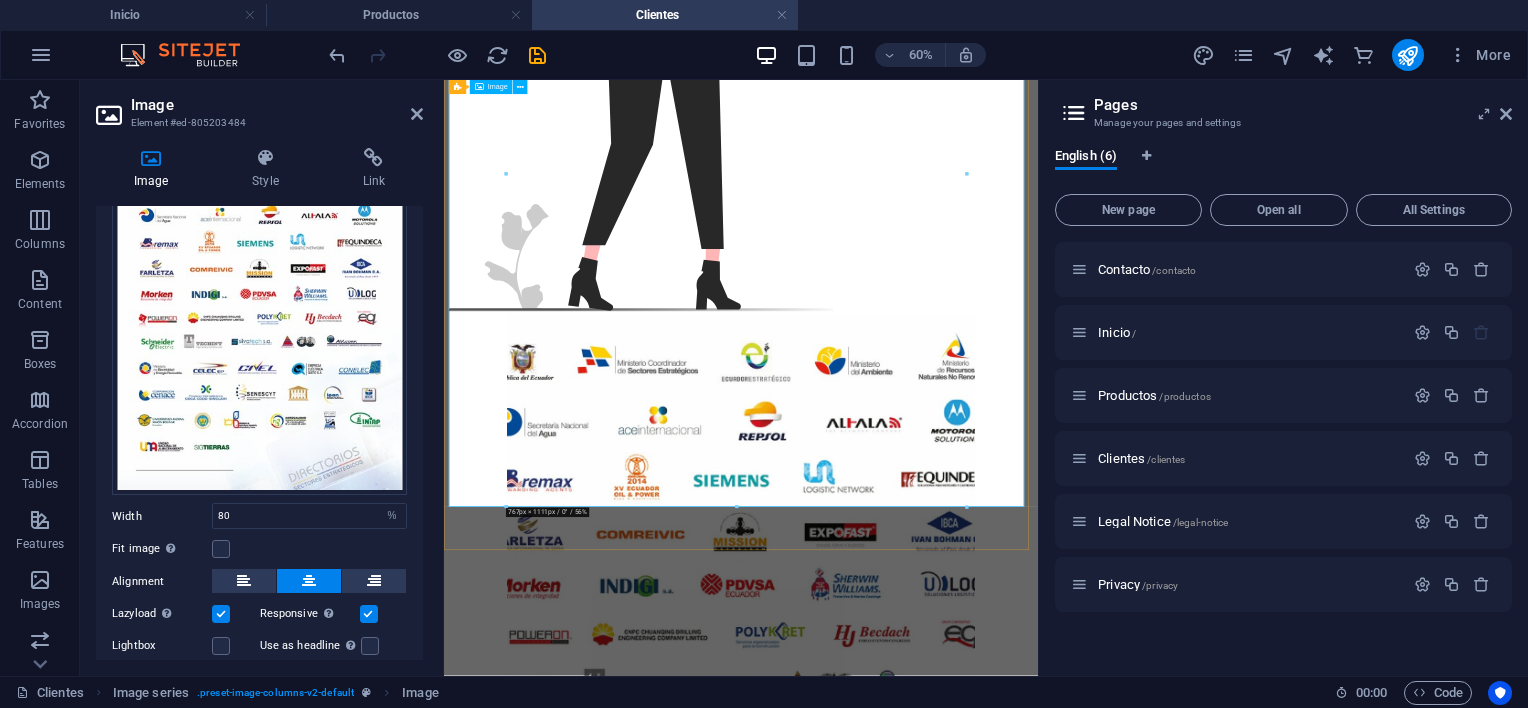 click at bounding box center [939, 1036] 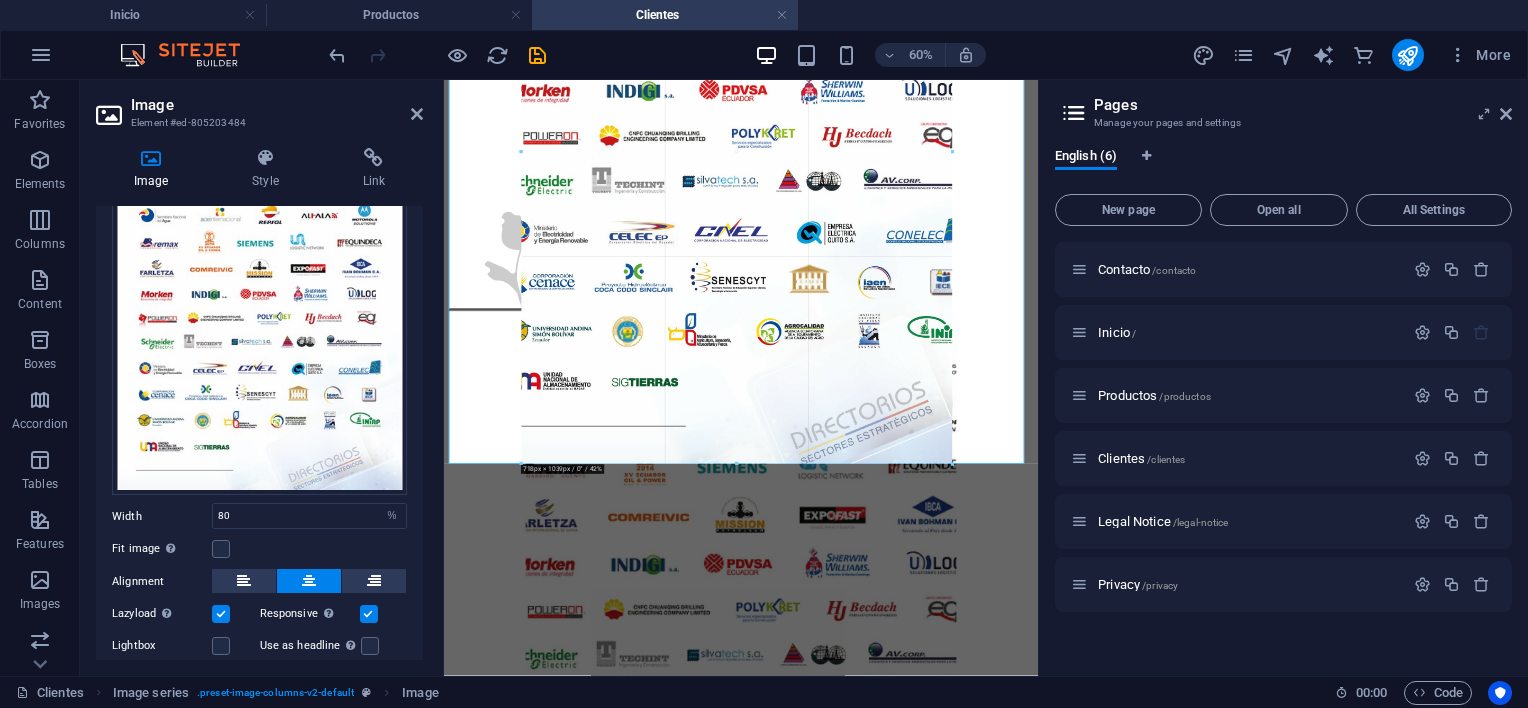 drag, startPoint x: 739, startPoint y: 505, endPoint x: 489, endPoint y: 573, distance: 259.083 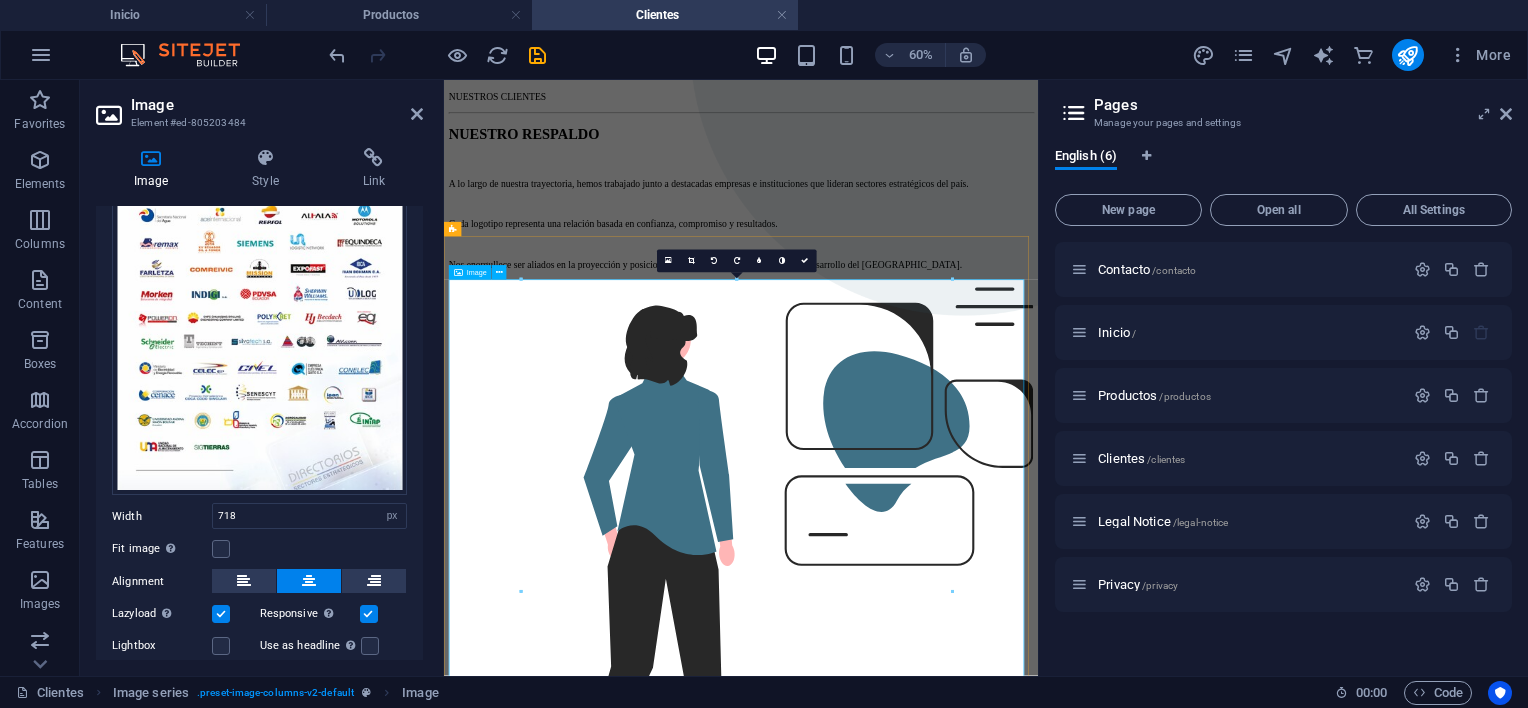 scroll, scrollTop: 500, scrollLeft: 0, axis: vertical 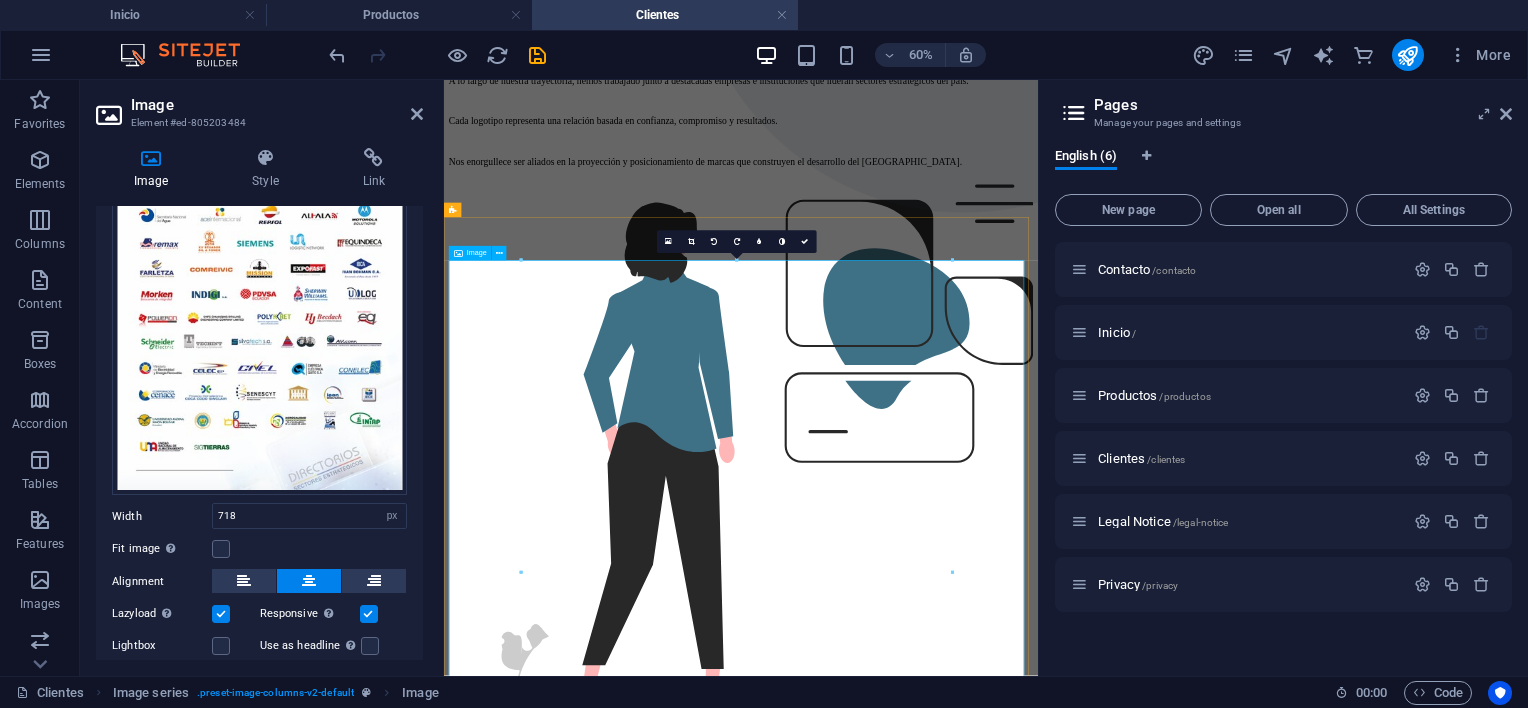 click at bounding box center (939, 1692) 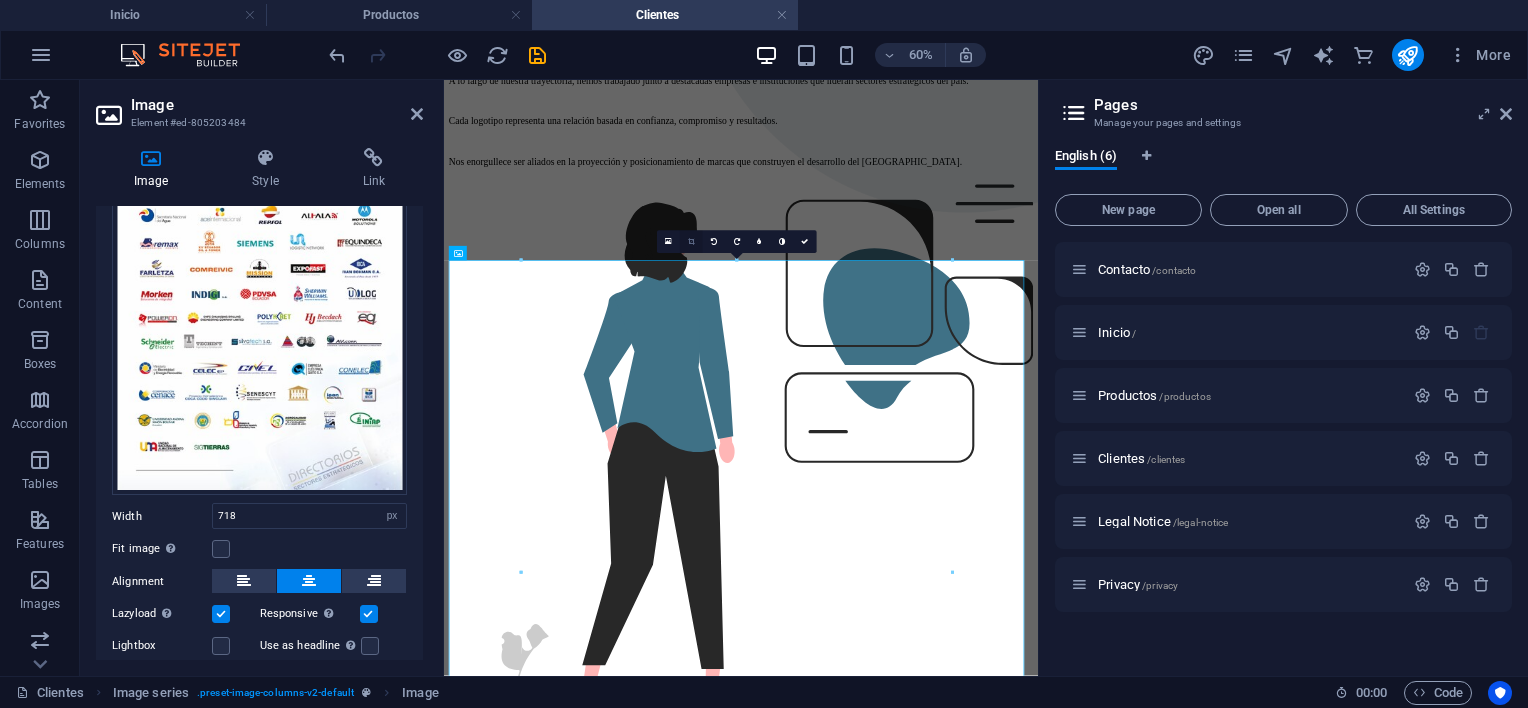 click at bounding box center [691, 241] 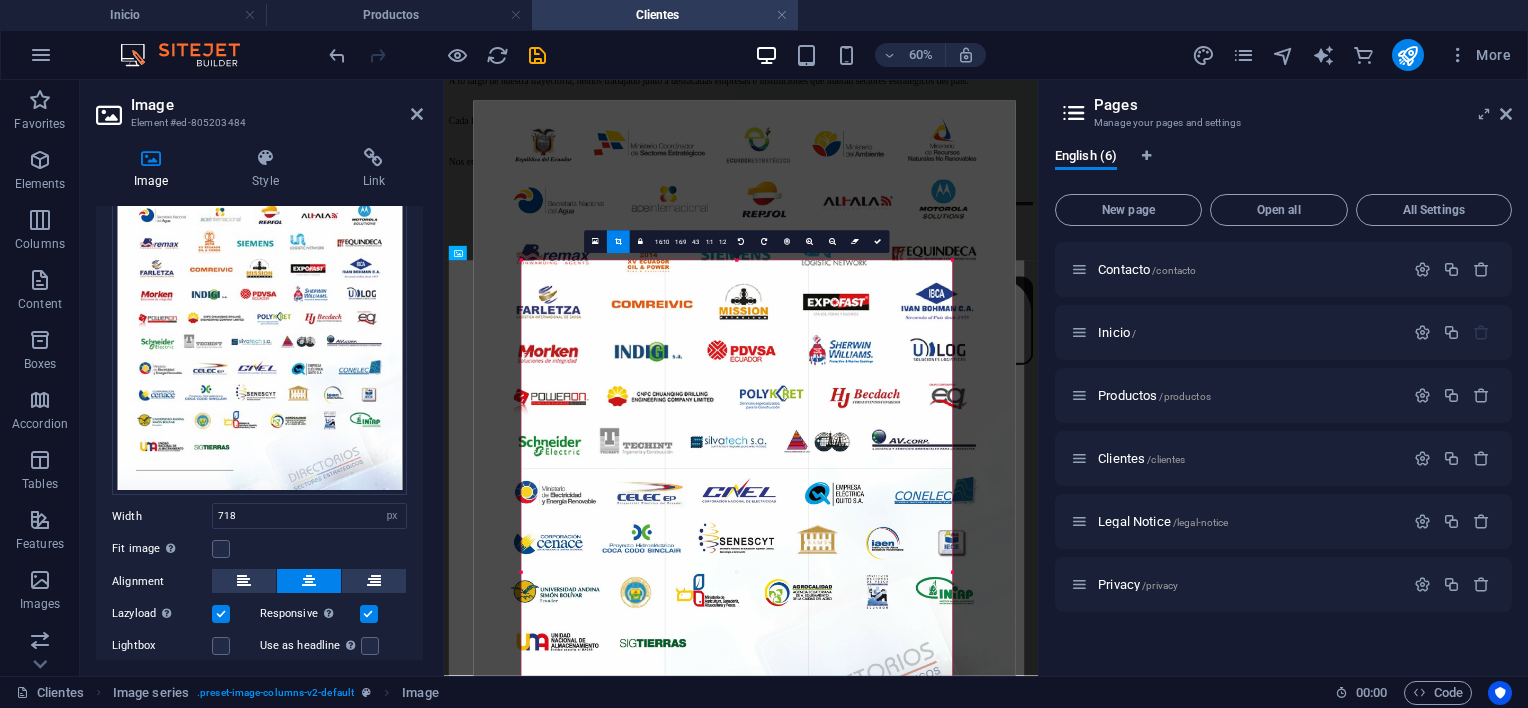 drag, startPoint x: 863, startPoint y: 532, endPoint x: 836, endPoint y: 181, distance: 352.03693 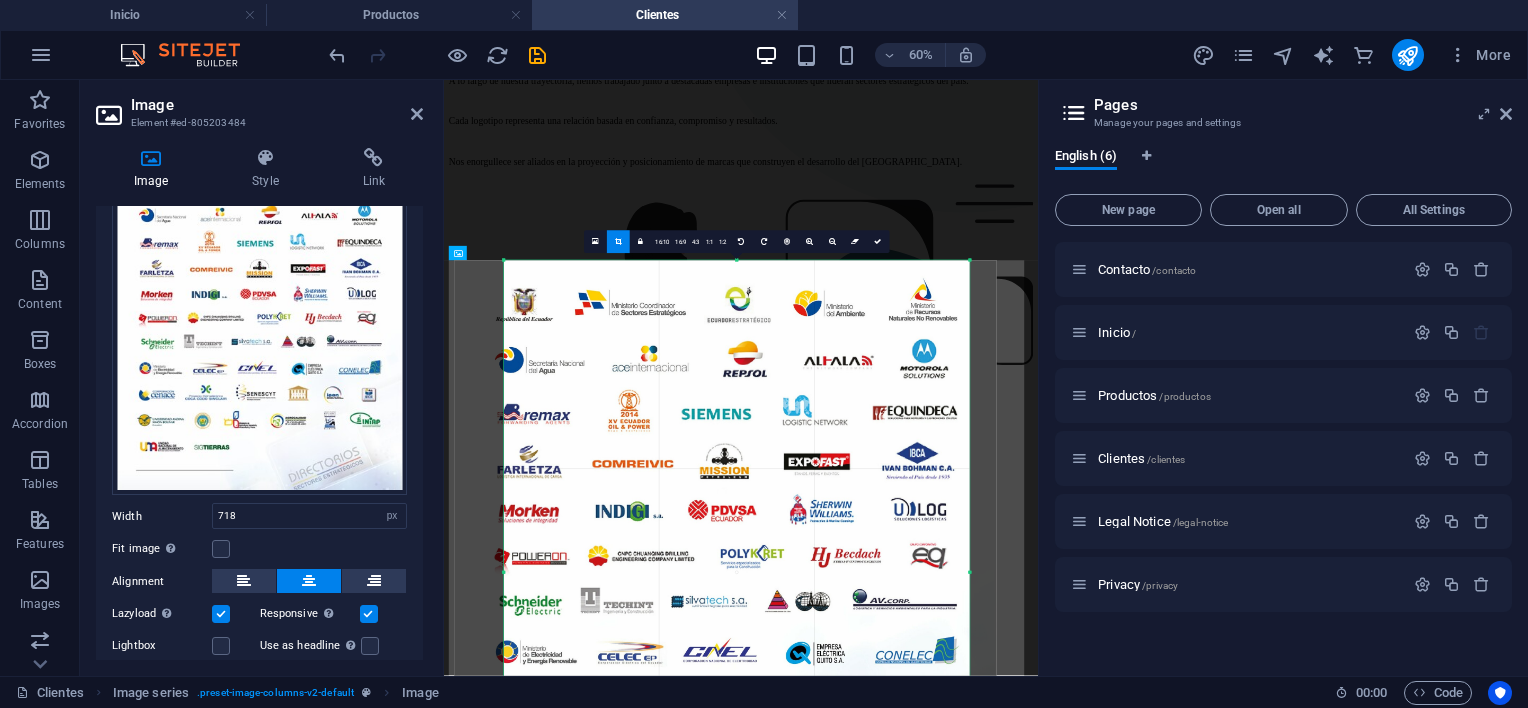 drag, startPoint x: 950, startPoint y: 572, endPoint x: 697, endPoint y: 565, distance: 253.09682 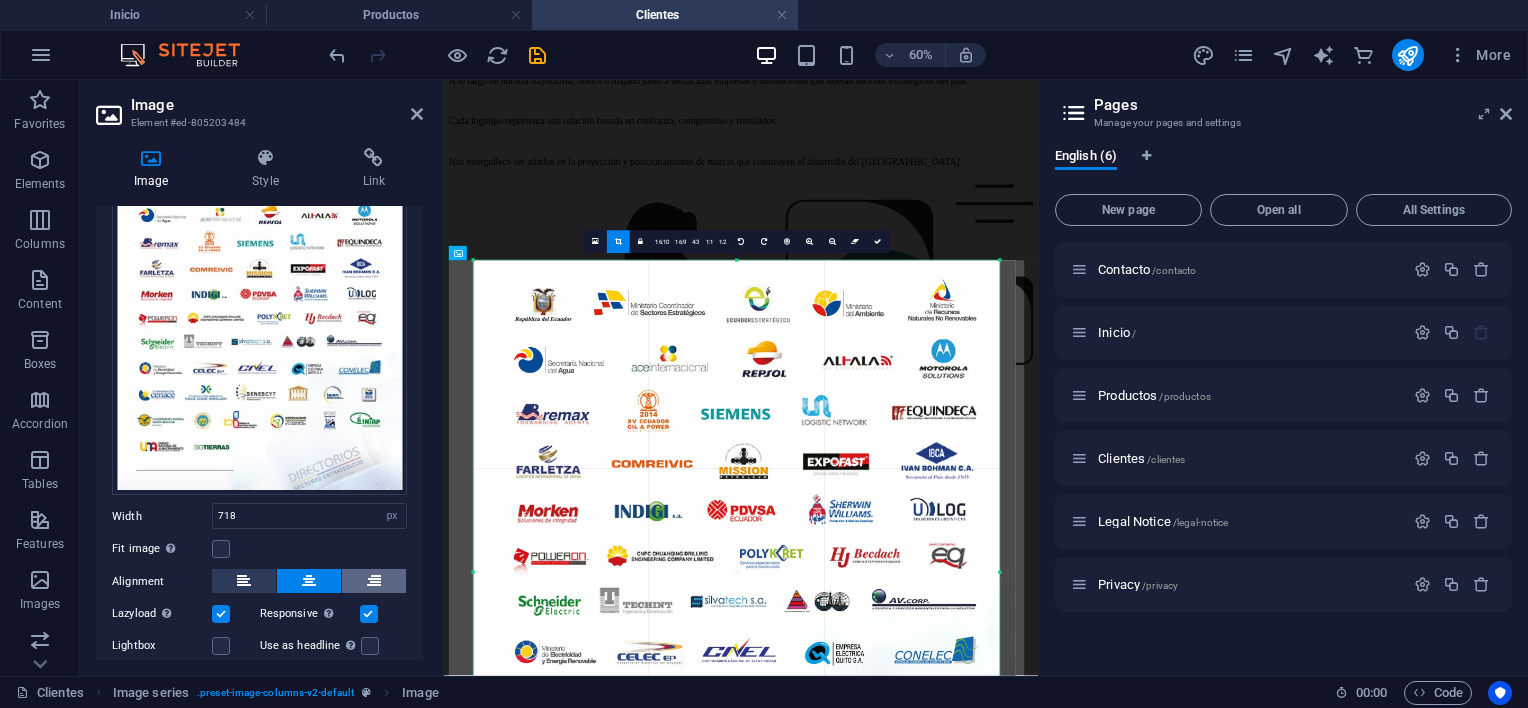 drag, startPoint x: 503, startPoint y: 568, endPoint x: 400, endPoint y: 585, distance: 104.393486 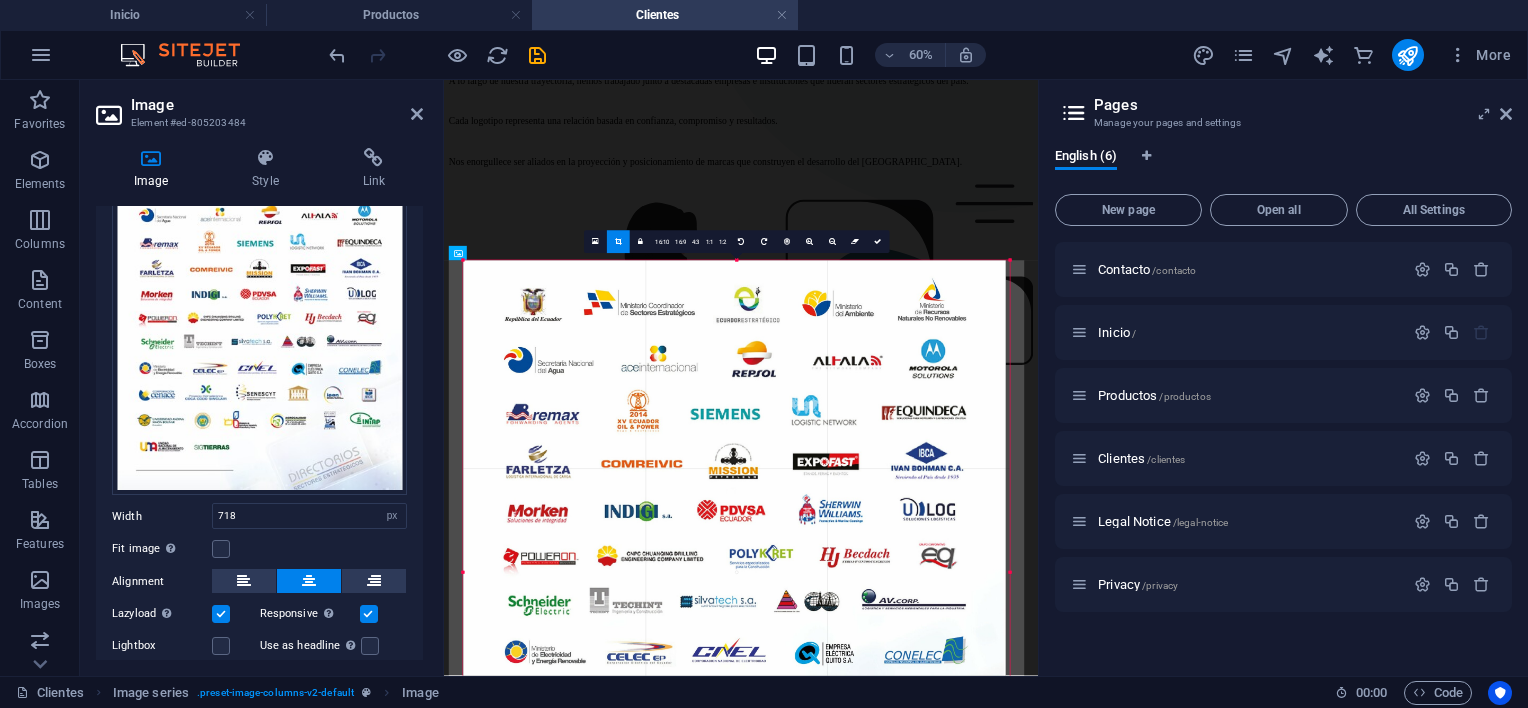 drag, startPoint x: 1003, startPoint y: 574, endPoint x: 978, endPoint y: 826, distance: 253.23705 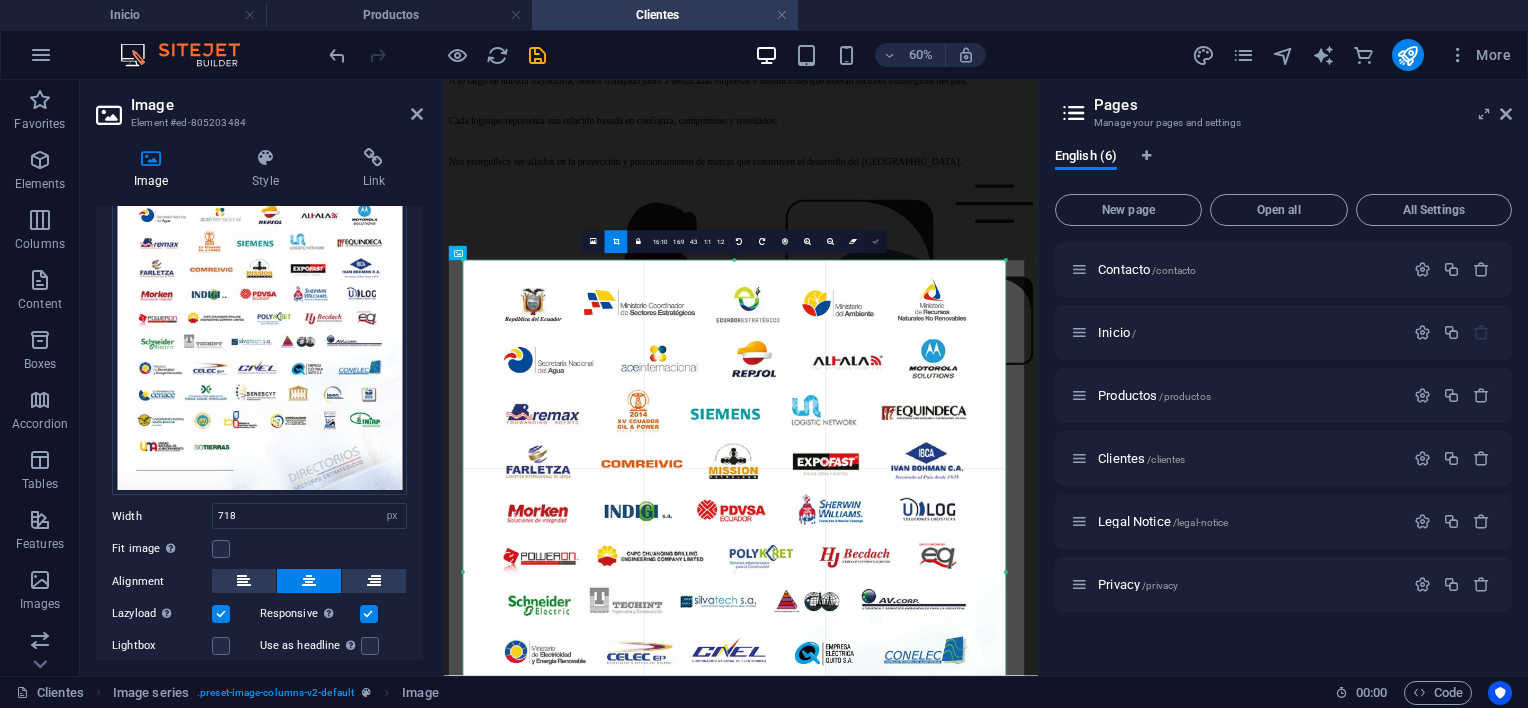 click at bounding box center (875, 242) 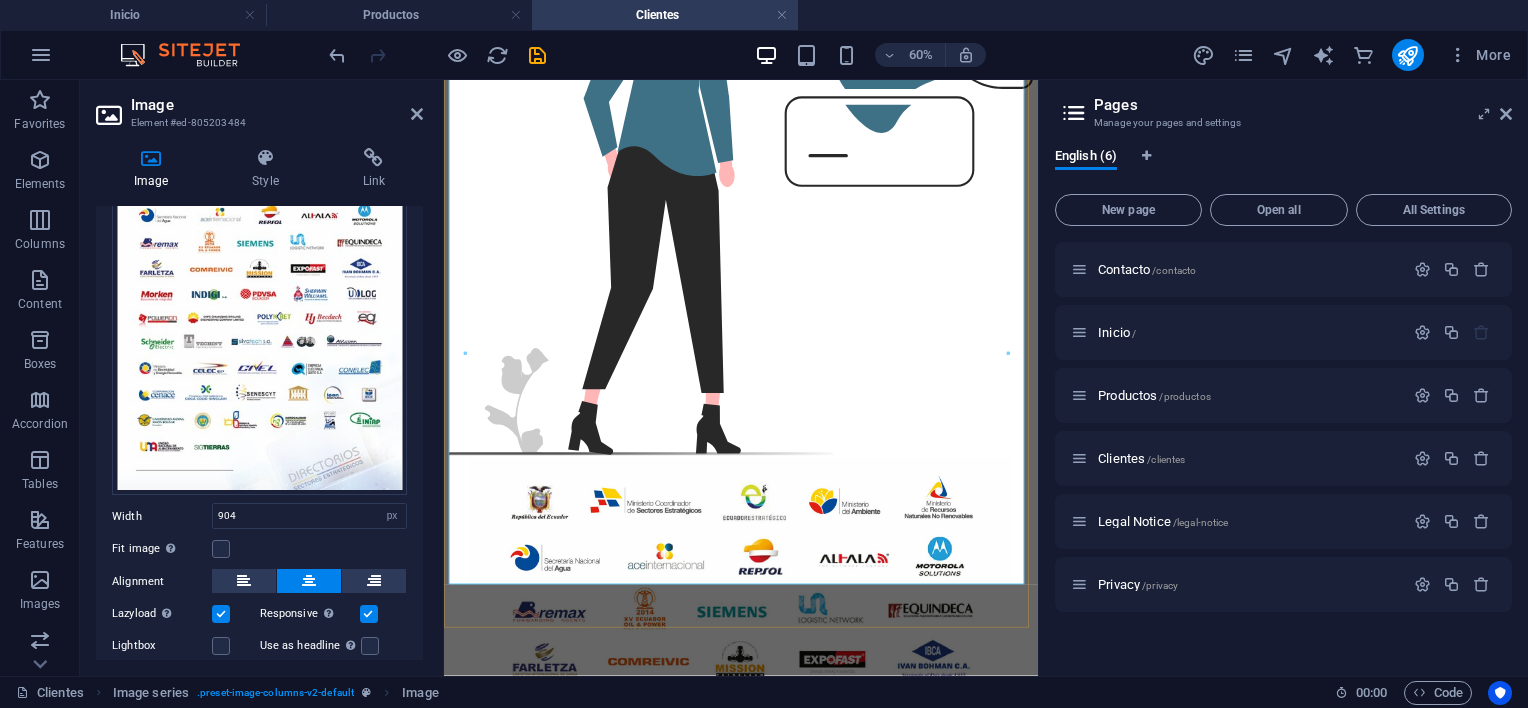 scroll, scrollTop: 1000, scrollLeft: 0, axis: vertical 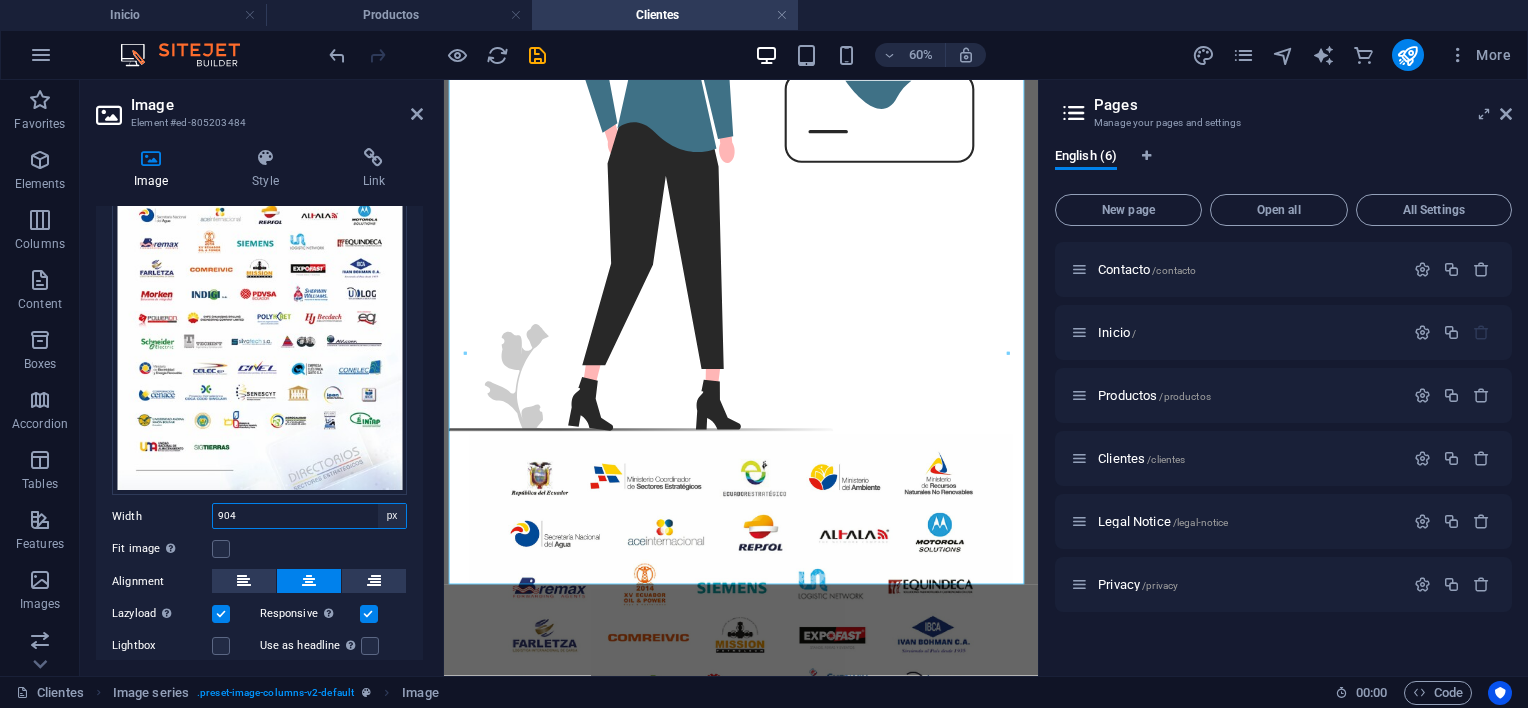 click on "Default auto px rem % em vh vw" at bounding box center (392, 516) 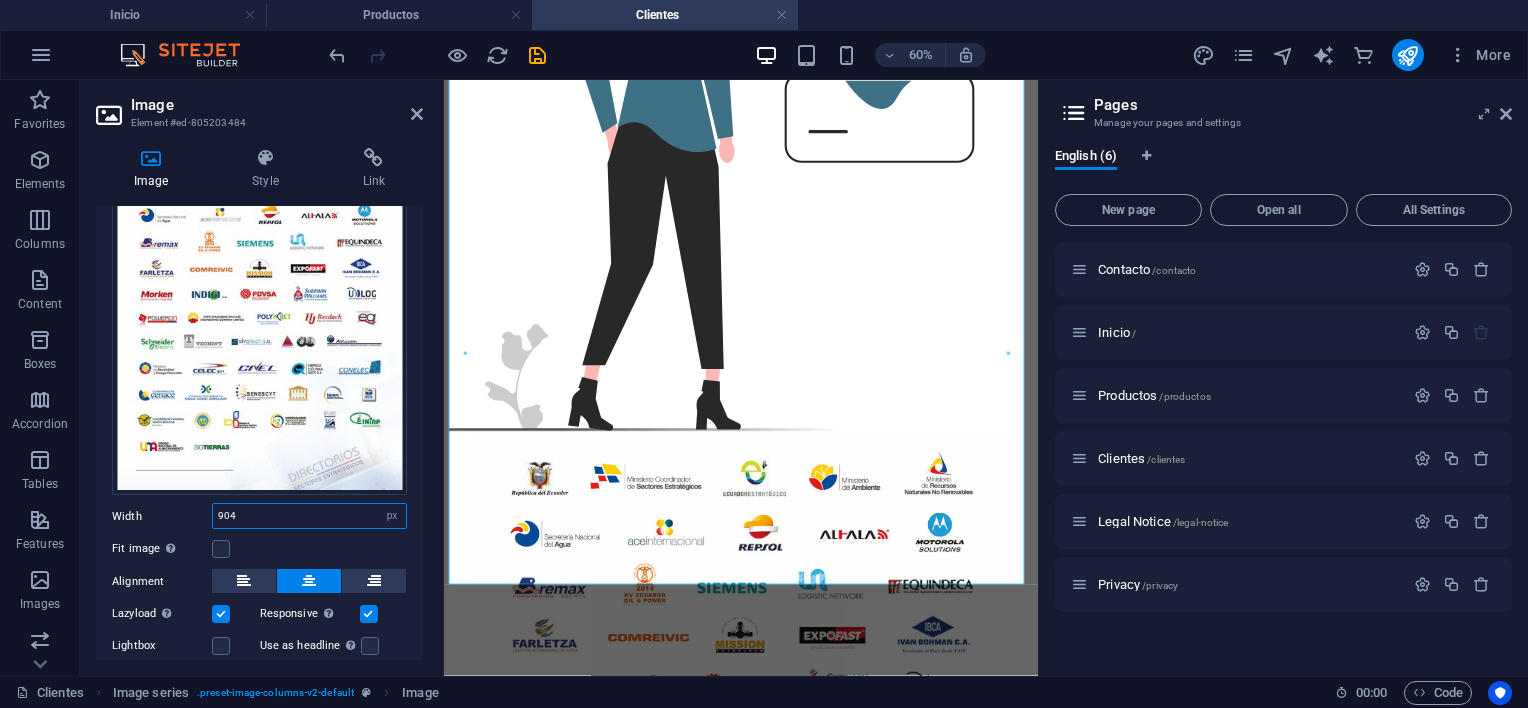 select on "%" 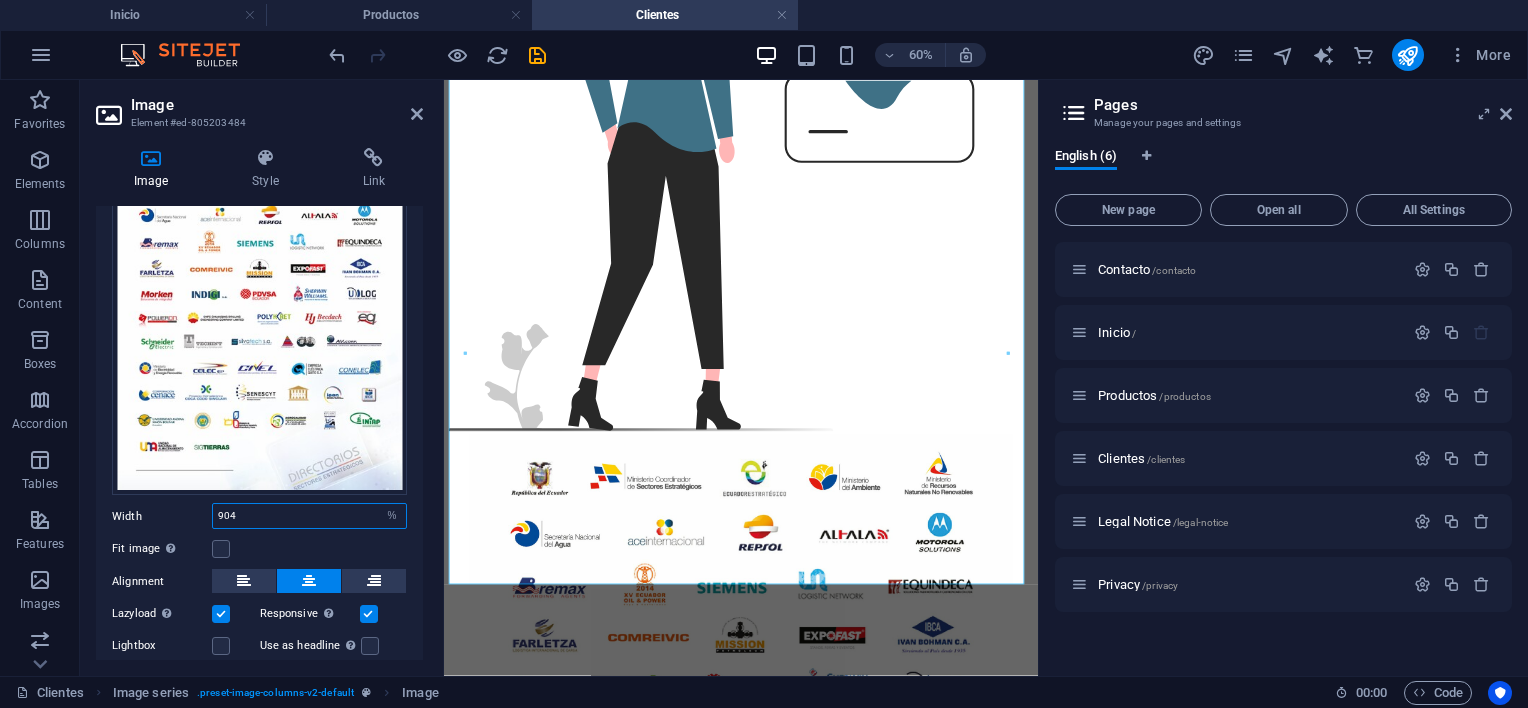 click on "Default auto px rem % em vh vw" at bounding box center (392, 516) 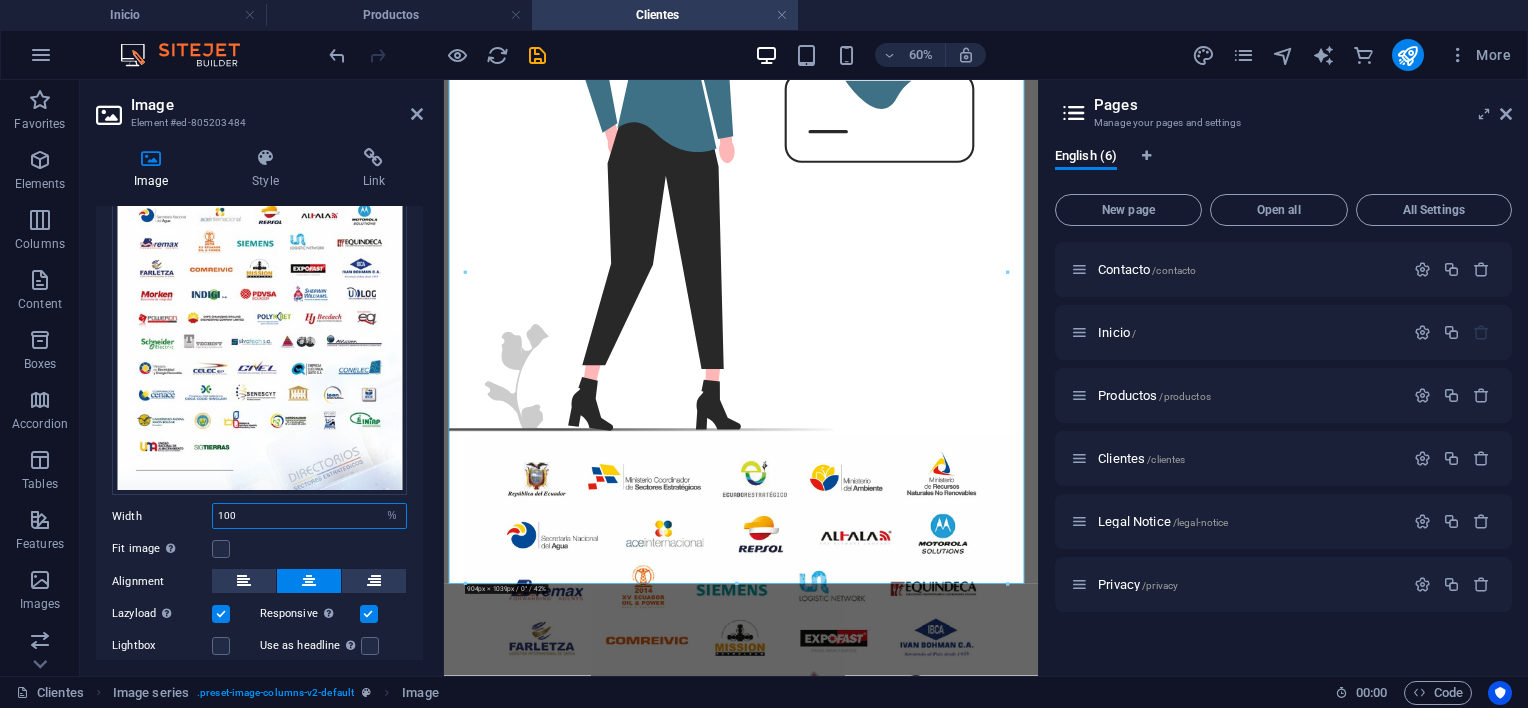 type on "100" 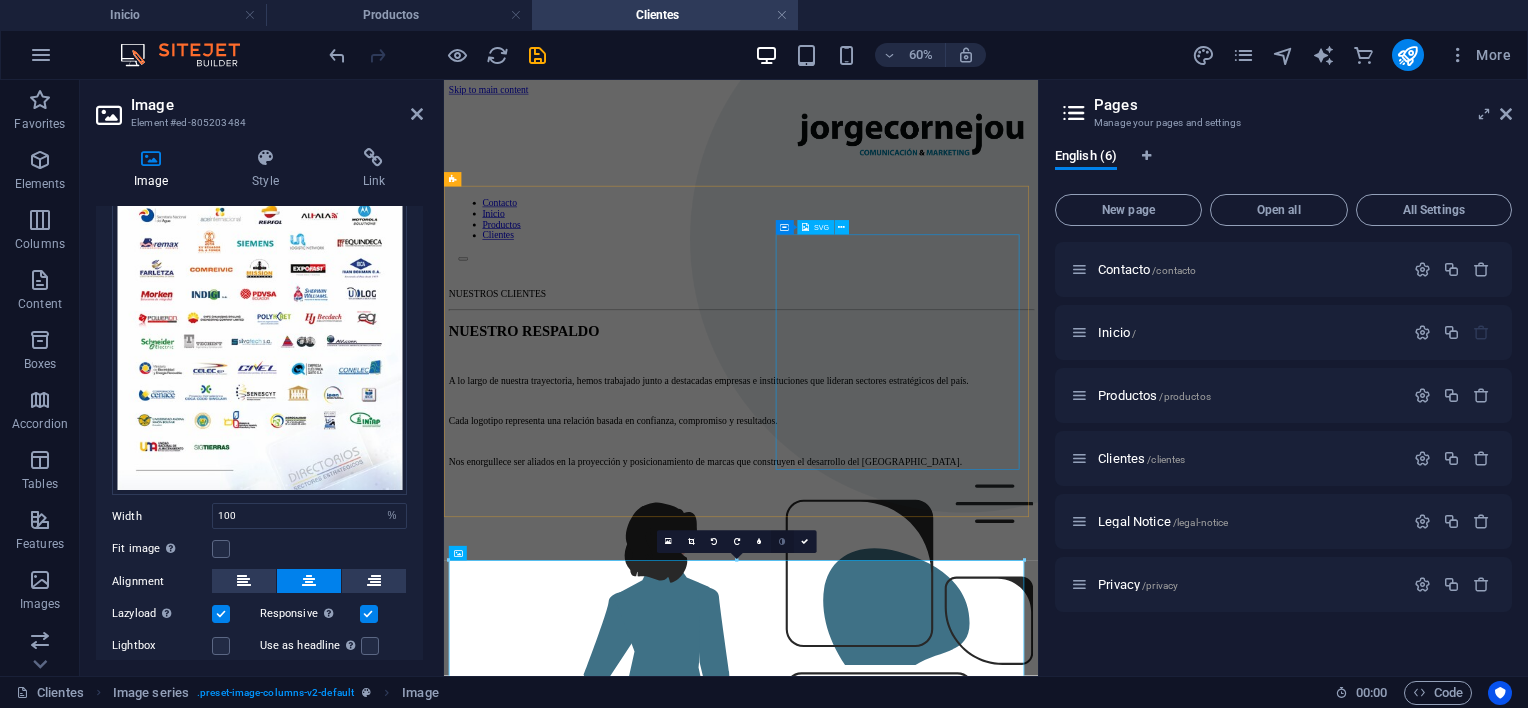 scroll, scrollTop: 0, scrollLeft: 0, axis: both 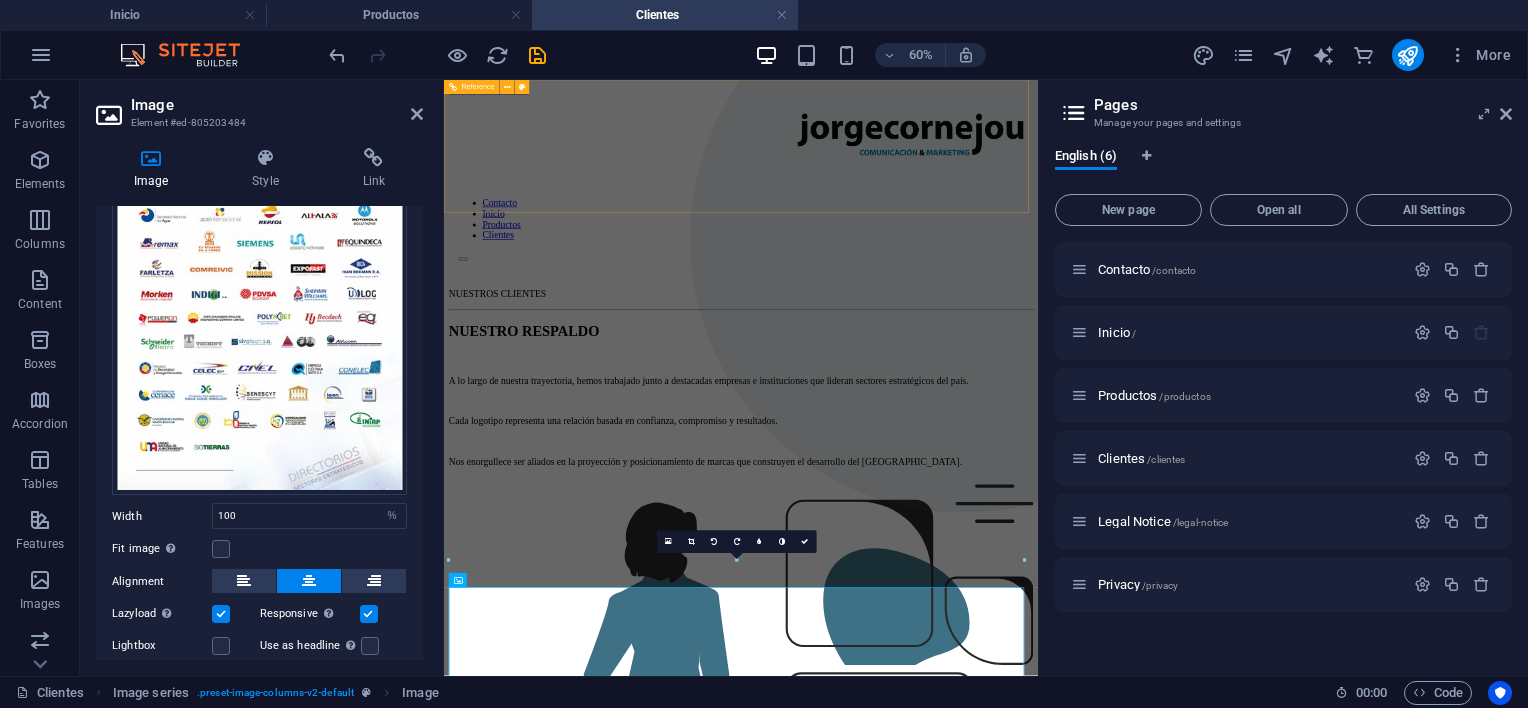 click at bounding box center (939, 235) 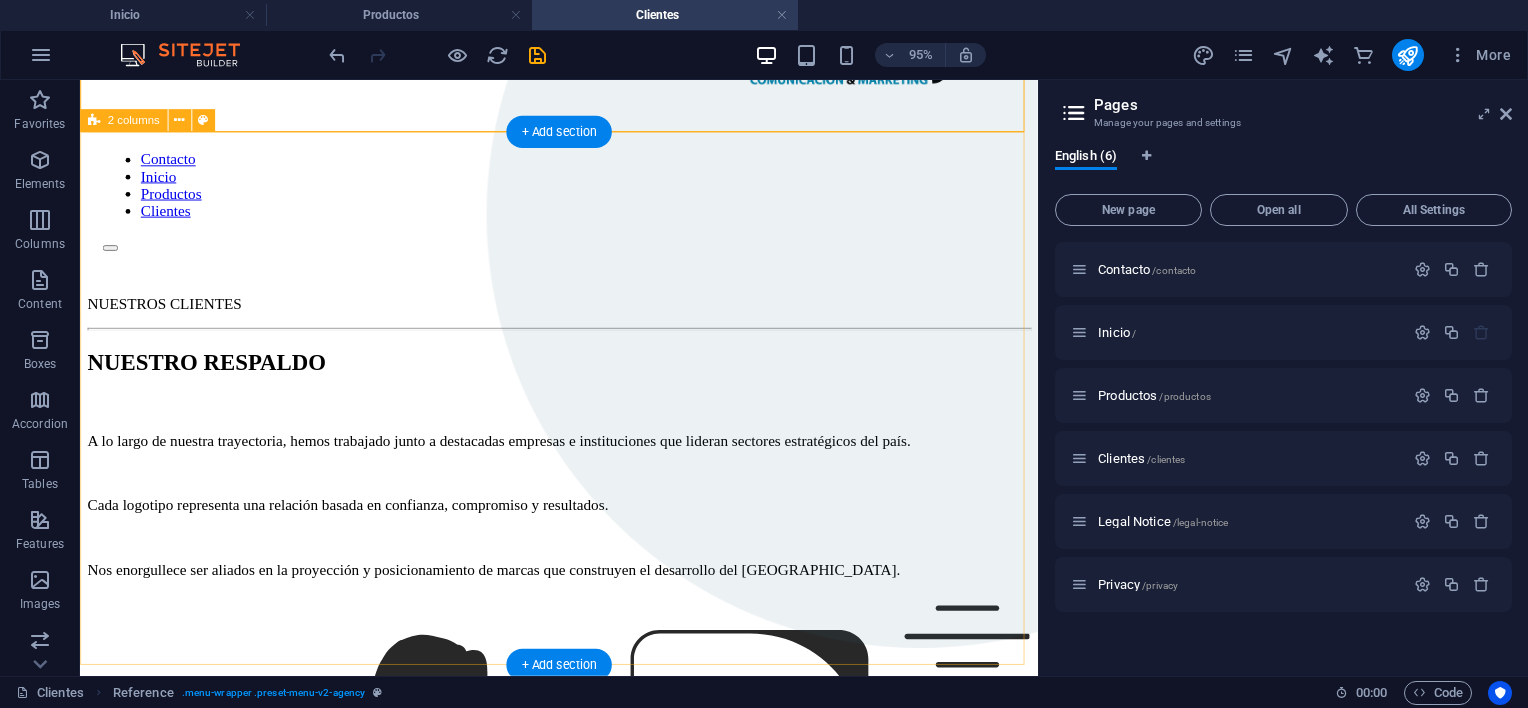scroll, scrollTop: 0, scrollLeft: 0, axis: both 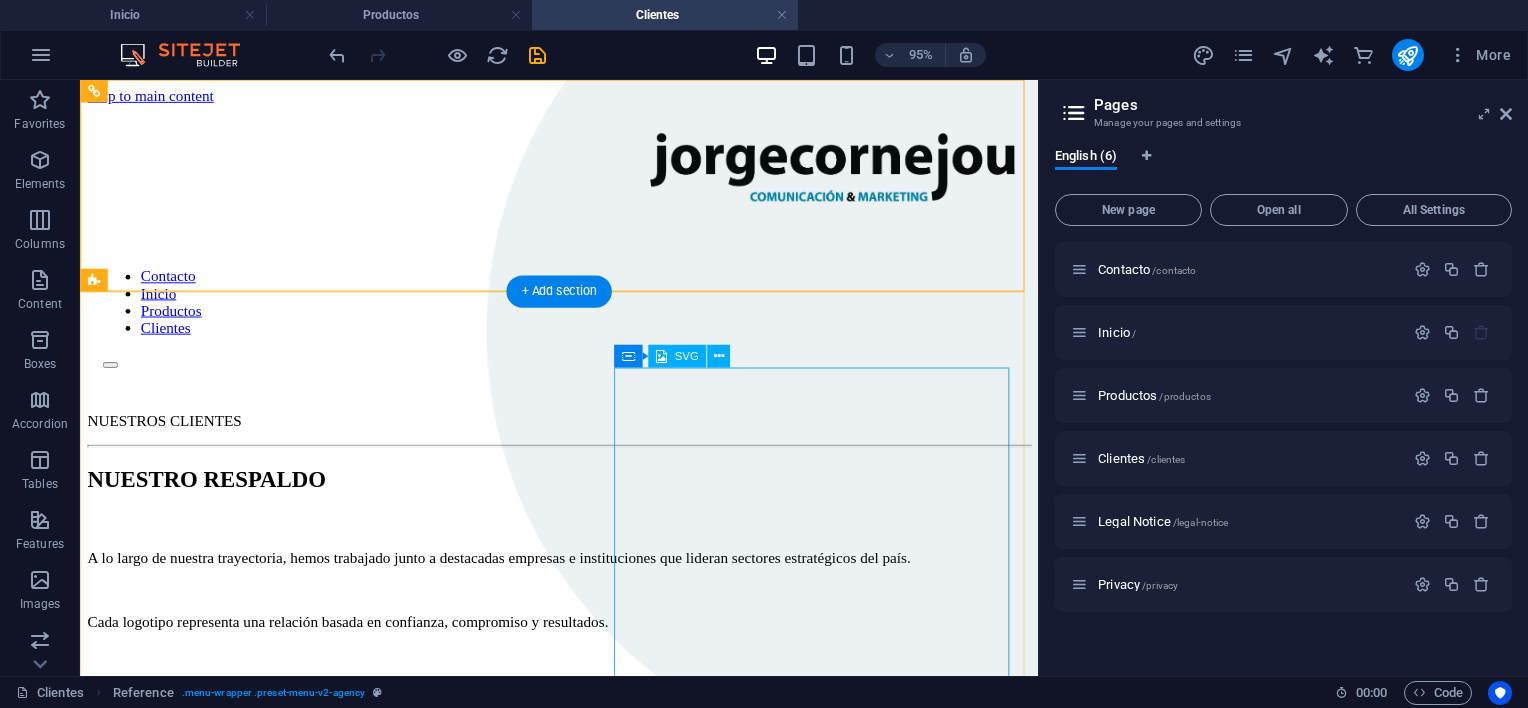 click at bounding box center [584, 1216] 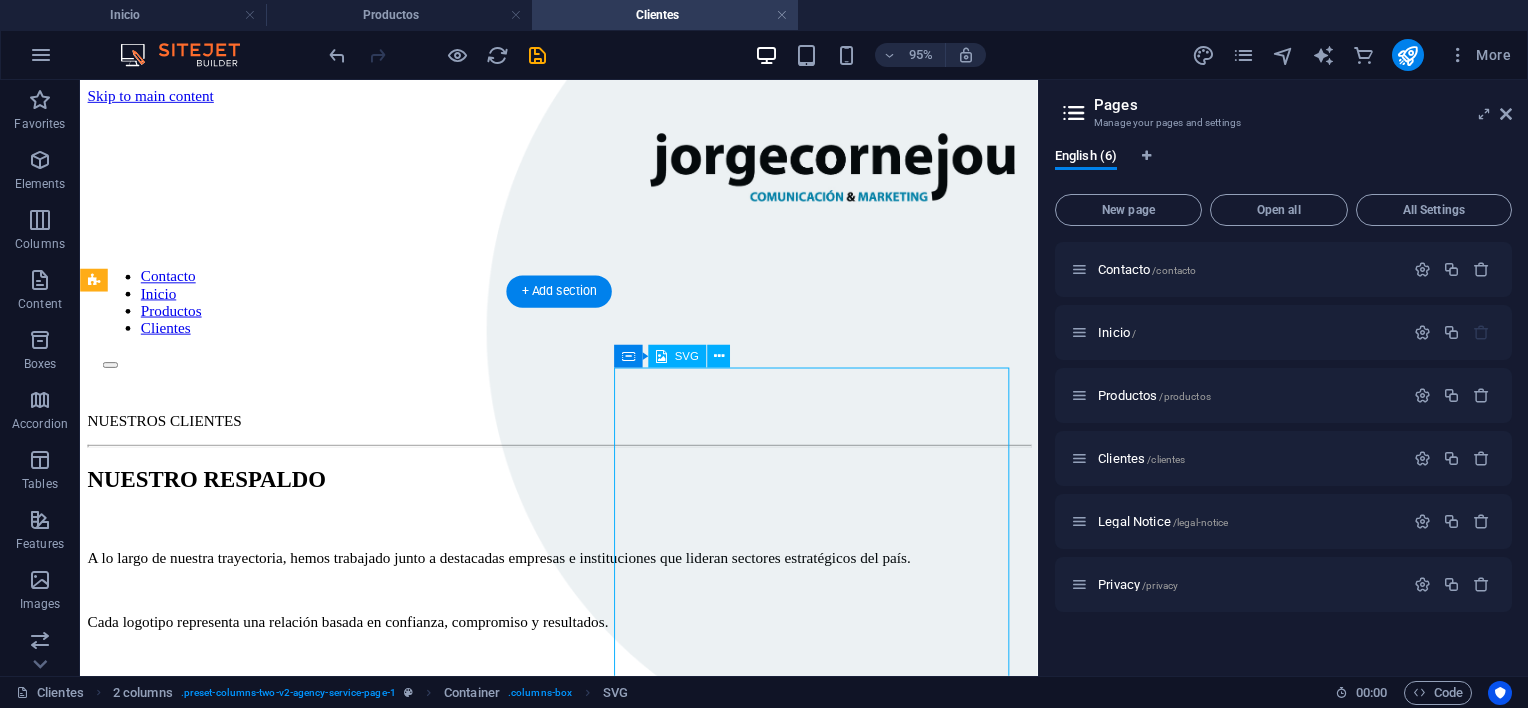 click at bounding box center [584, 1216] 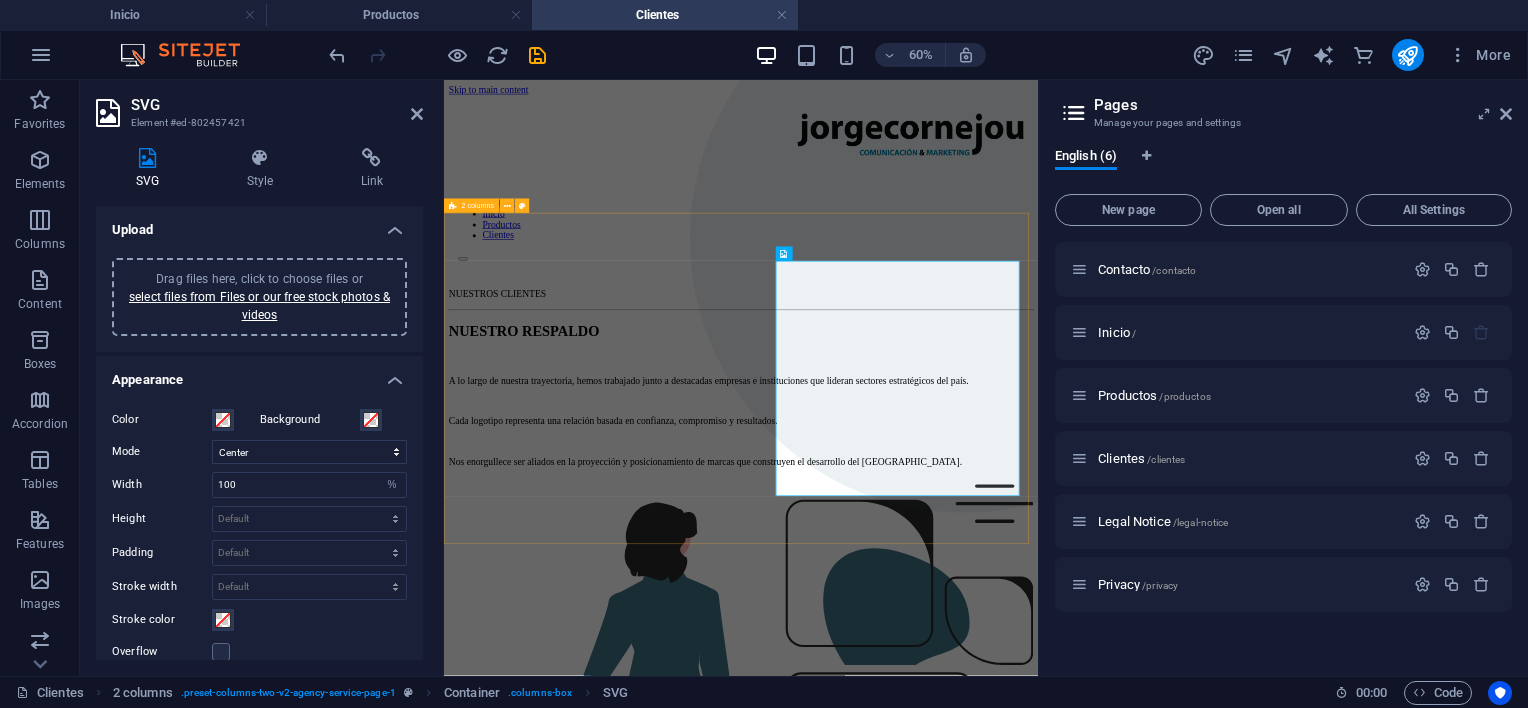 click on "NUESTROS CLIENTES NUESTRO RESPALDO A lo largo de nuestra trayectoria, hemos trabajado junto a destacadas empresas e instituciones que lideran sectores estratégicos del país.  Cada logotipo representa una relación basada en confianza, compromiso y resultados.  Nos enorgullece ser aliados en la proyección y posicionamiento de marcas que construyen el desarrollo del [GEOGRAPHIC_DATA]." at bounding box center (939, 1040) 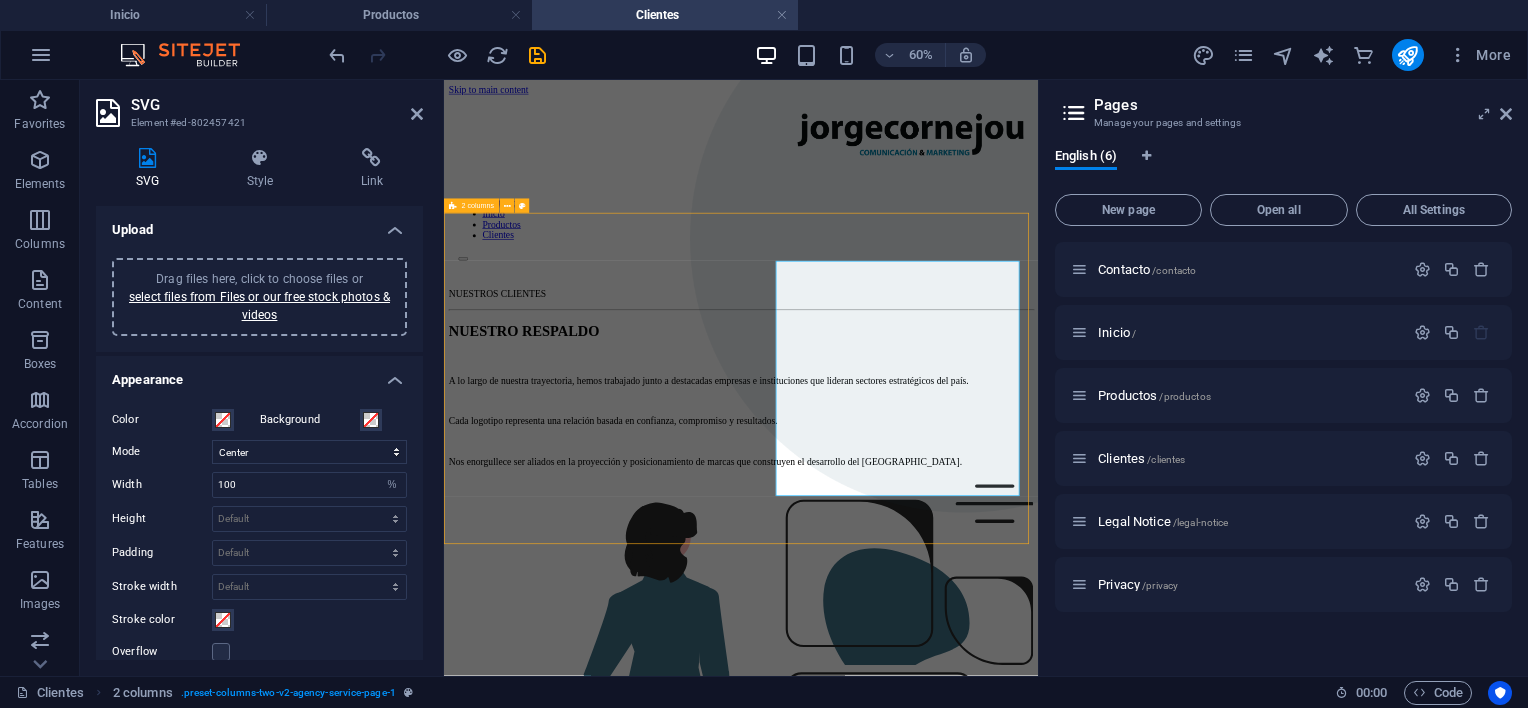 click on "NUESTROS CLIENTES NUESTRO RESPALDO A lo largo de nuestra trayectoria, hemos trabajado junto a destacadas empresas e instituciones que lideran sectores estratégicos del país.  Cada logotipo representa una relación basada en confianza, compromiso y resultados.  Nos enorgullece ser aliados en la proyección y posicionamiento de marcas que construyen el desarrollo del [GEOGRAPHIC_DATA]." at bounding box center (939, 1040) 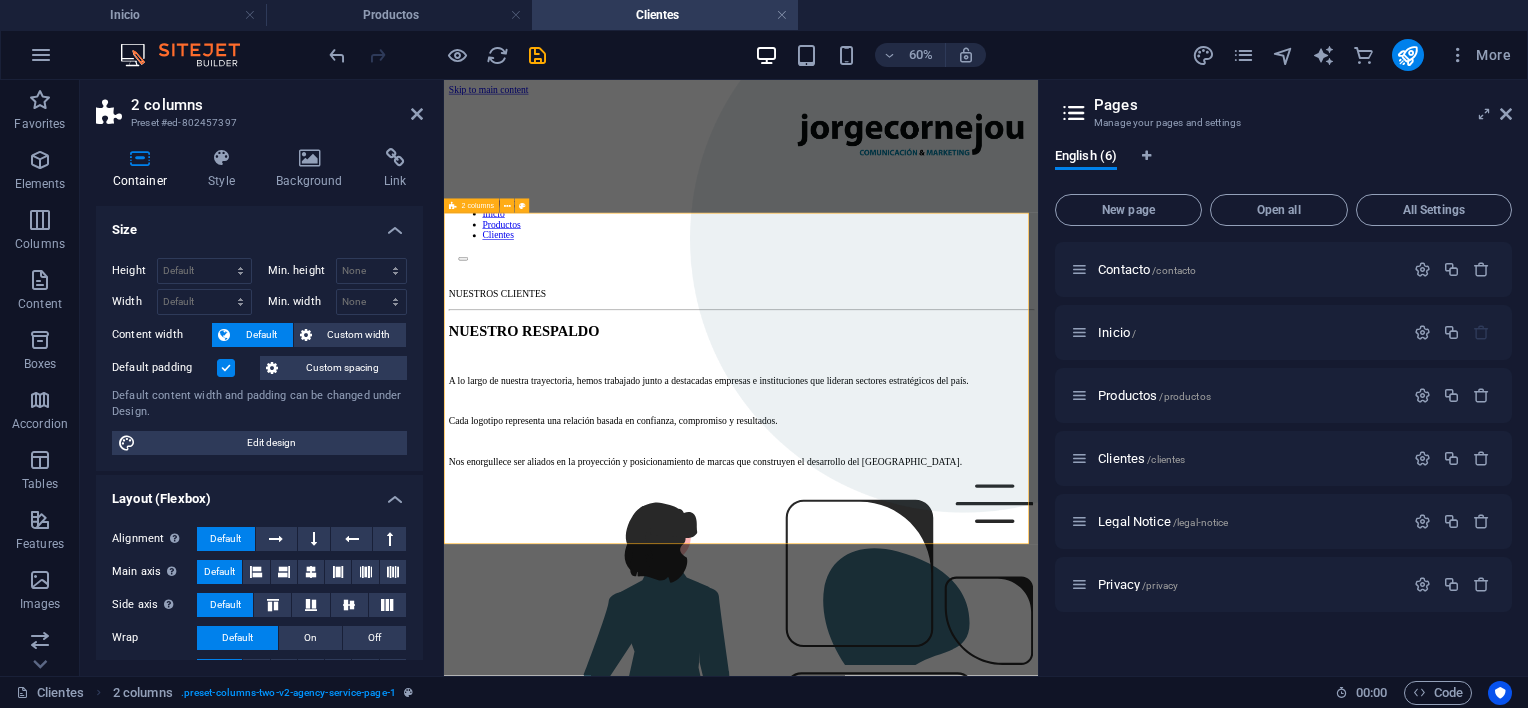 click on "NUESTROS CLIENTES NUESTRO RESPALDO A lo largo de nuestra trayectoria, hemos trabajado junto a destacadas empresas e instituciones que lideran sectores estratégicos del país.  Cada logotipo representa una relación basada en confianza, compromiso y resultados.  Nos enorgullece ser aliados en la proyección y posicionamiento de marcas que construyen el desarrollo del [GEOGRAPHIC_DATA]." at bounding box center (939, 1040) 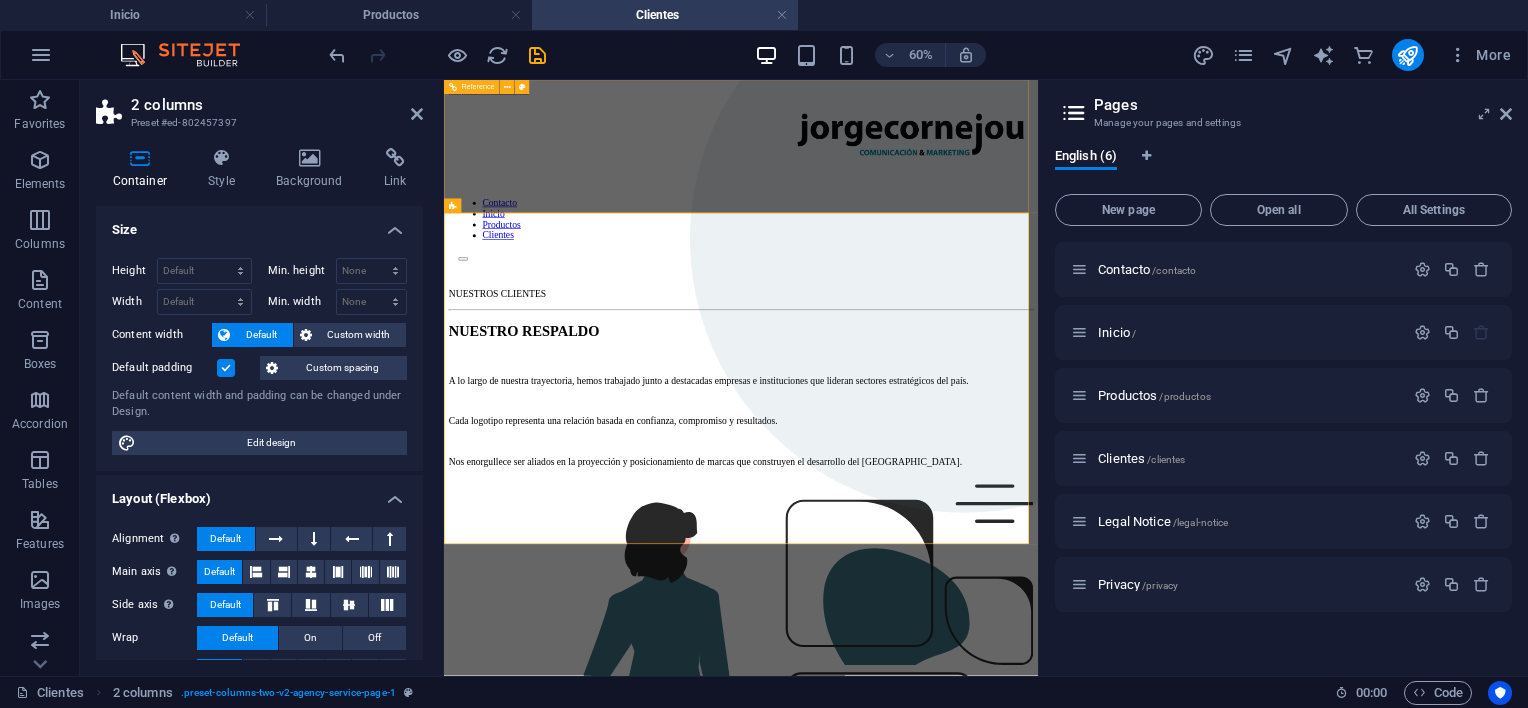 click at bounding box center [939, 173] 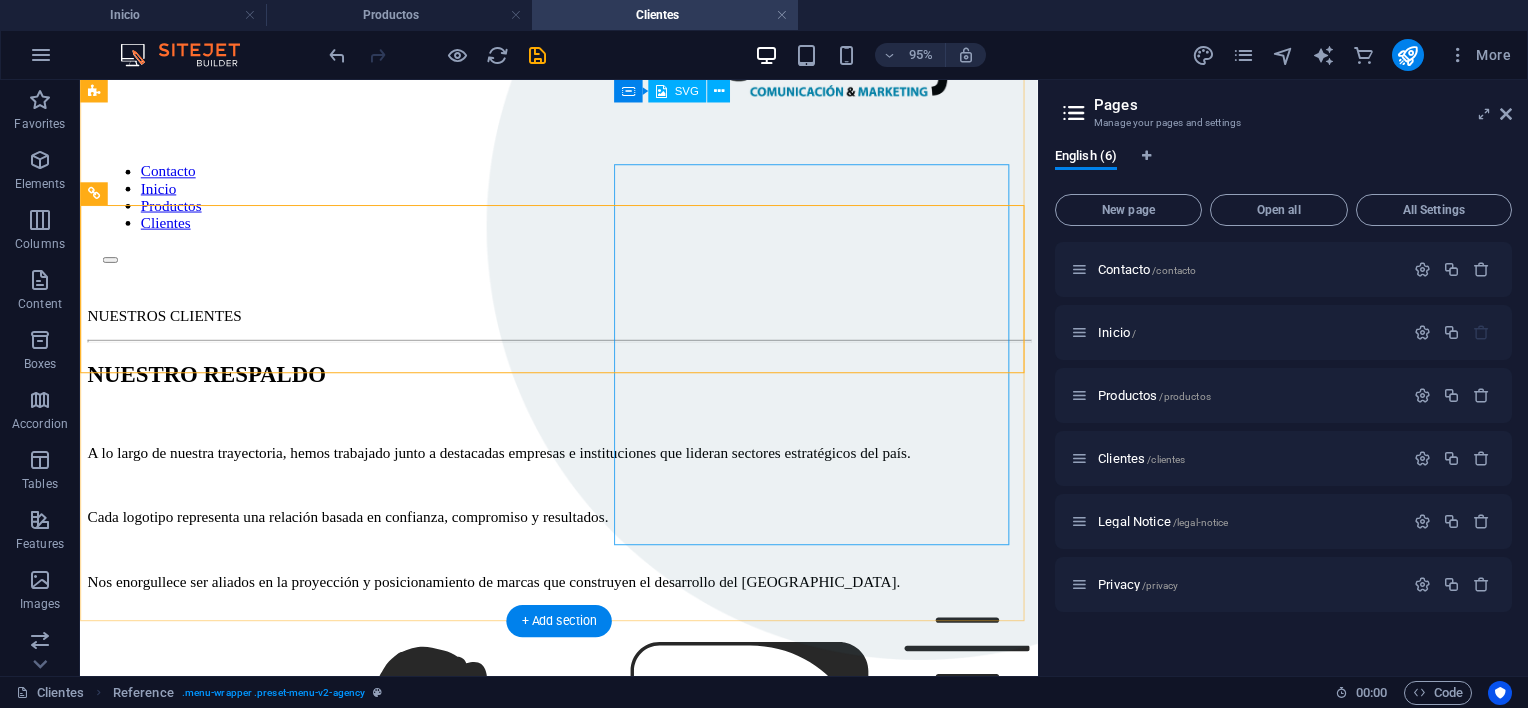 scroll, scrollTop: 100, scrollLeft: 0, axis: vertical 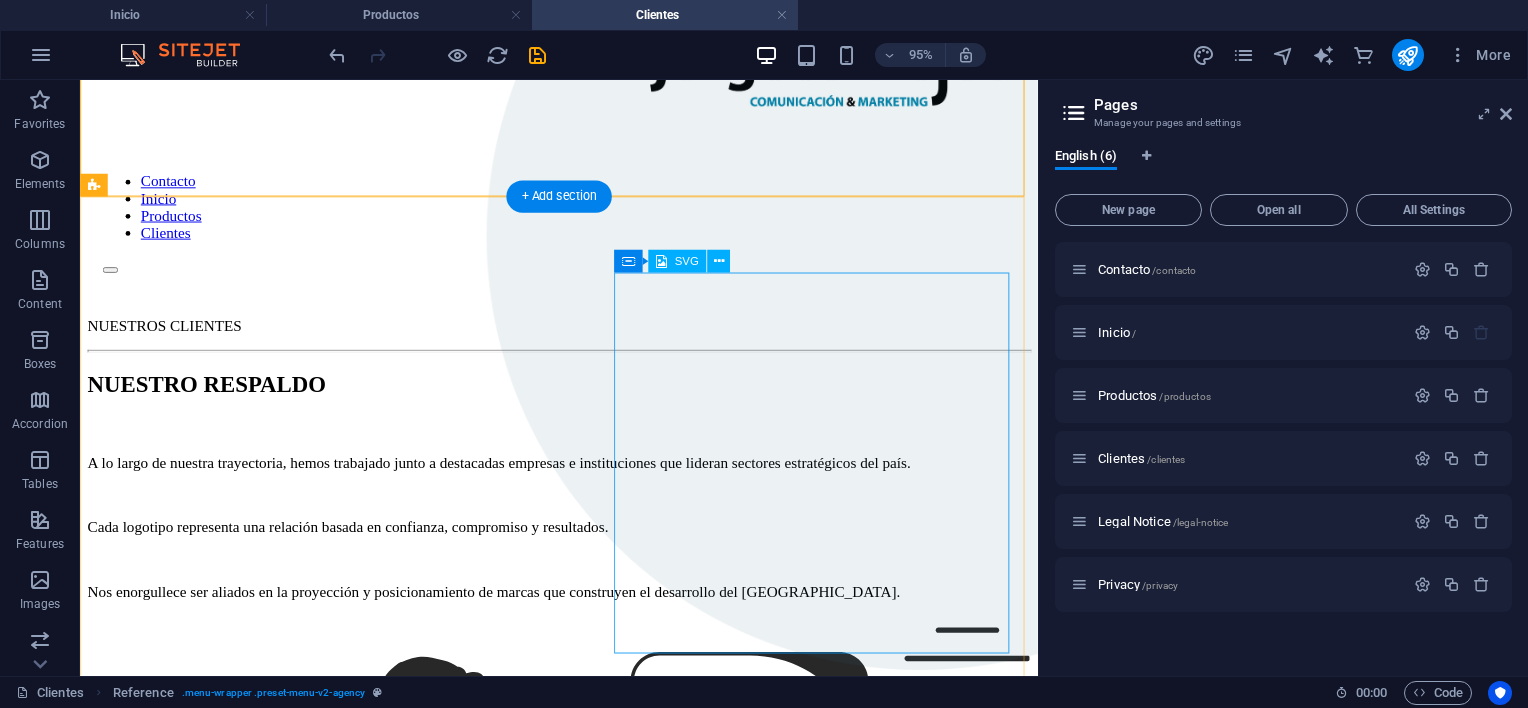 click at bounding box center (584, 1116) 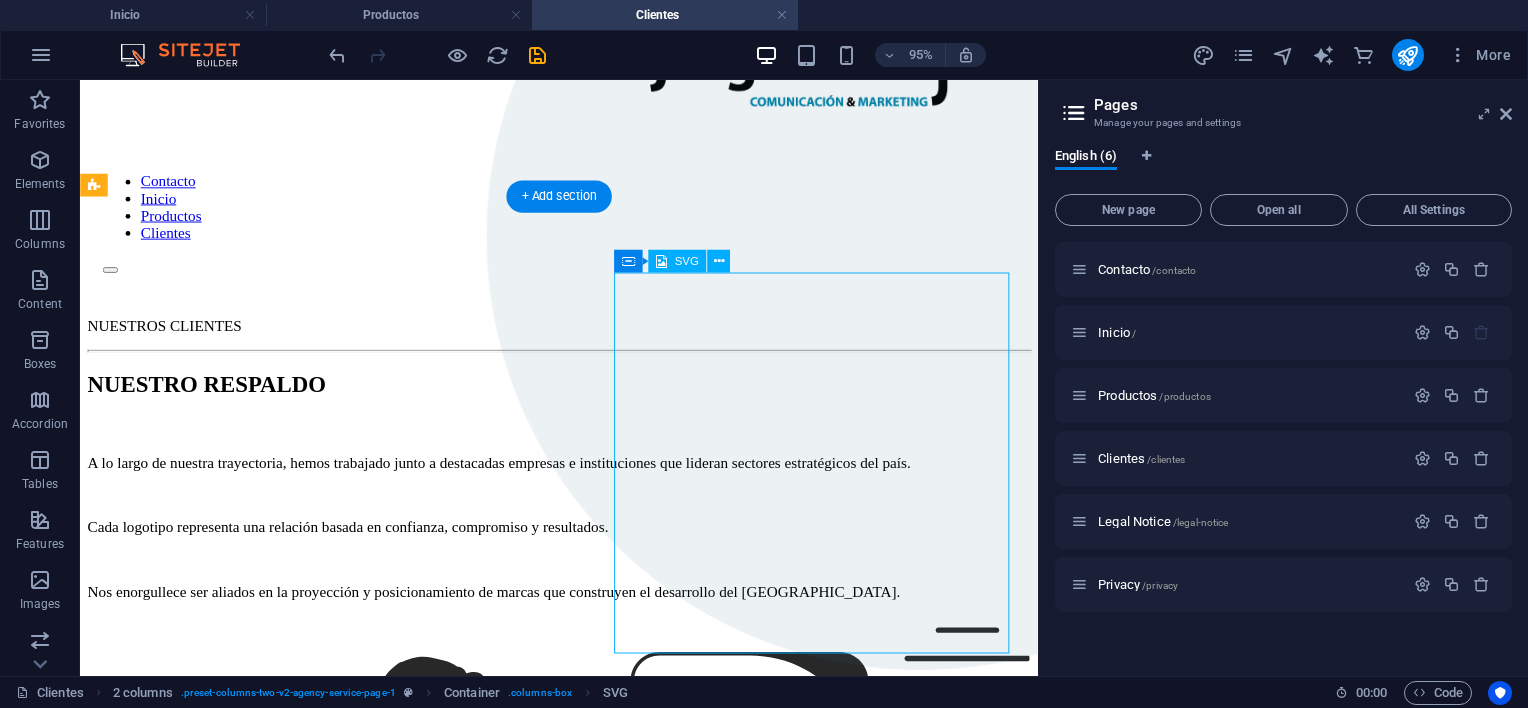 click at bounding box center (584, 1116) 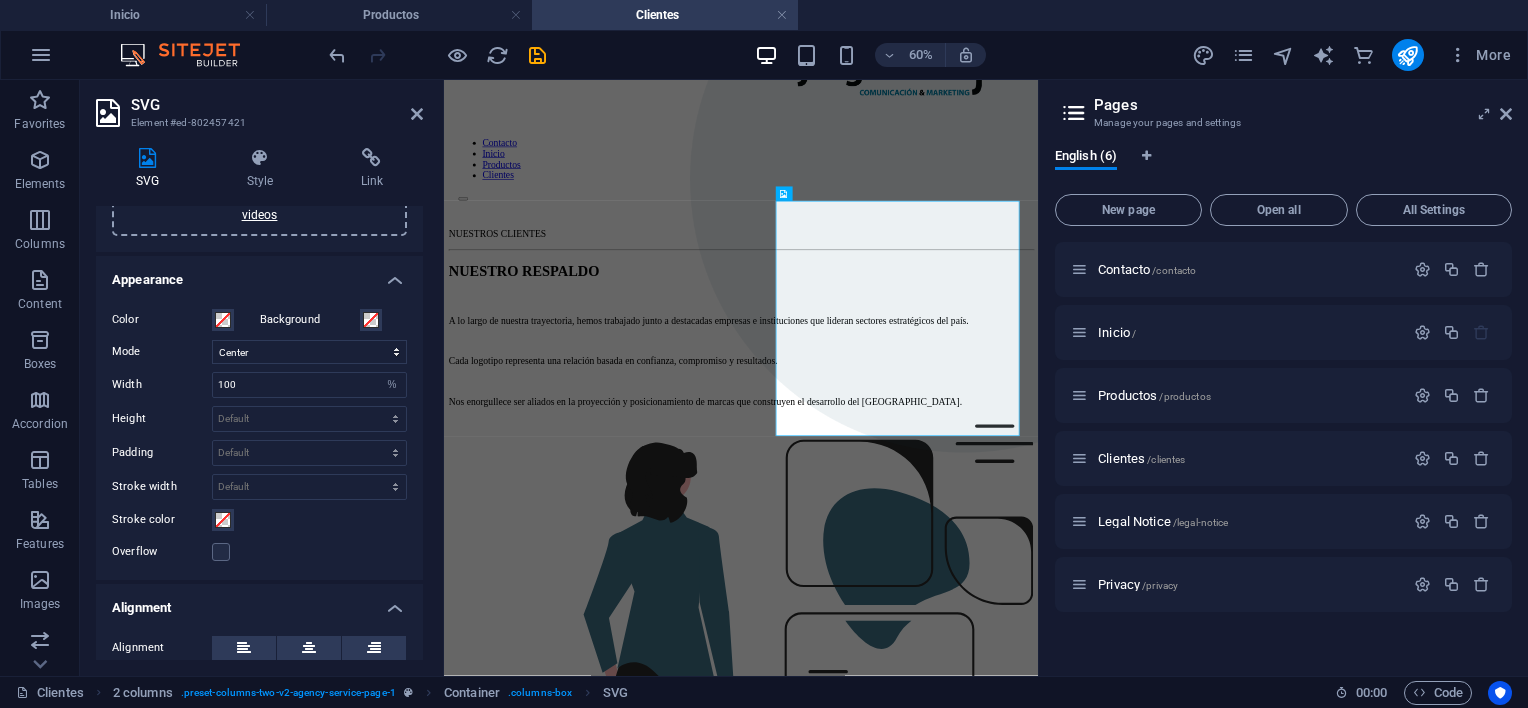 scroll, scrollTop: 0, scrollLeft: 0, axis: both 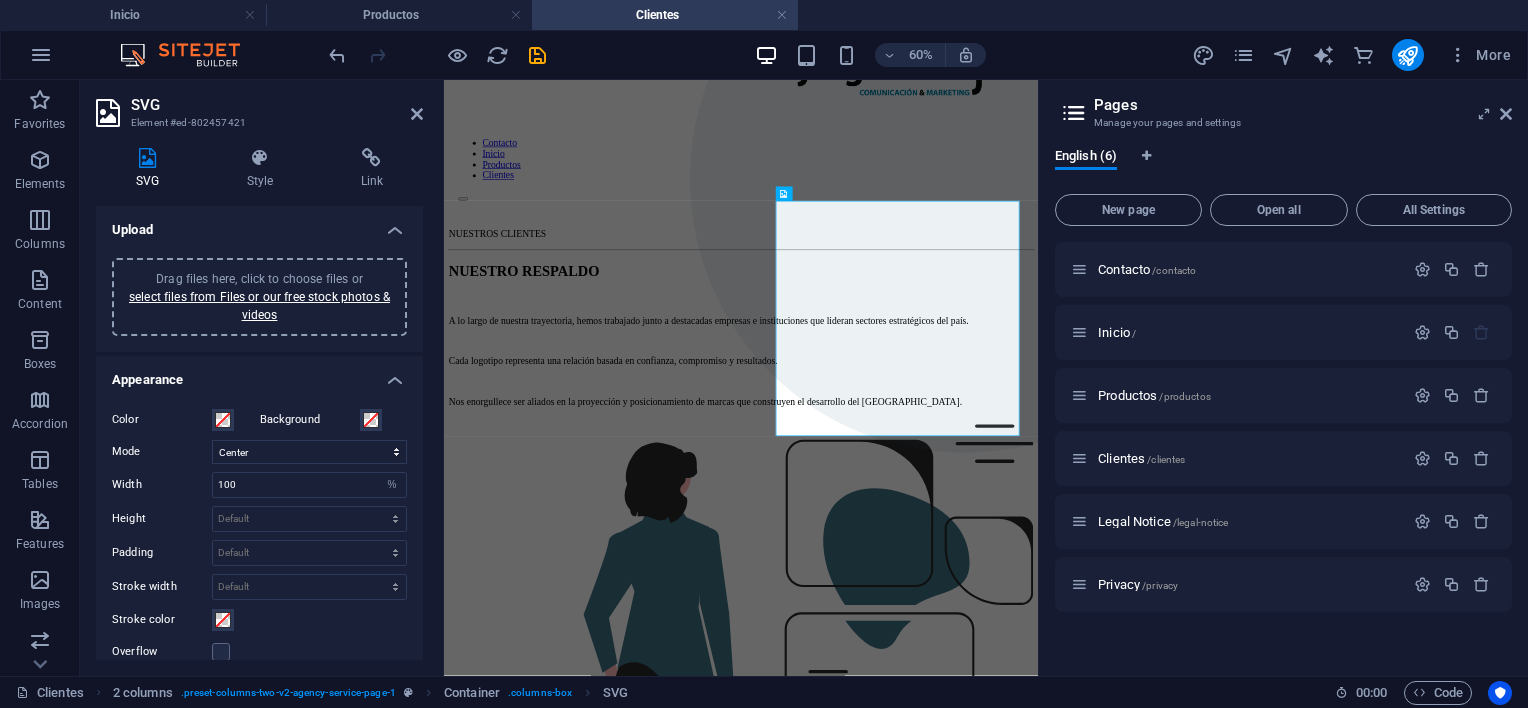 click on "Drag files here, click to choose files or select files from Files or our free stock photos & videos" at bounding box center (259, 297) 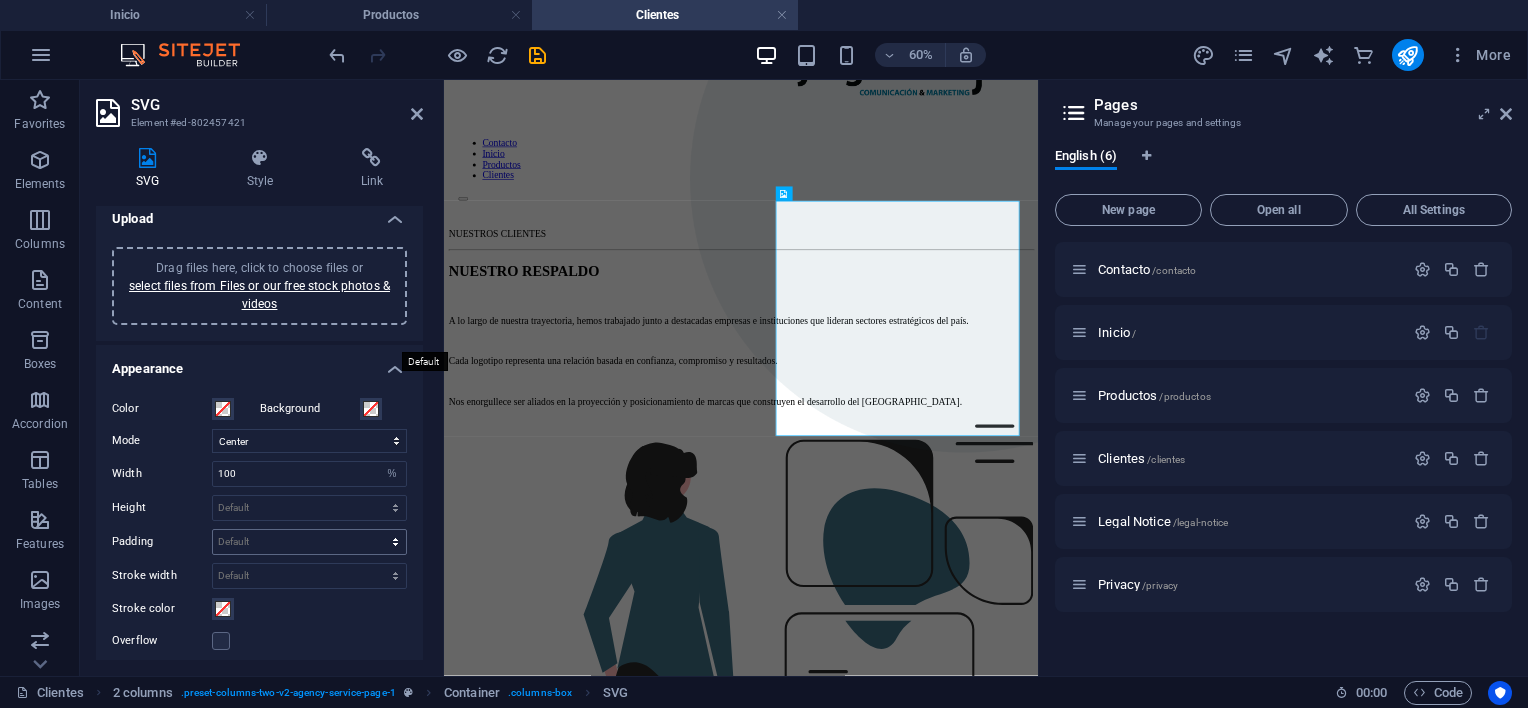 scroll, scrollTop: 0, scrollLeft: 0, axis: both 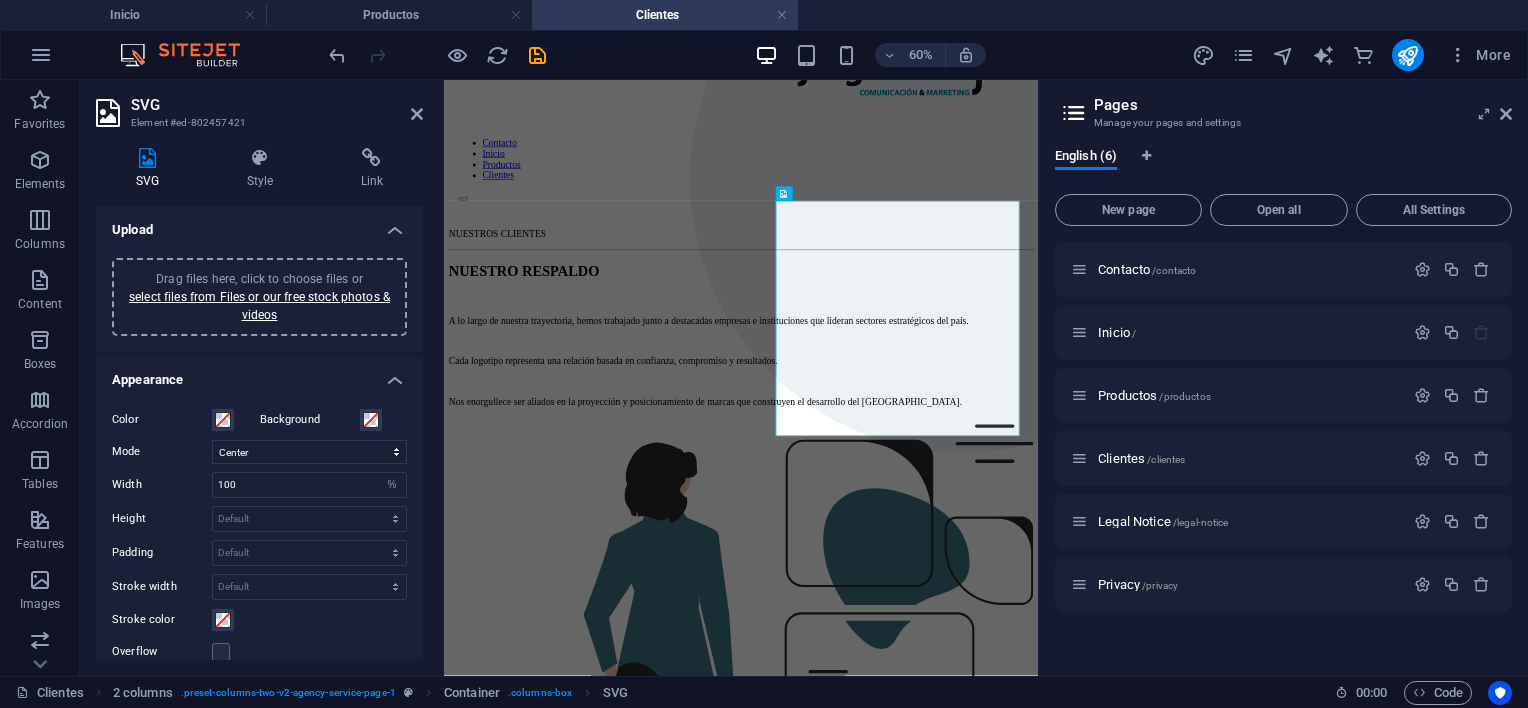 click on "Drag files here, click to choose files or select files from Files or our free stock photos & videos" at bounding box center [259, 297] 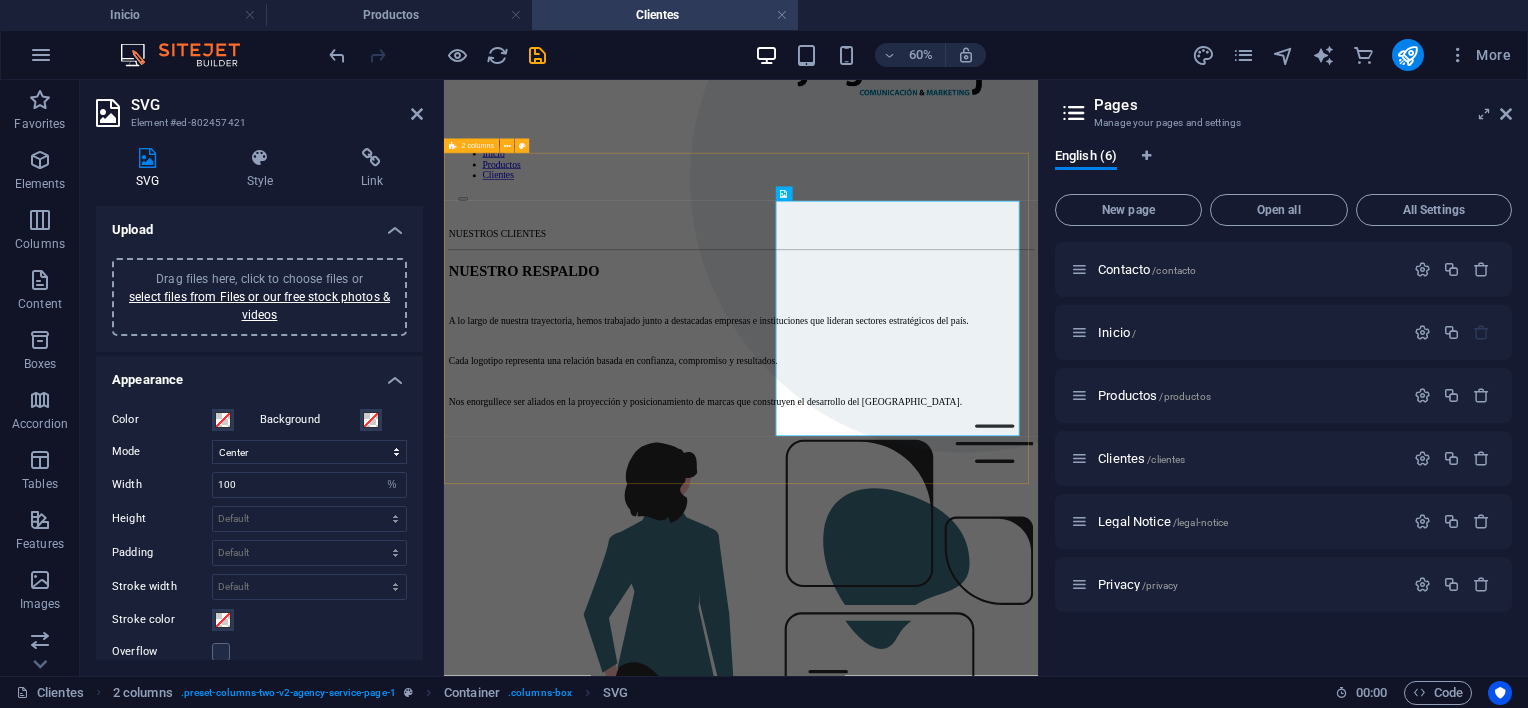 click on "NUESTROS CLIENTES NUESTRO RESPALDO A lo largo de nuestra trayectoria, hemos trabajado junto a destacadas empresas e instituciones que lideran sectores estratégicos del país.  Cada logotipo representa una relación basada en confianza, compromiso y resultados.  Nos enorgullece ser aliados en la proyección y posicionamiento de marcas que construyen el desarrollo del [GEOGRAPHIC_DATA]." at bounding box center (939, 940) 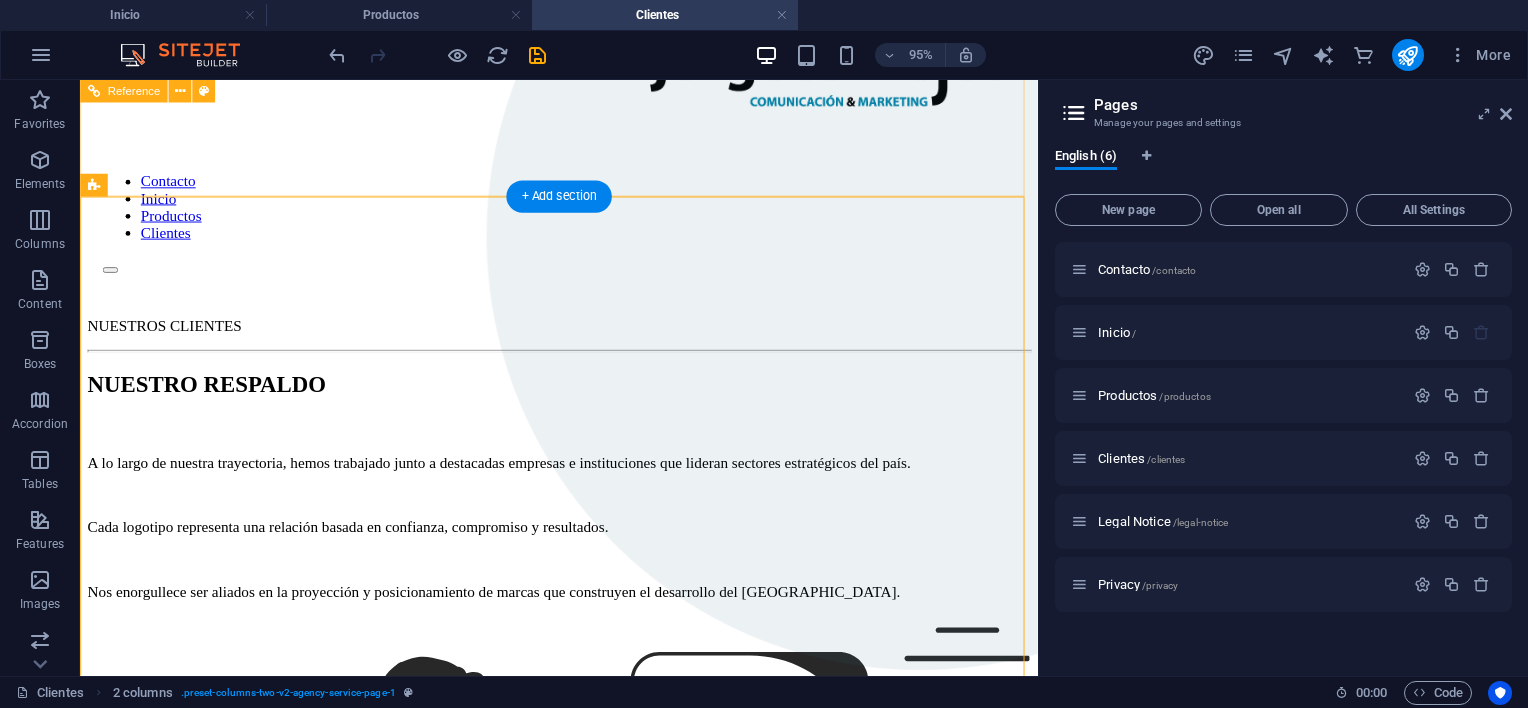 click on "Contacto Inicio Productos Clientes" at bounding box center [584, 214] 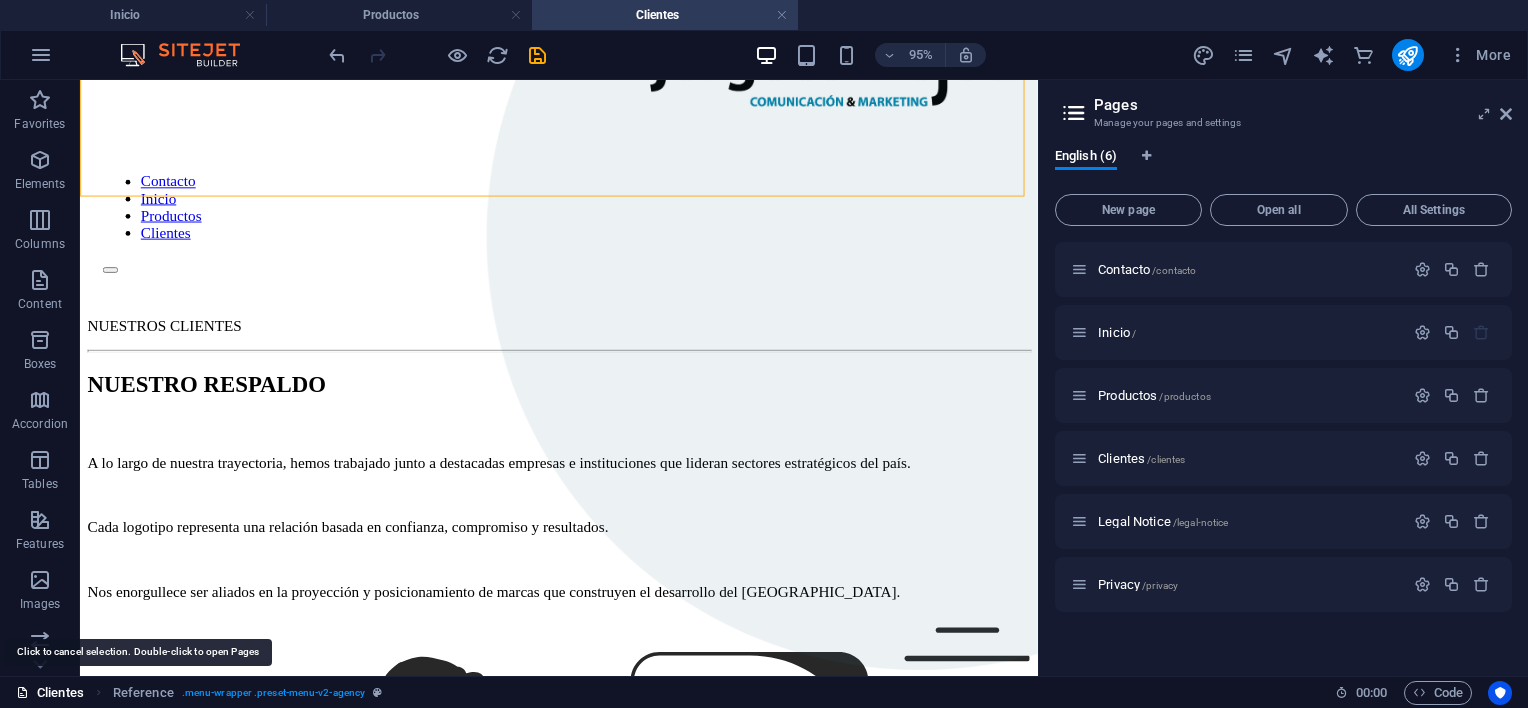click on "Clientes" at bounding box center (50, 693) 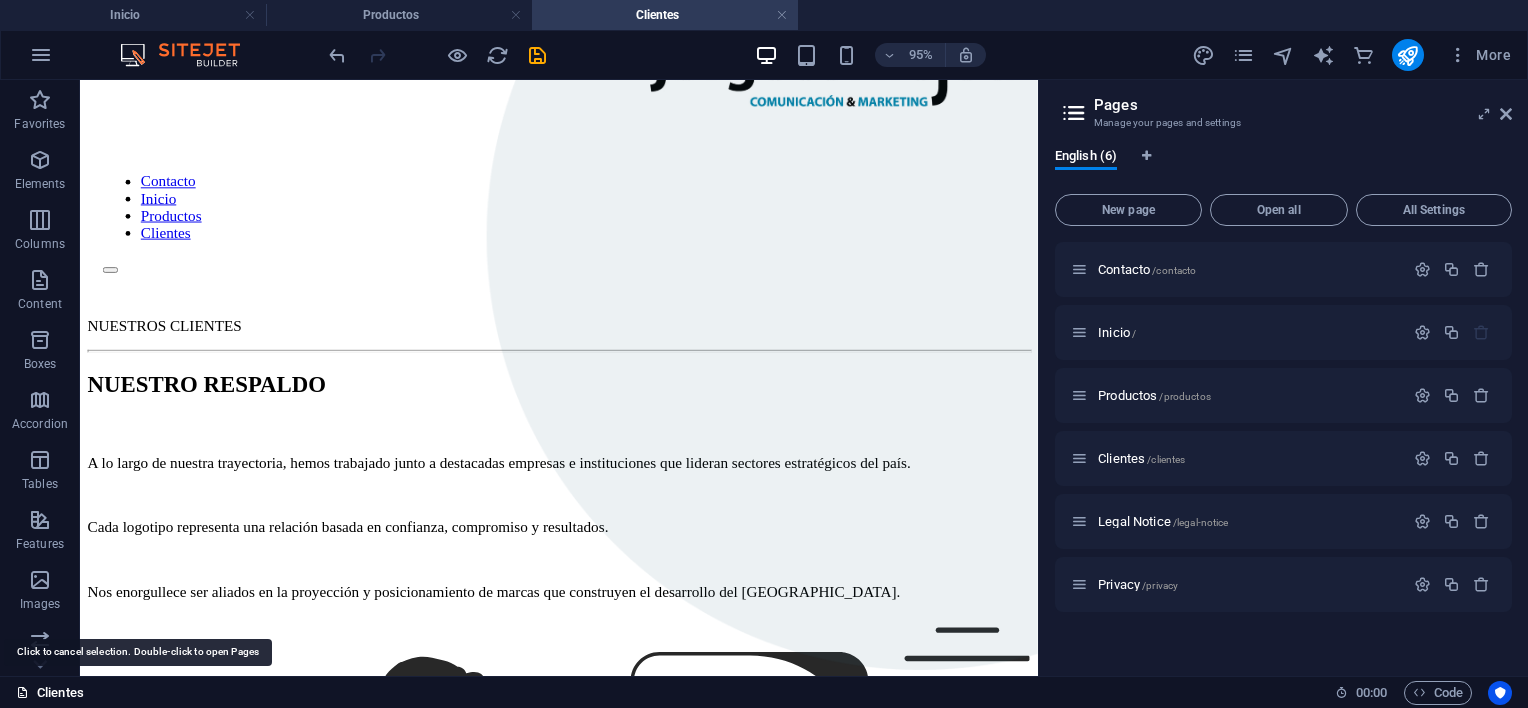 click on "Clientes" at bounding box center (50, 693) 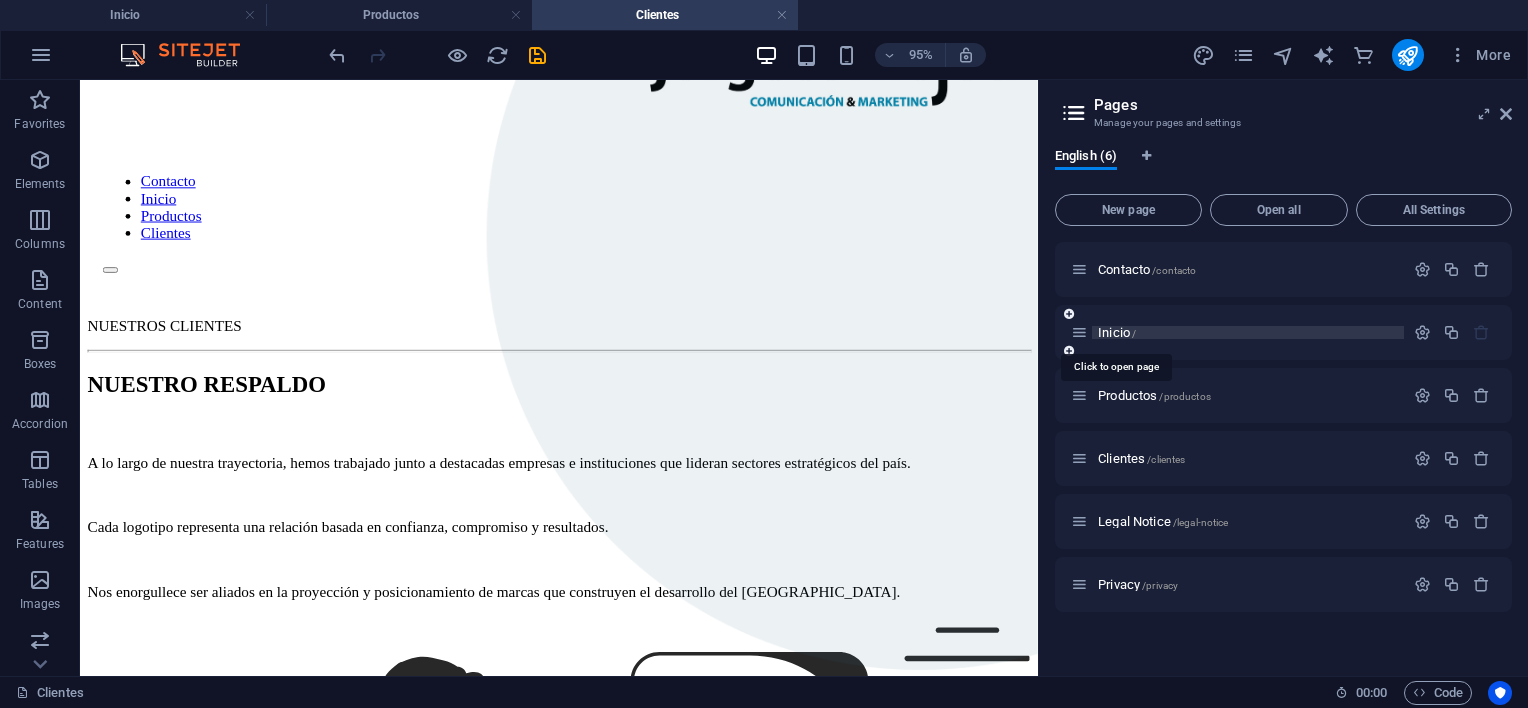 click on "/" at bounding box center (1134, 333) 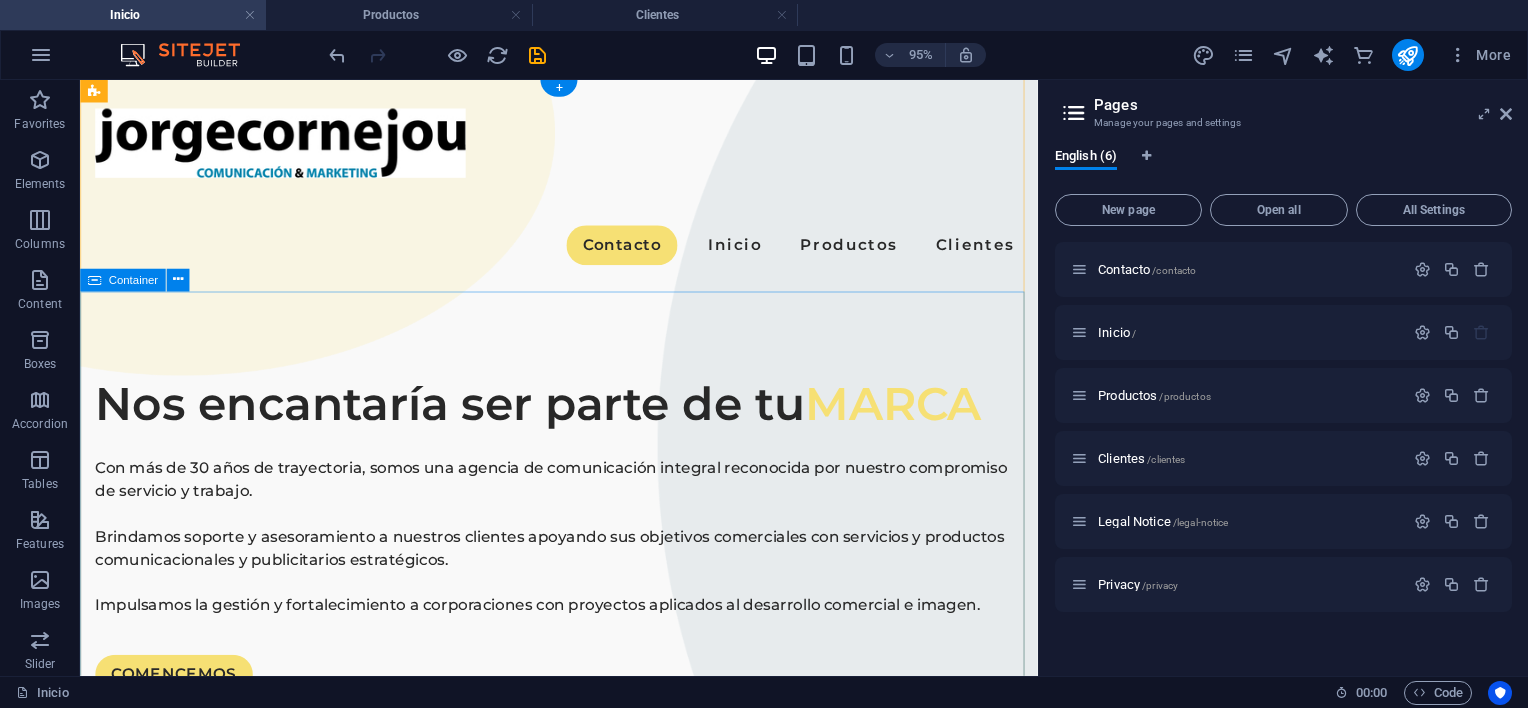 scroll, scrollTop: 0, scrollLeft: 0, axis: both 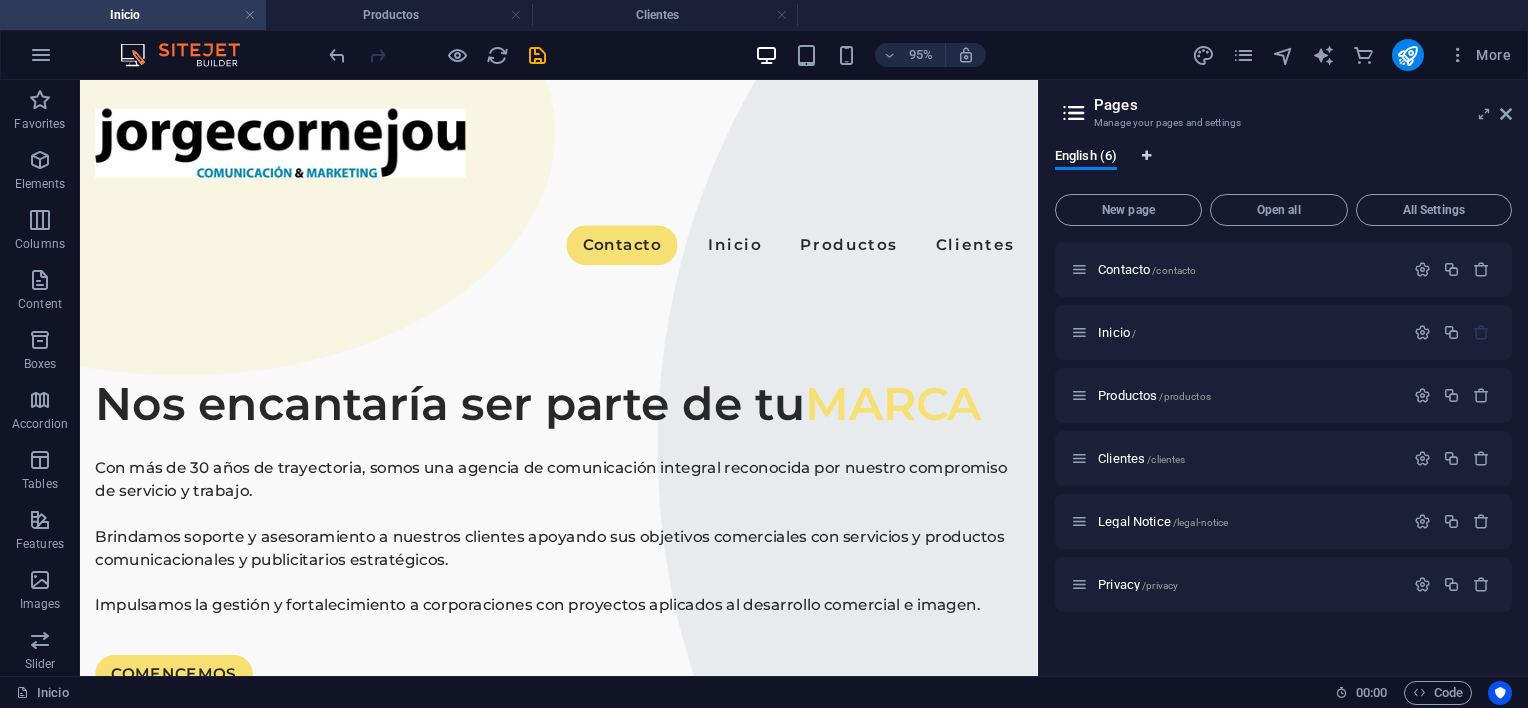 click at bounding box center [1146, 156] 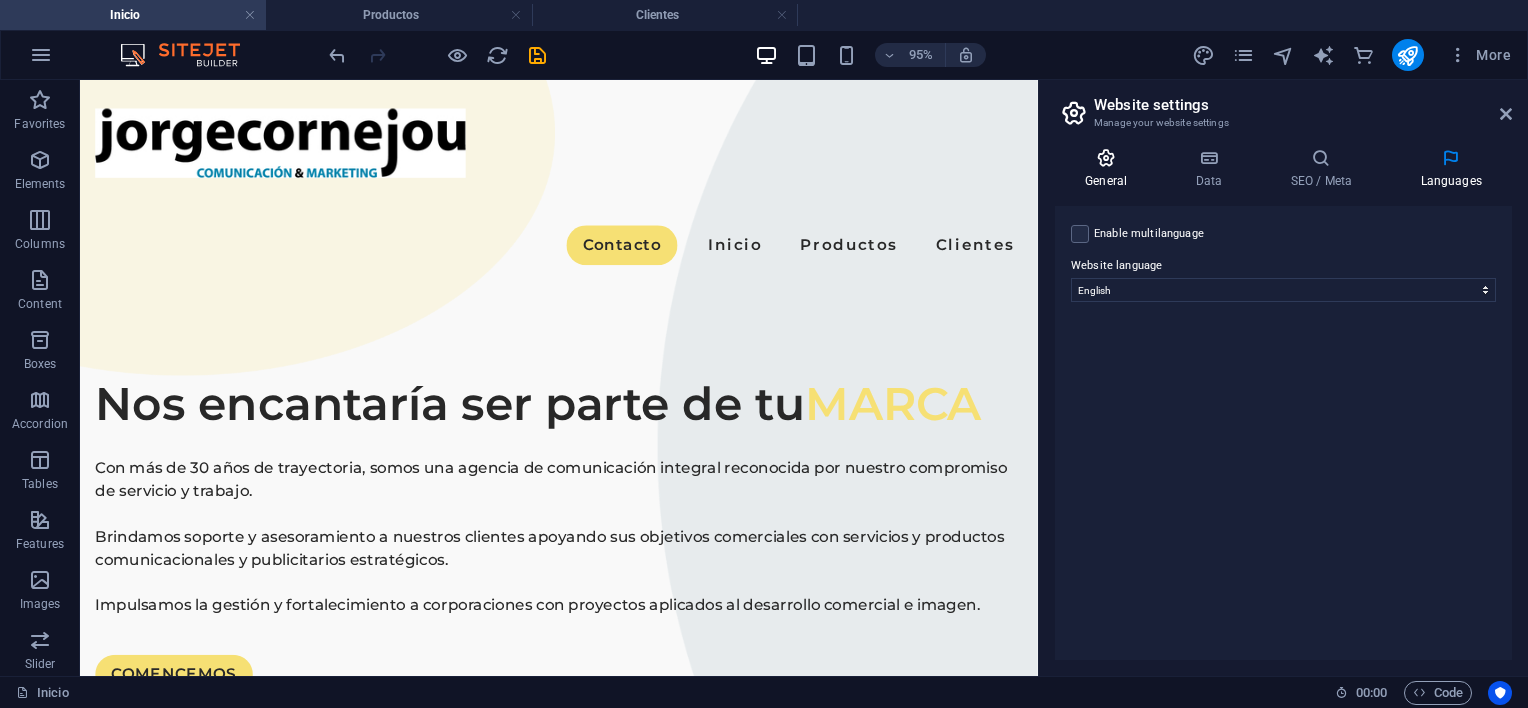 click on "General" at bounding box center (1110, 169) 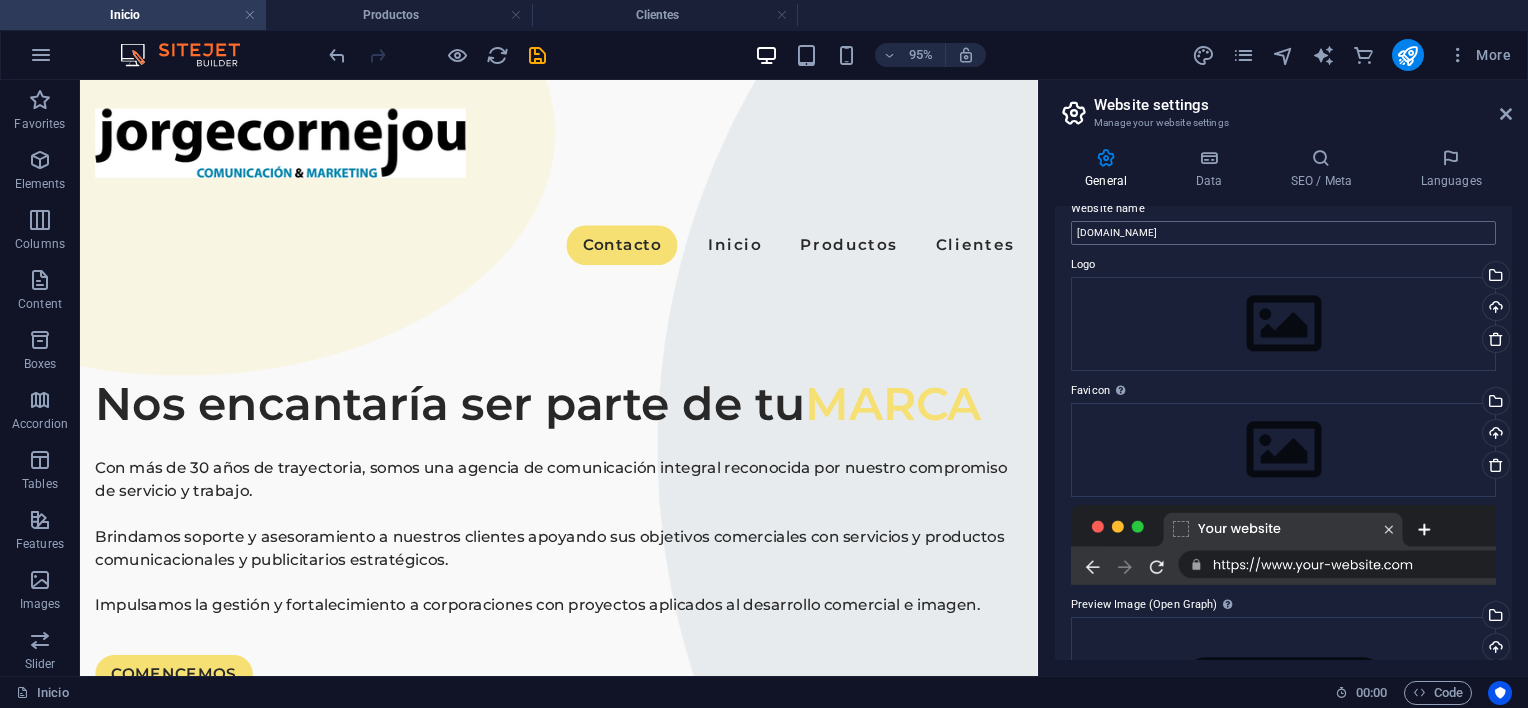 scroll, scrollTop: 0, scrollLeft: 0, axis: both 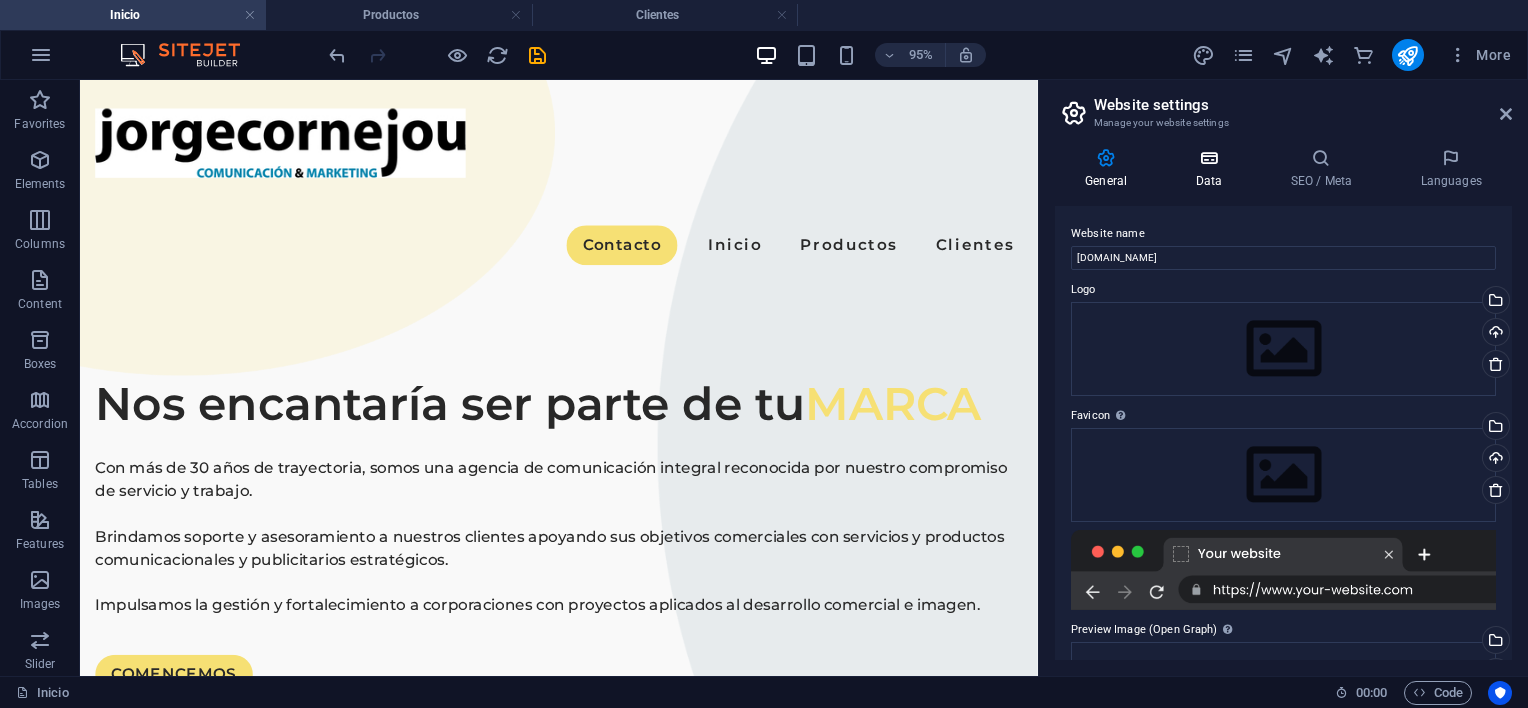 click at bounding box center (1208, 158) 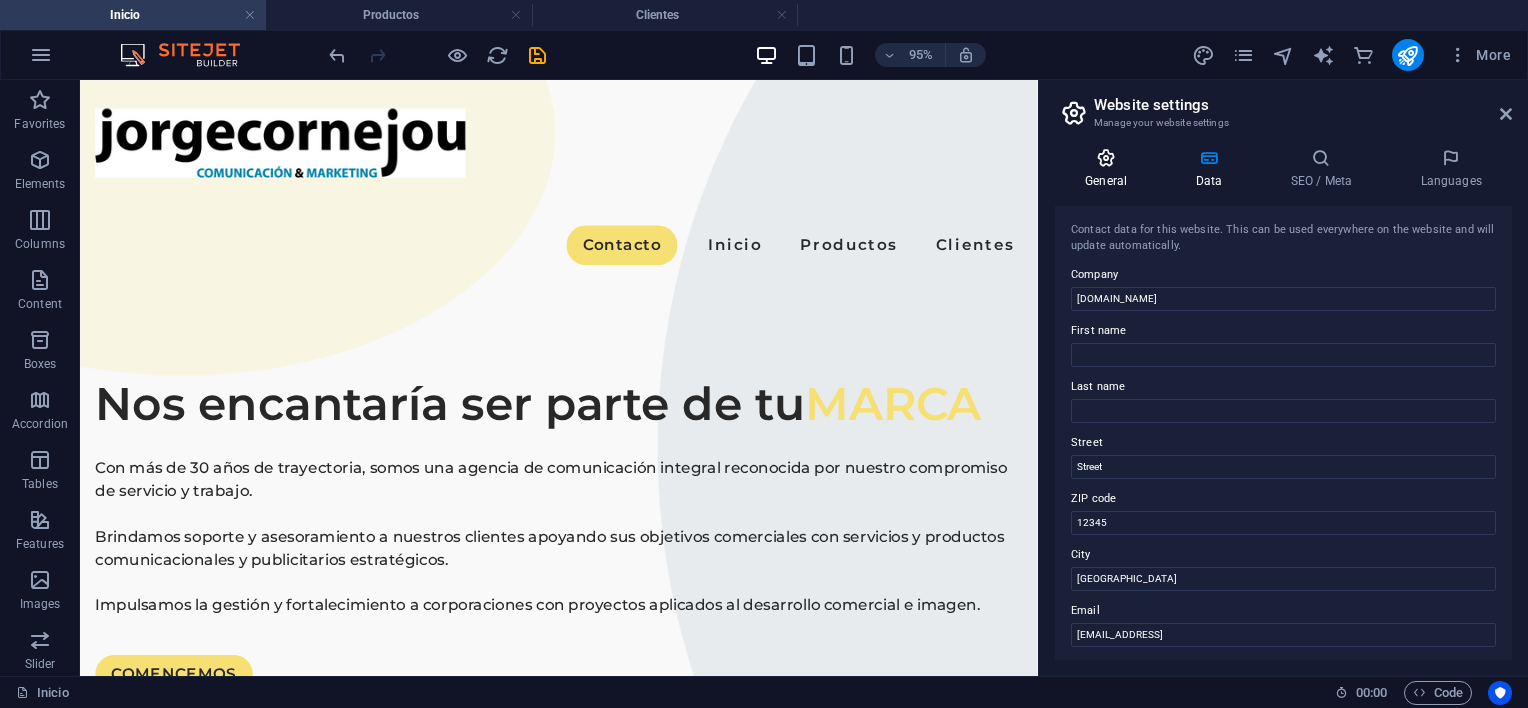 click at bounding box center (1106, 158) 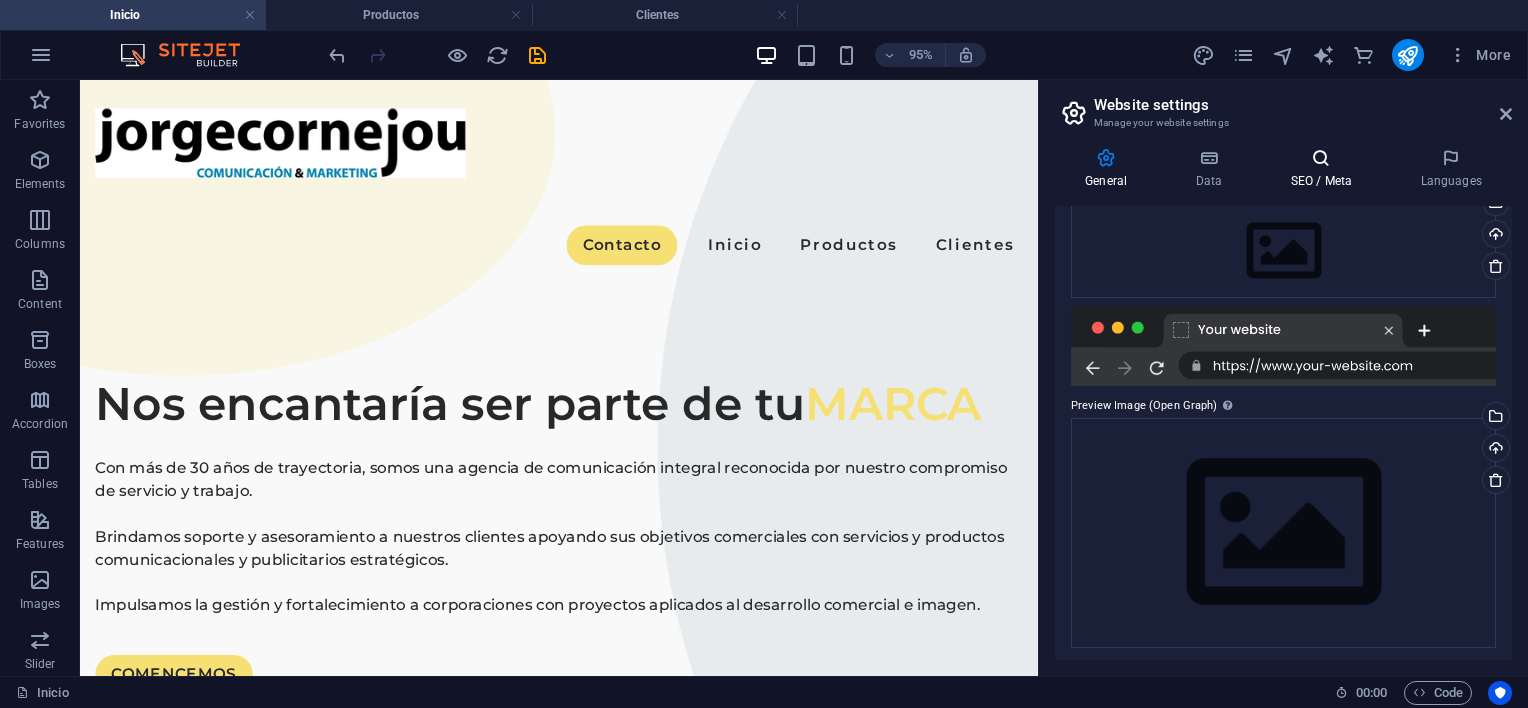 scroll, scrollTop: 228, scrollLeft: 0, axis: vertical 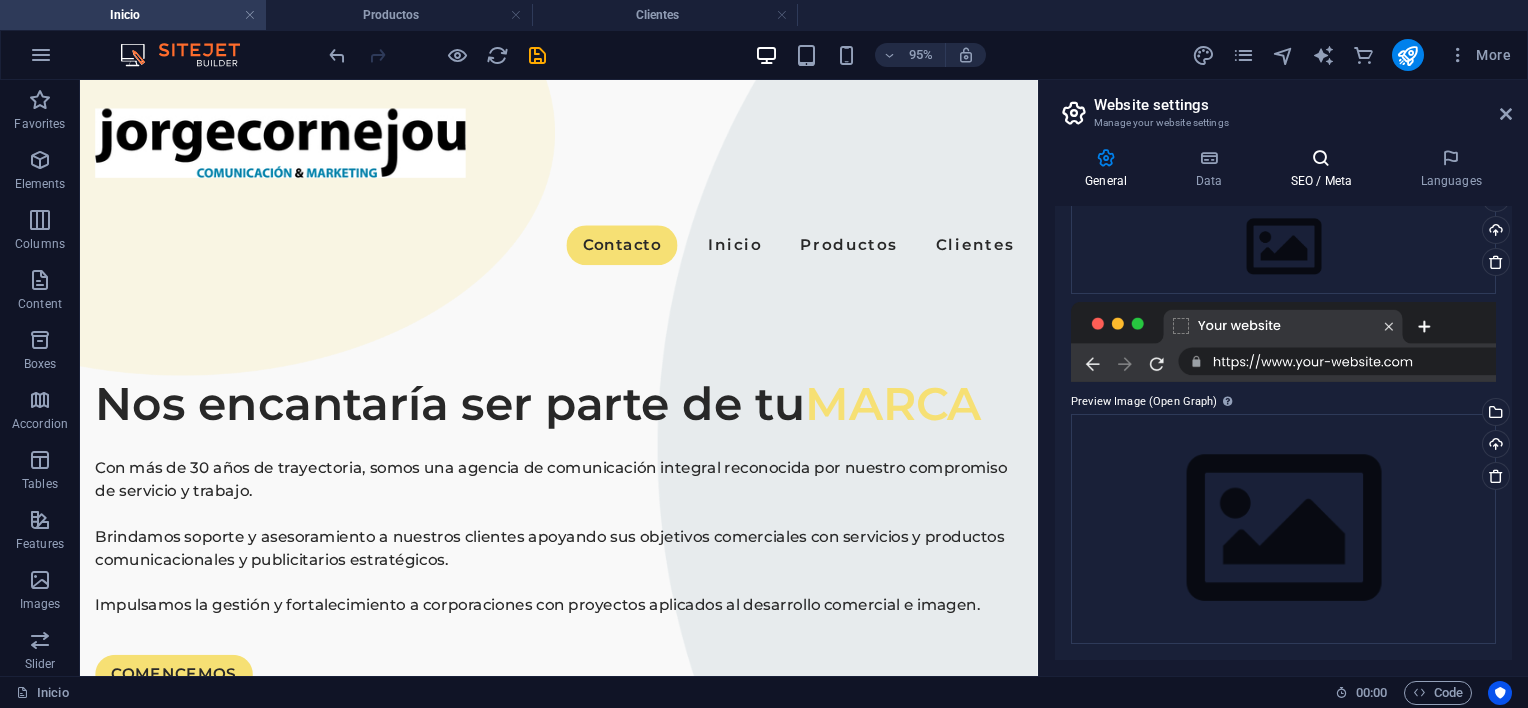 click on "SEO / Meta" at bounding box center (1325, 169) 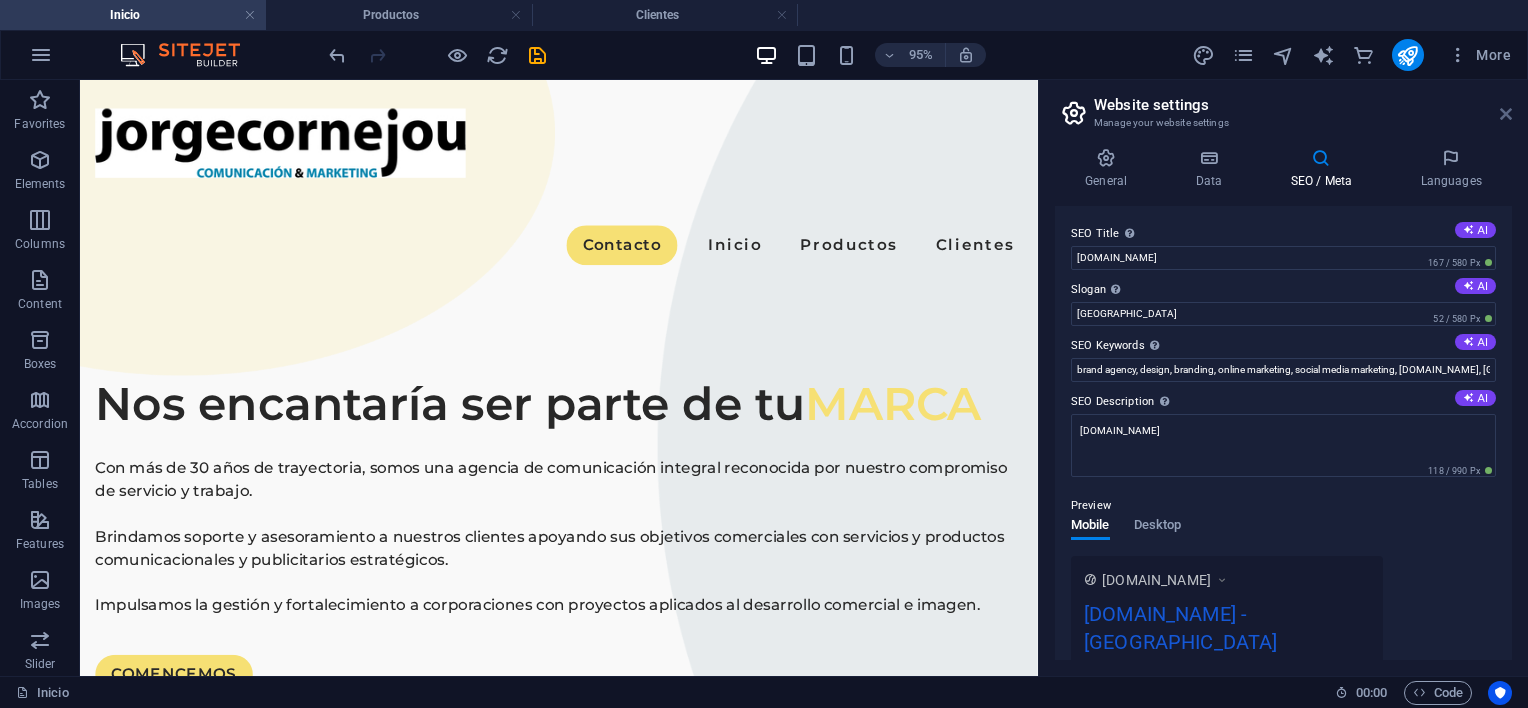 click at bounding box center [1506, 114] 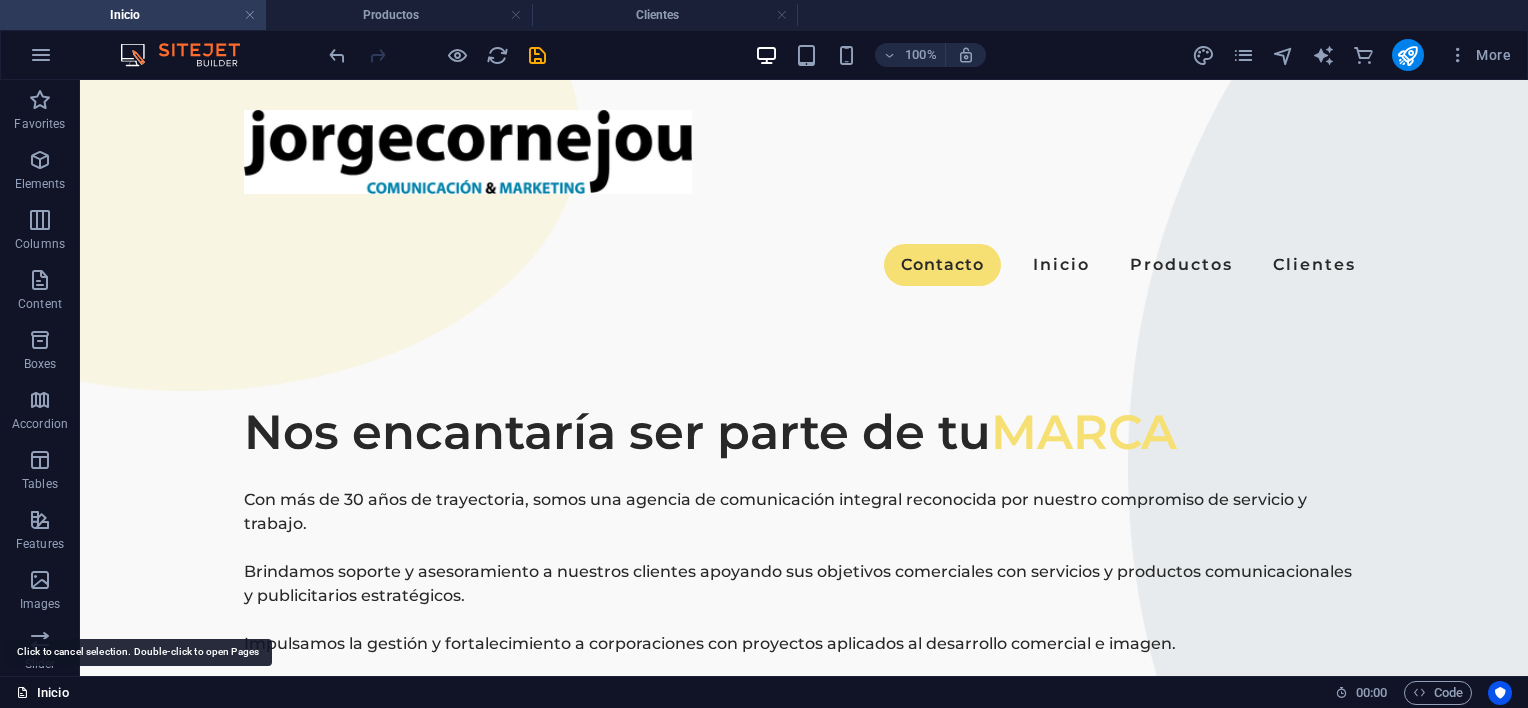 click on "Inicio" at bounding box center (42, 693) 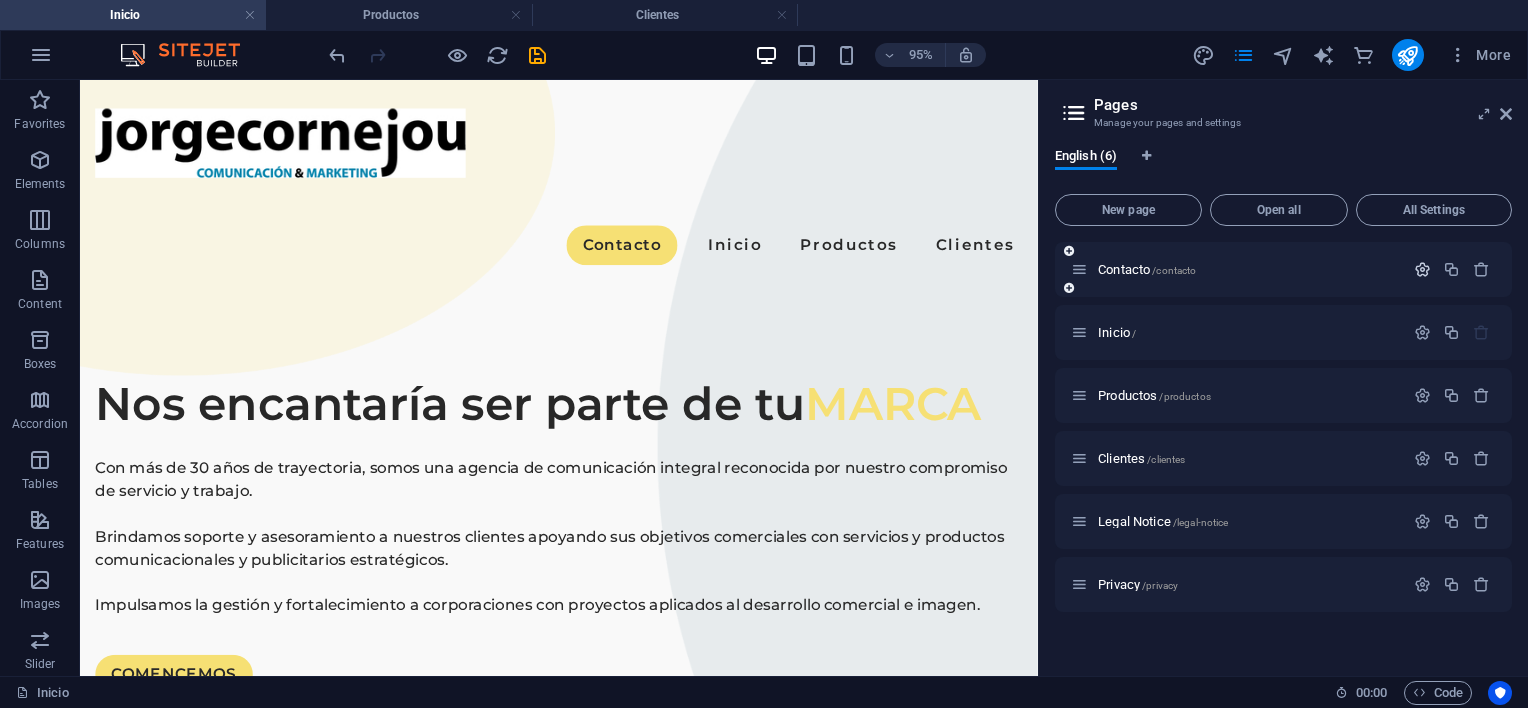 click at bounding box center [1422, 269] 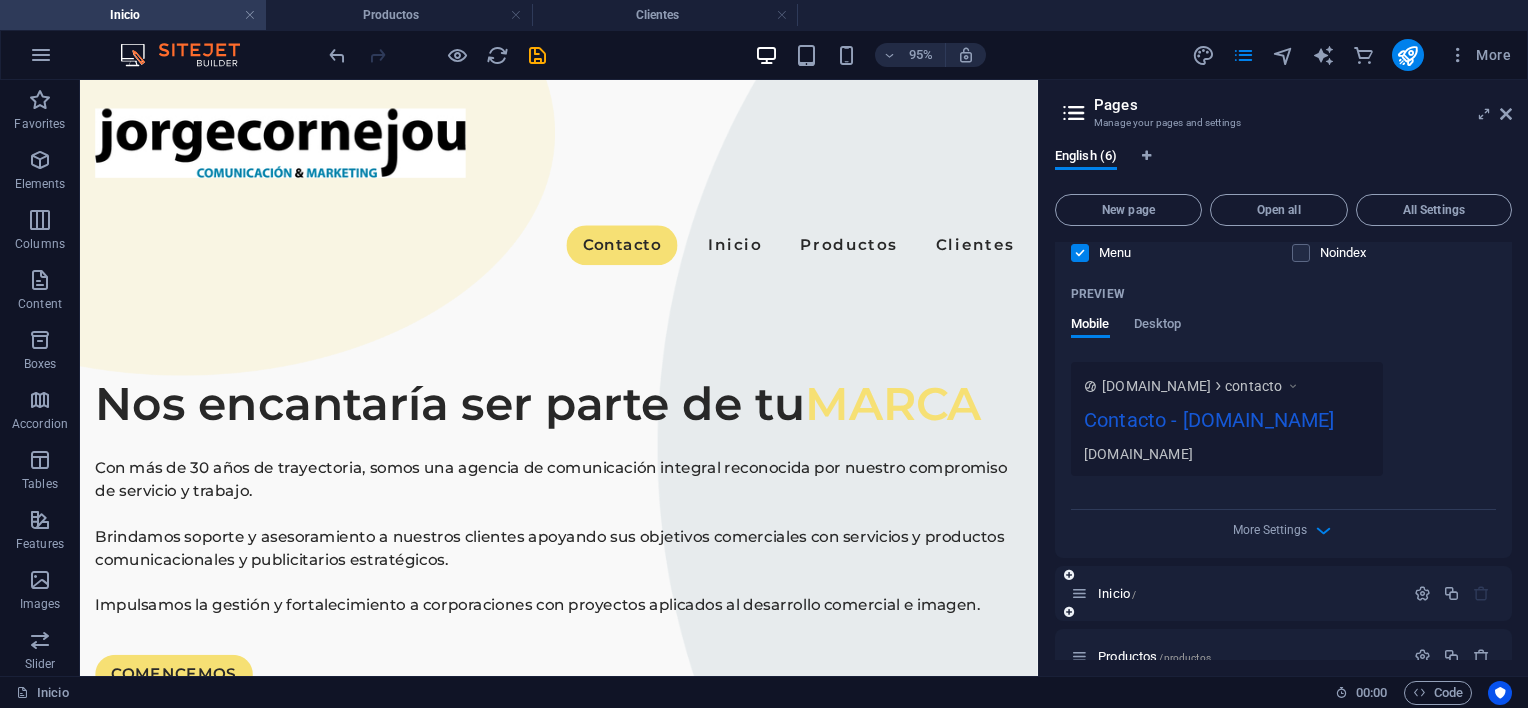 scroll, scrollTop: 600, scrollLeft: 0, axis: vertical 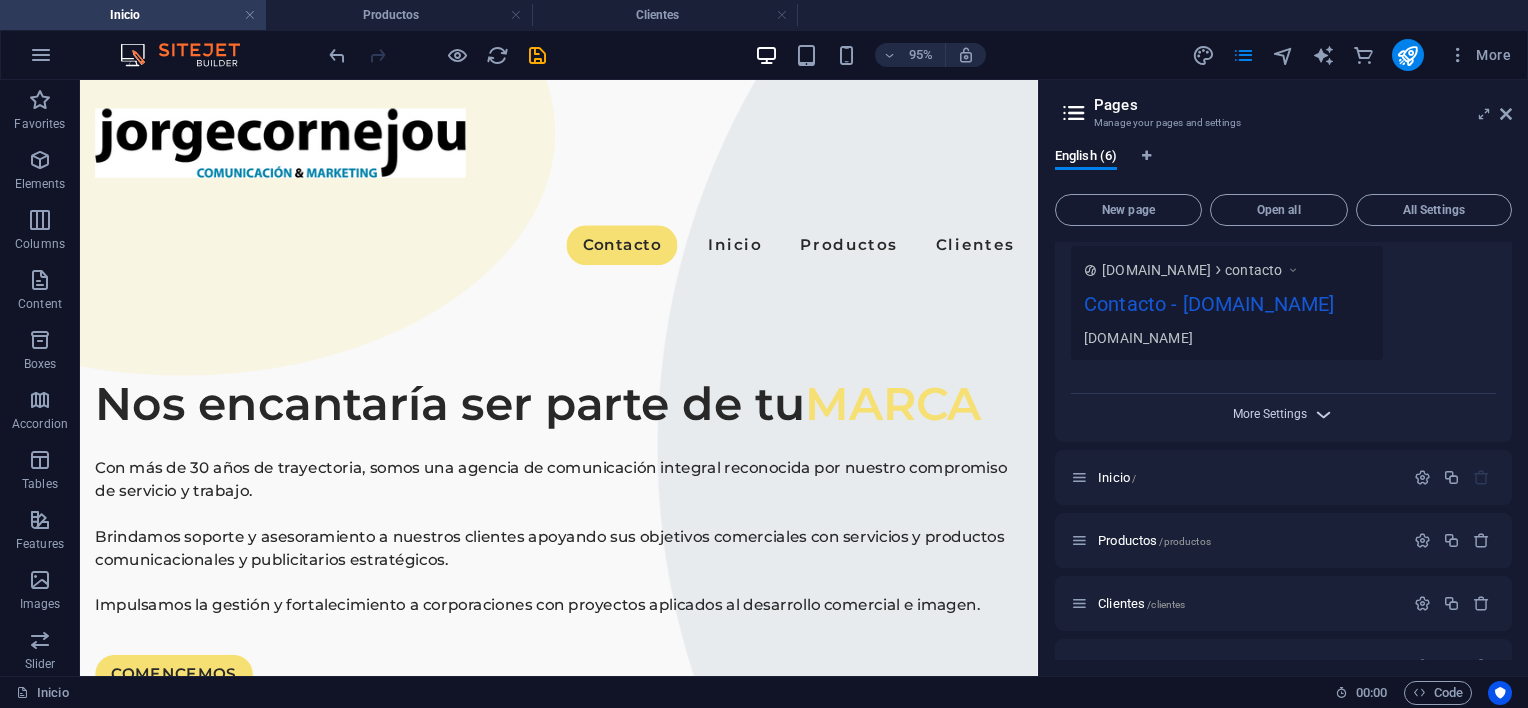 click on "More Settings" at bounding box center (1270, 414) 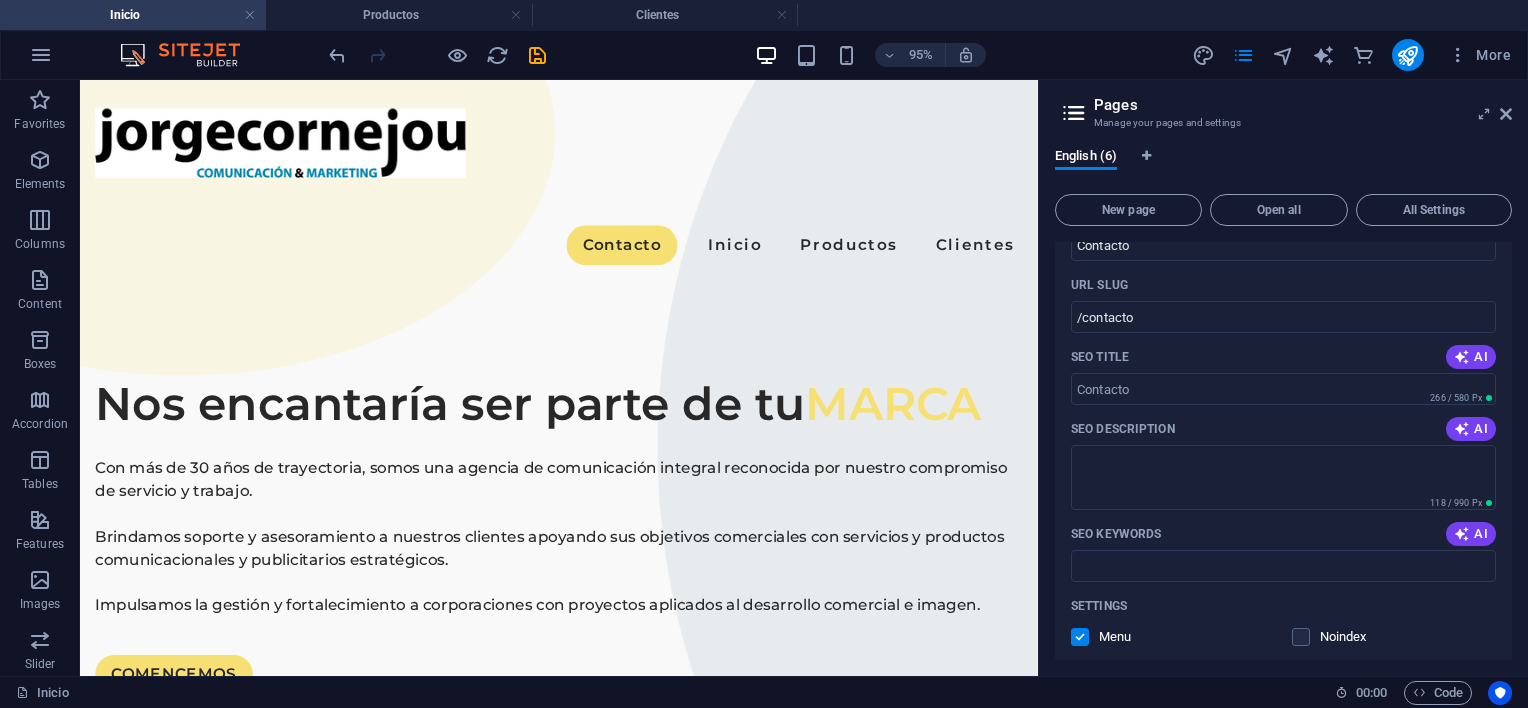 scroll, scrollTop: 0, scrollLeft: 0, axis: both 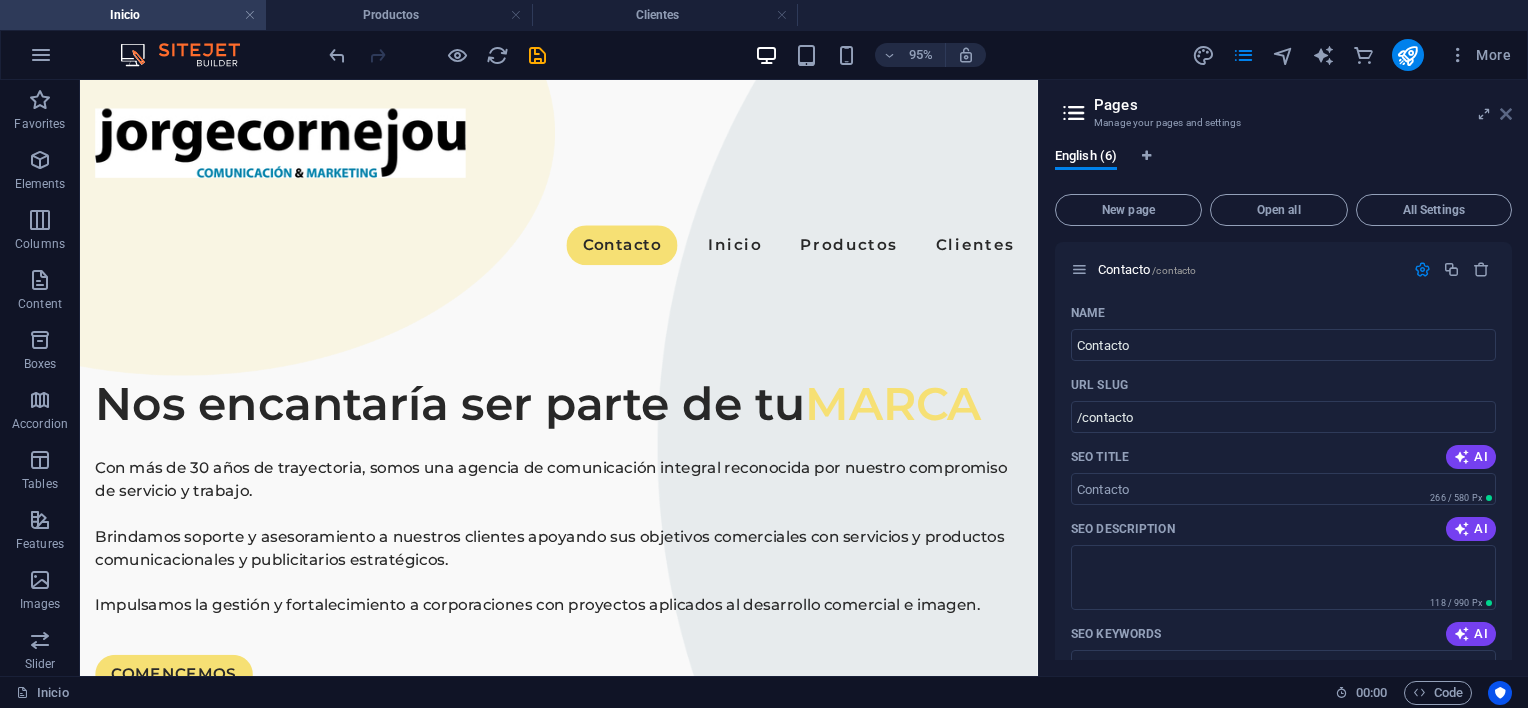 click at bounding box center [1506, 114] 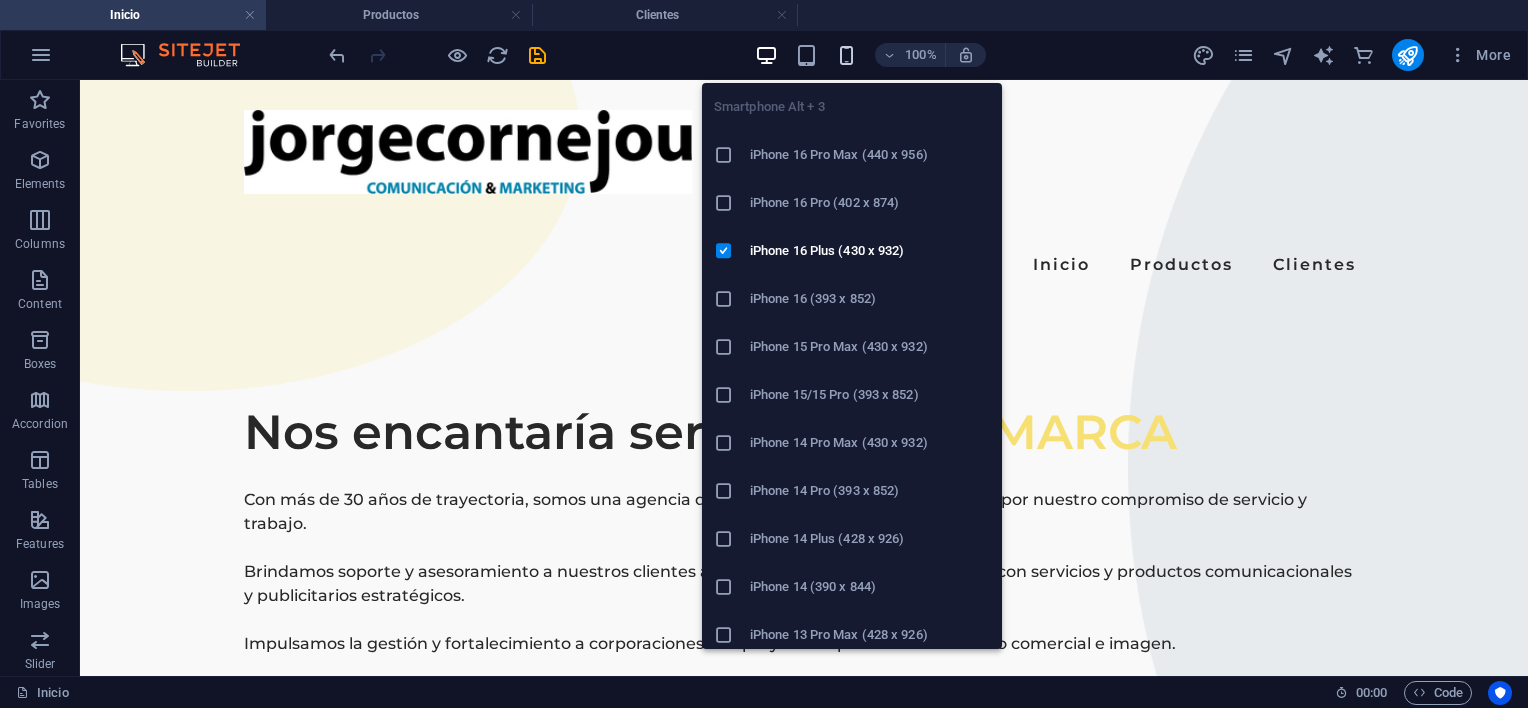click at bounding box center [846, 55] 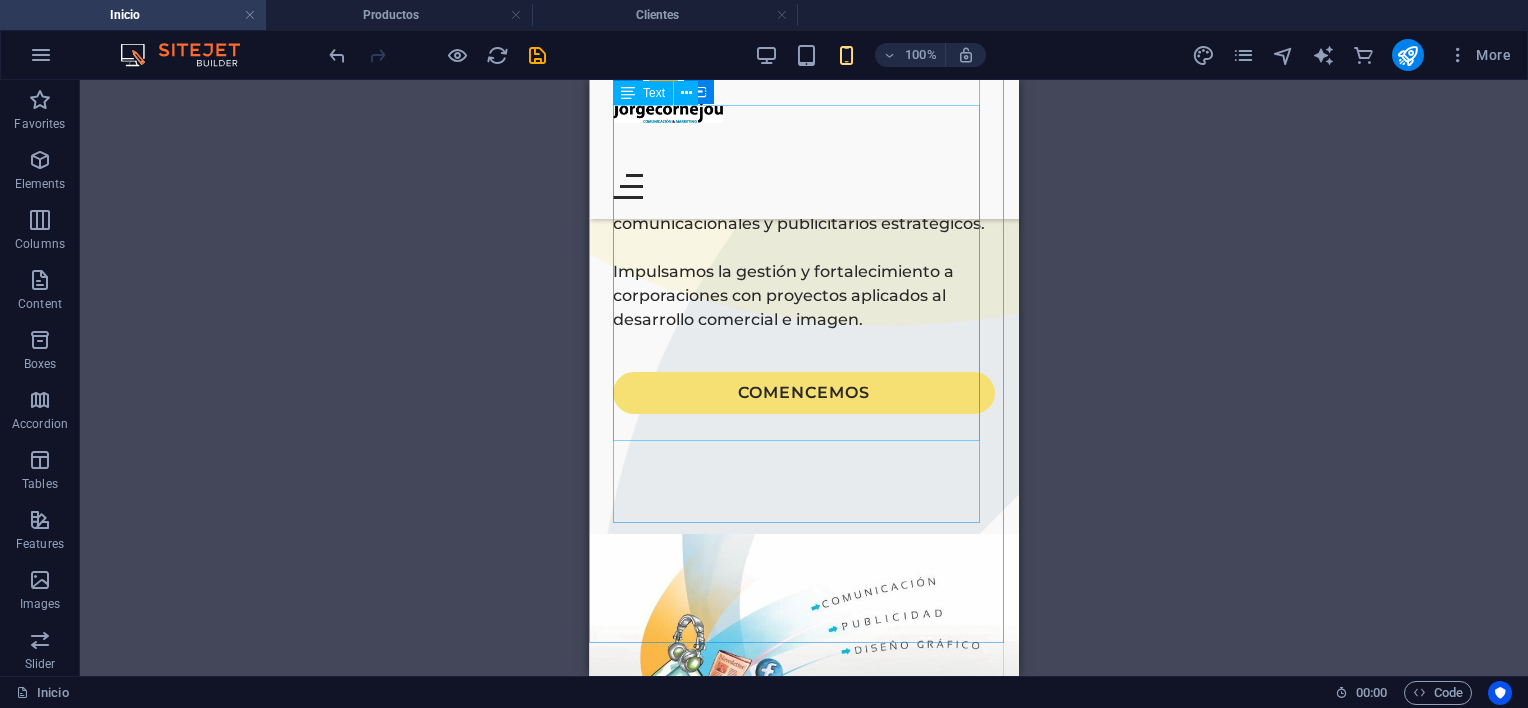 scroll, scrollTop: 383, scrollLeft: 0, axis: vertical 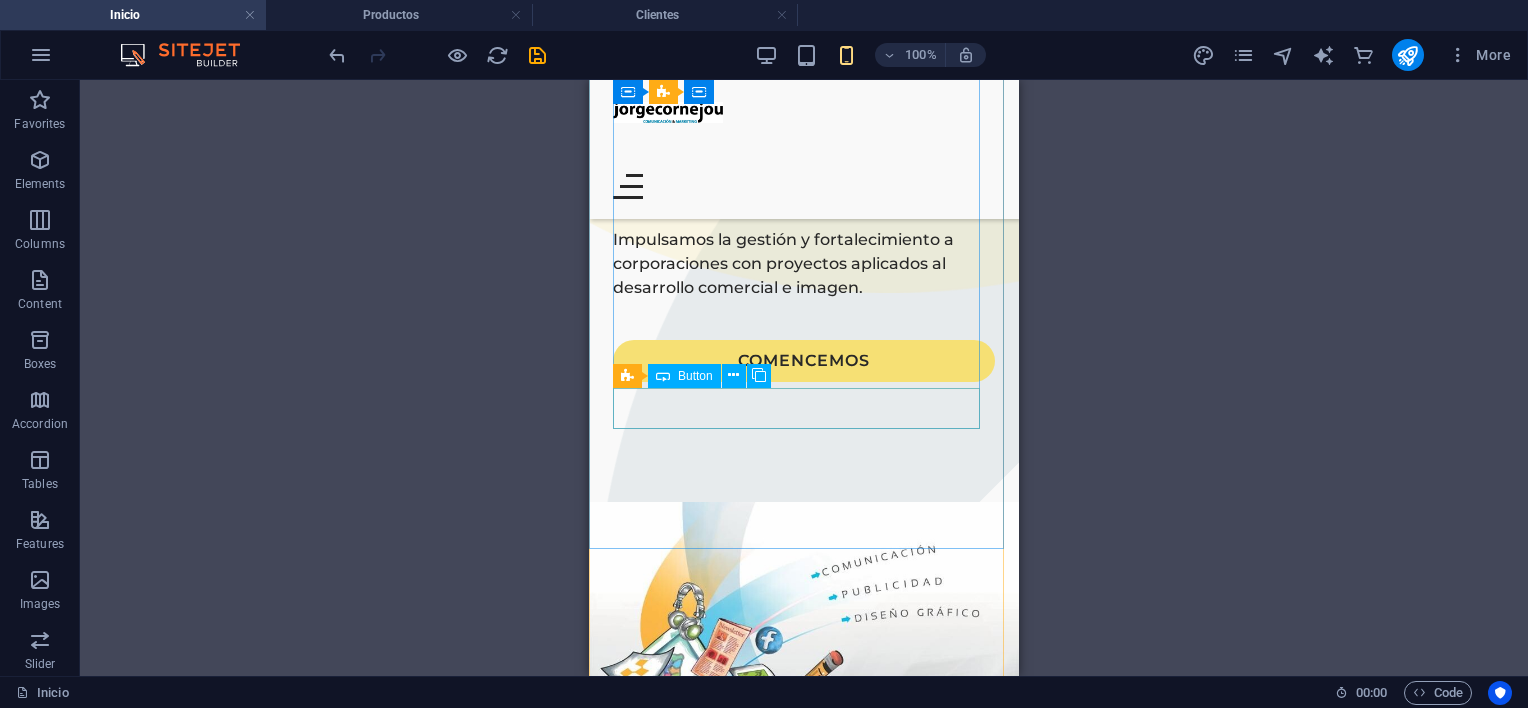 click on "COMENCEMOS" at bounding box center (804, 361) 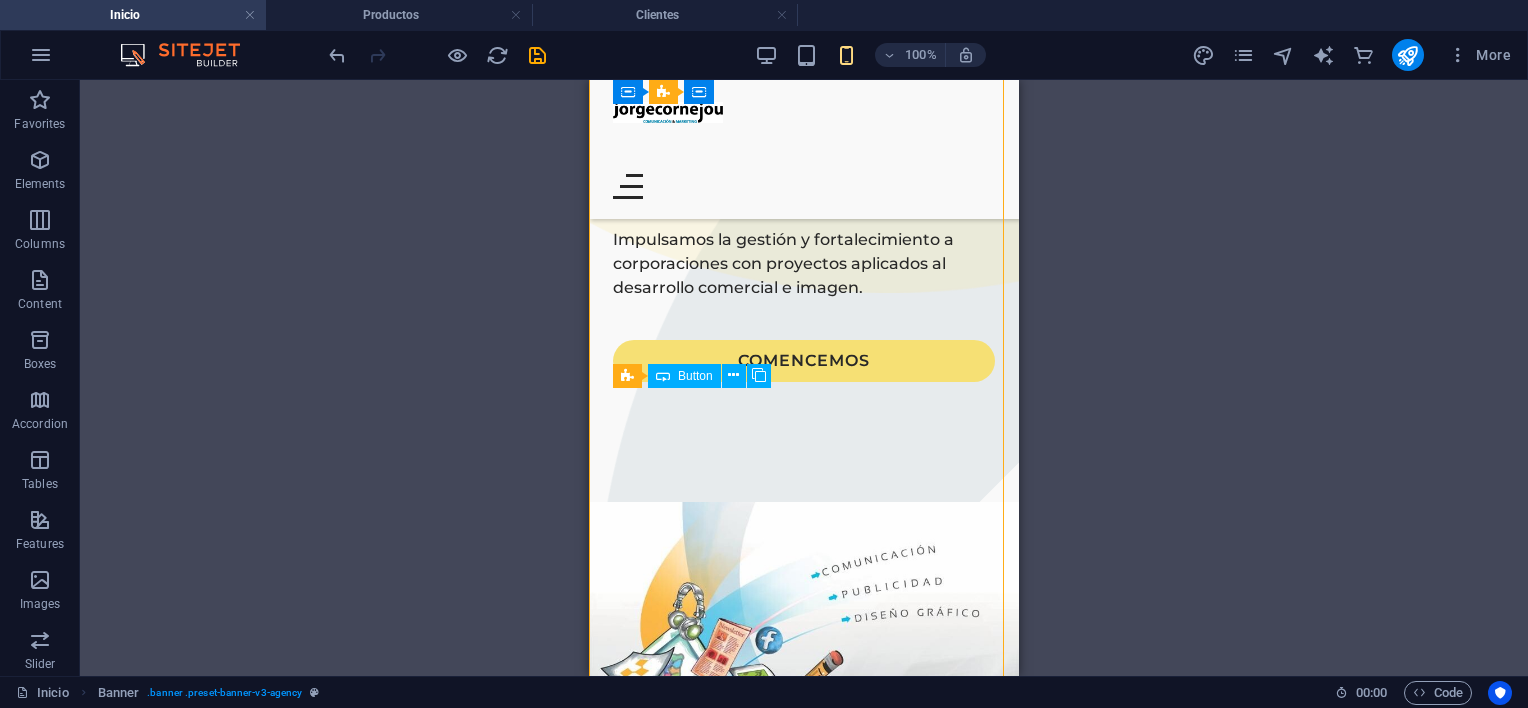 click on "COMENCEMOS" at bounding box center (804, 361) 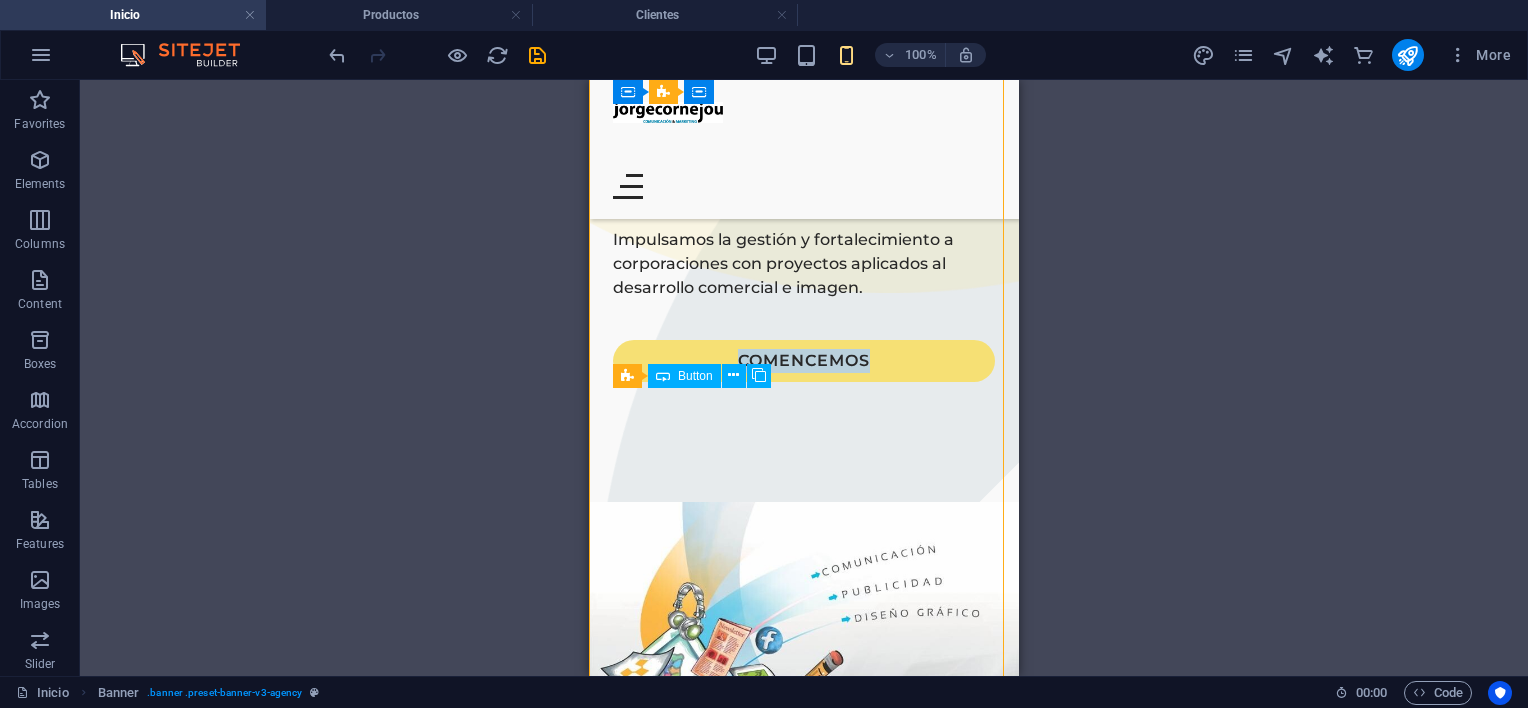 select on "%" 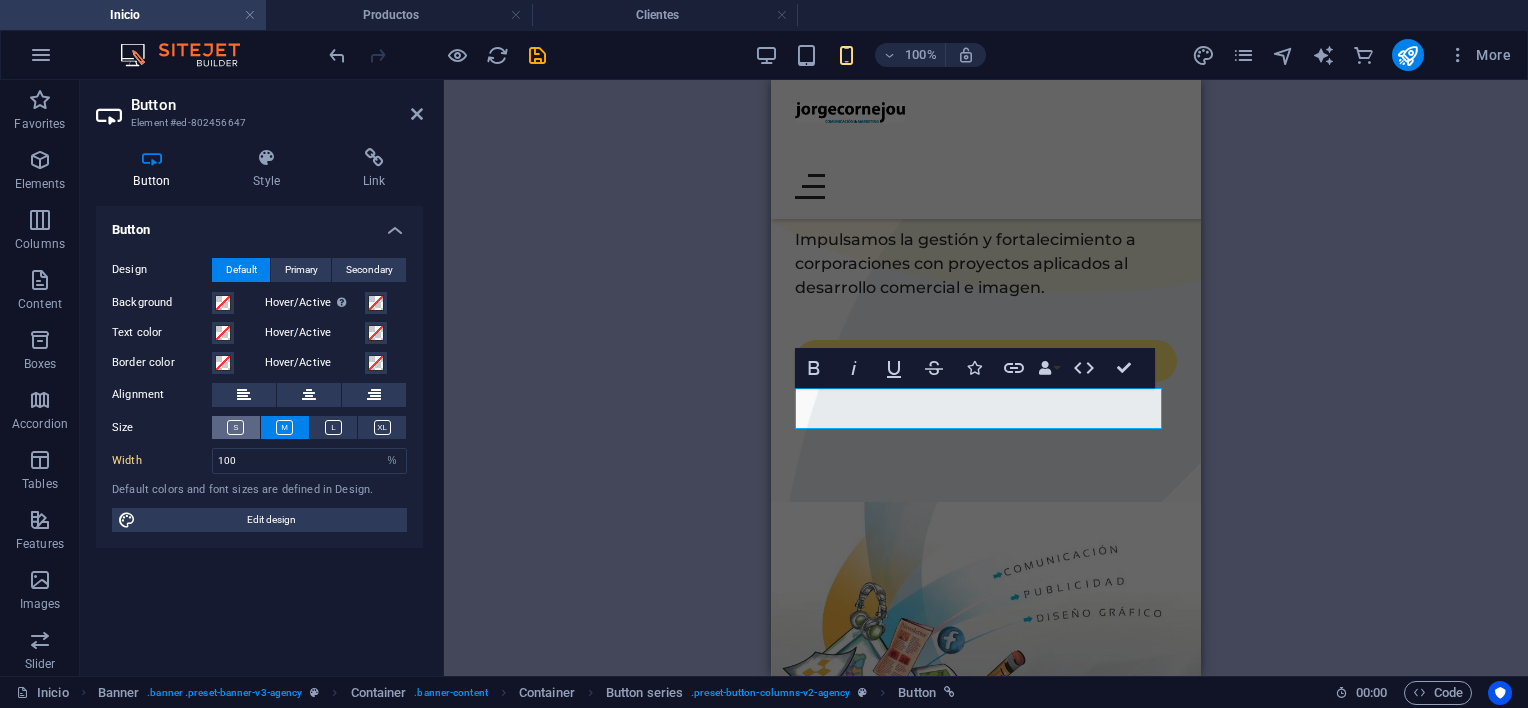 click at bounding box center (236, 427) 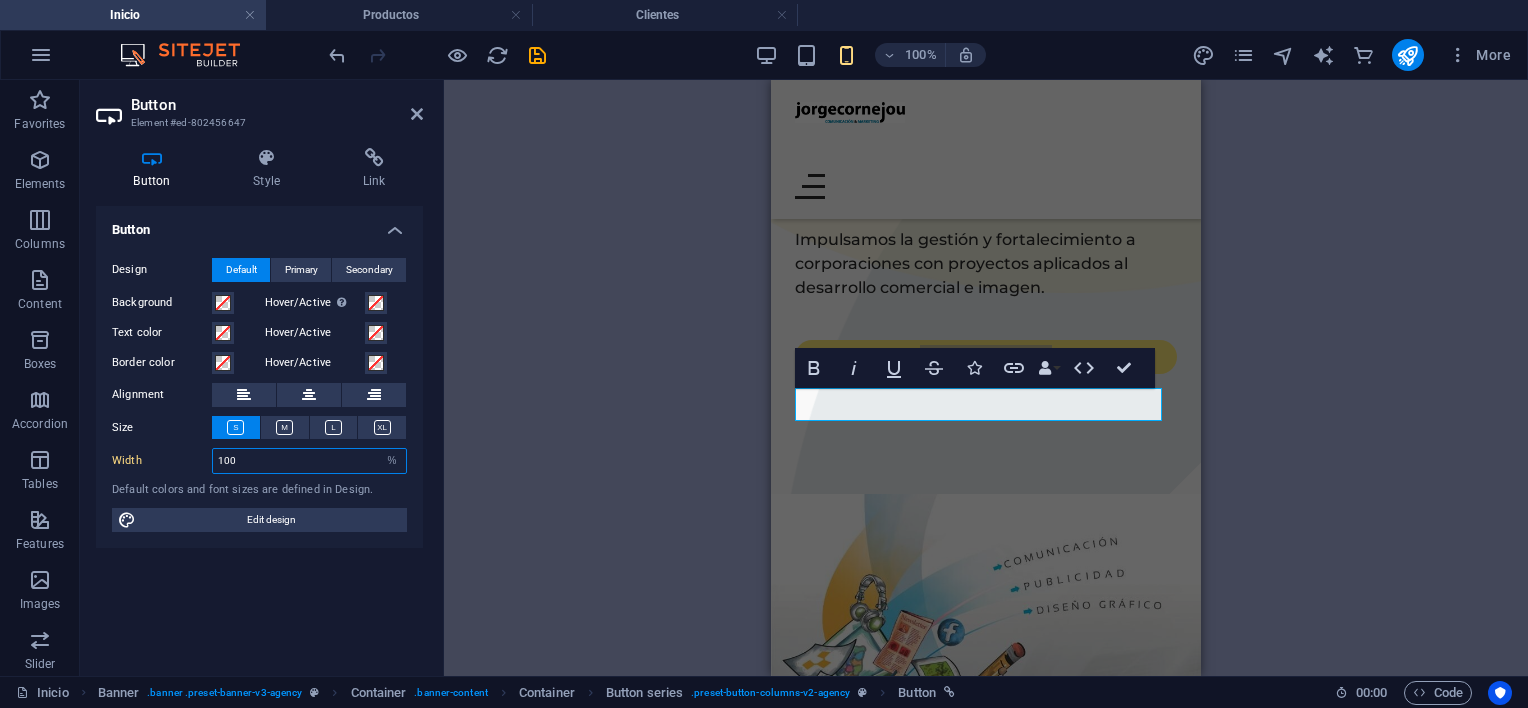 click on "100" at bounding box center [309, 461] 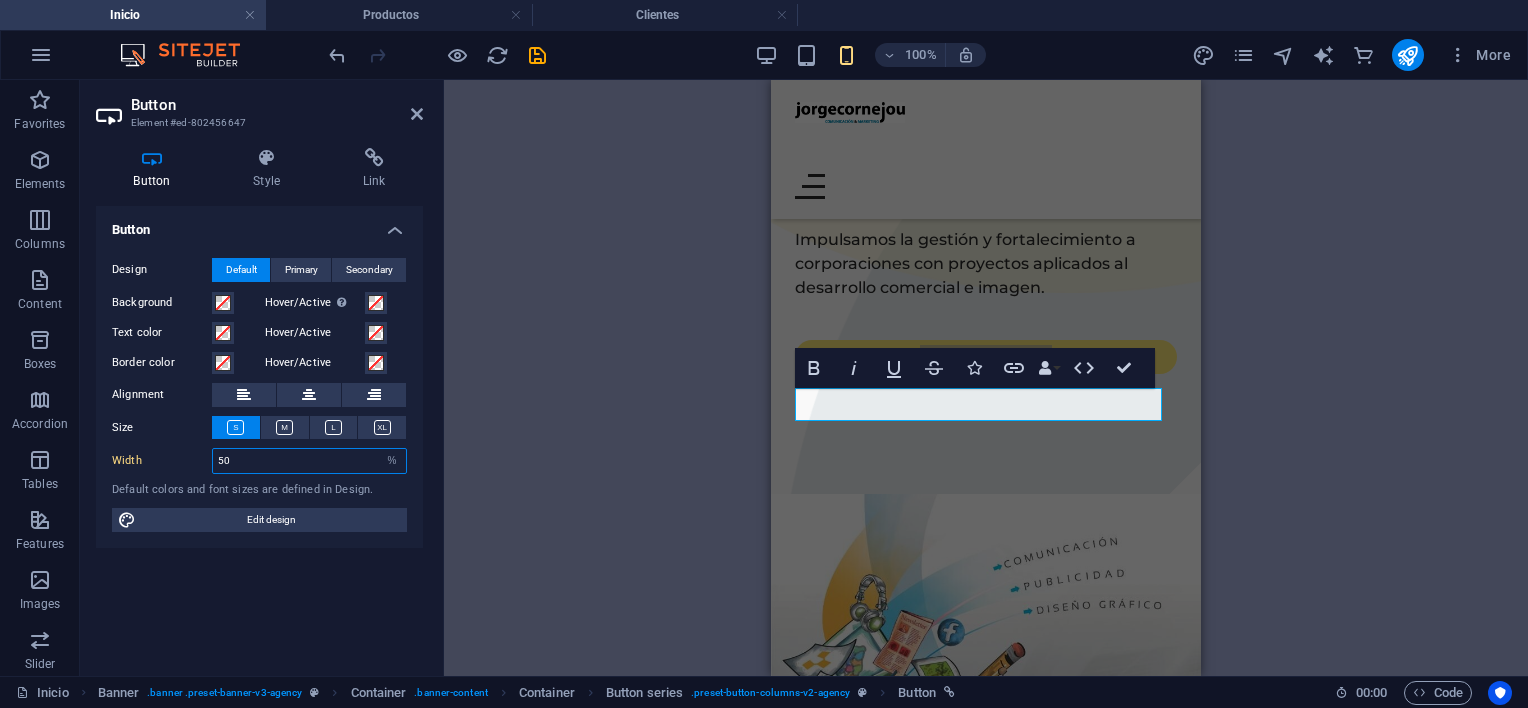 type on "50" 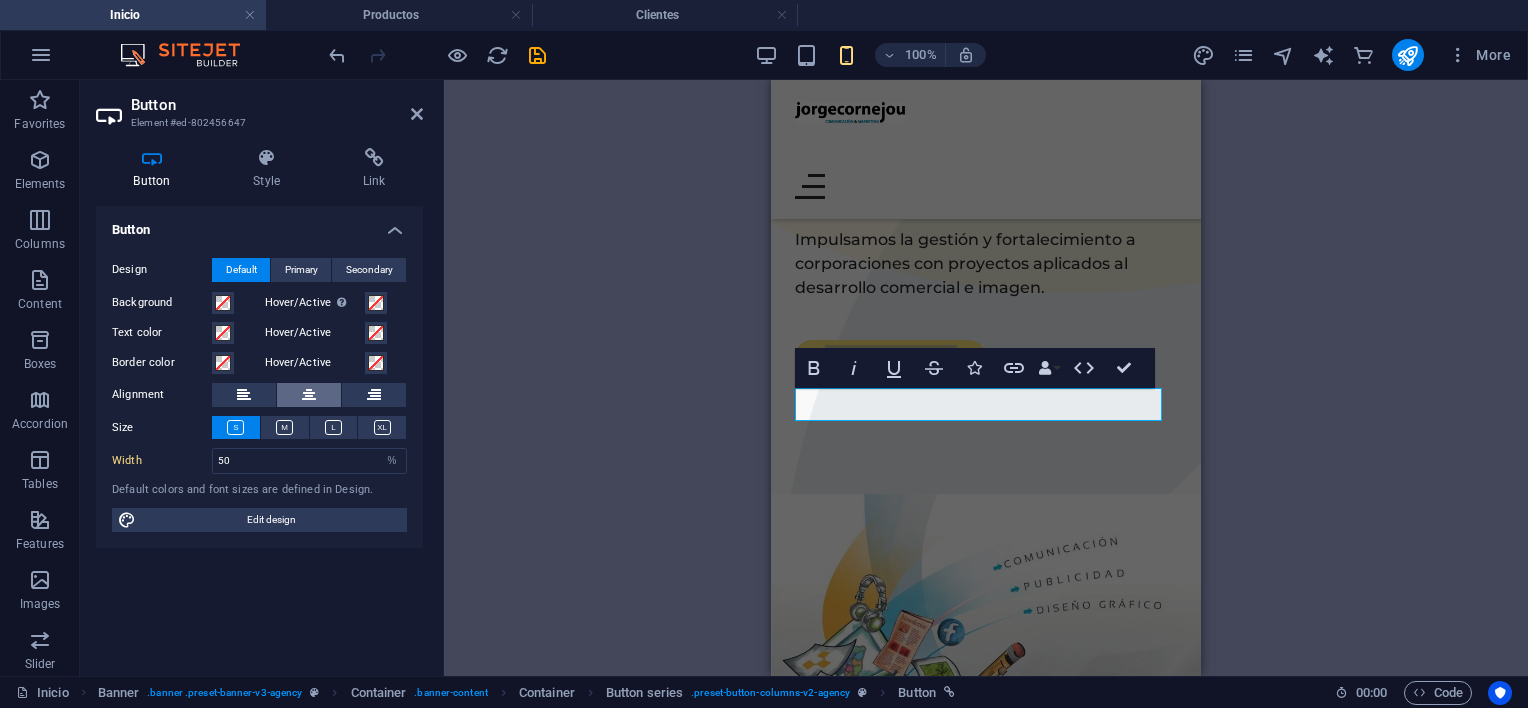 click at bounding box center [309, 395] 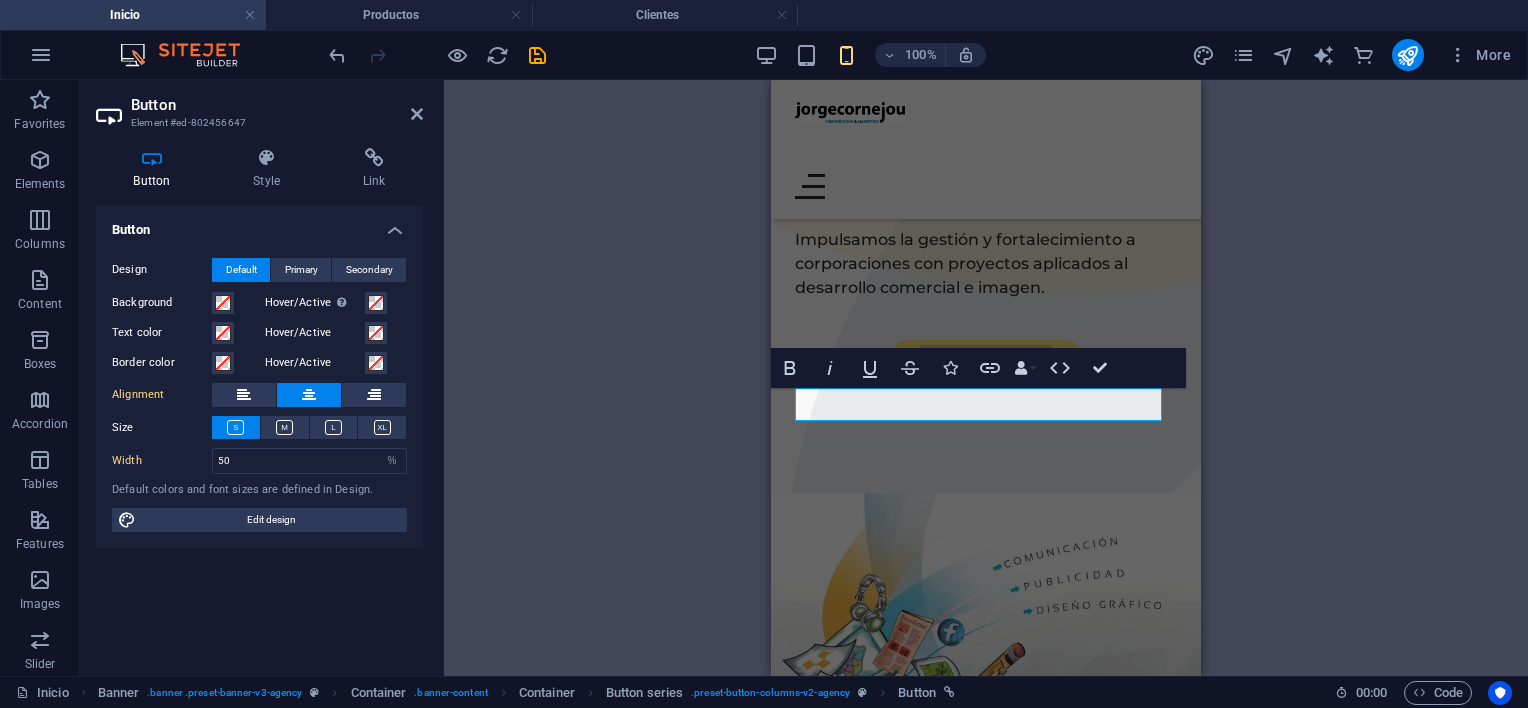 click on "Container   H1   Banner   Banner   Container   Banner   Container   Banner   Menu Bar   Logo   Spacer   Menu   Text   Image   Spacer   Image series   Image   2 columns   Container   Image   Container   2 columns   Container   Container   Text   Unequal Columns   Container   Contact Form   Form   Input   Contact Form   Contact Form   Form   Input   Captcha   Form button   Footer Saga   Container   Menu   Container   Checkbox   Email   H2   Image   Image   Button series   Spacer   Spacer   Image   Image   Image   Spacer   Container   Text   Container   Container   Separator   Container   Menu   Container   Button series   Button Bold Italic Underline Strikethrough Icons Link Data Bindings Company First name Last name Street ZIP code City Email Phone Mobile Fax Custom field 1 Custom field 2 Custom field 3 Custom field 4 Custom field 5 Custom field 6 HTML Confirm (Ctrl+⏎)" at bounding box center (986, 378) 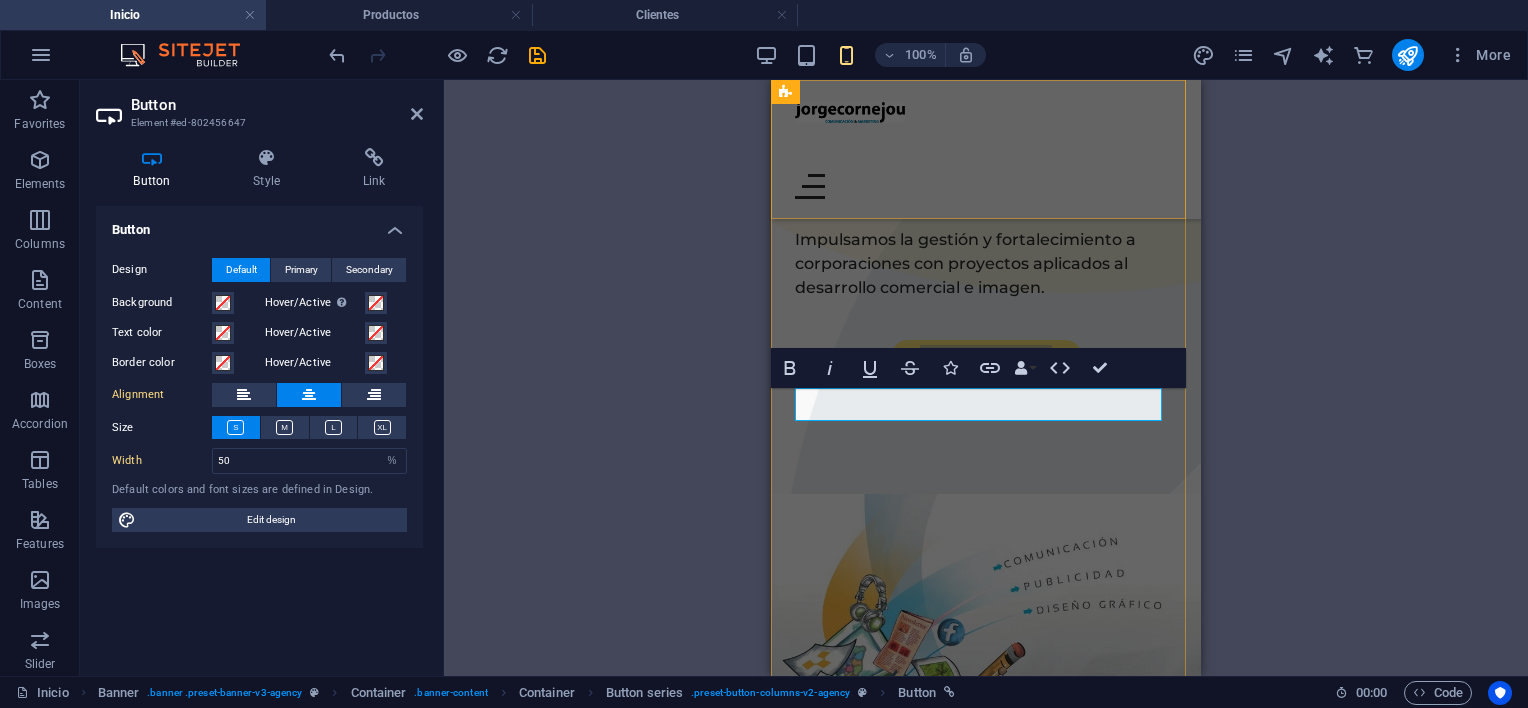 click on "Contacto Inicio Productos Clientes" at bounding box center (986, 149) 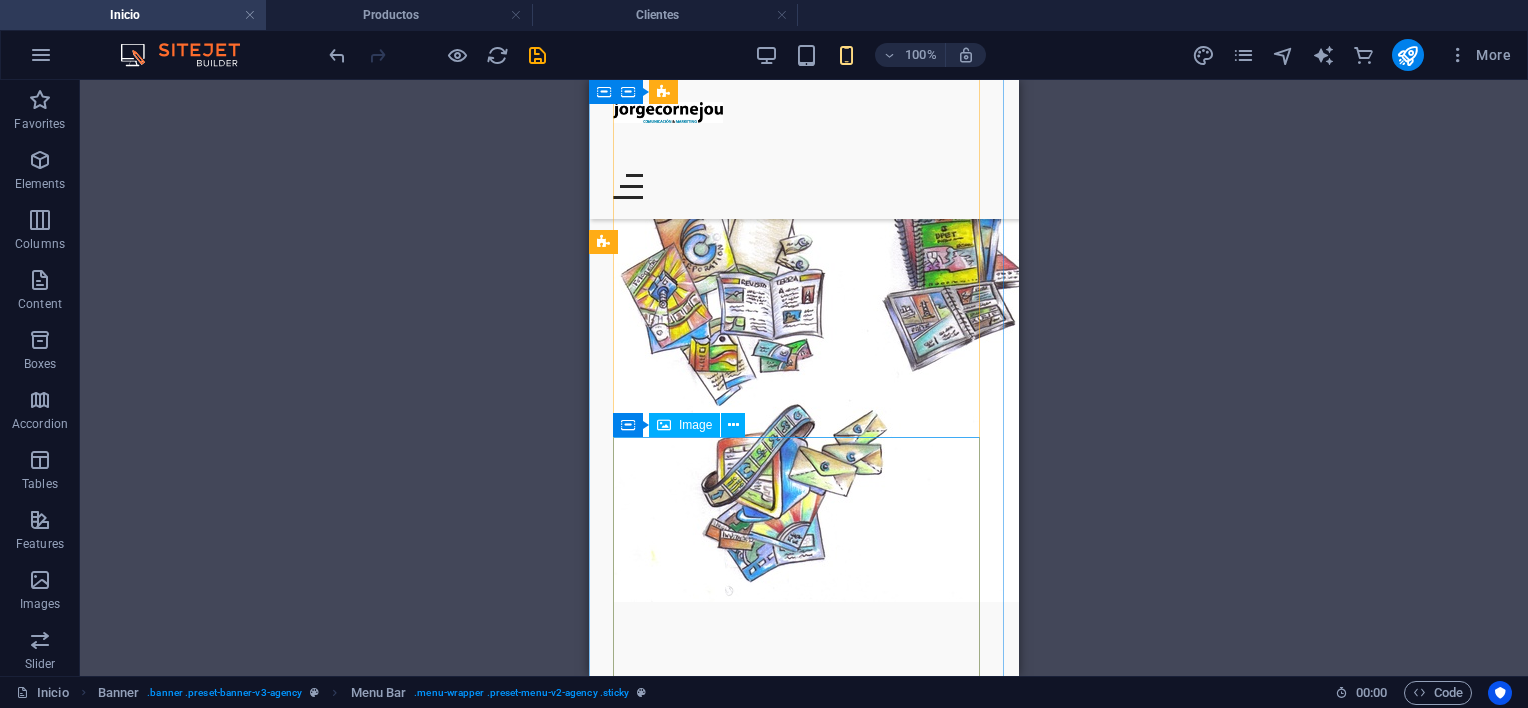 scroll, scrollTop: 1986, scrollLeft: 0, axis: vertical 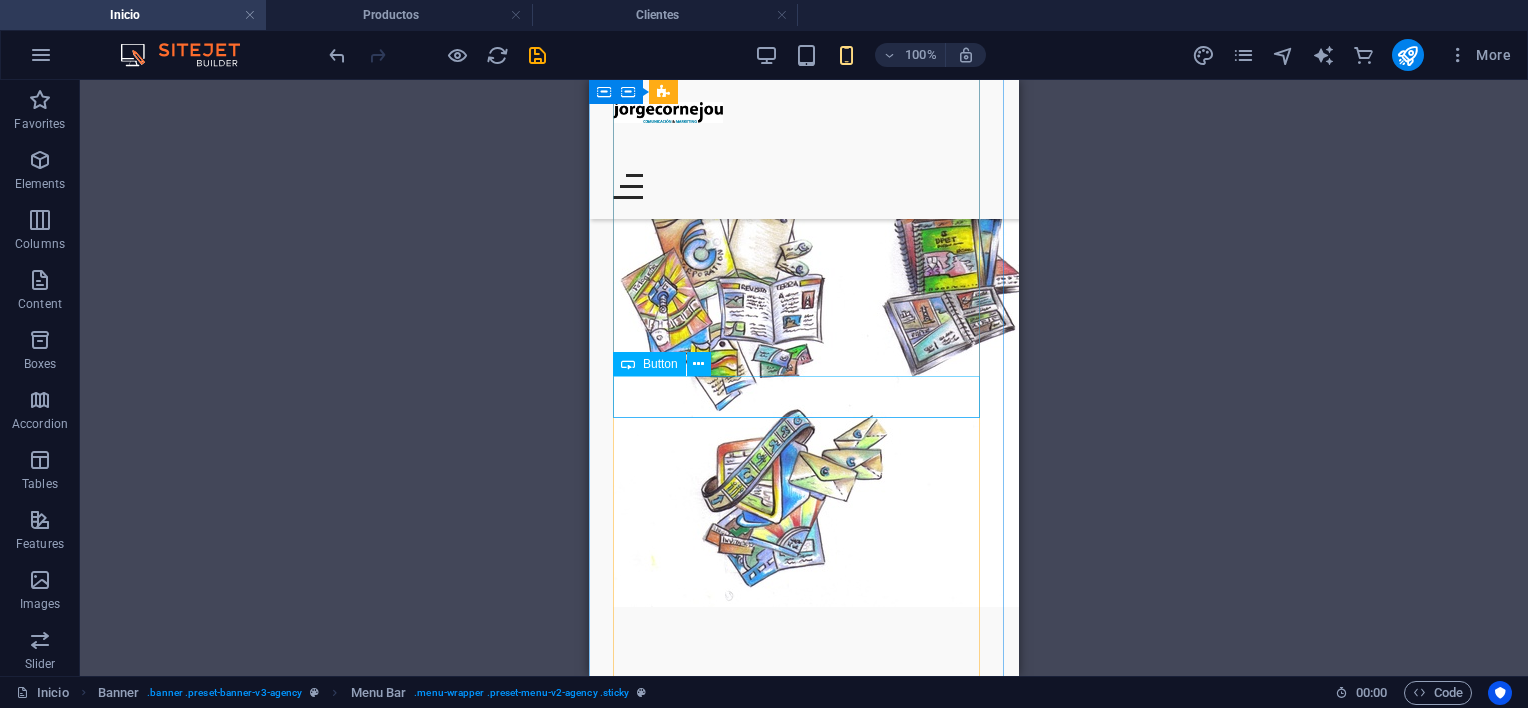 click on "SABER MÁS" at bounding box center [804, 1031] 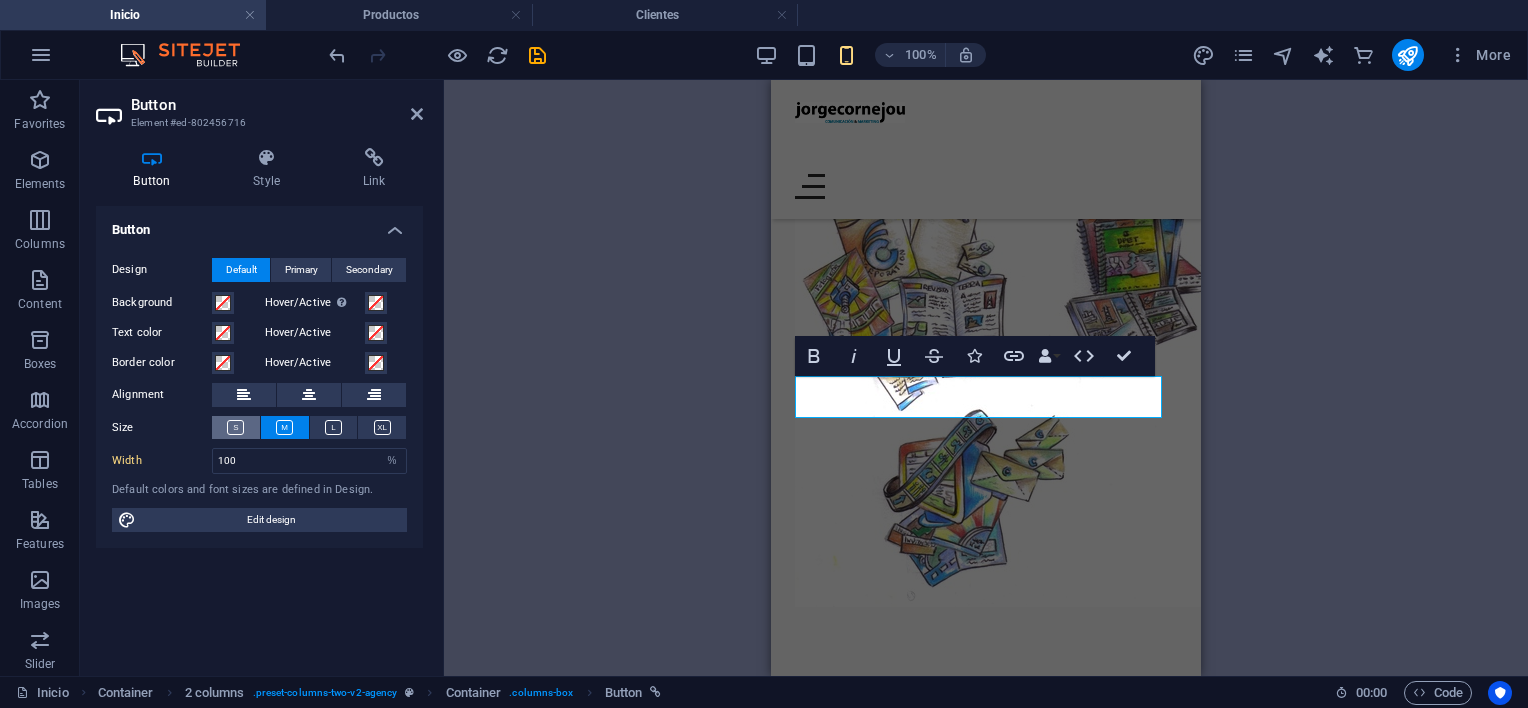 click at bounding box center (236, 427) 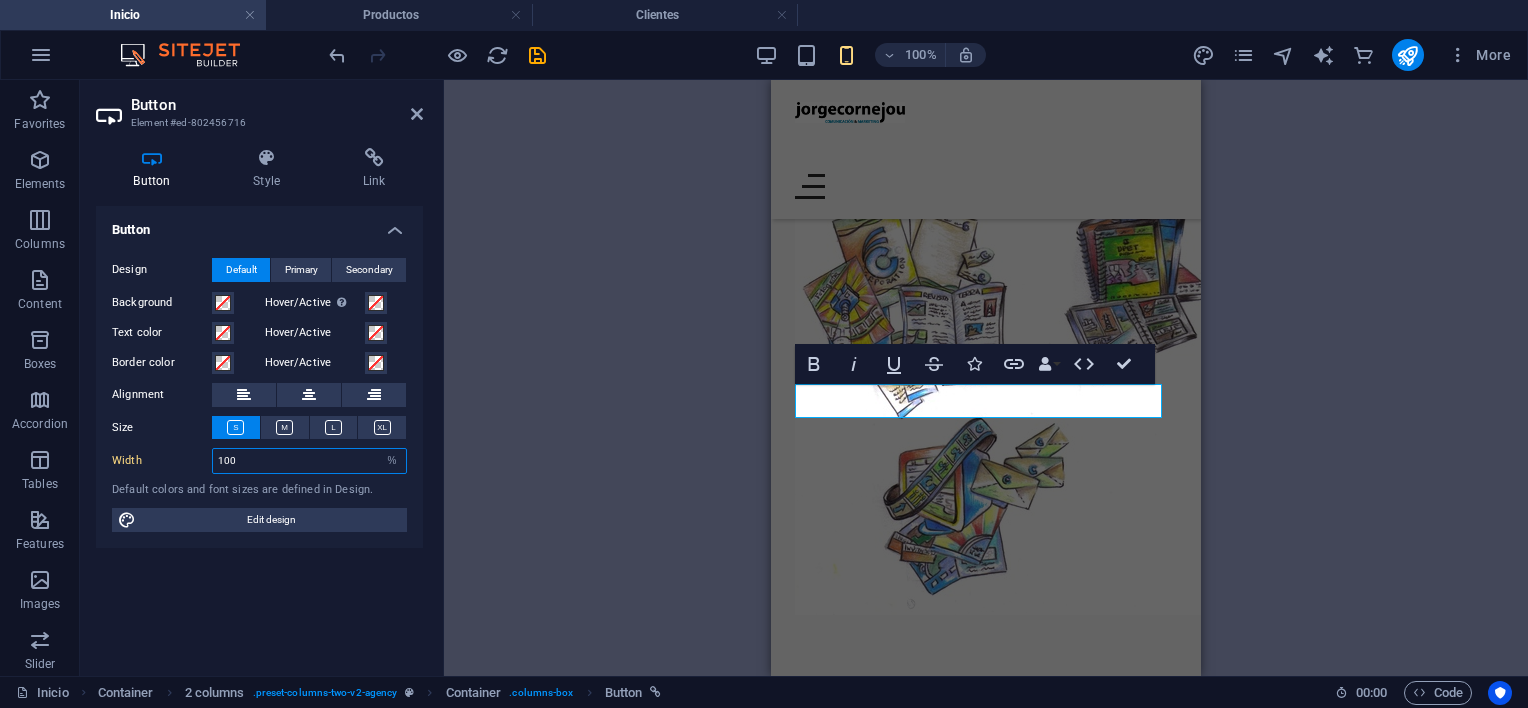 drag, startPoint x: 269, startPoint y: 456, endPoint x: 187, endPoint y: 453, distance: 82.05486 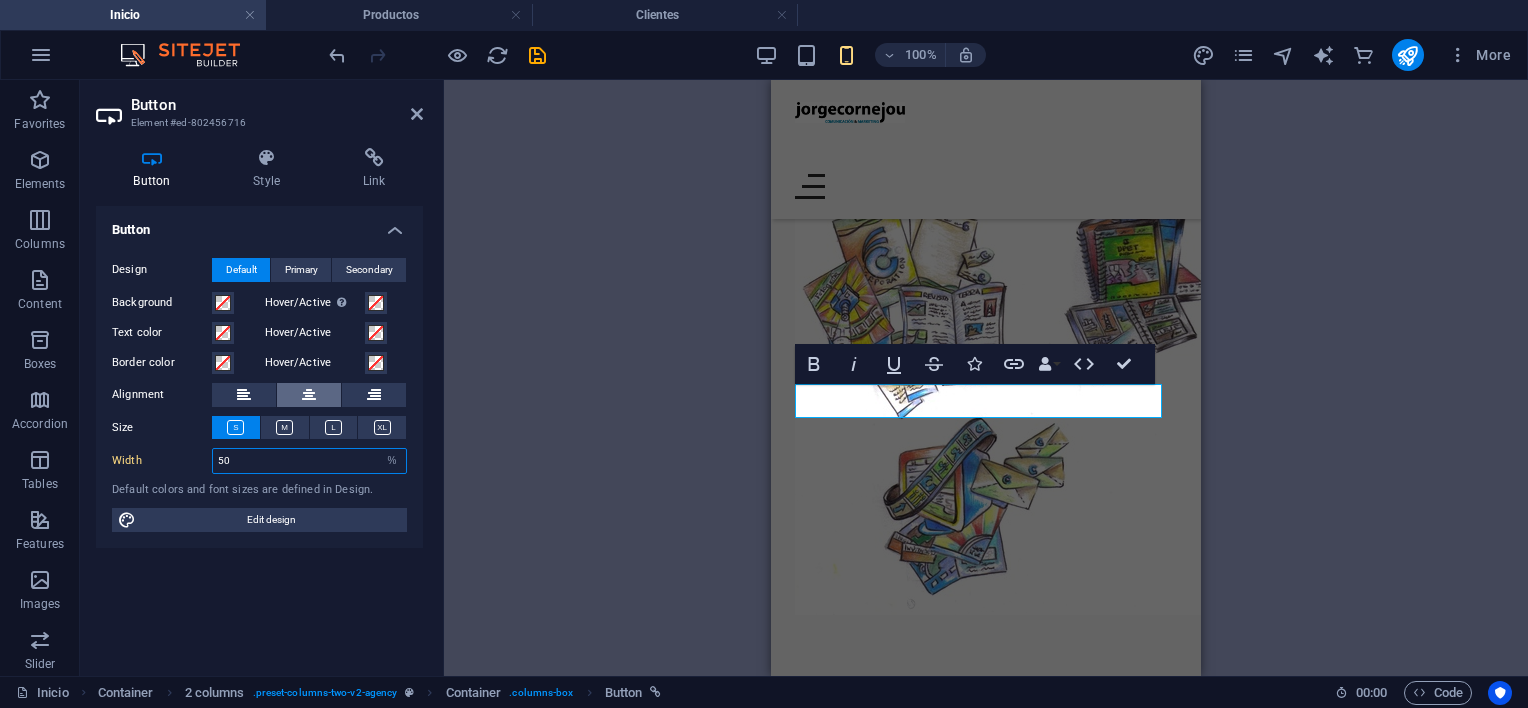 type on "50" 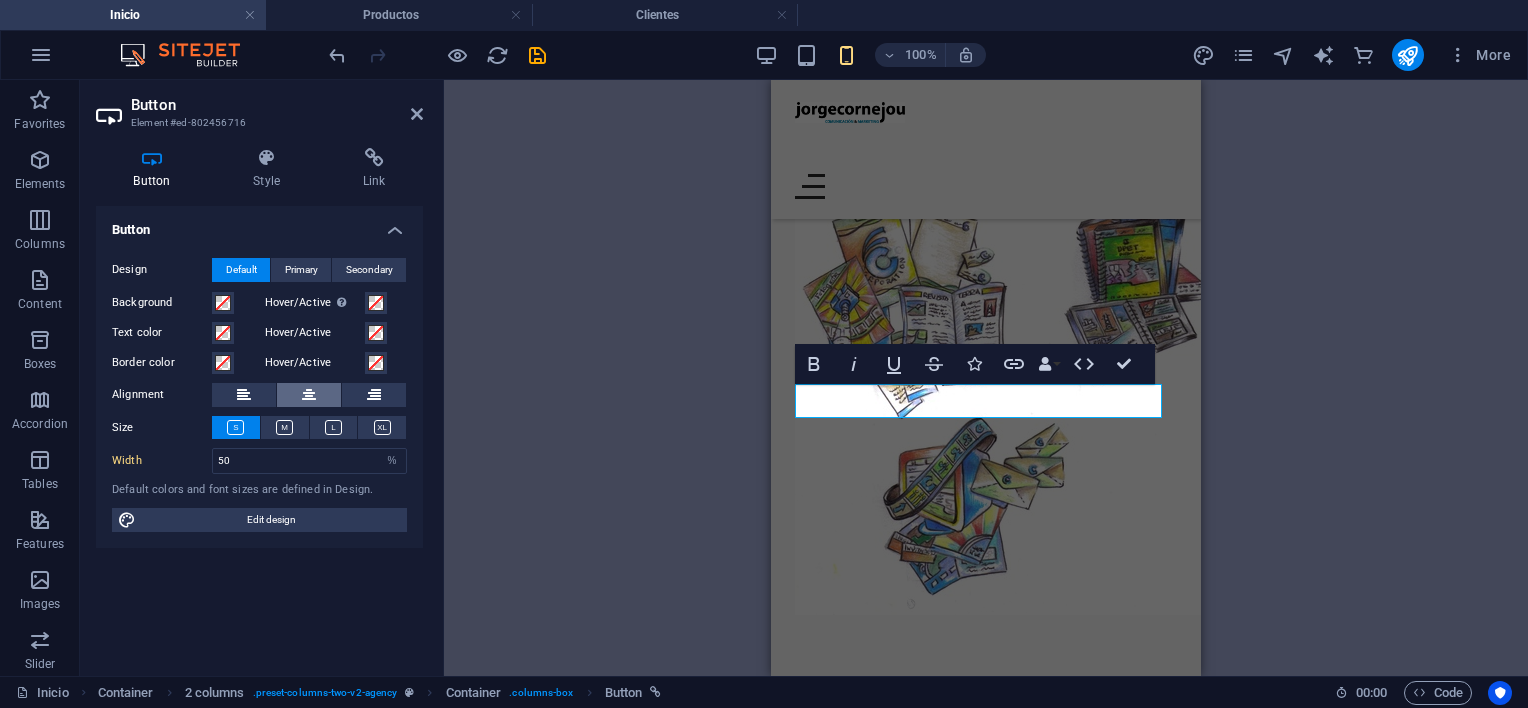 click at bounding box center [309, 395] 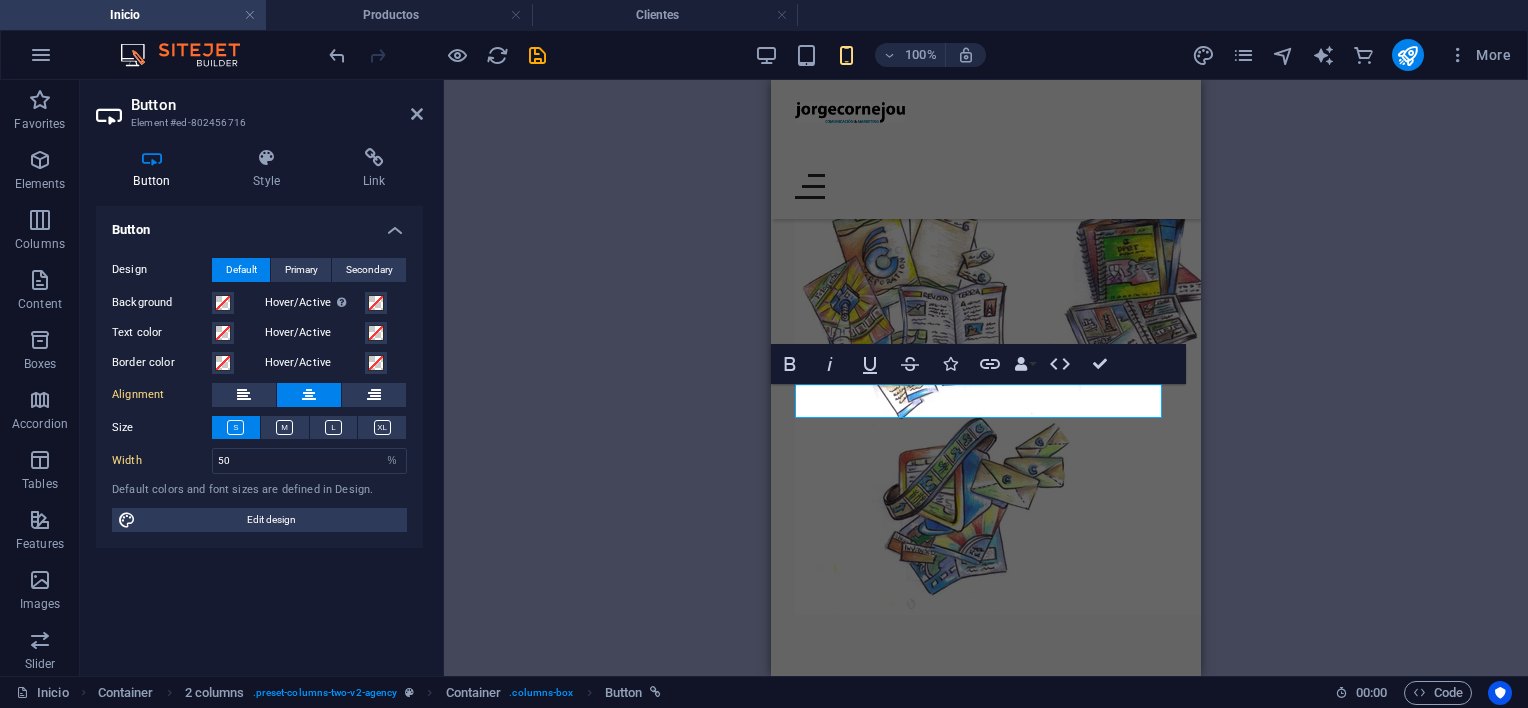 click on "Container   H1   Banner   Banner   Container   Banner   Container   Menu Bar   Logo   Spacer   Menu   Text   Image   Spacer   Image series   Image   Container   Image   Container   Container   2 columns   Container   Container   Text   Unequal Columns   Container   Contact Form   Form   Input   Contact Form   Contact Form   Form   Input   Captcha   Form button   Footer Saga   Container   Menu   Container   Checkbox   Email   H2   Image   Image   Button series   Spacer   Spacer   Image   Image   Image   Spacer   Container   Text   Container   Container   Separator   Container   Menu   Container   Button series   Button   Image   Image   Image   Text   2 columns   Container   Container   Spacer   Spacer   H2   2 columns   Container   Container   Separator   Container   Text   Button Bold Italic Underline Strikethrough Icons Link Data Bindings Company First name Last name Street ZIP code City Email Phone Mobile Fax Custom field 1 Custom field 2 Custom field 3 Custom field 4 Custom field 5" at bounding box center [986, 378] 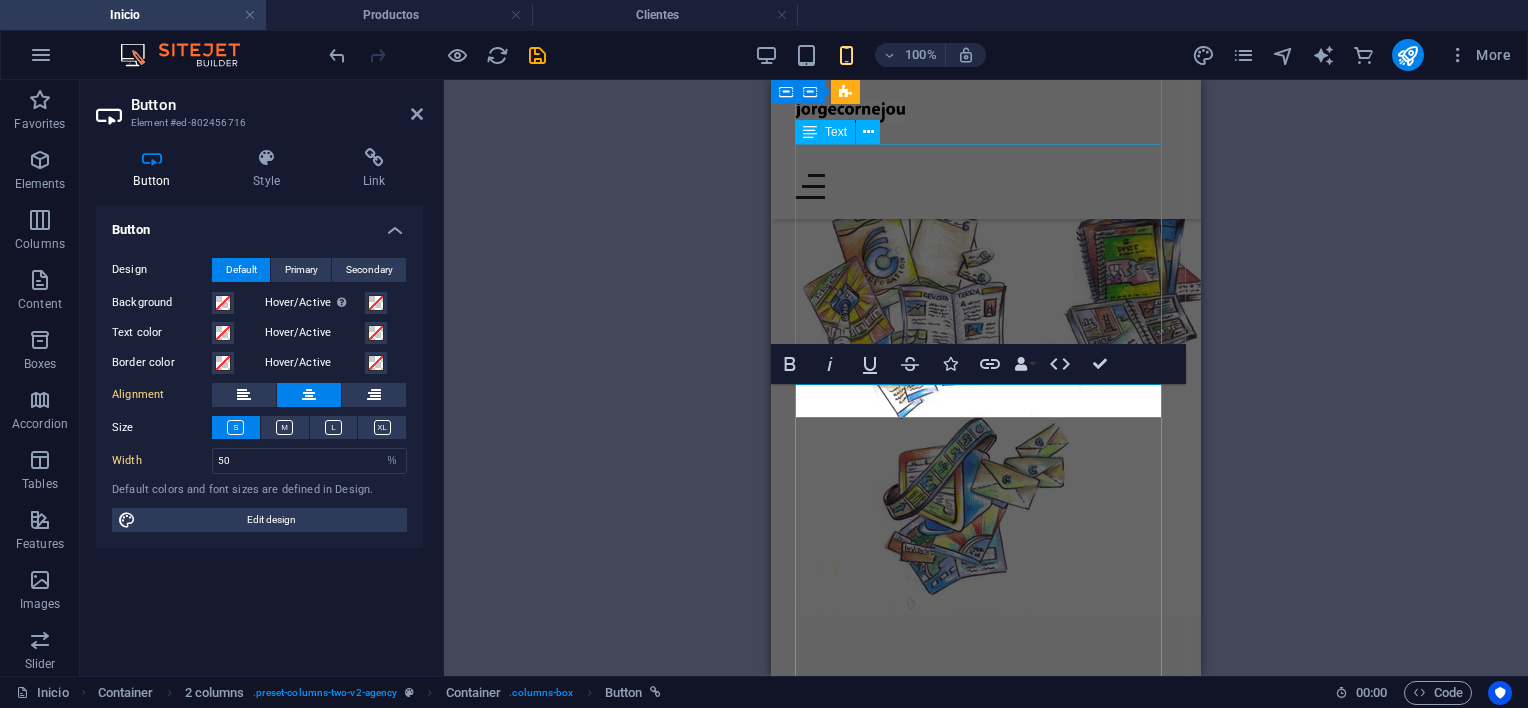 click on "Diseño Gráfico Posicionamiento de marca Organización de Ferias y Congresos Marketing Digital" at bounding box center (986, 886) 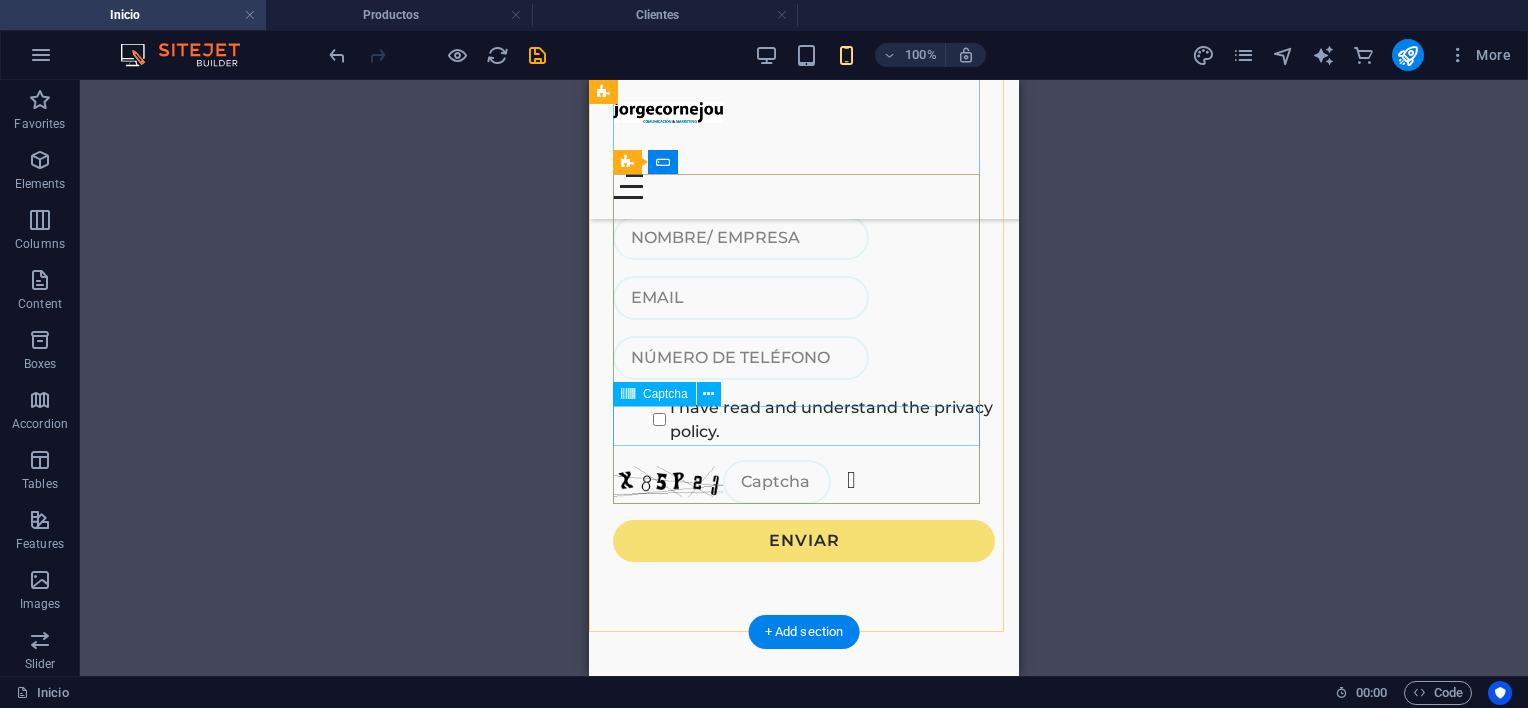 scroll, scrollTop: 3178, scrollLeft: 0, axis: vertical 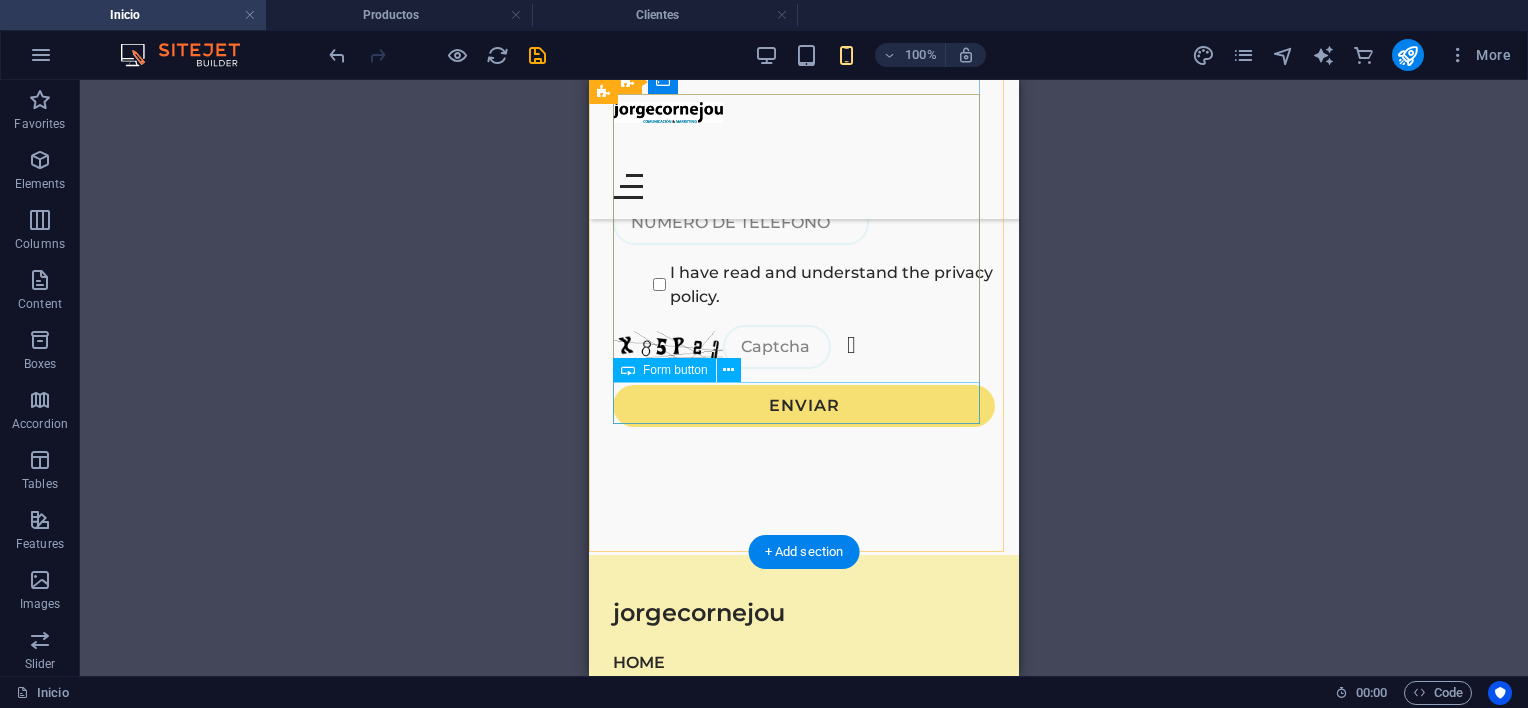 click on "ENVIAR" at bounding box center (804, 406) 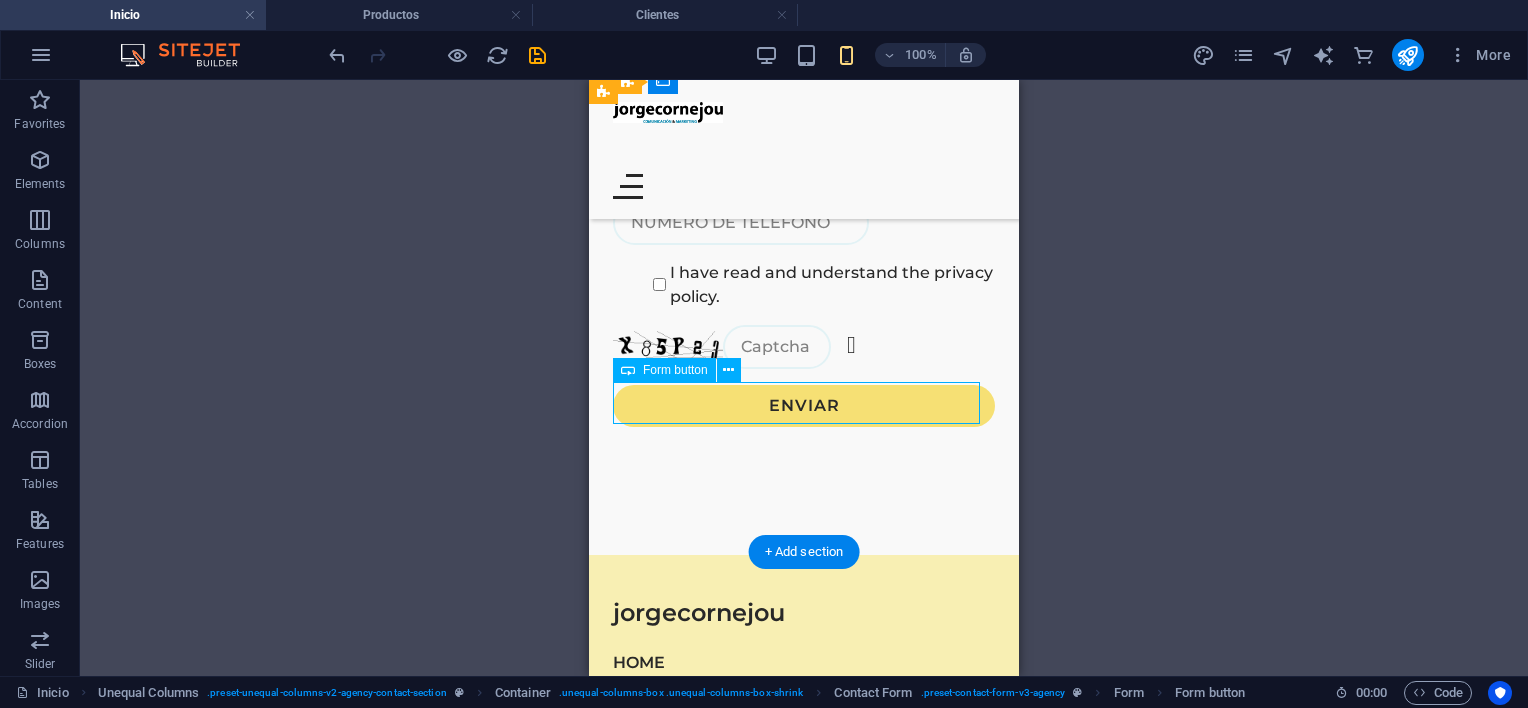 click on "ENVIAR" at bounding box center [804, 406] 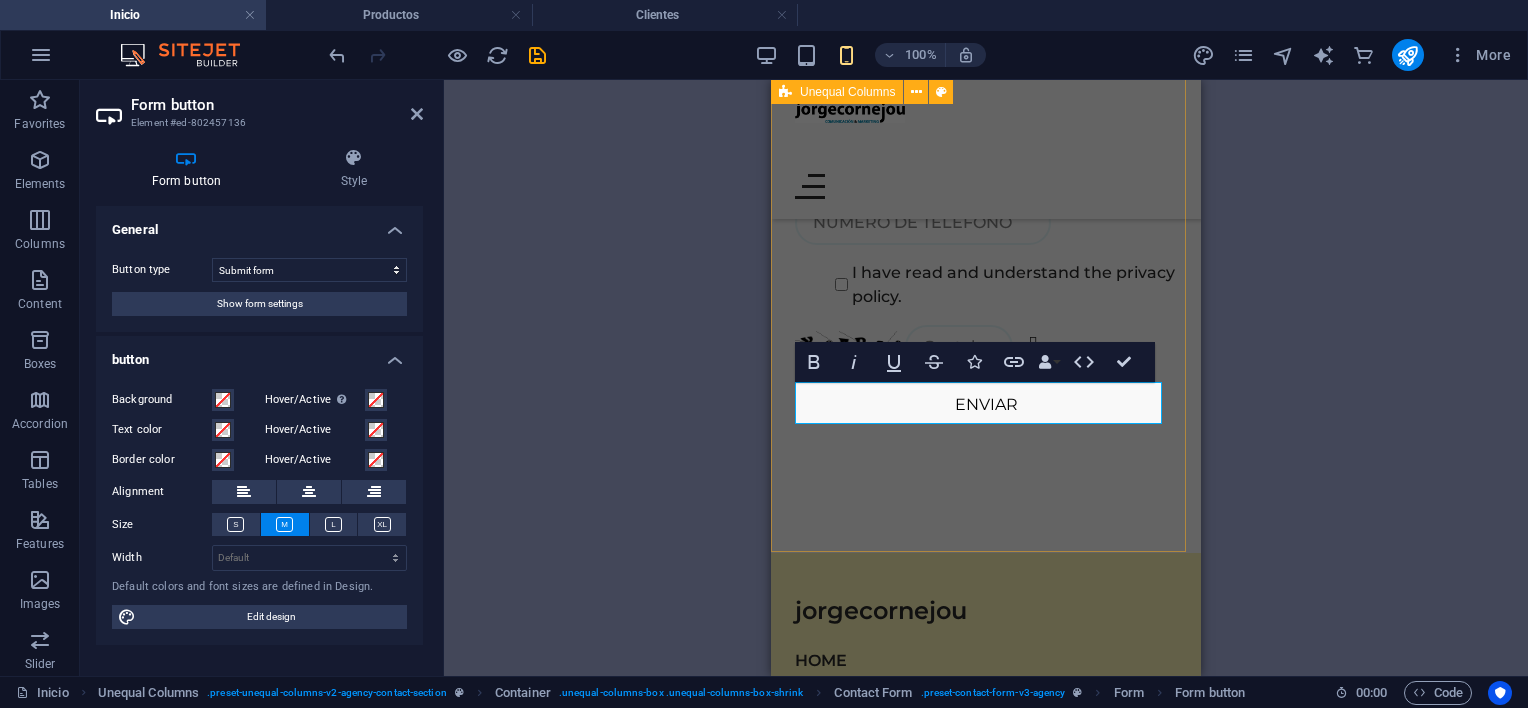 drag, startPoint x: 1010, startPoint y: 472, endPoint x: 1194, endPoint y: 473, distance: 184.00272 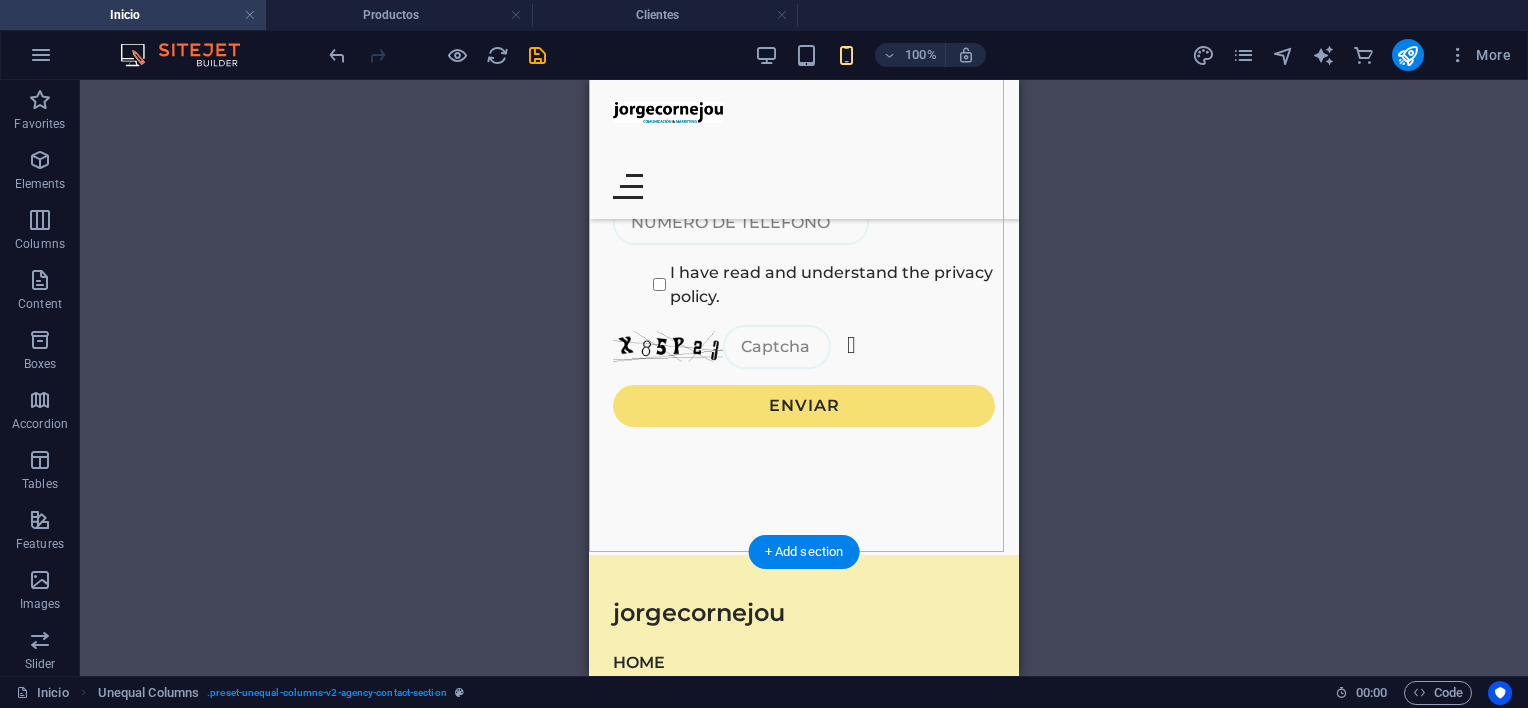 click on "ENVIAR" at bounding box center [804, 406] 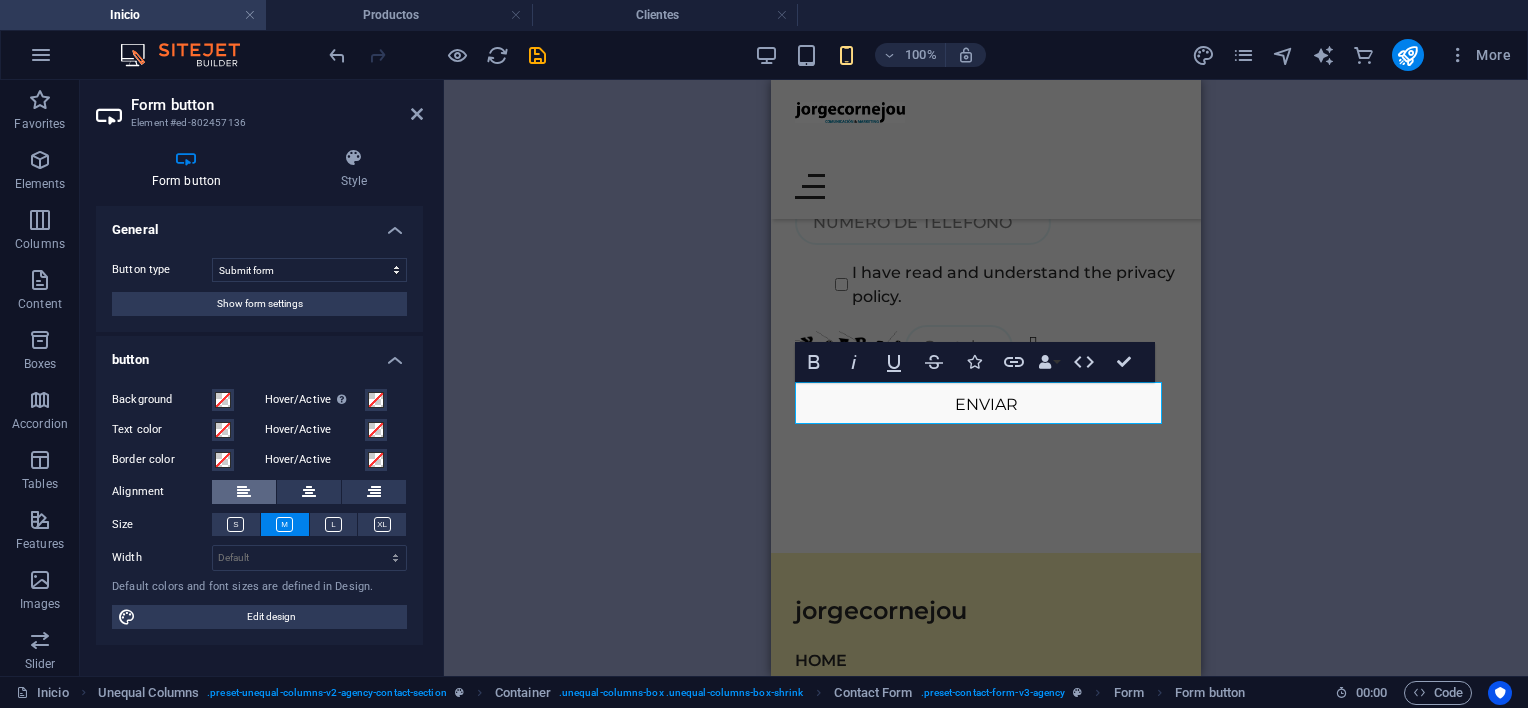 click at bounding box center (235, 524) 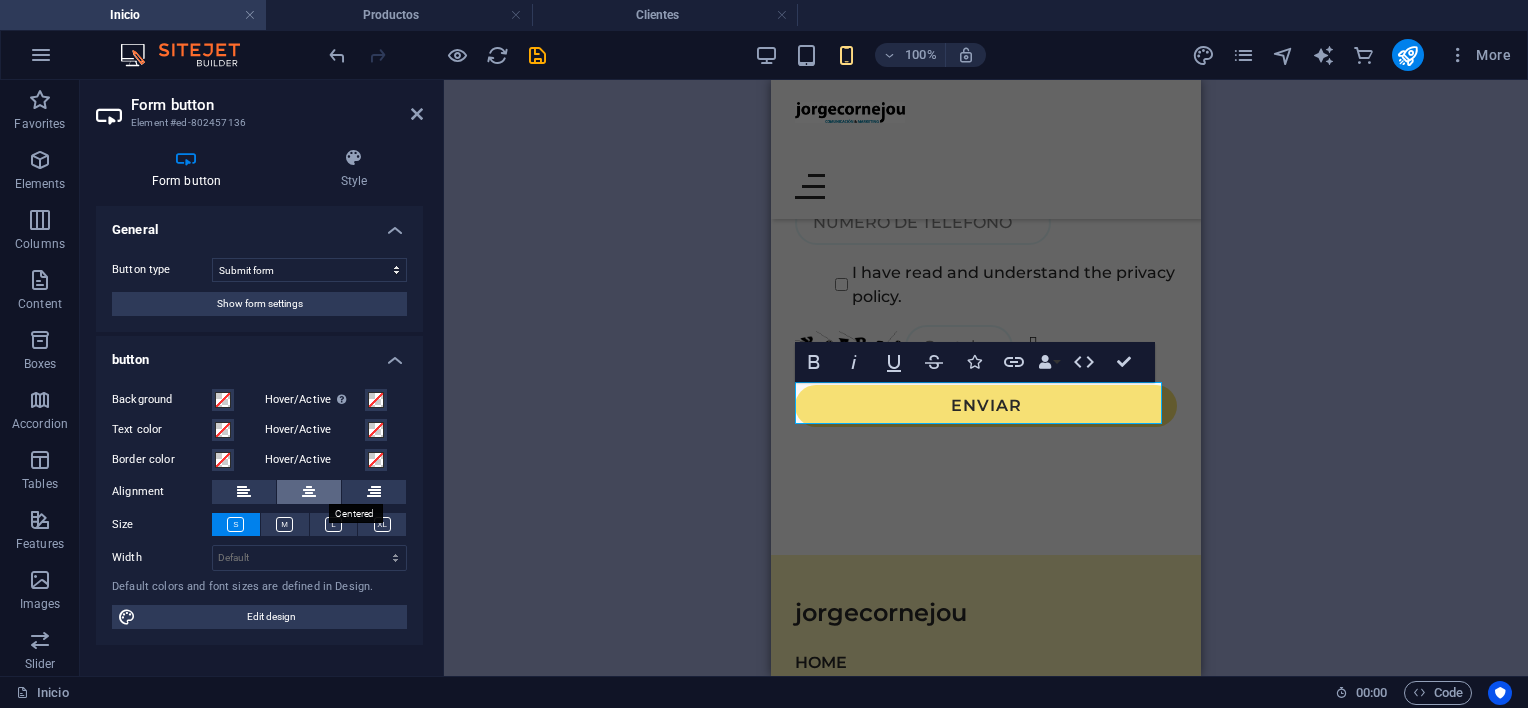 click at bounding box center [309, 492] 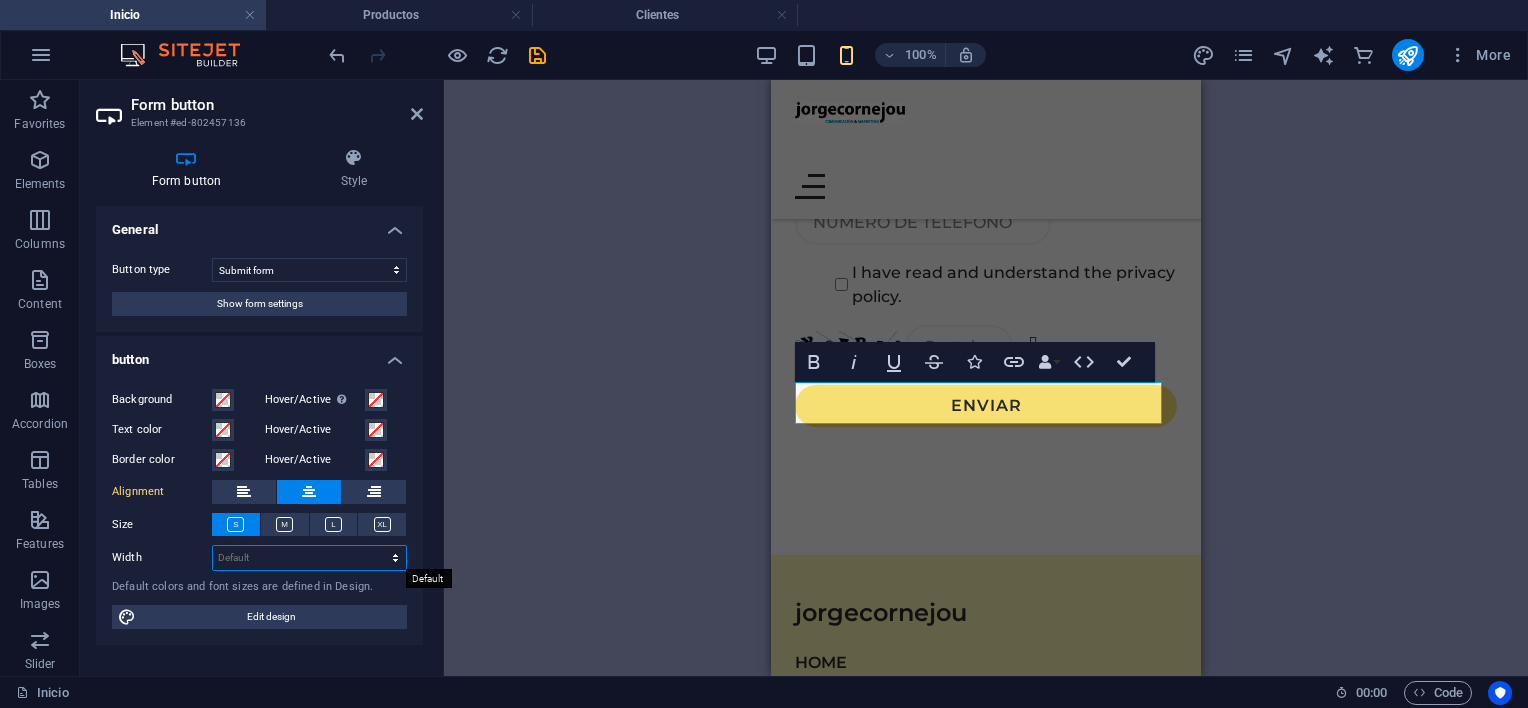 click on "Default px rem % em vh vw" at bounding box center (309, 558) 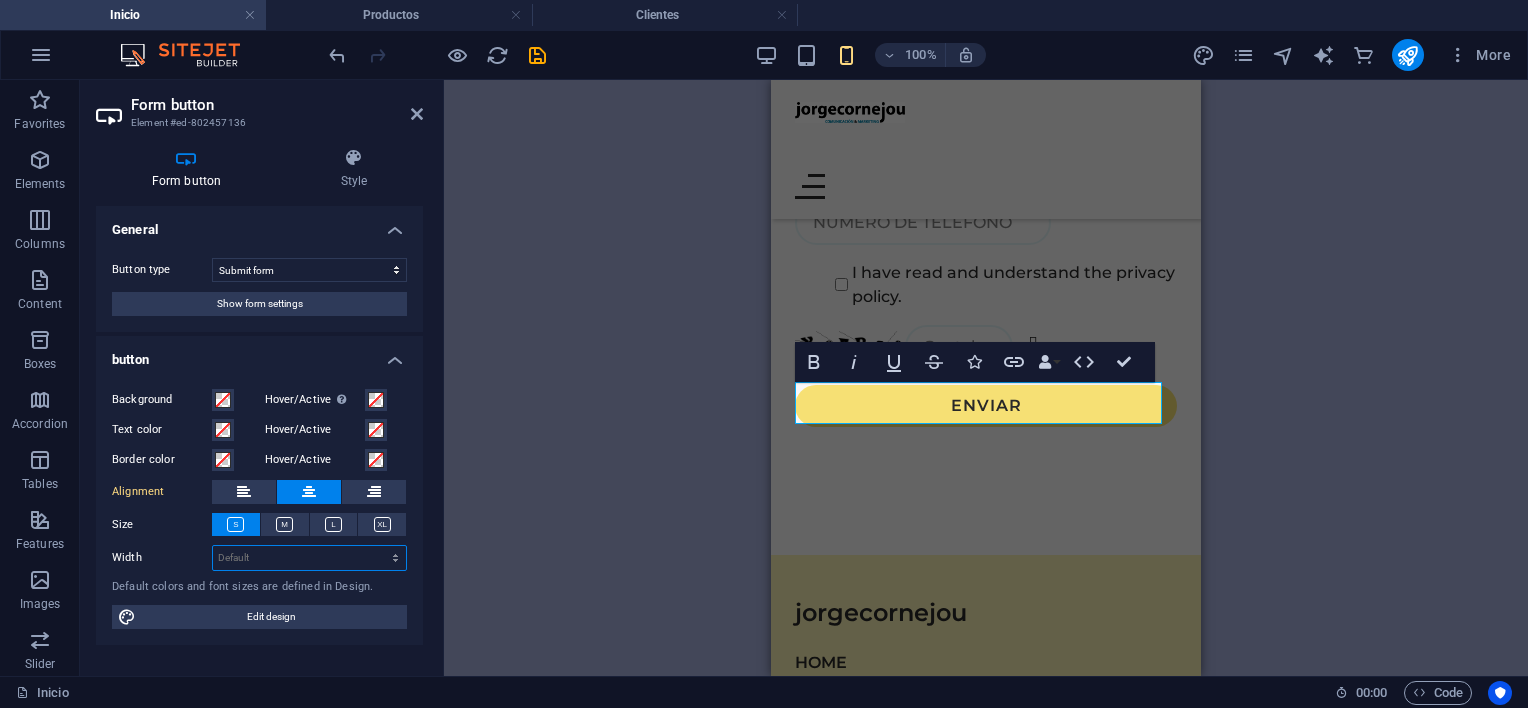 select on "%" 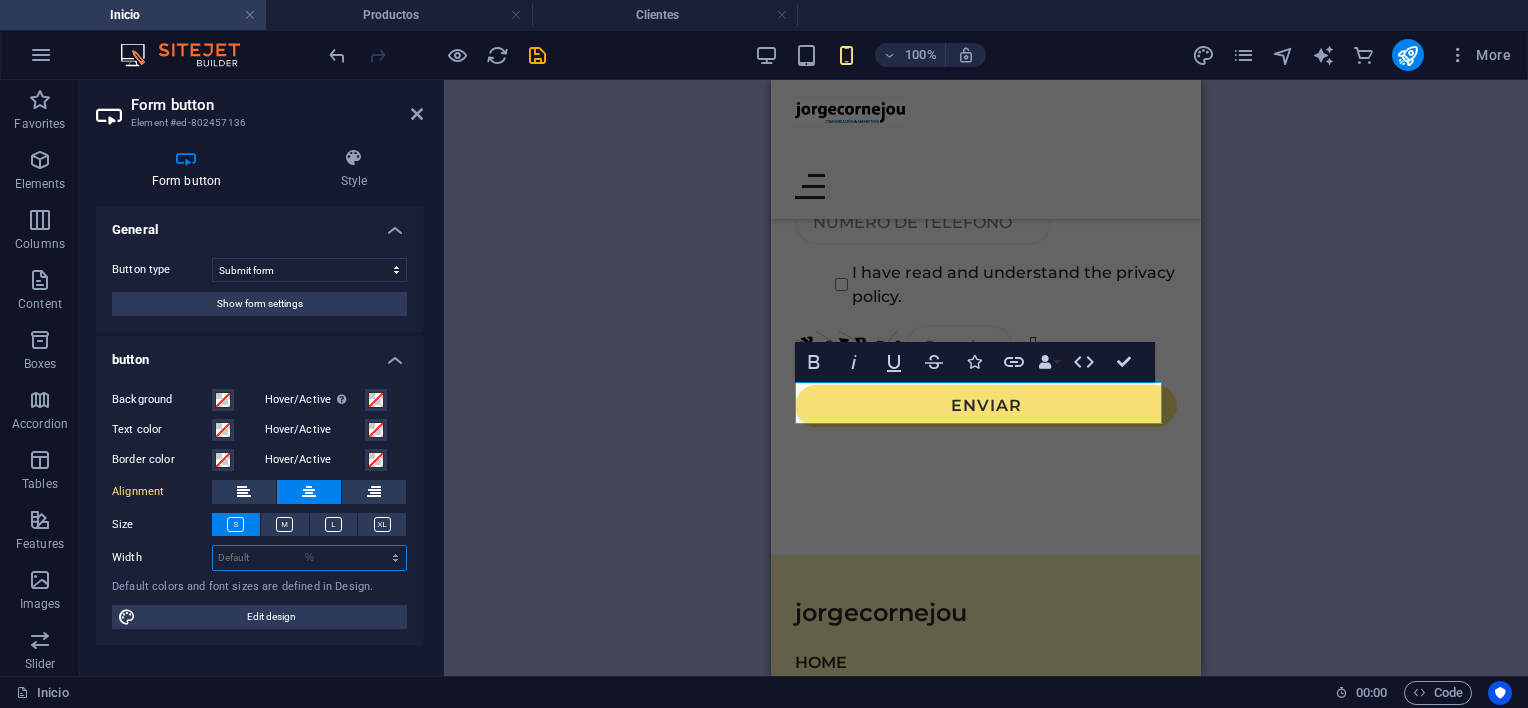 click on "Default px rem % em vh vw" at bounding box center [309, 558] 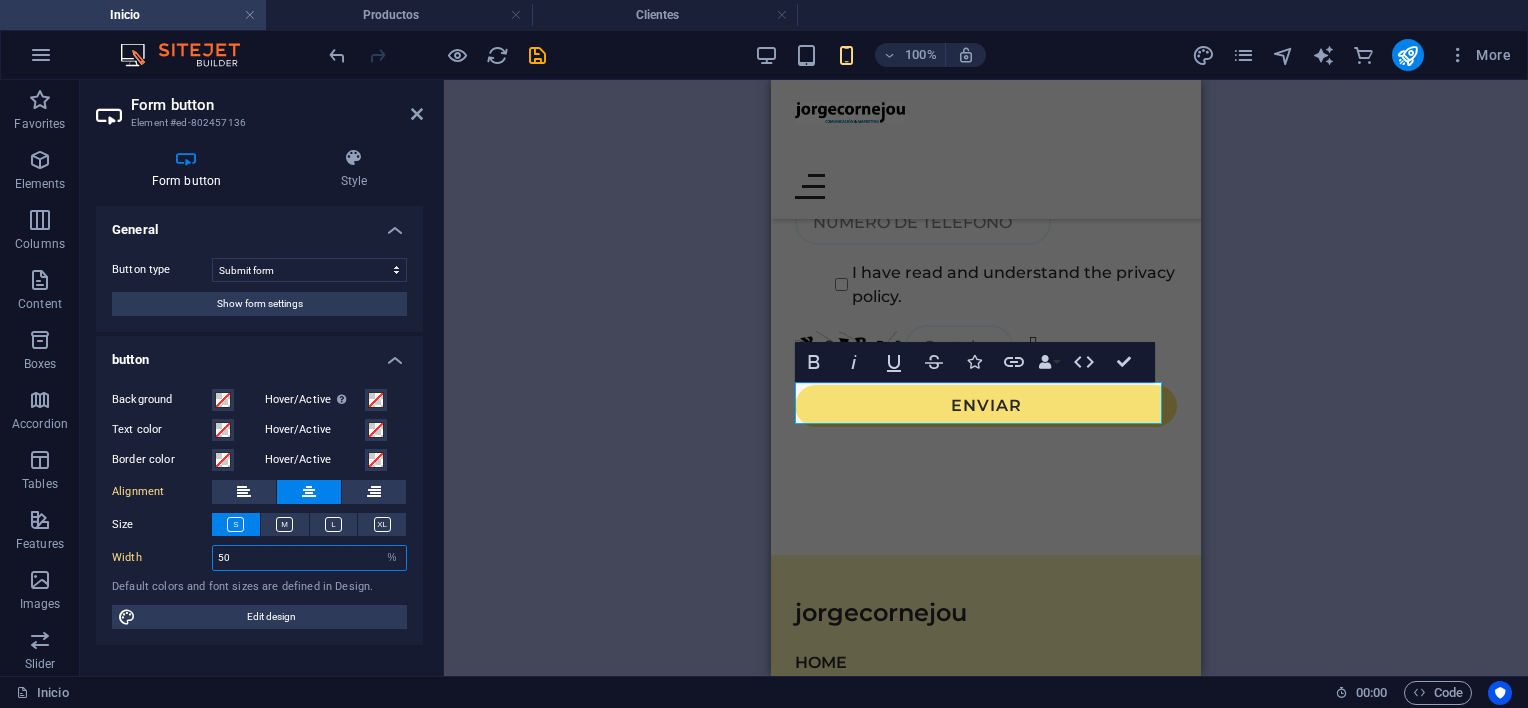 type on "50" 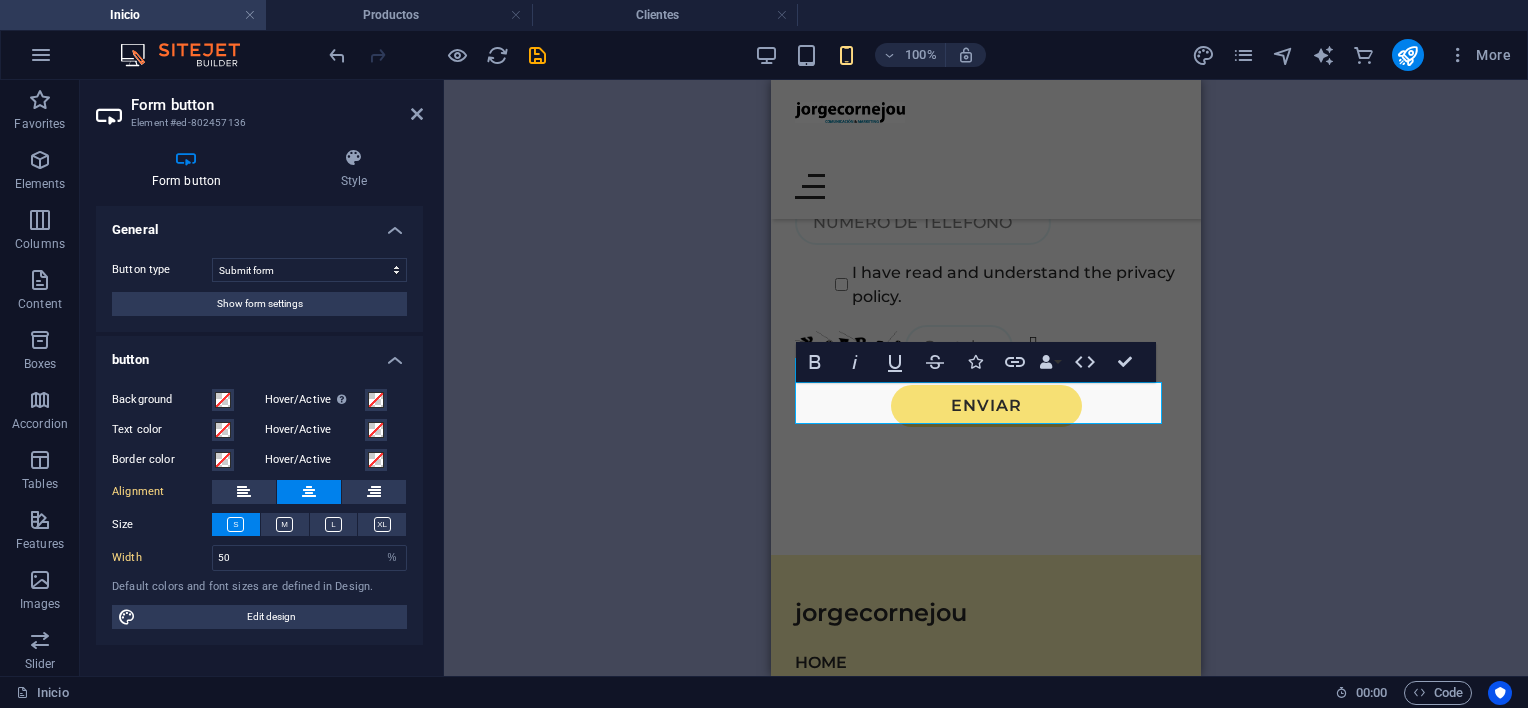click on "Container   H1   Banner   Banner   Container   Banner   Container   Menu Bar   Logo   Spacer   Menu   Text   Image   Spacer   Image series   Image   Container   Image   Container   Container   2 columns   Container   Container   Text   Unequal Columns   Container   Contact Form   Input   Contact Form   Contact Form   Form   Input   Captcha   Form button   Footer Saga   Container   Menu   Container   Checkbox   Email   H2   Image   Image   Button series   Spacer   Spacer   Image   Image   Image   Spacer   Container   Text   Container   Container   Separator   Container   Menu   Container   Button series   Button   Image   Image   Image   Text   2 columns   Container   Container   Spacer   Spacer   H2   2 columns   Container   Container   Separator   Container   Text   Button Bold Italic Underline Strikethrough Icons Link Data Bindings Company First name Last name Street ZIP code City Email Phone Mobile Fax Custom field 1 Custom field 2 Custom field 3 Custom field 4 Custom field 5 HTML" at bounding box center [986, 378] 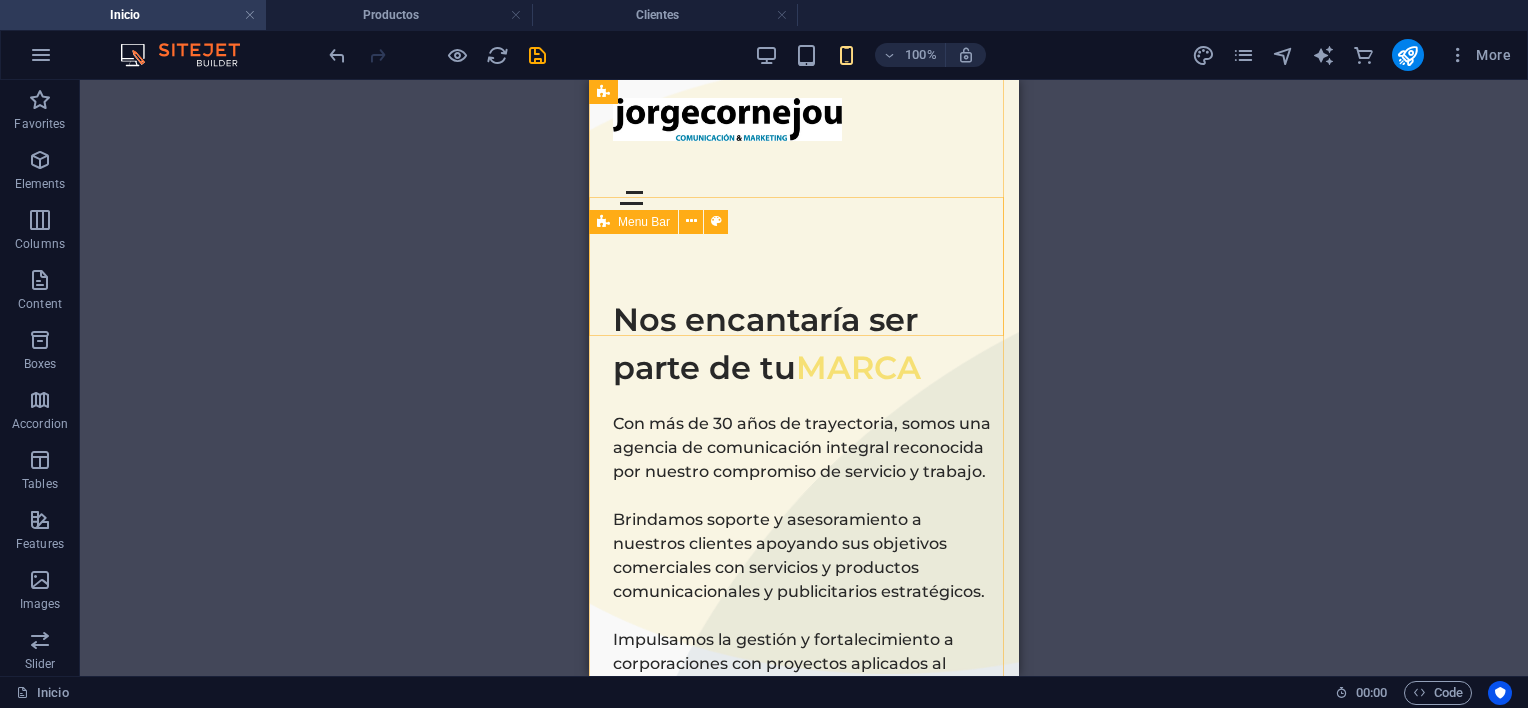 scroll, scrollTop: 0, scrollLeft: 0, axis: both 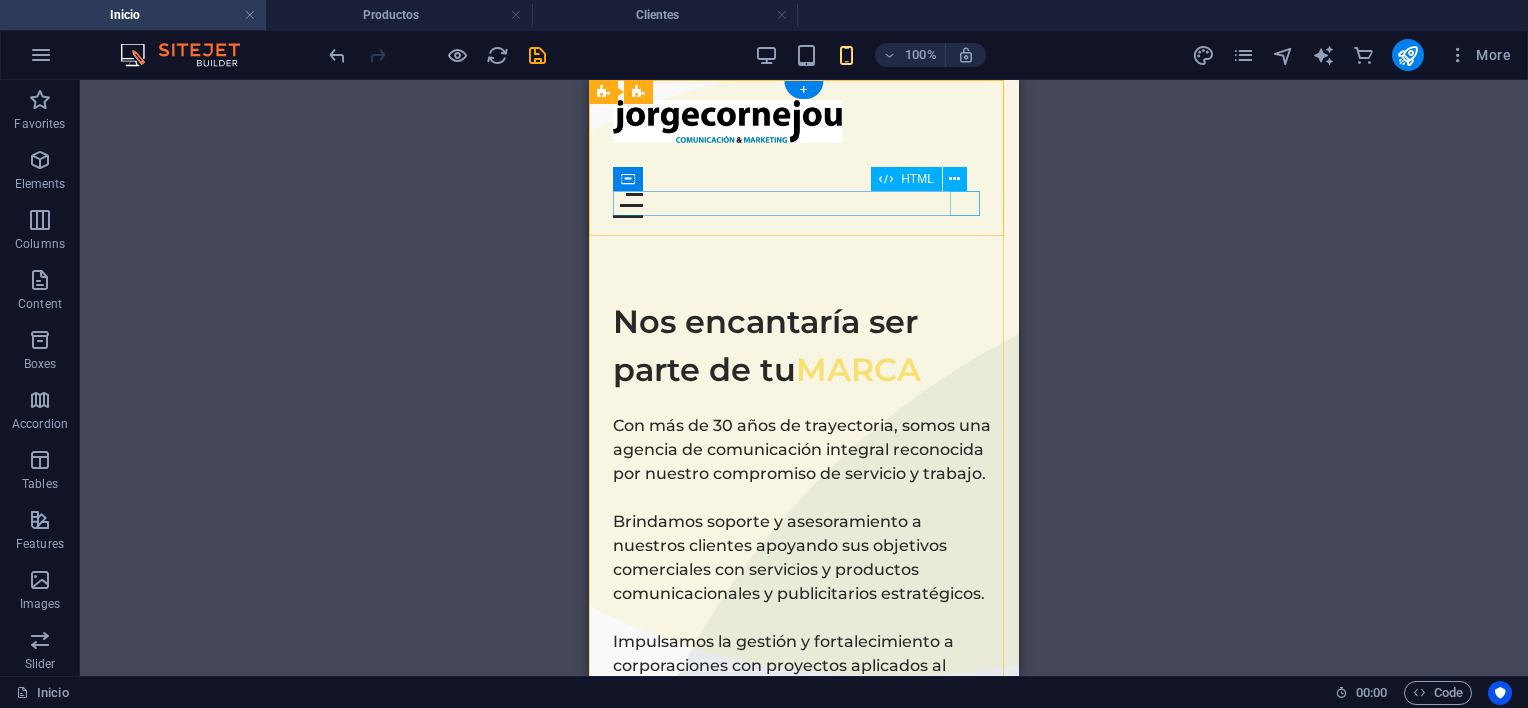 click at bounding box center (804, 205) 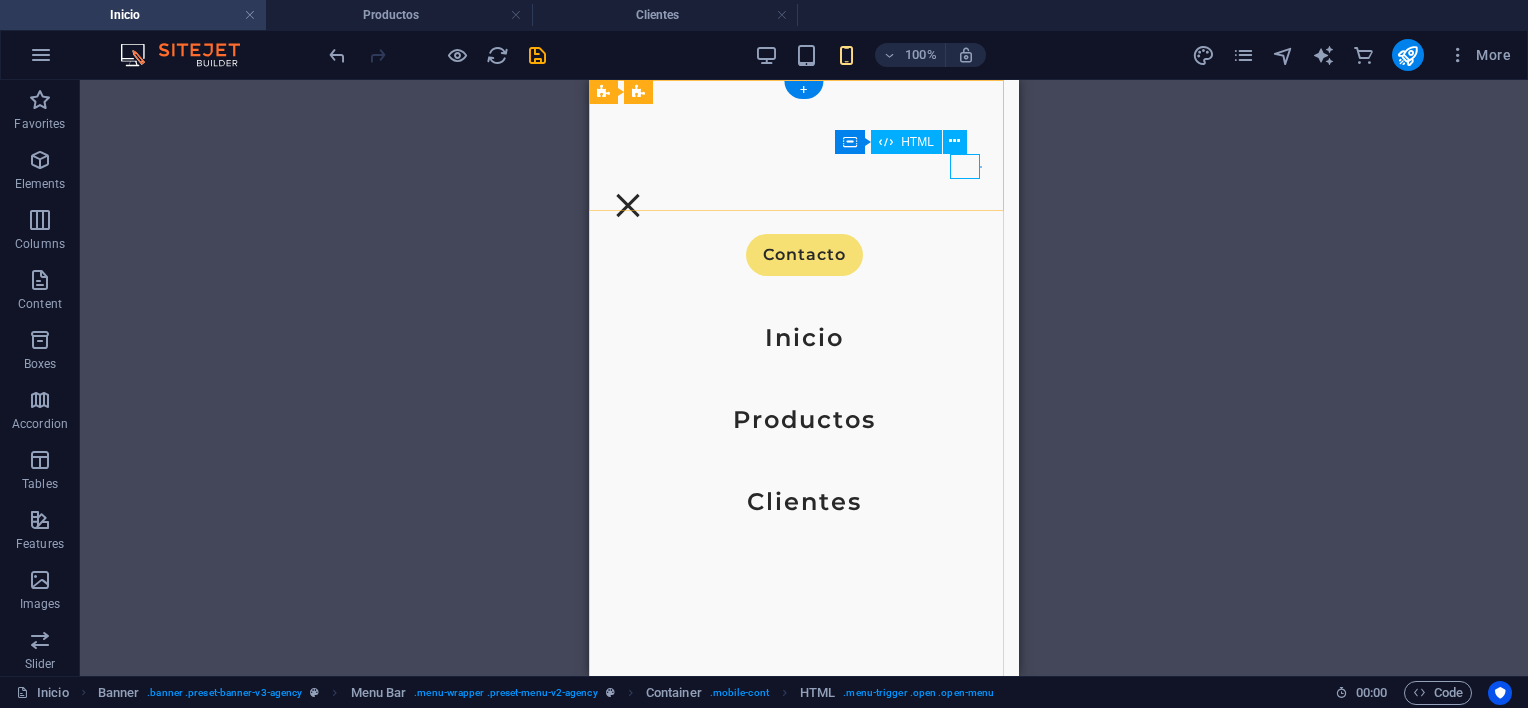 click at bounding box center [628, 205] 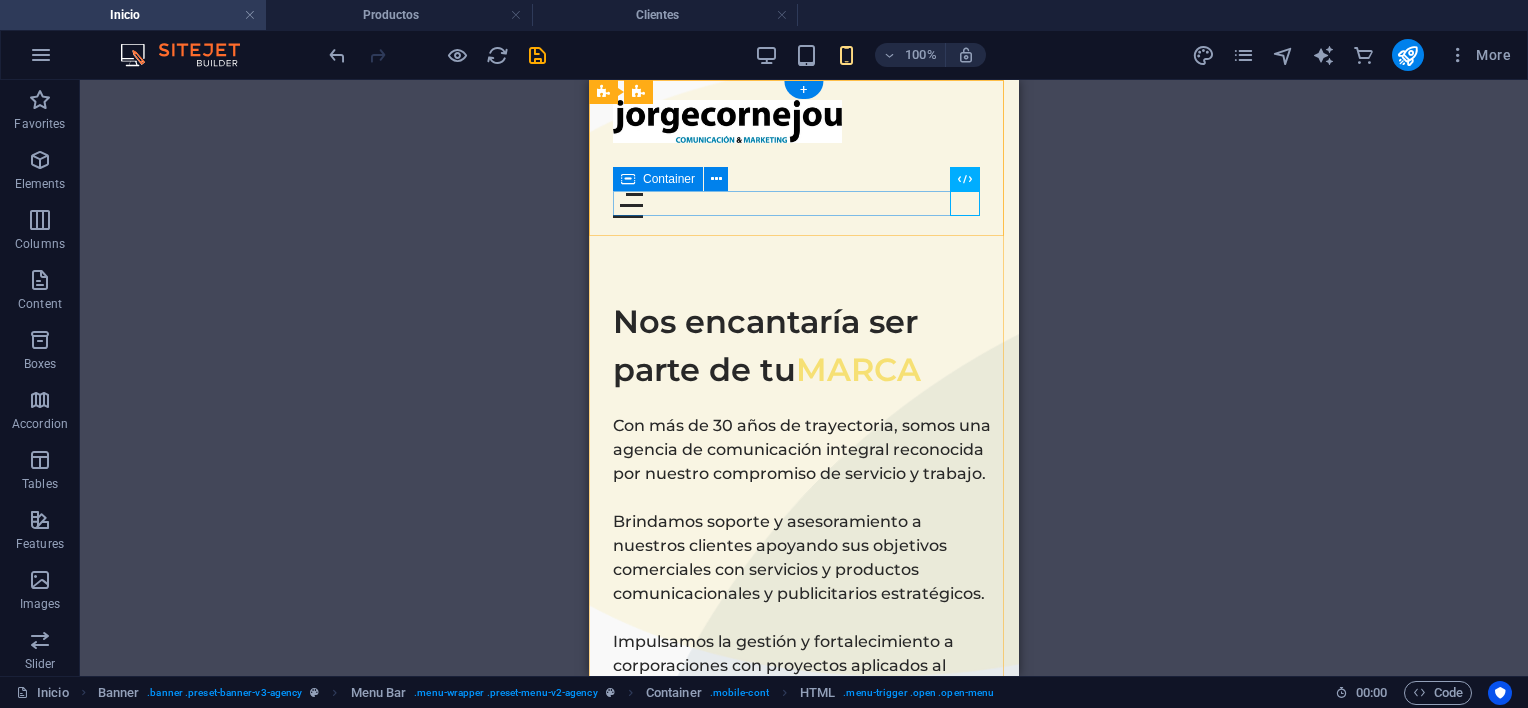 click at bounding box center [804, 205] 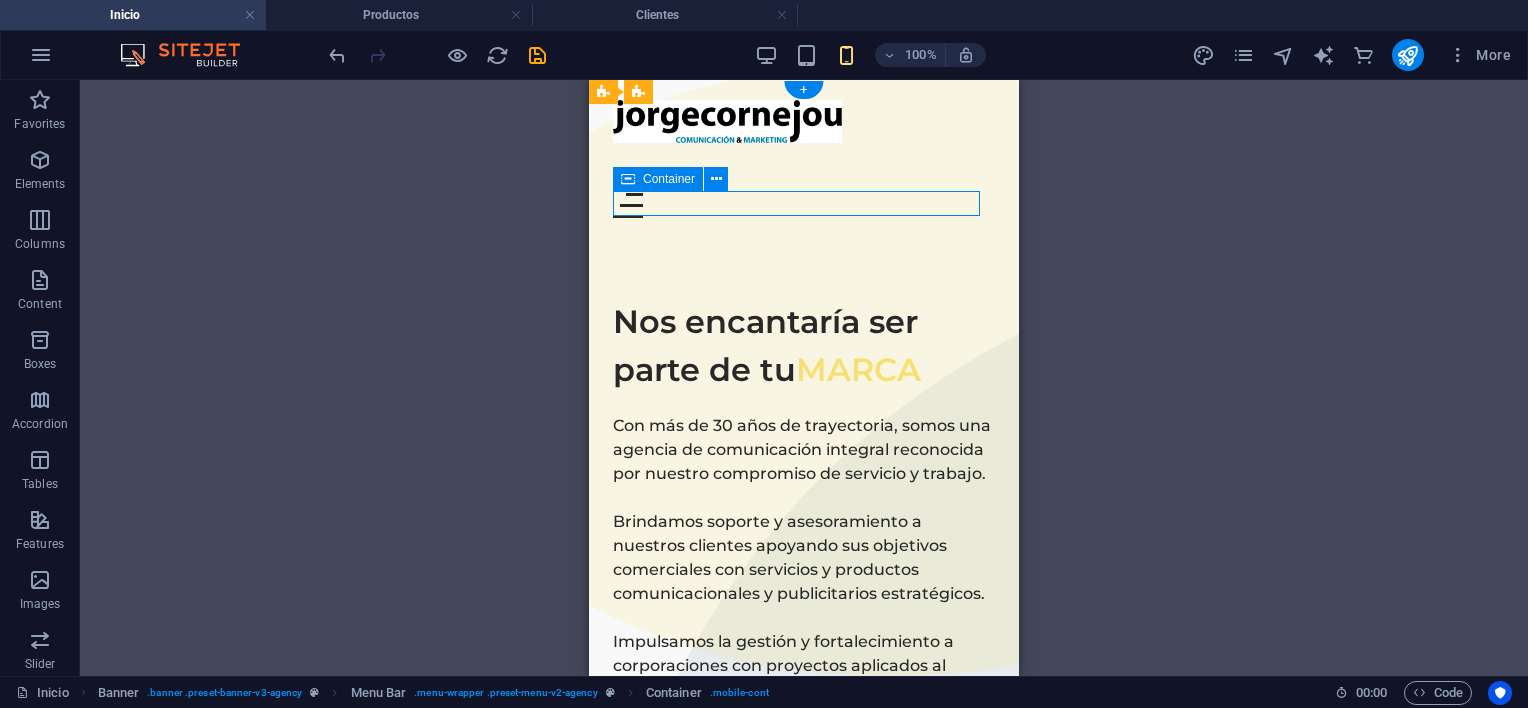 click at bounding box center (804, 205) 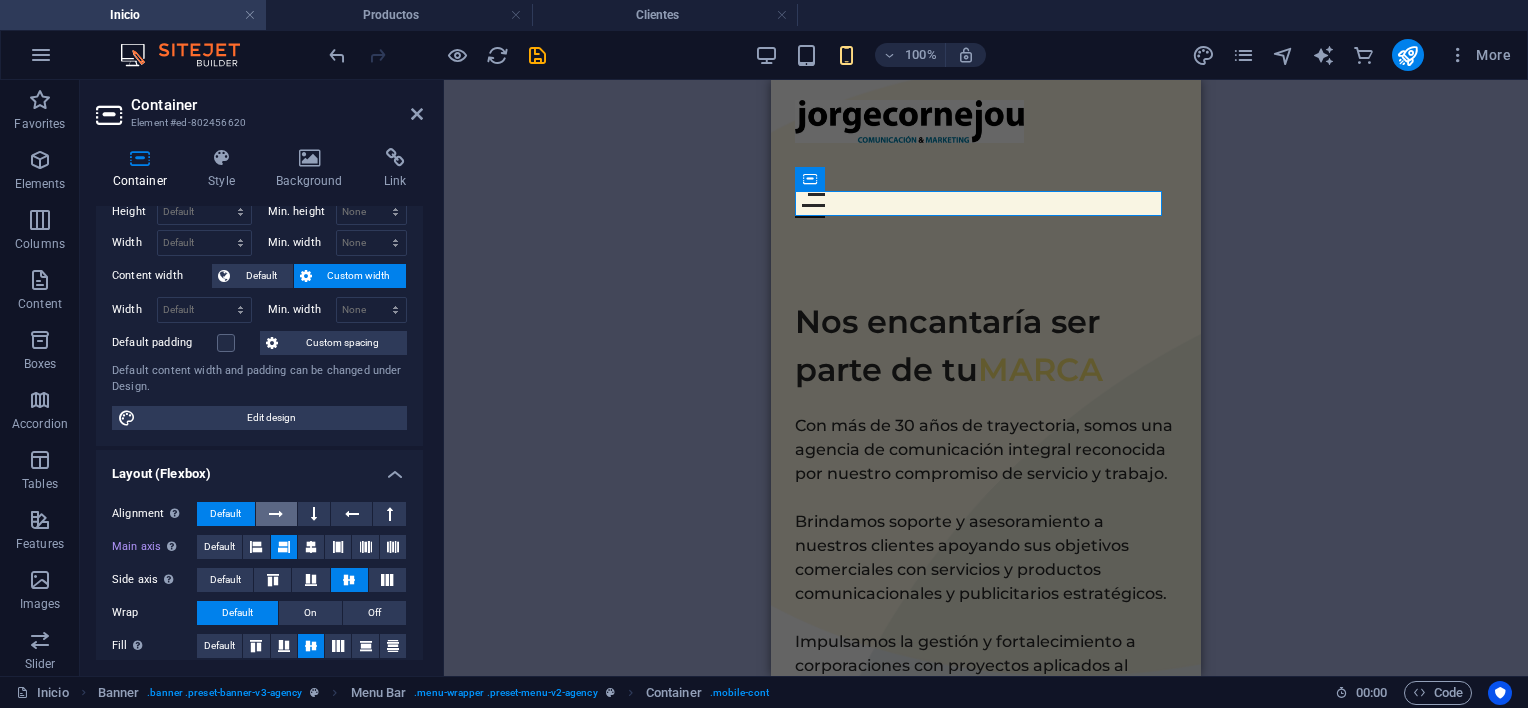 scroll, scrollTop: 0, scrollLeft: 0, axis: both 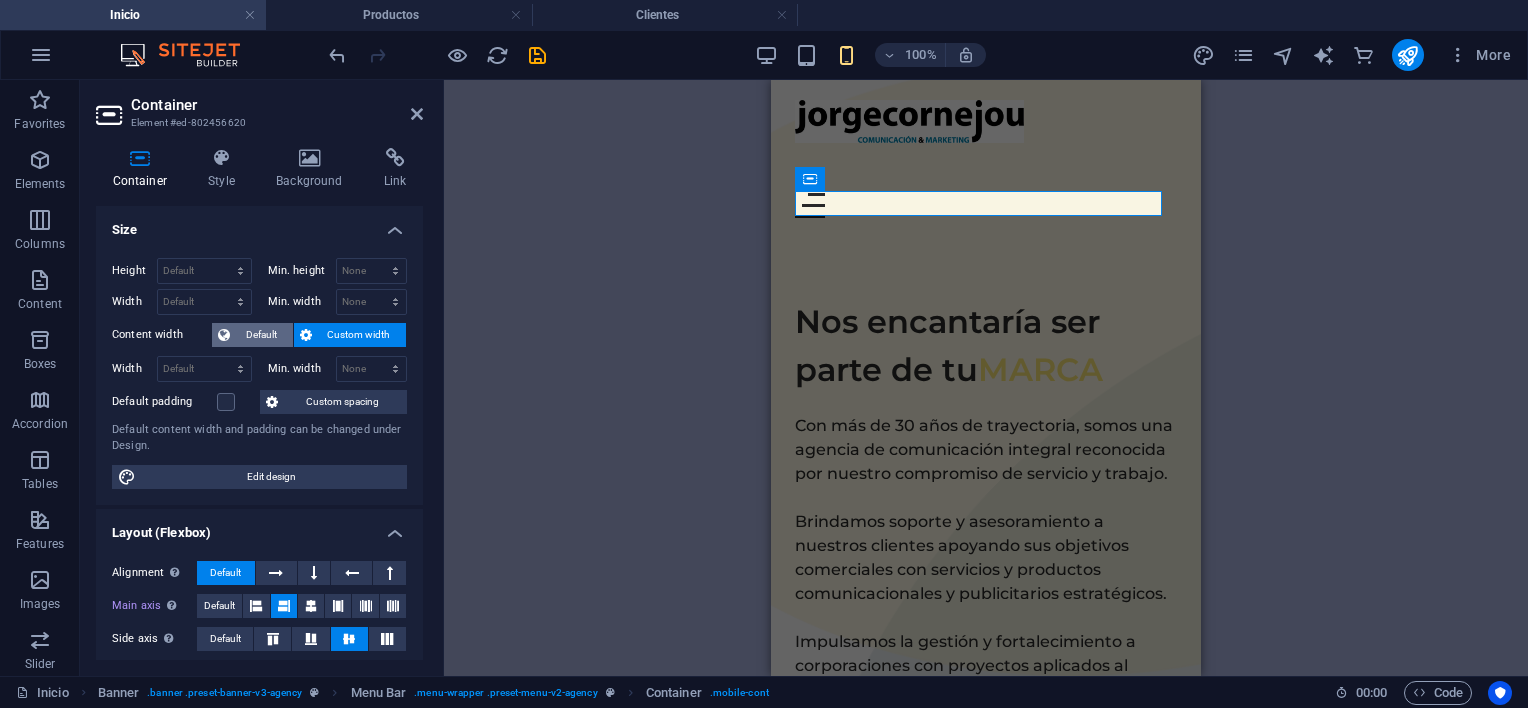 click on "Default" at bounding box center [261, 335] 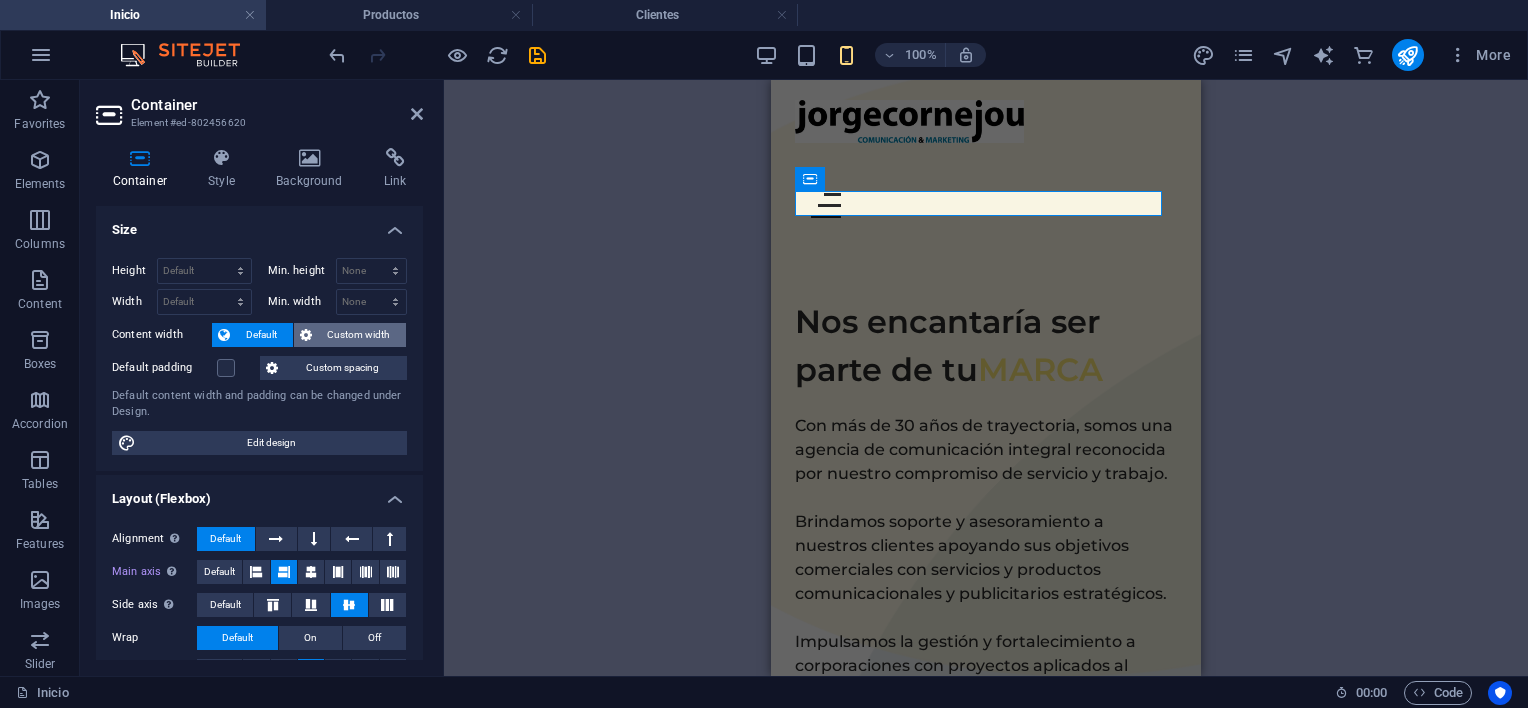 click on "Custom width" at bounding box center [359, 335] 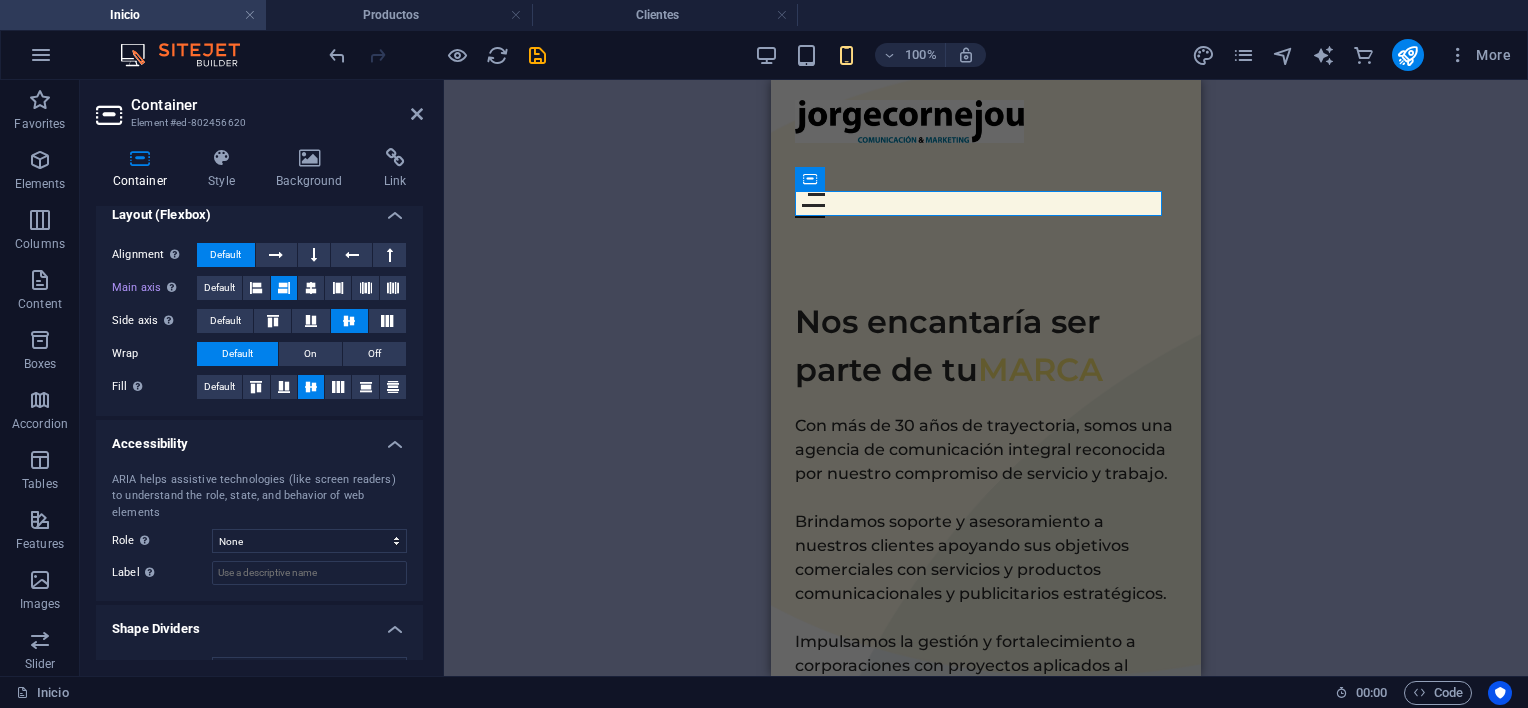scroll, scrollTop: 337, scrollLeft: 0, axis: vertical 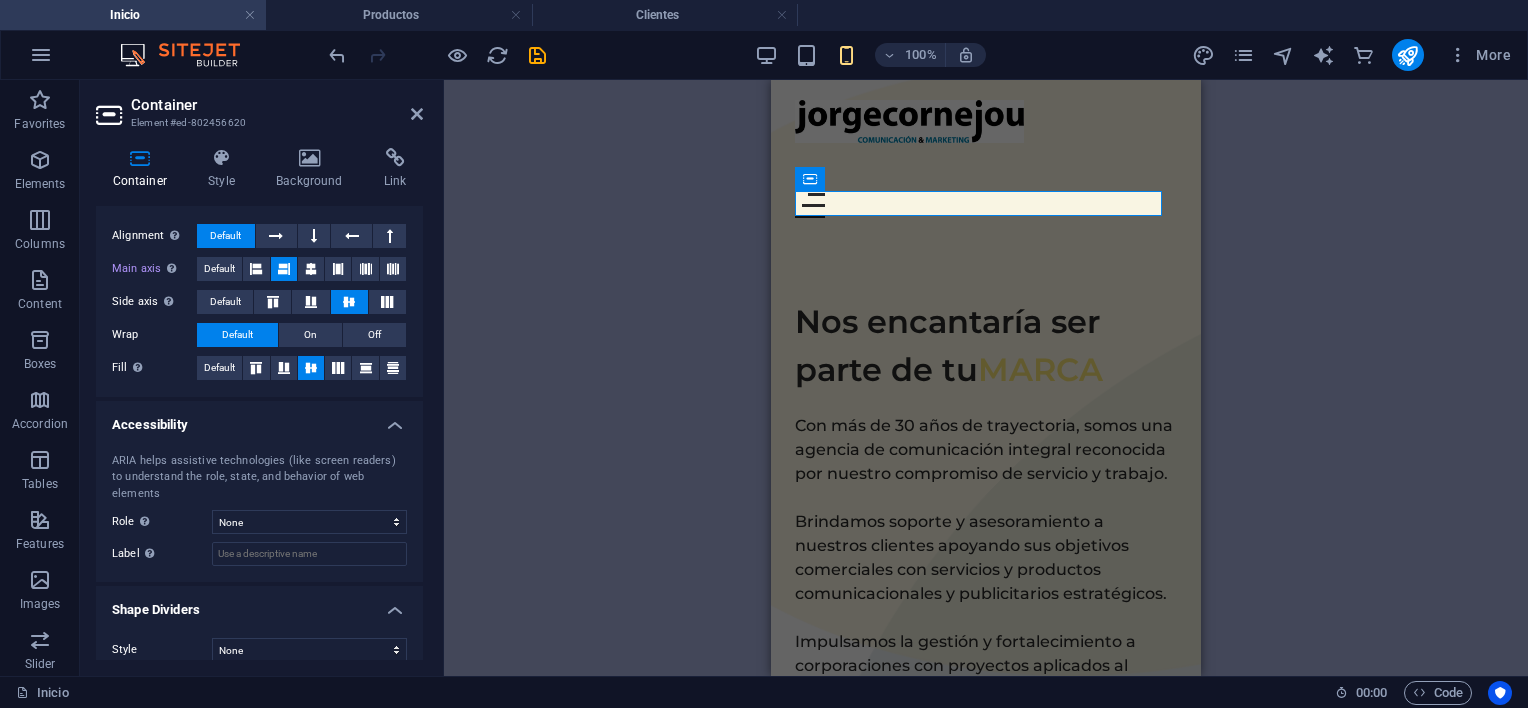 click on "Container   H1   Banner   Container   Container   Banner   Menu Bar   Banner   Logo   Spacer   Menu   Text   Image   Spacer   Image series   Image   Container   Image   Container   Container   2 columns   Container   Container   Text   Unequal Columns   Container   Contact Form   Form   Input   Contact Form   Contact Form   Form   Input   Captcha   Form button   Footer Saga   Container   Menu   Container   Checkbox   Email   H2   Image   Image   Button series   Spacer   Spacer   Image   Image   Image   Spacer   Container   Text   Container   Container   Separator   Container   Menu   Container   Button series   Button   Image   Image   Image   Text   2 columns   Container   Container   Spacer   Spacer   H2   2 columns   Container   Container   Separator   Container   Text   Button   Container   HTML" at bounding box center (986, 378) 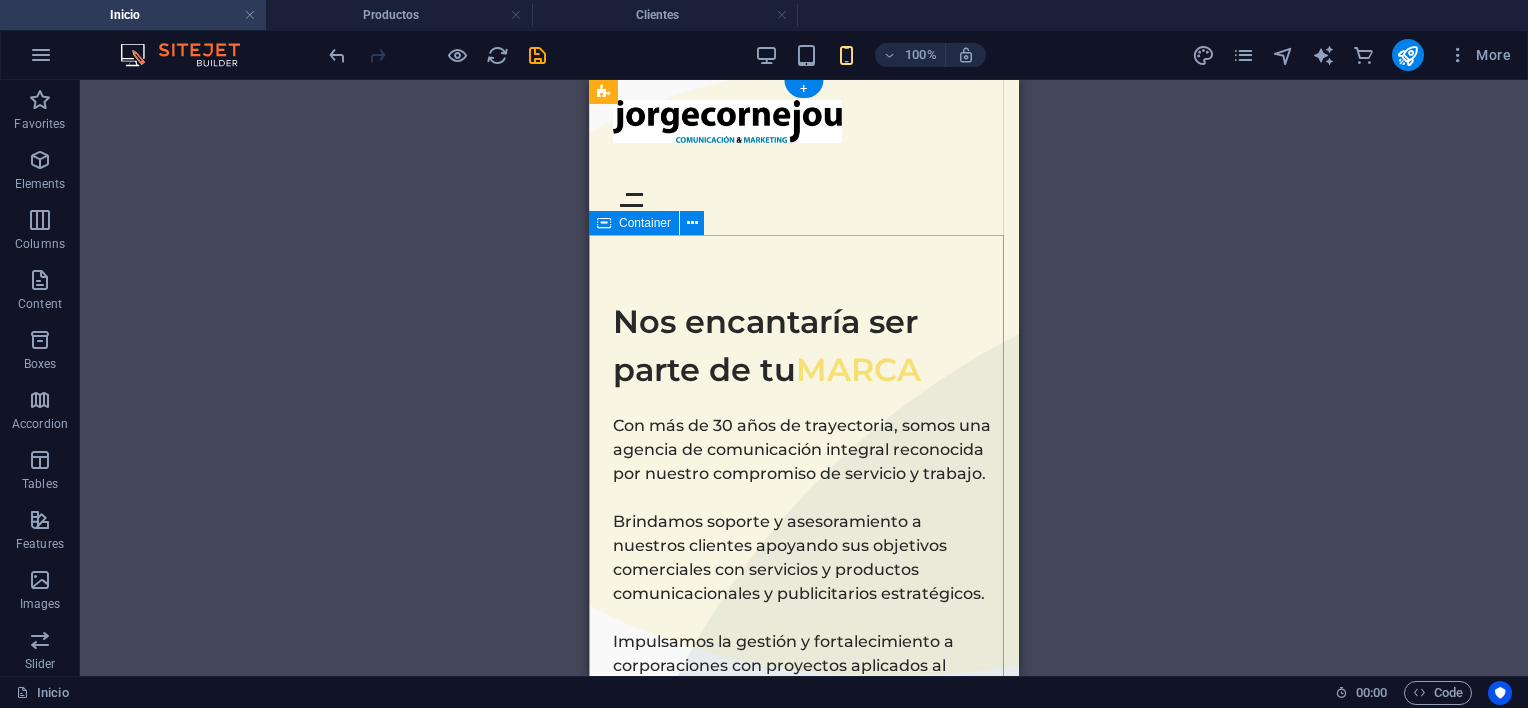 scroll, scrollTop: 0, scrollLeft: 0, axis: both 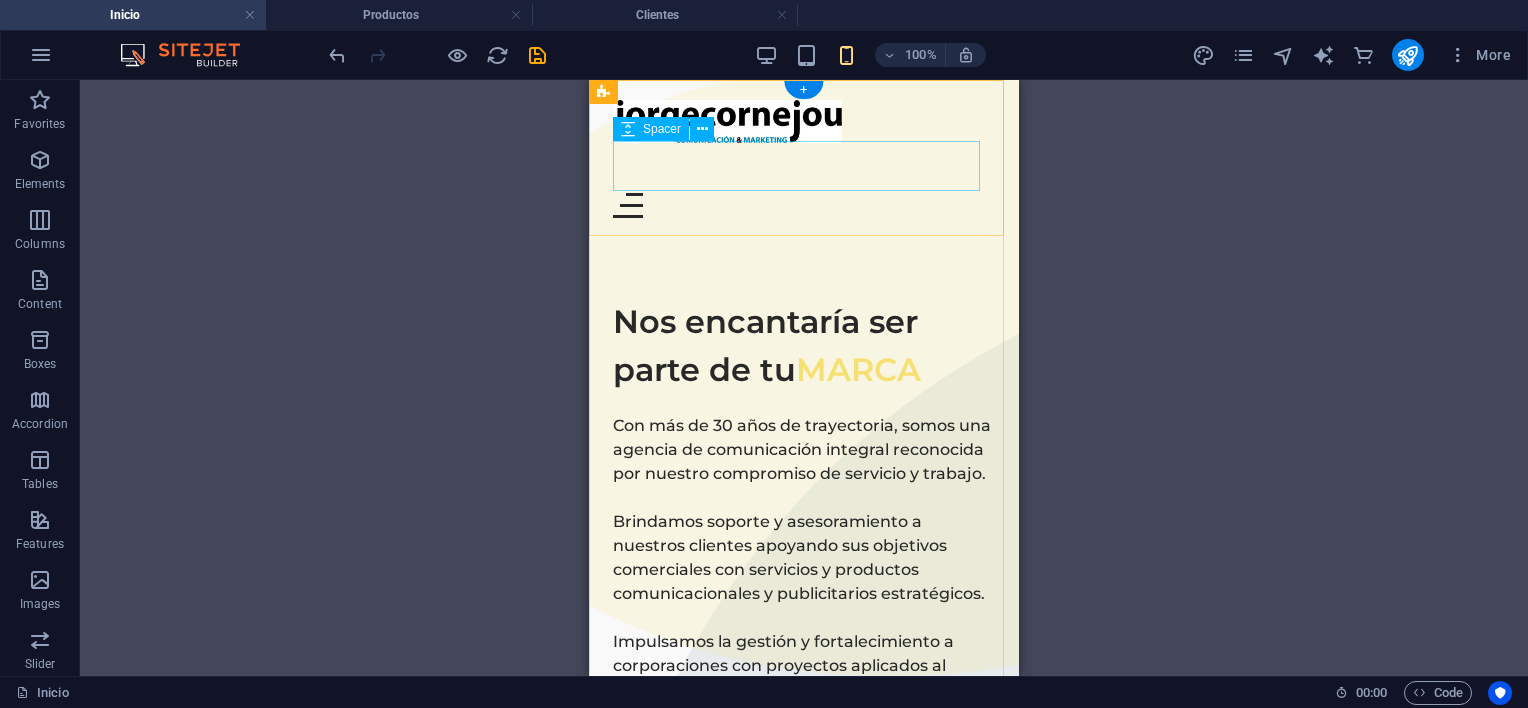 click at bounding box center (804, 168) 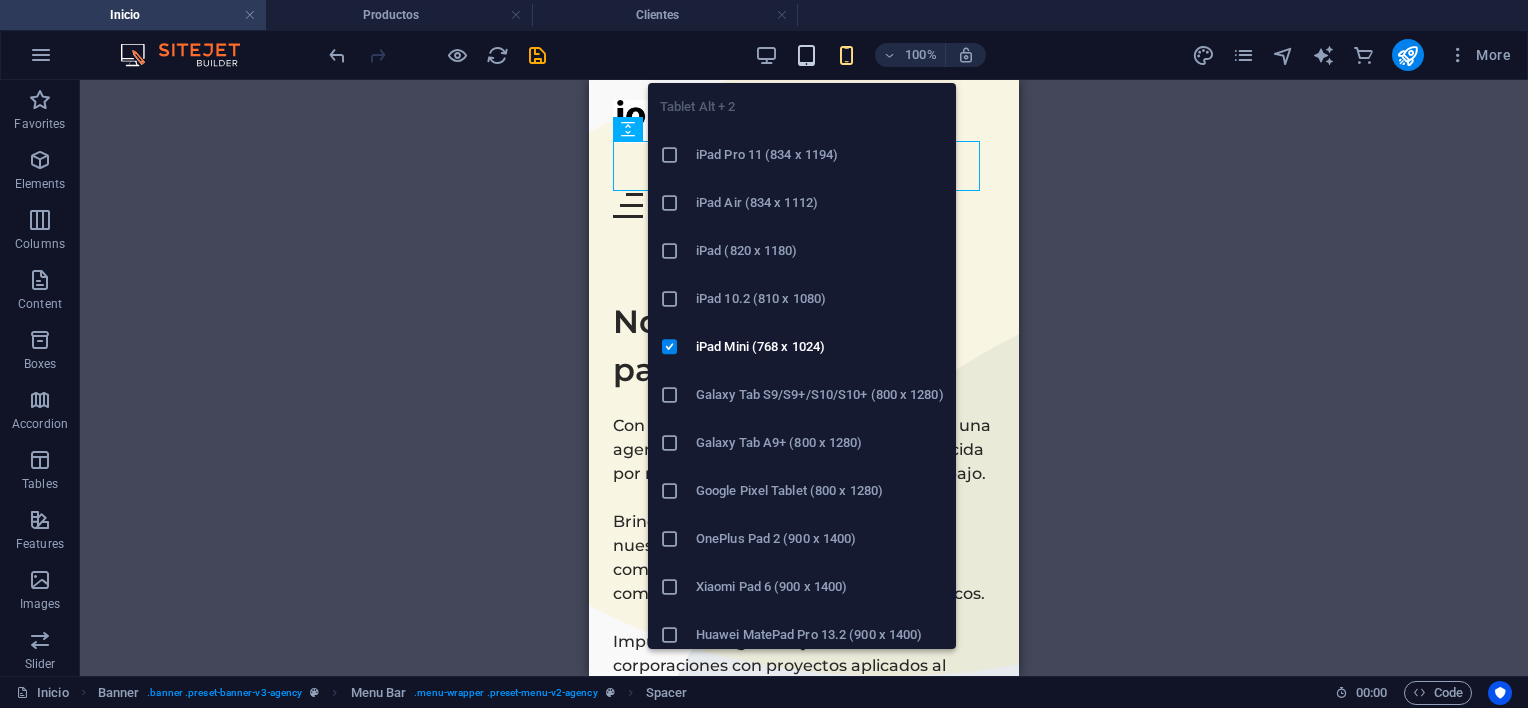 click at bounding box center (806, 55) 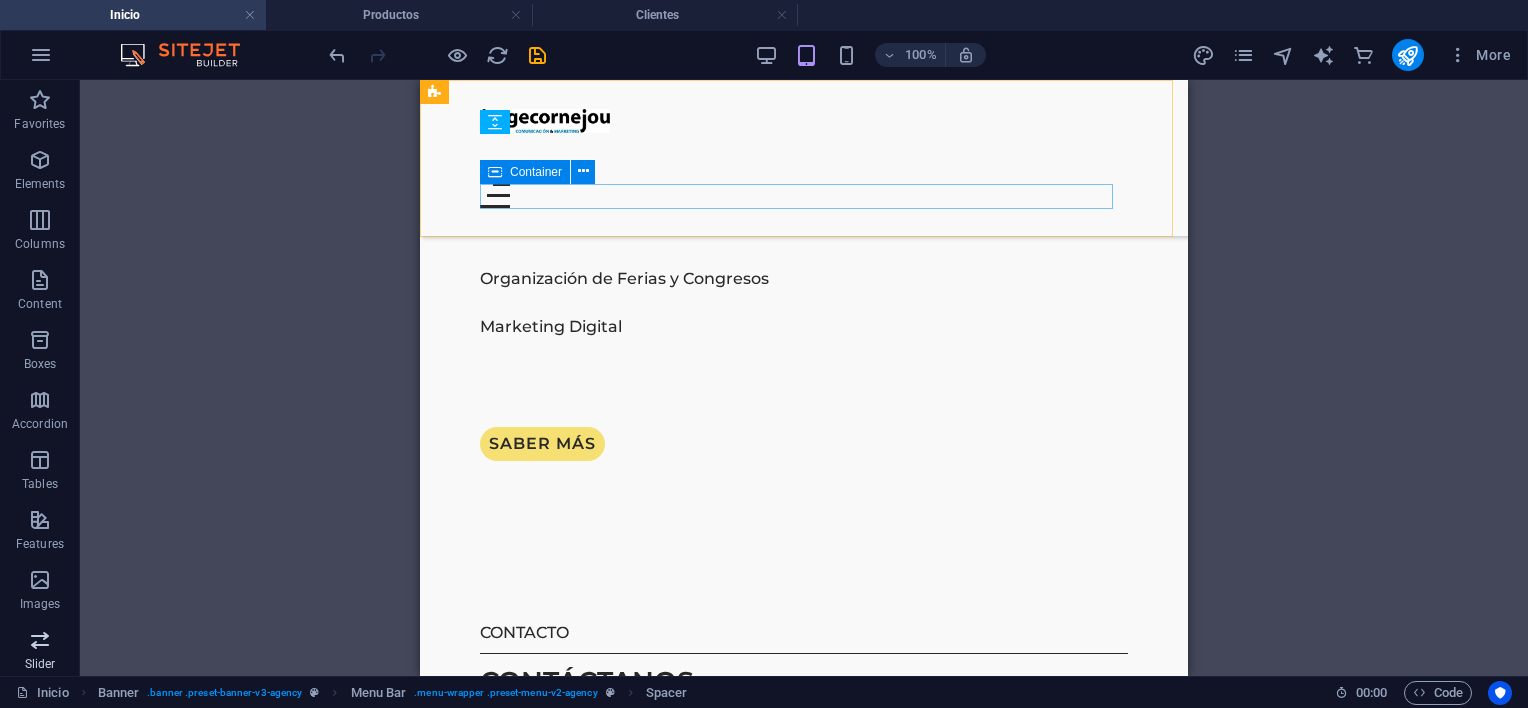 scroll, scrollTop: 2178, scrollLeft: 0, axis: vertical 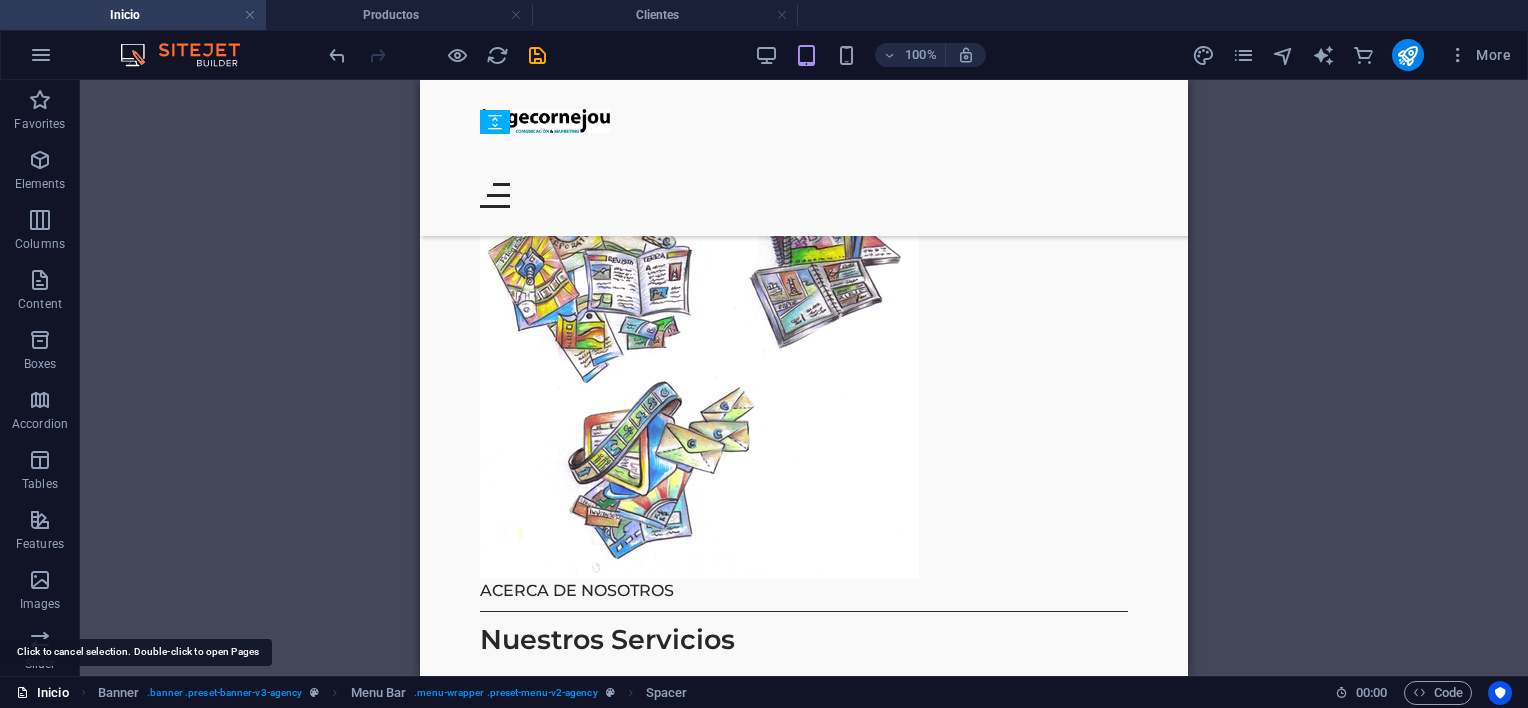 click on "Inicio" at bounding box center (42, 693) 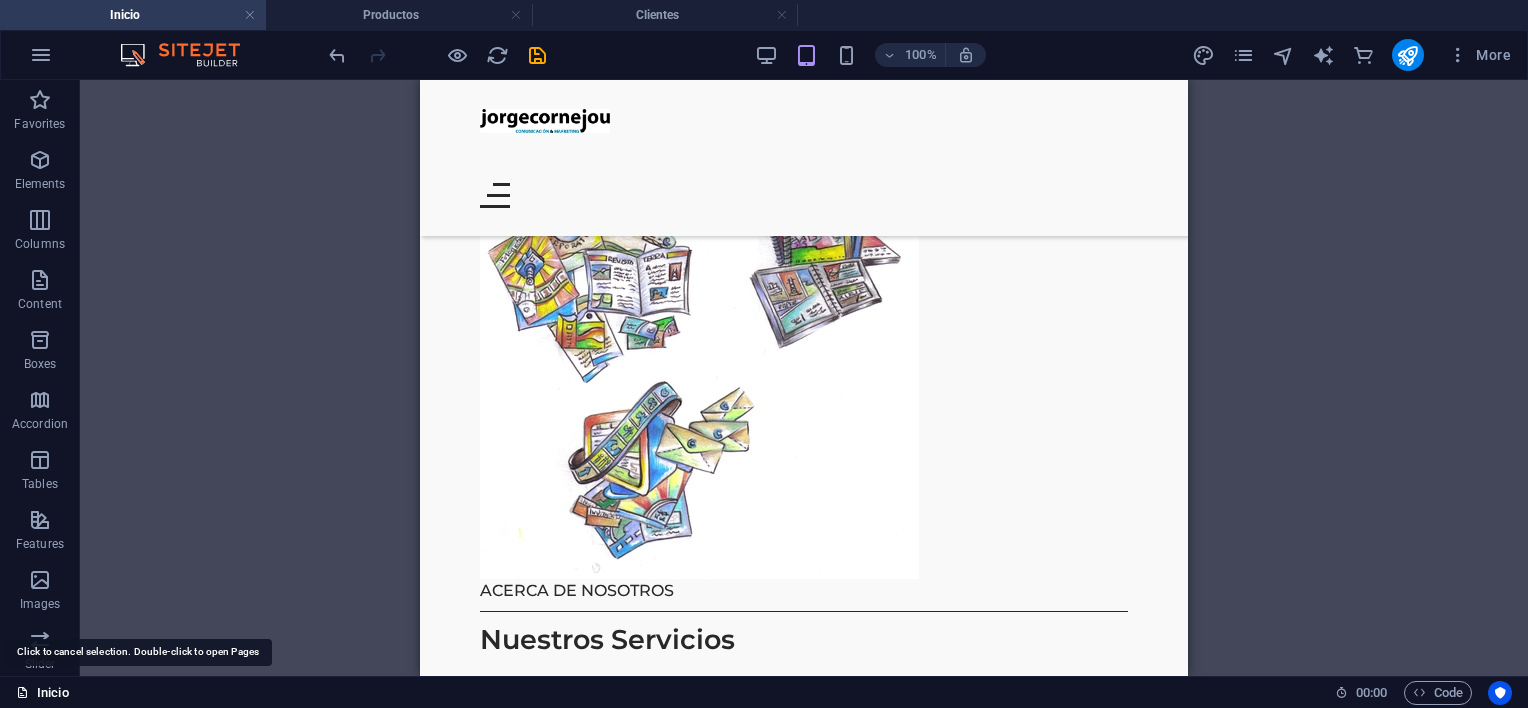 click on "Inicio" at bounding box center (42, 693) 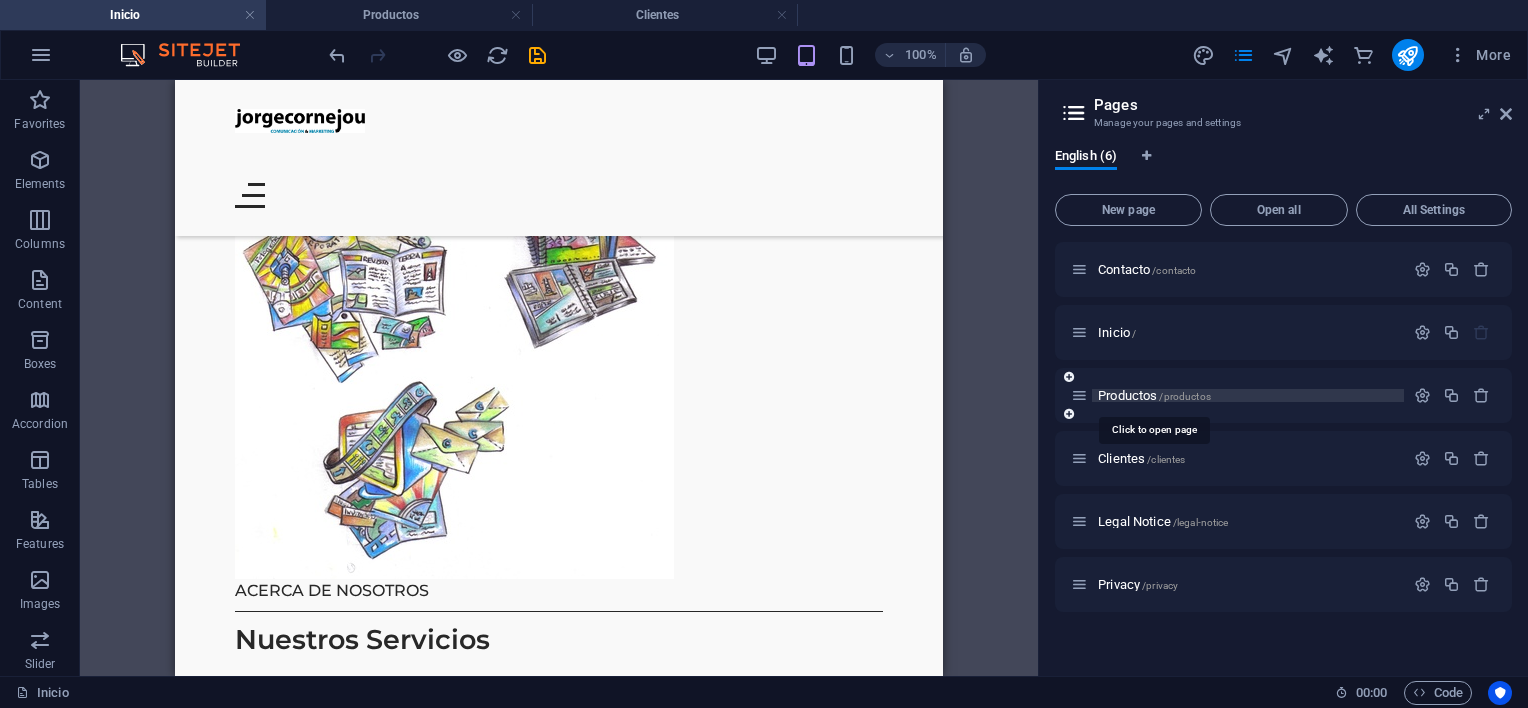 click on "Productos /productos" at bounding box center (1154, 395) 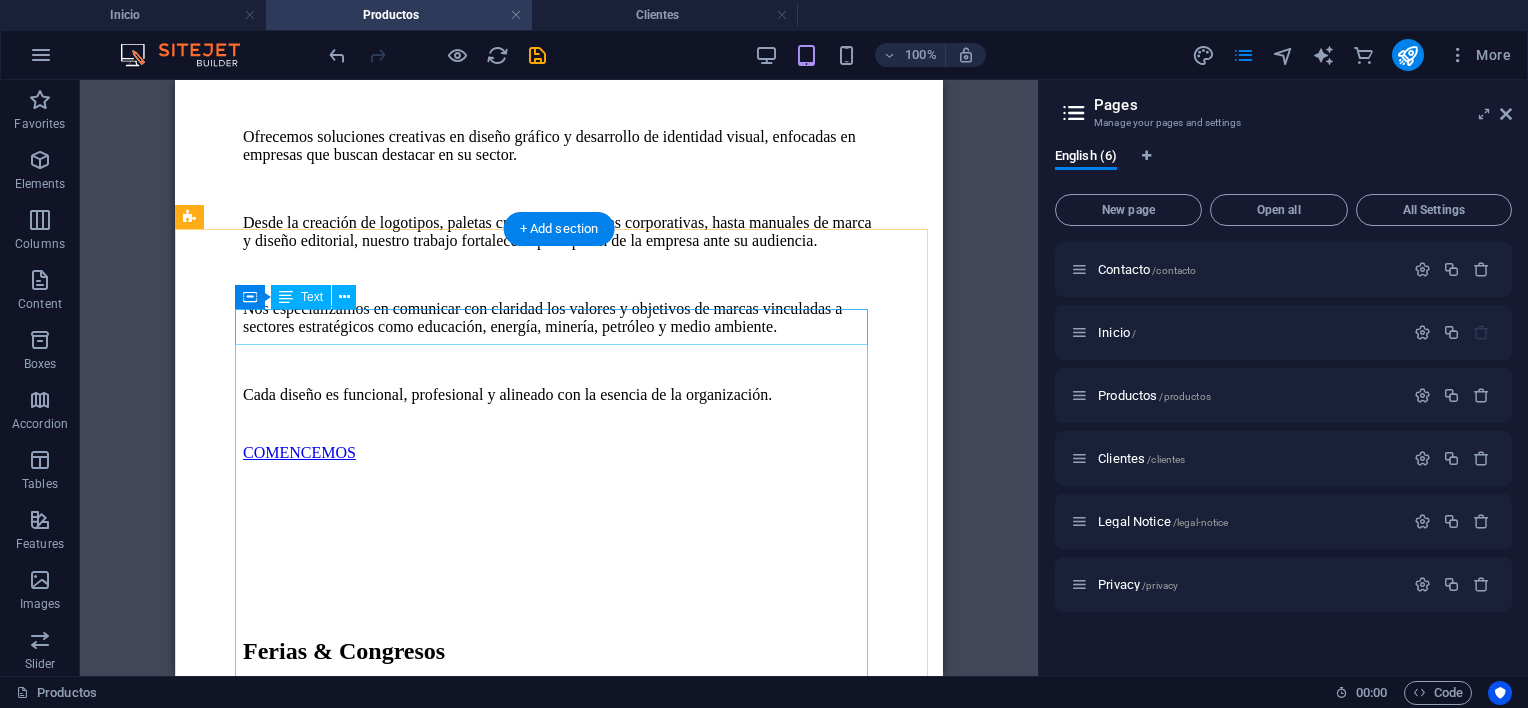 scroll, scrollTop: 790, scrollLeft: 0, axis: vertical 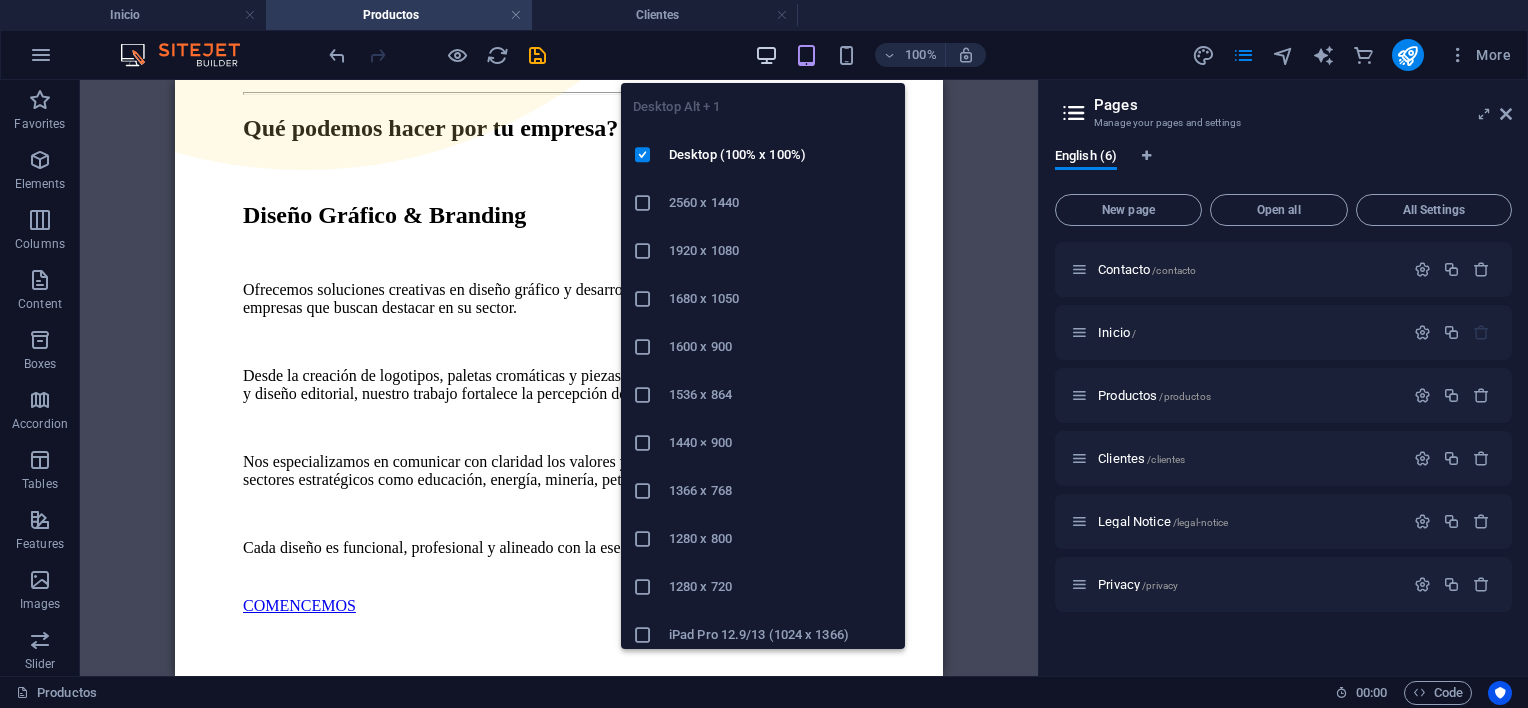 click at bounding box center [766, 55] 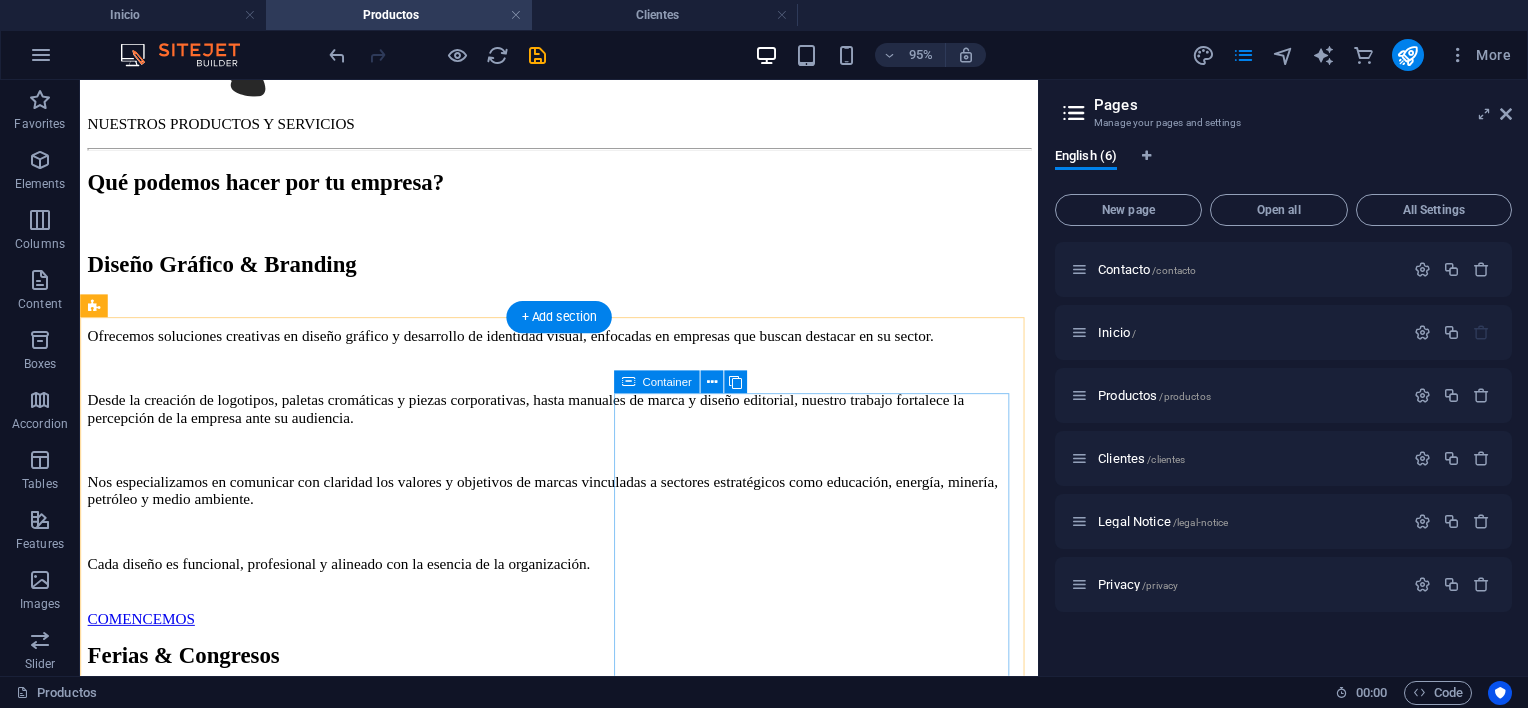 scroll, scrollTop: 690, scrollLeft: 0, axis: vertical 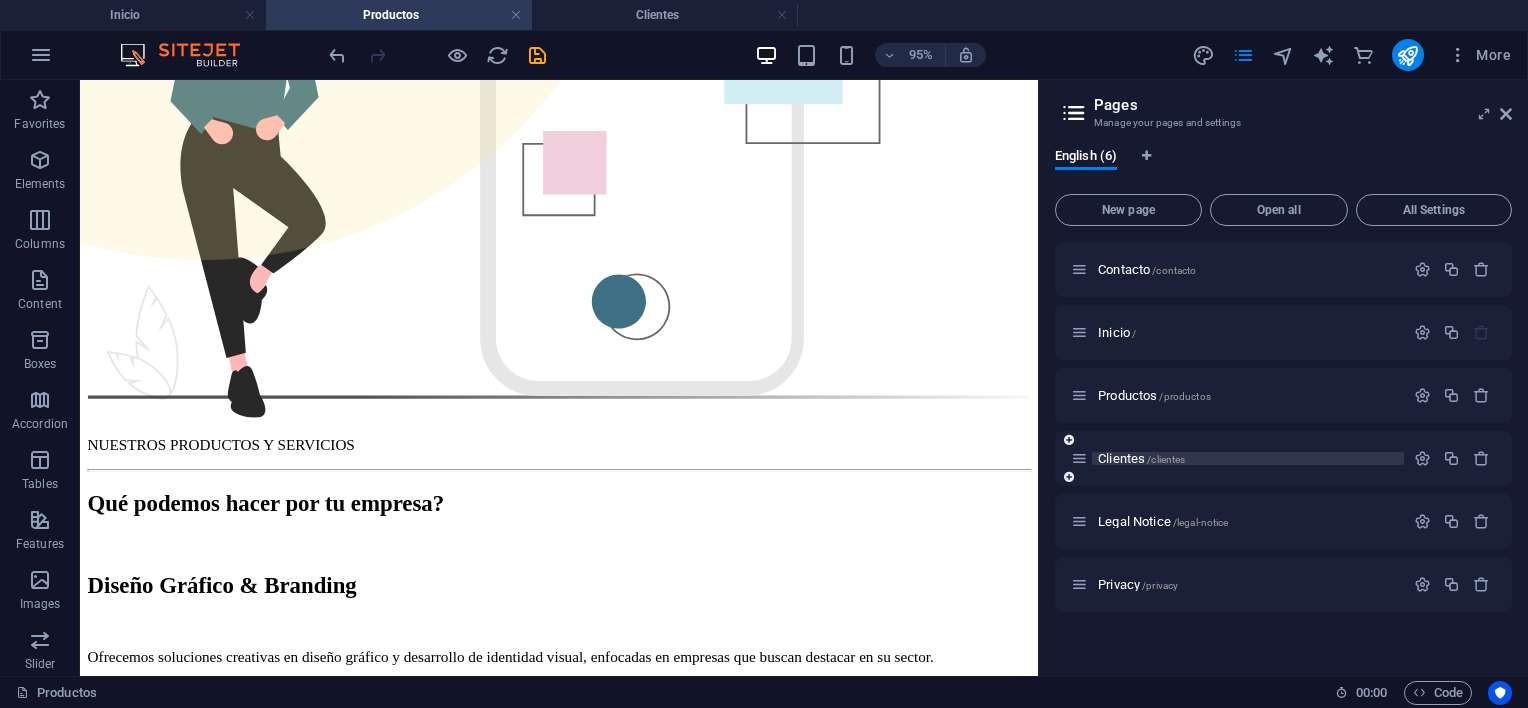 click on "Clientes /clientes" at bounding box center [1141, 458] 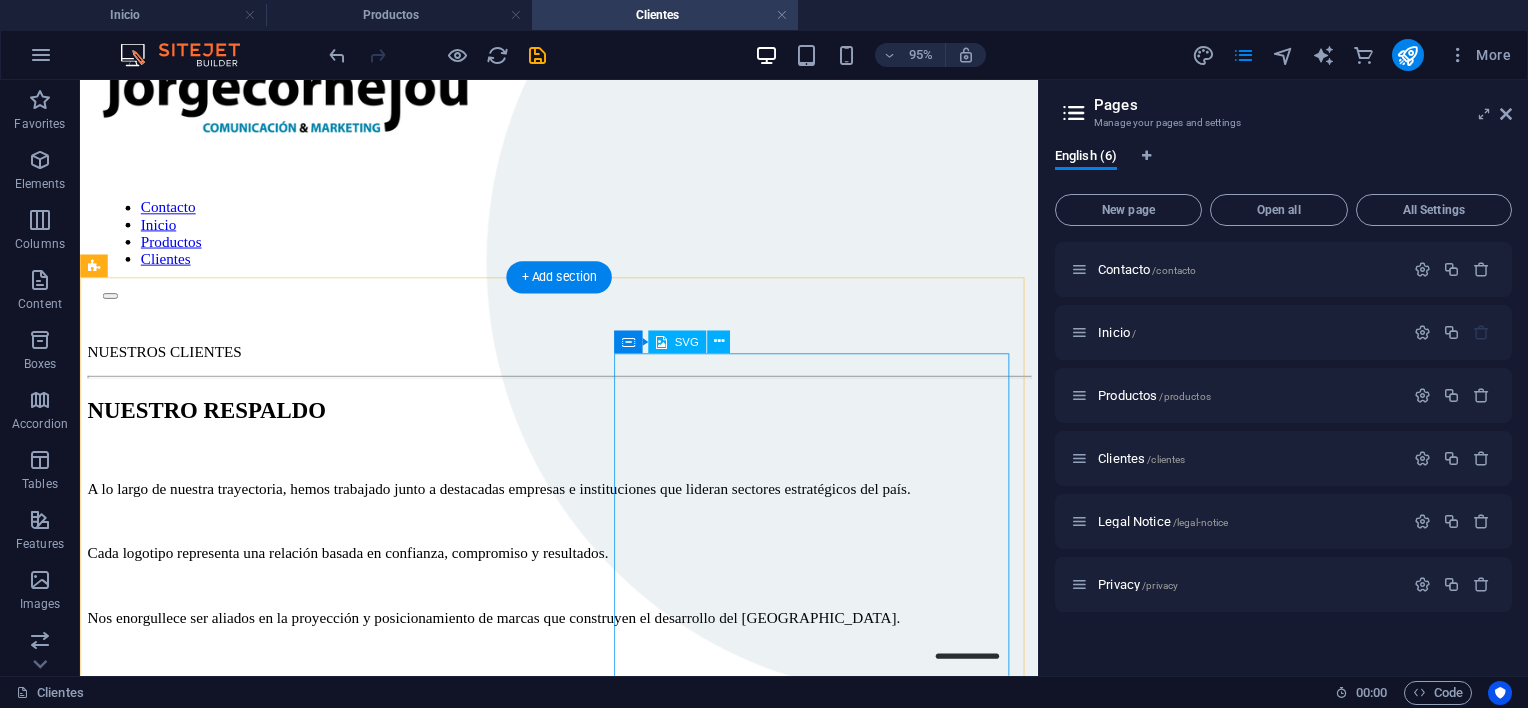 scroll, scrollTop: 100, scrollLeft: 0, axis: vertical 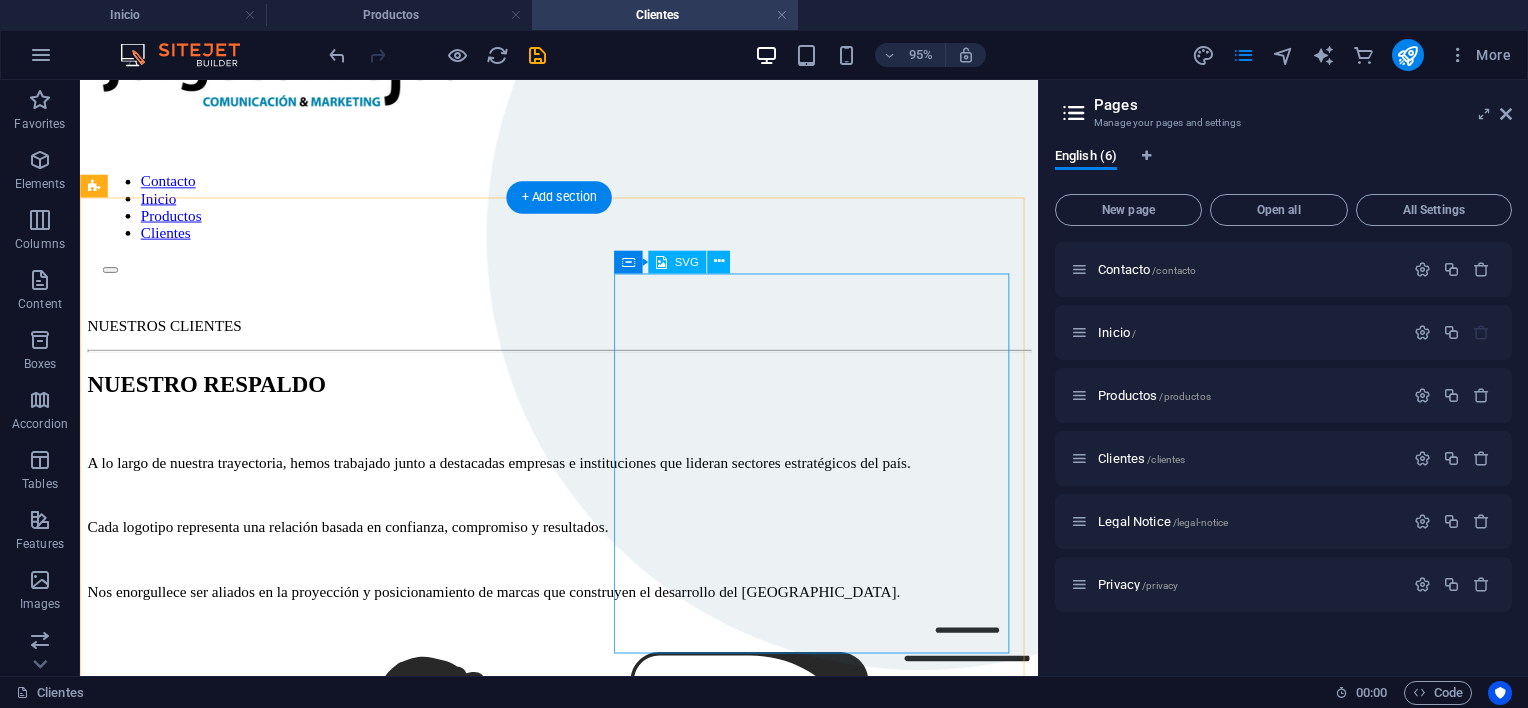 click at bounding box center (584, 1116) 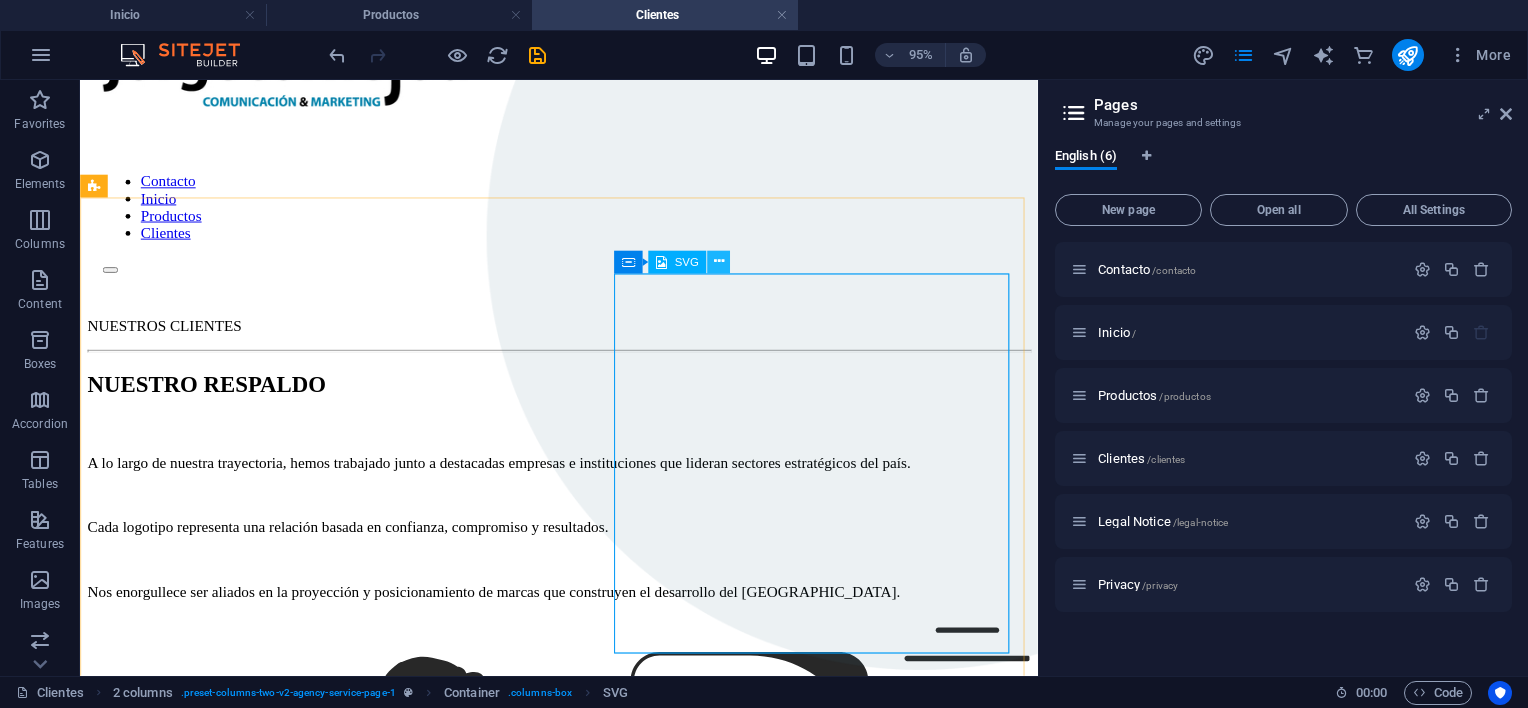 click at bounding box center (718, 262) 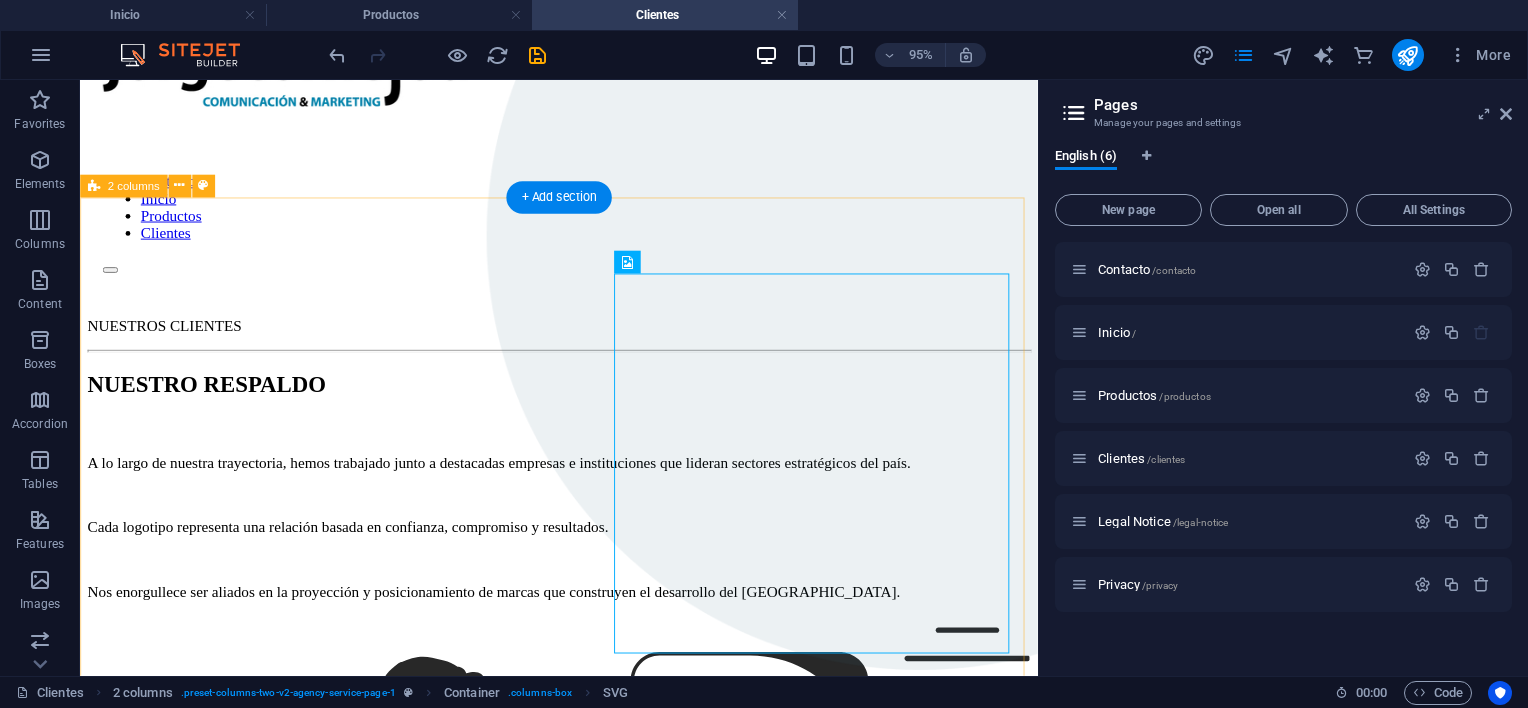 click on "NUESTROS CLIENTES NUESTRO RESPALDO A lo largo de nuestra trayectoria, hemos trabajado junto a destacadas empresas e instituciones que lideran sectores estratégicos del país.  Cada logotipo representa una relación basada en confianza, compromiso y resultados.  Nos enorgullece ser aliados en la proyección y posicionamiento de marcas que construyen el desarrollo del [GEOGRAPHIC_DATA]." at bounding box center (584, 951) 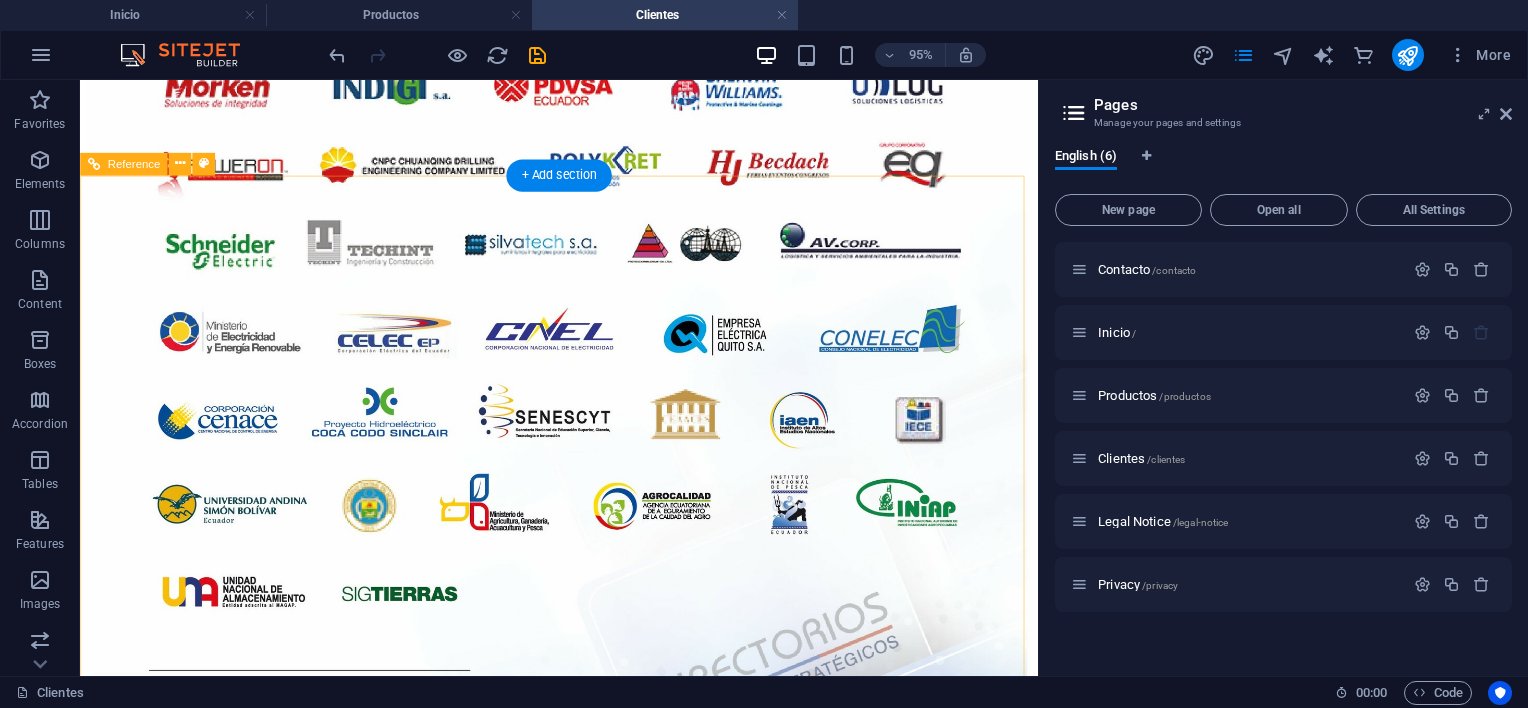 scroll, scrollTop: 2100, scrollLeft: 0, axis: vertical 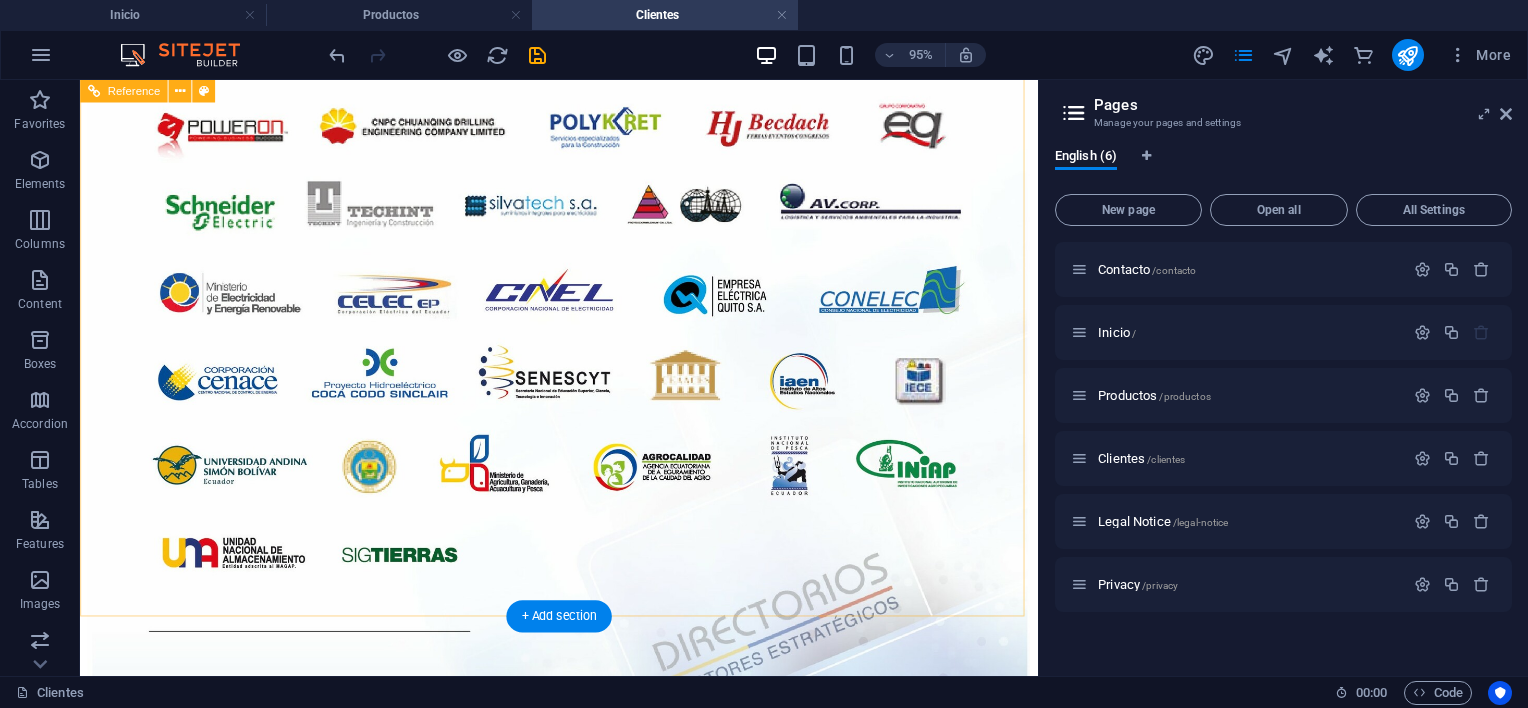 click on "ENVIAR" at bounding box center [584, 1199] 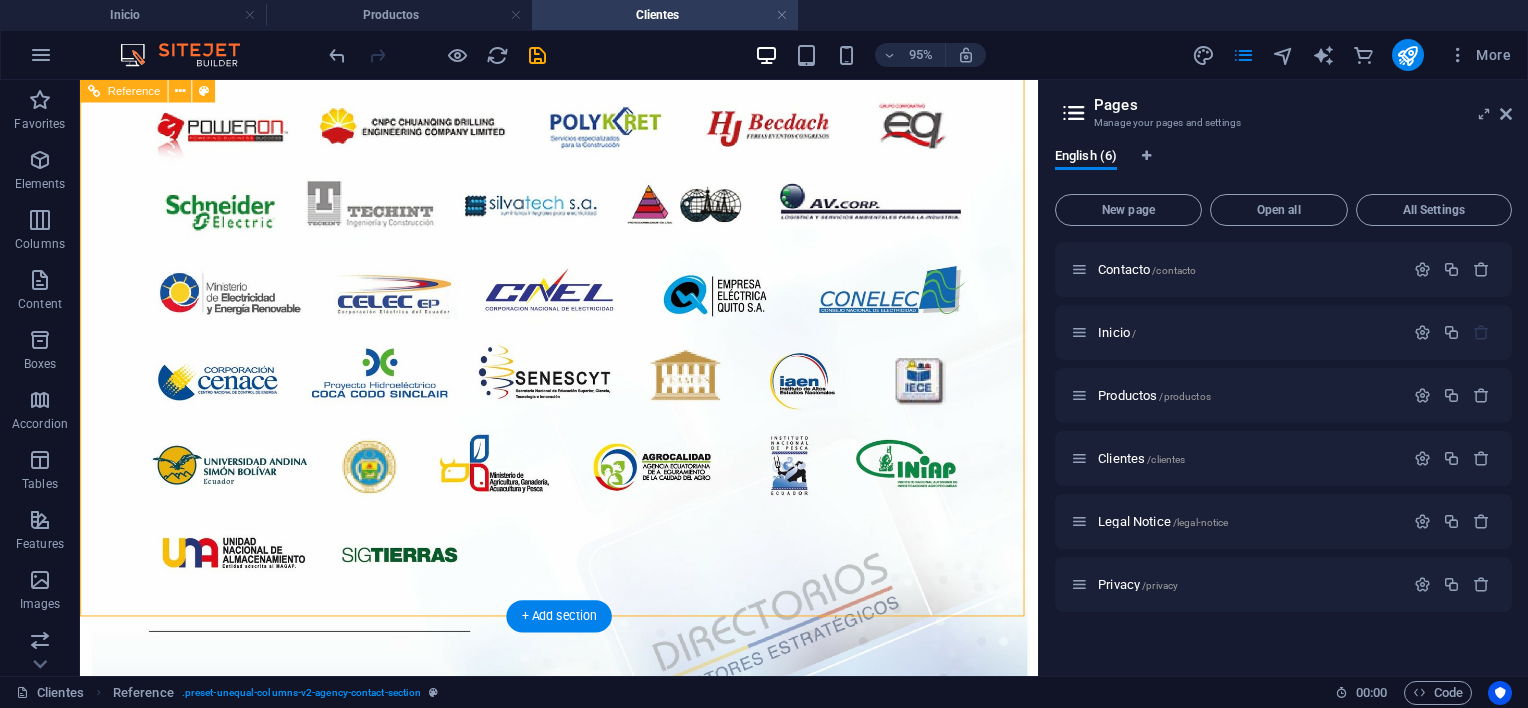 click on "ENVIAR" at bounding box center [584, 1199] 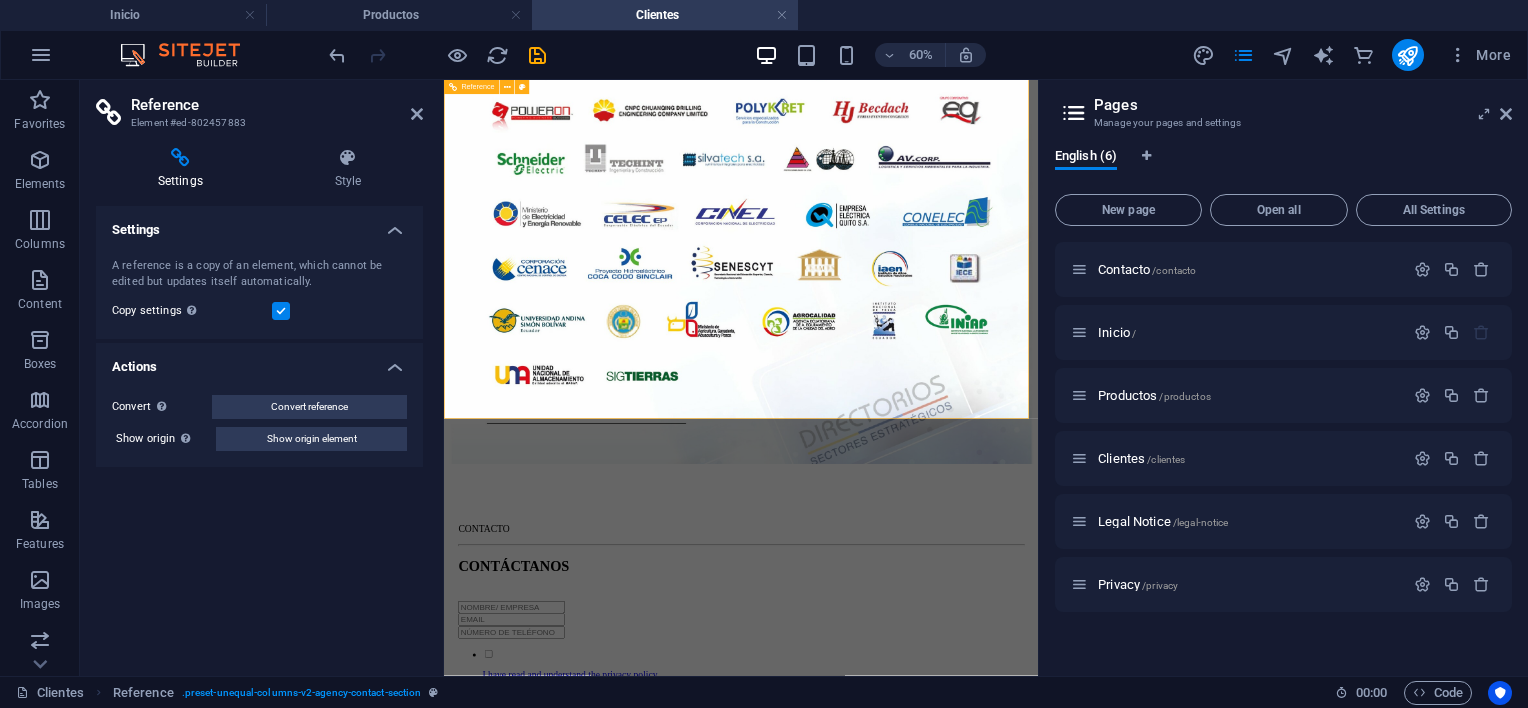 click on "ENVIAR" at bounding box center [939, 1190] 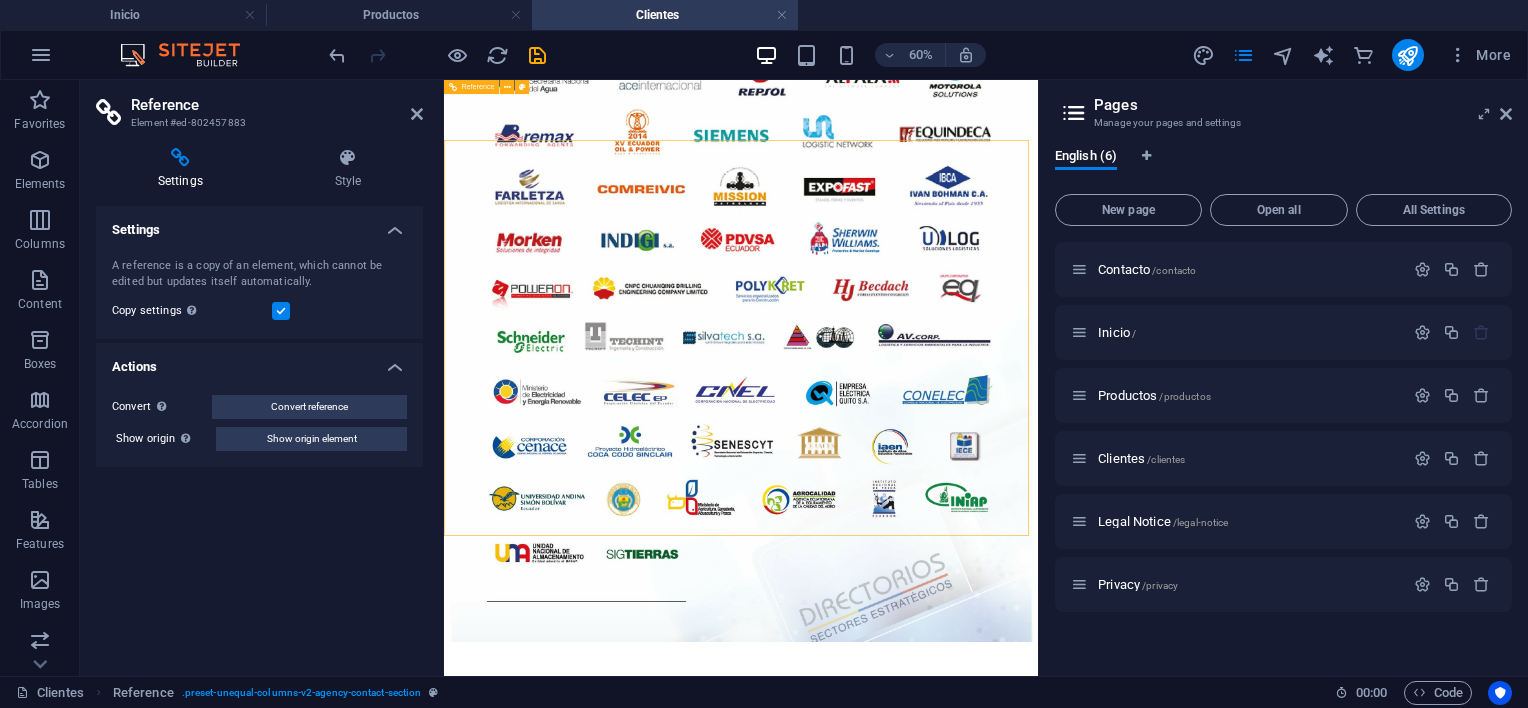 scroll, scrollTop: 1770, scrollLeft: 0, axis: vertical 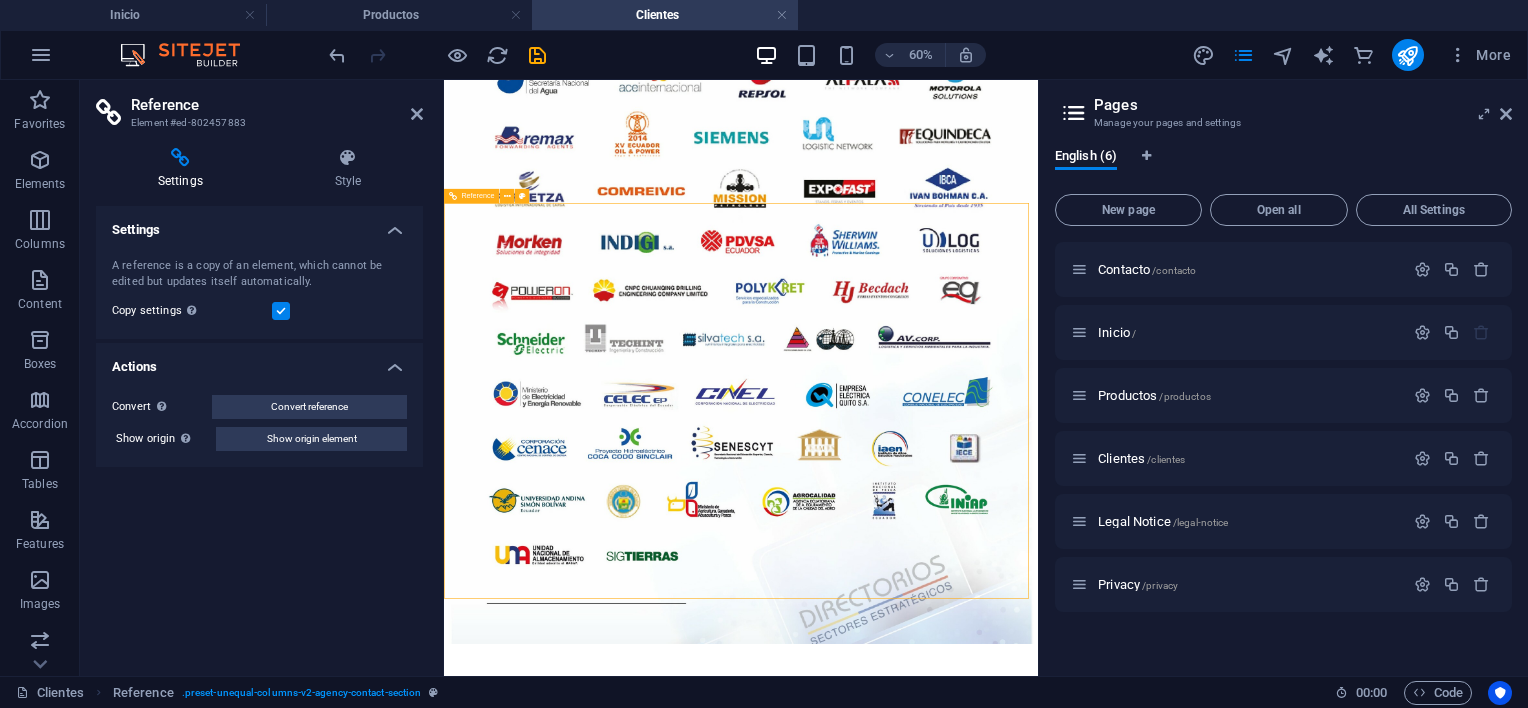 click on "ENVIAR" at bounding box center (939, 1490) 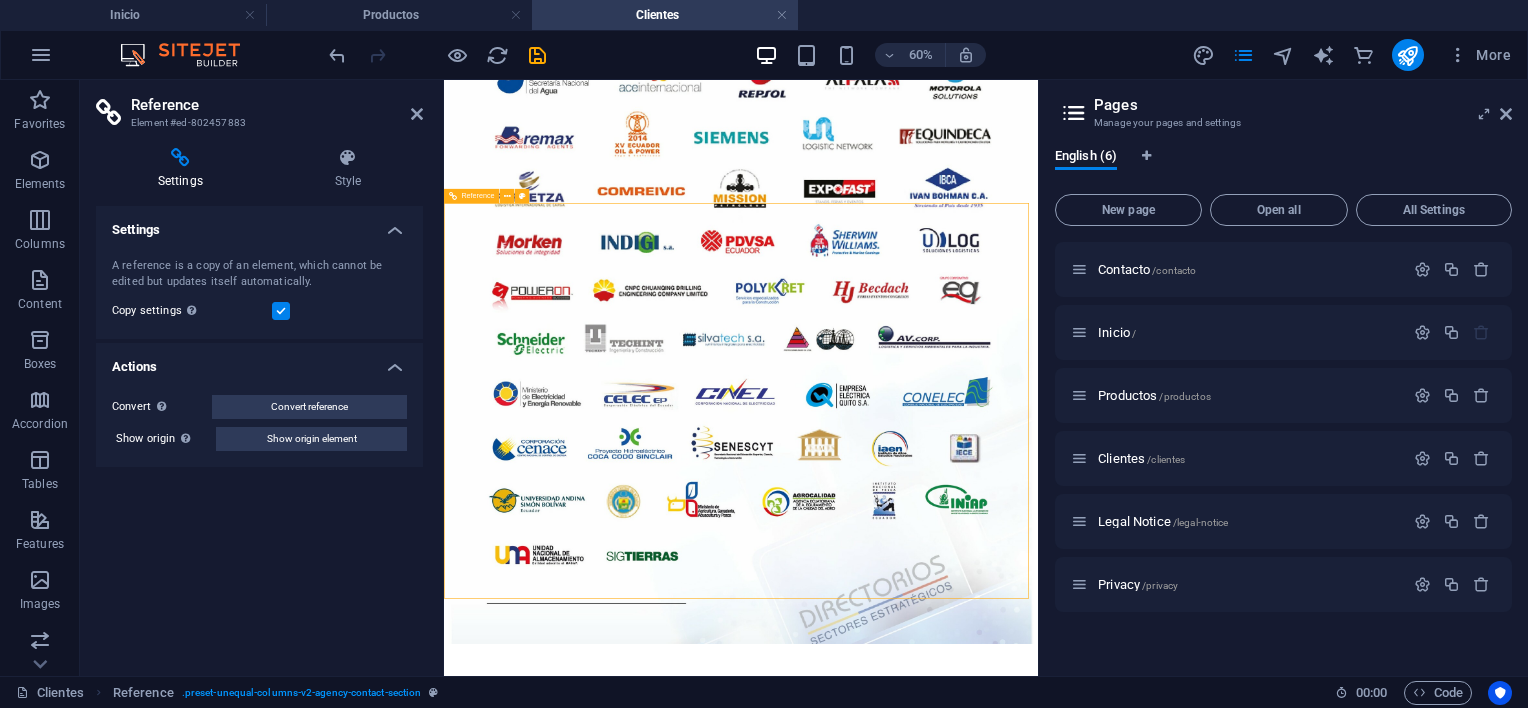 click on "ENVIAR" at bounding box center [939, 1490] 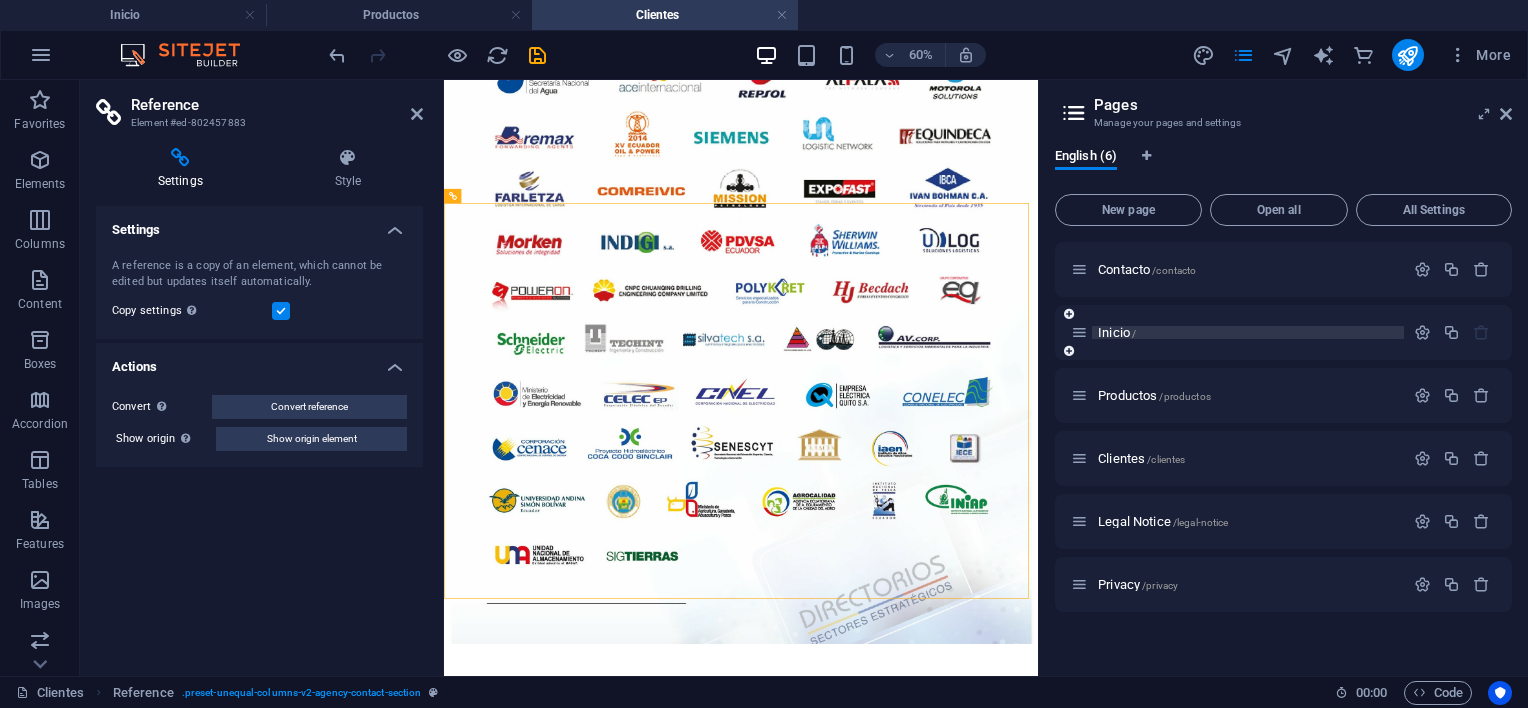 click on "Inicio /" at bounding box center (1117, 332) 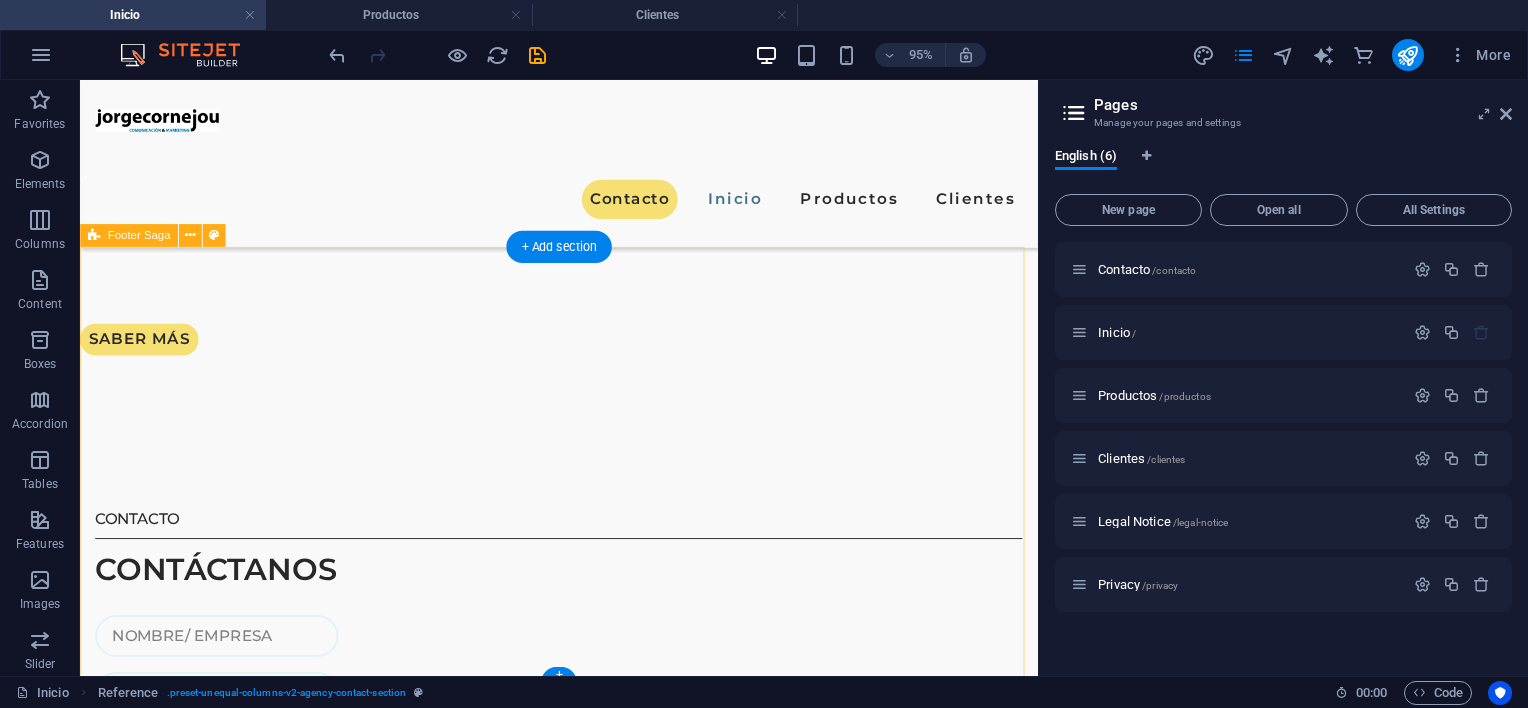 scroll, scrollTop: 3079, scrollLeft: 0, axis: vertical 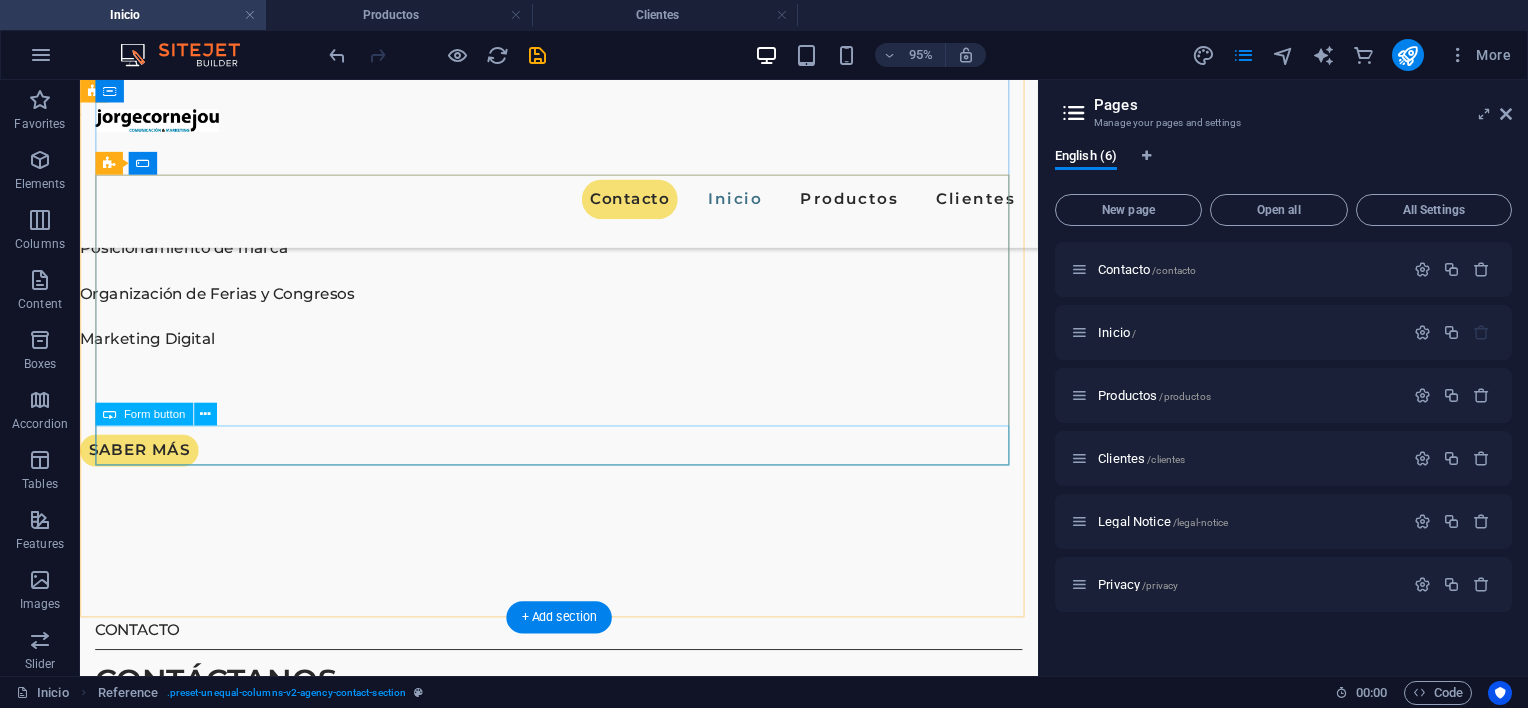 click on "ENVIAR" at bounding box center [584, 1061] 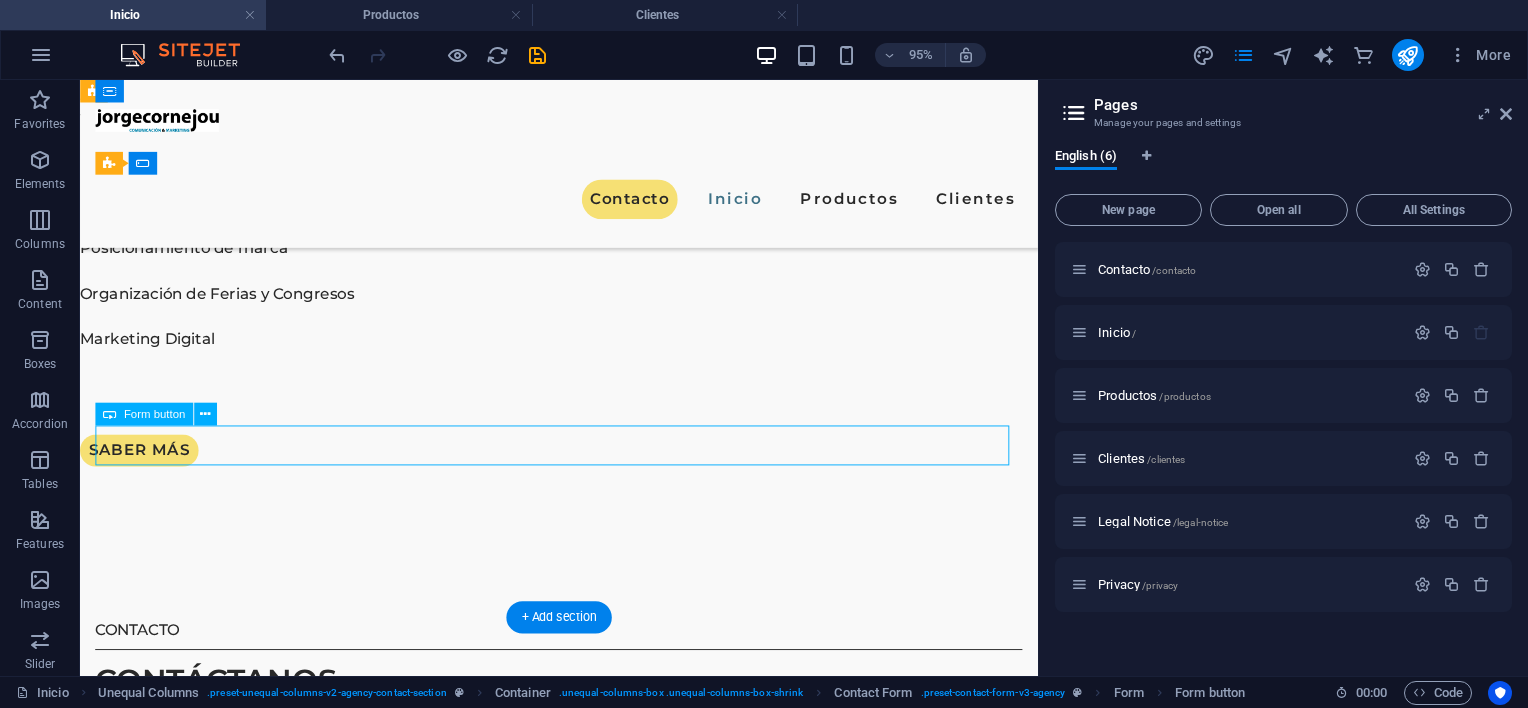 click on "ENVIAR" at bounding box center [584, 1061] 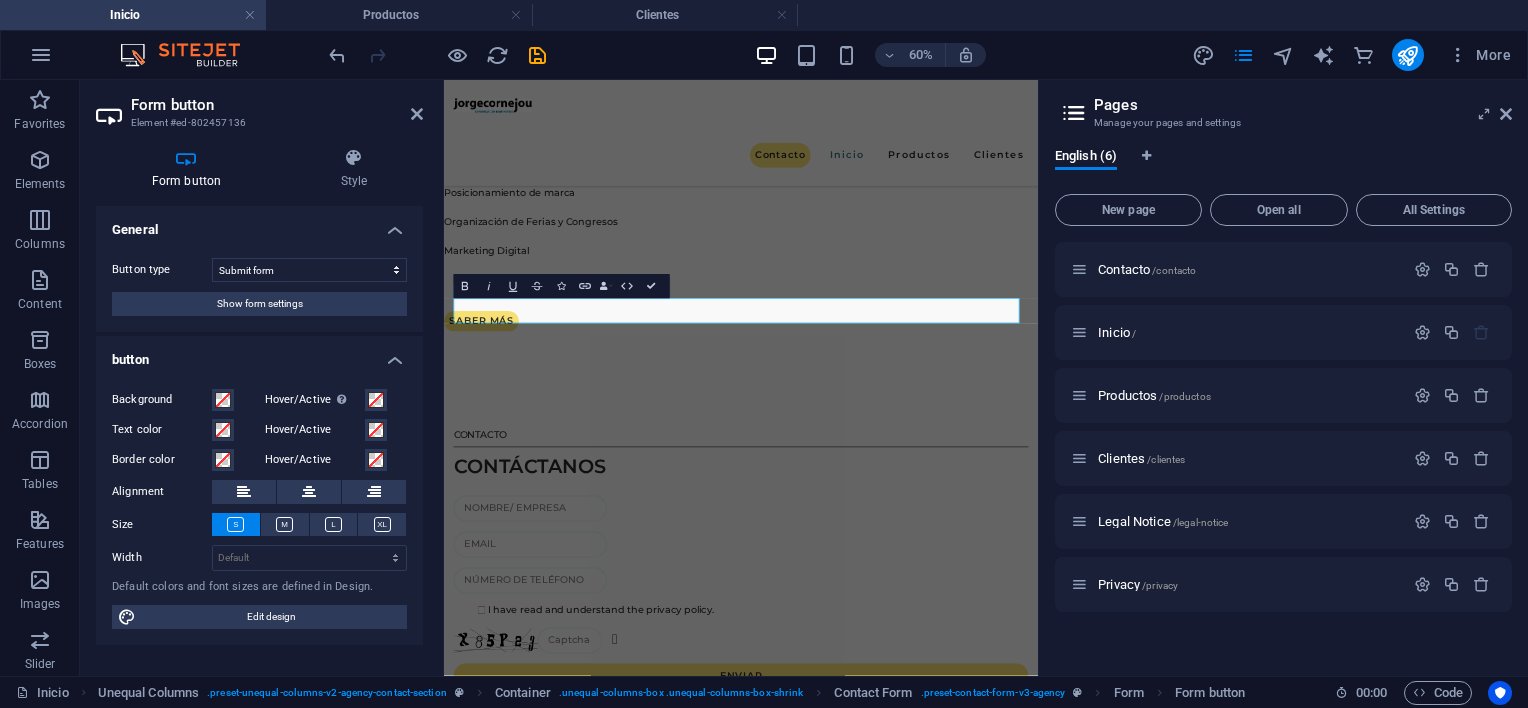 click at bounding box center (236, 524) 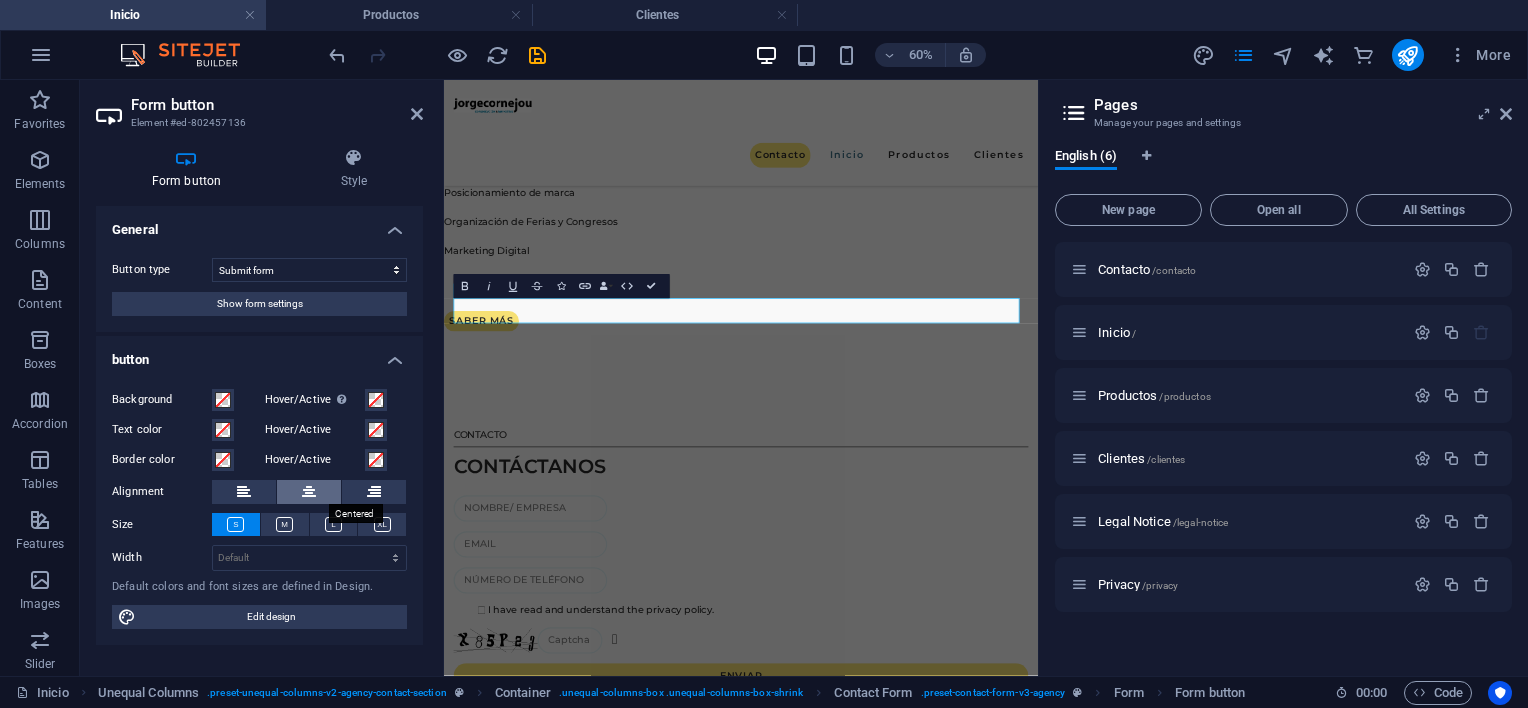 click at bounding box center (309, 492) 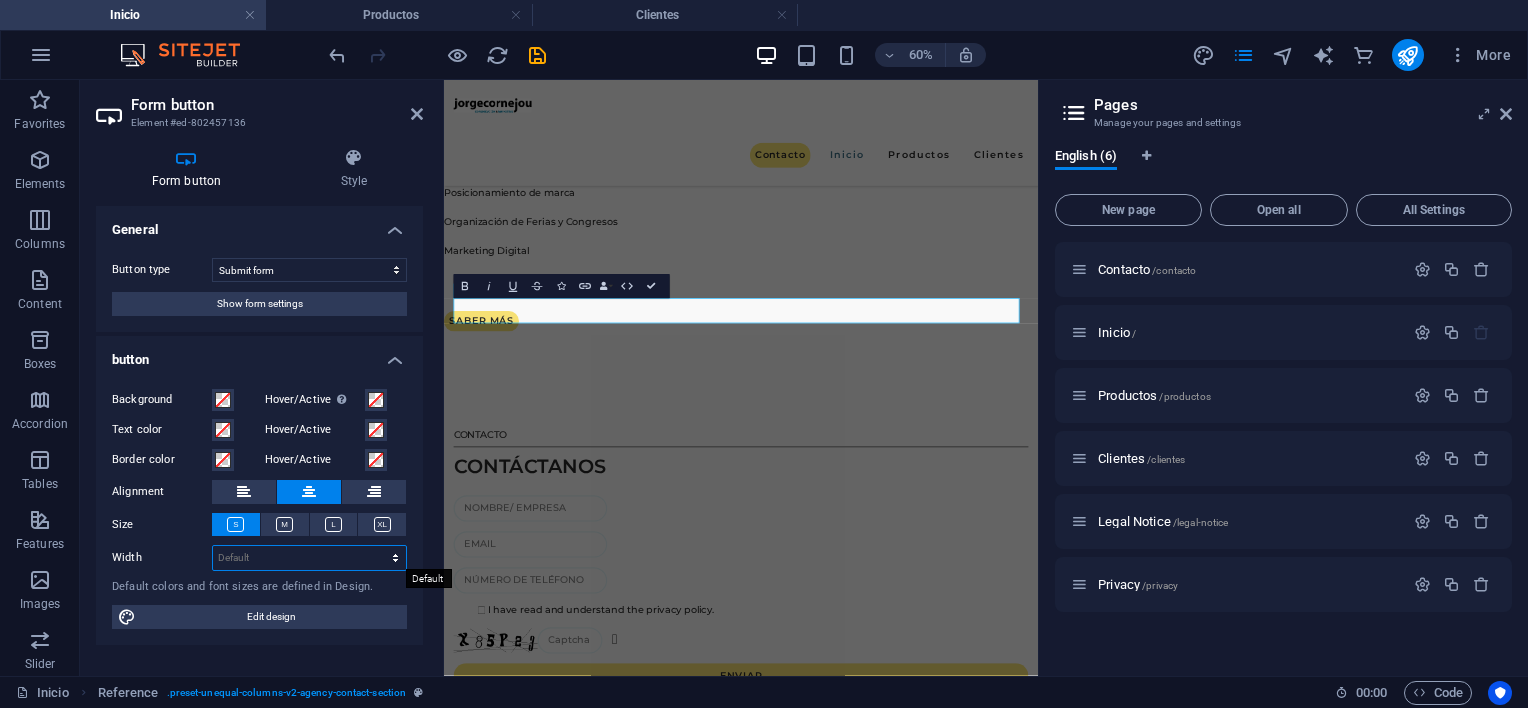 click on "Default px rem % em vh vw" at bounding box center [309, 558] 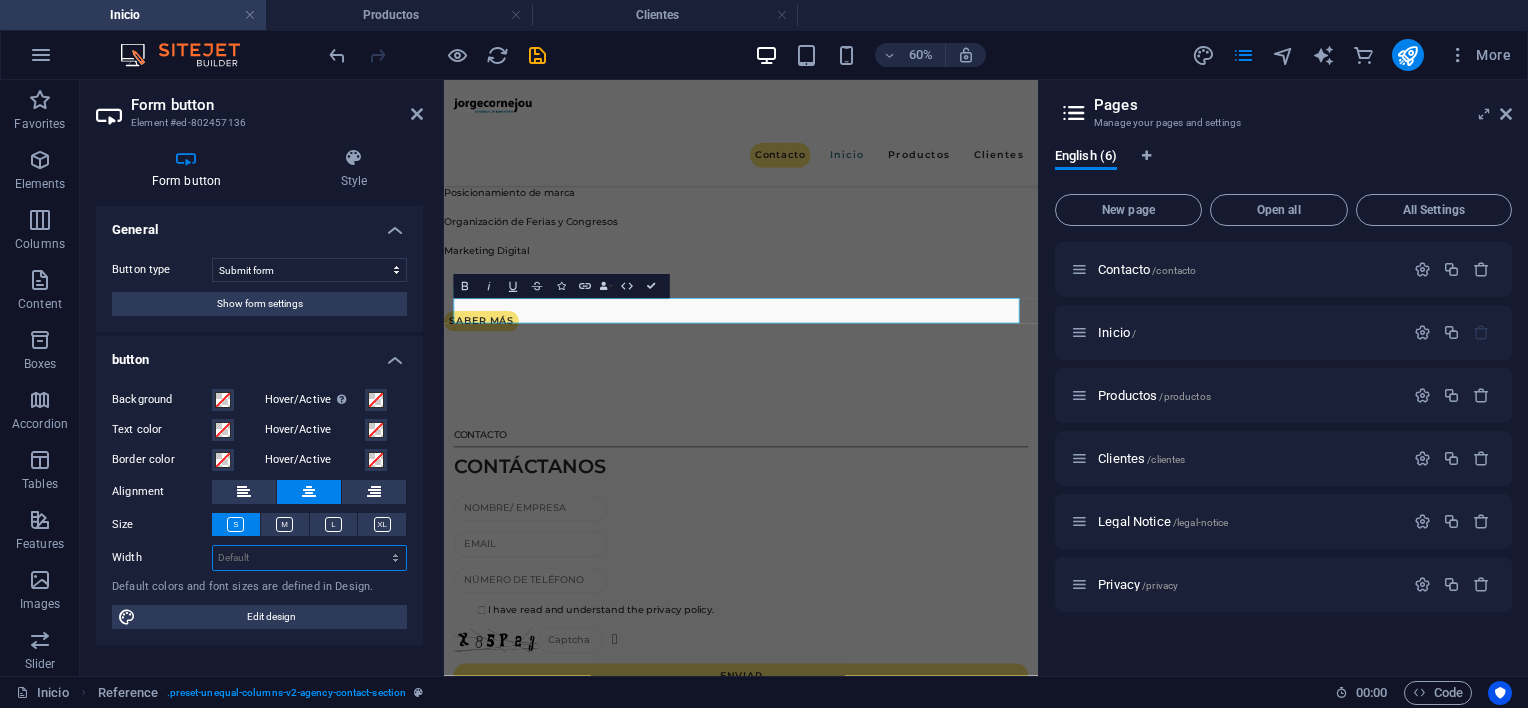 select on "%" 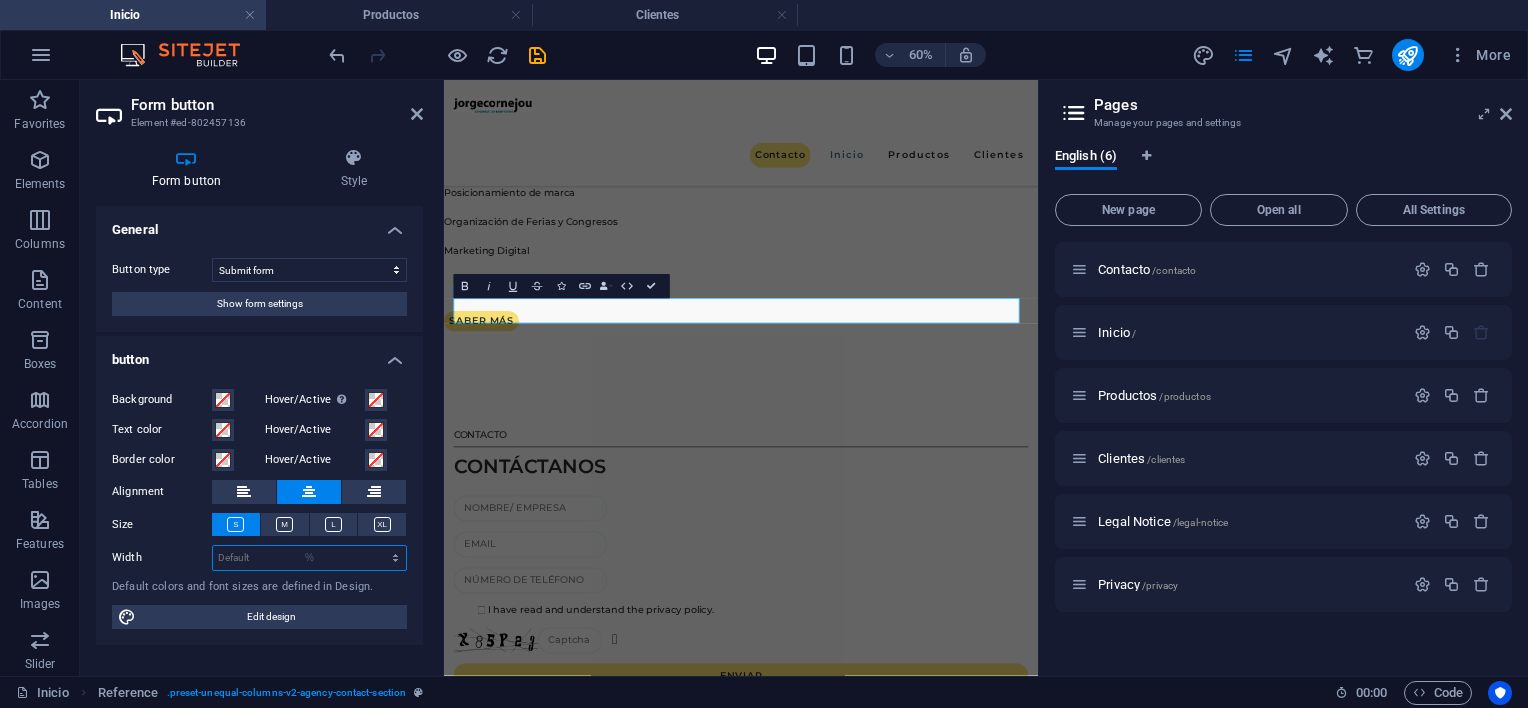 click on "Default px rem % em vh vw" at bounding box center (309, 558) 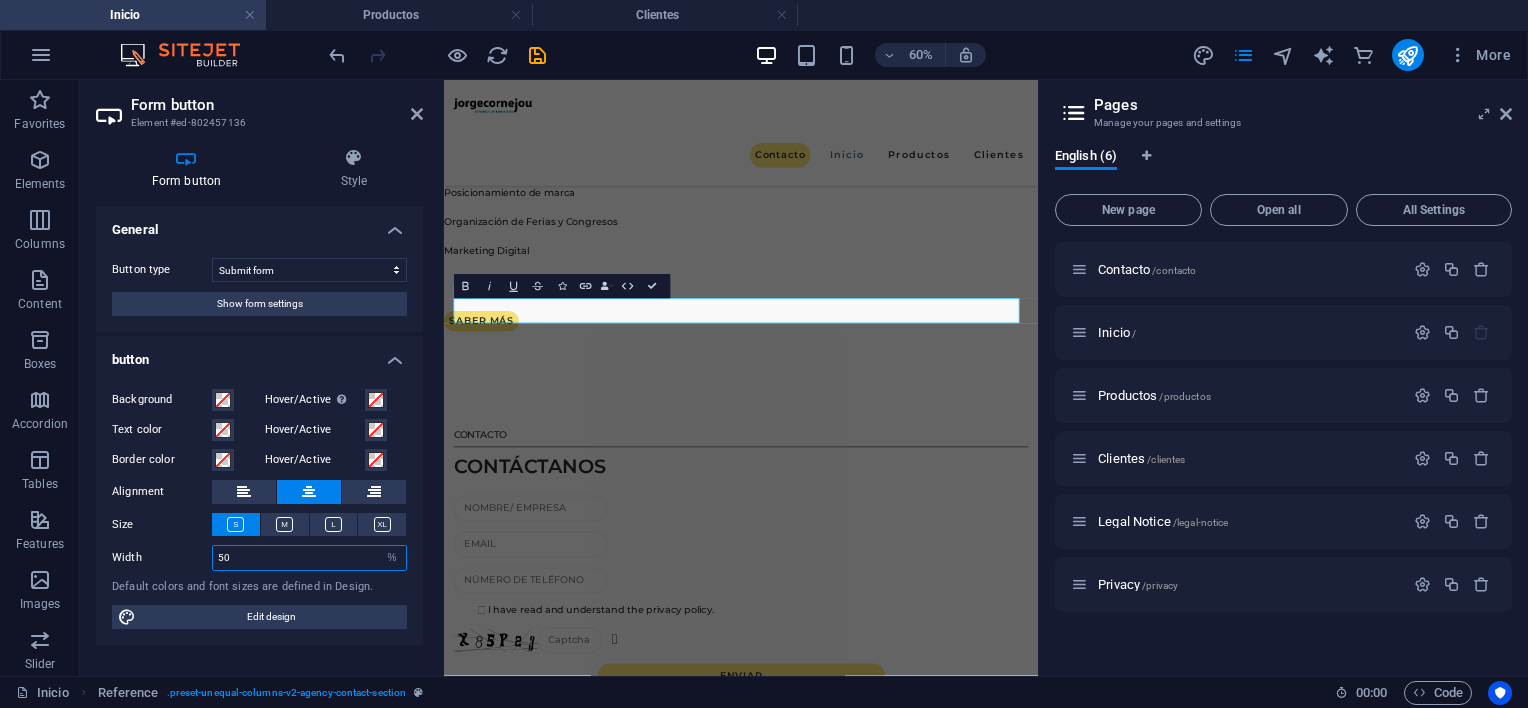 drag, startPoint x: 269, startPoint y: 549, endPoint x: 144, endPoint y: 552, distance: 125.035995 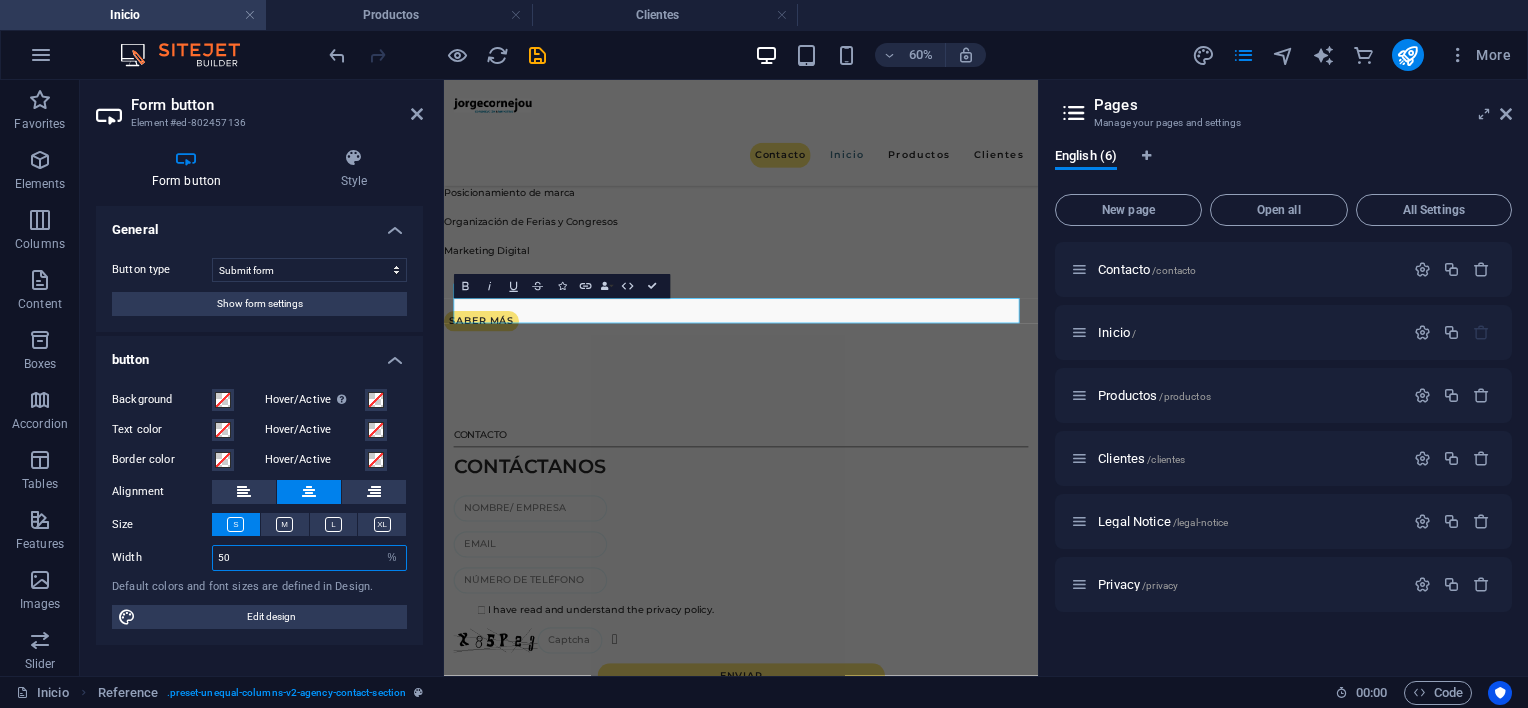 click on "Width 50 Default px rem % em vh vw" at bounding box center (259, 558) 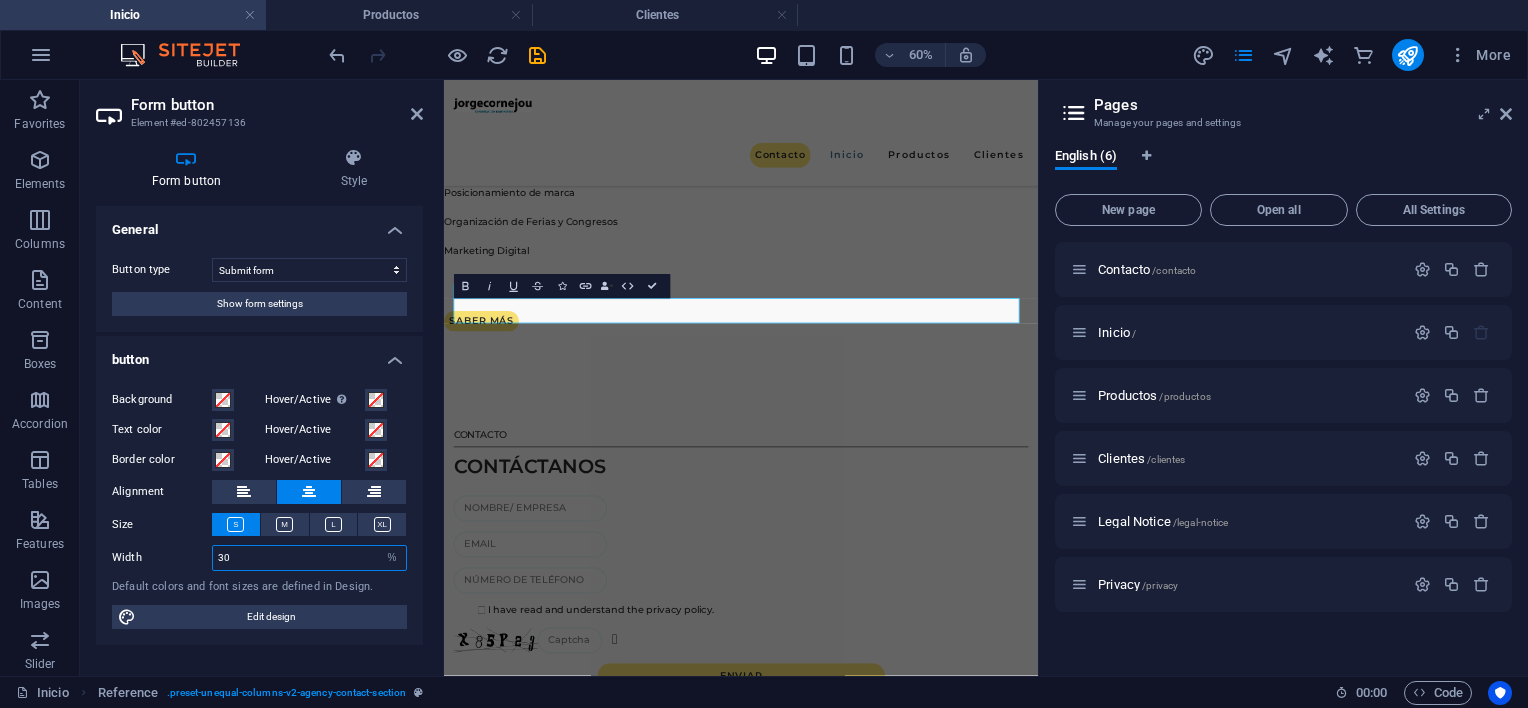 type on "30" 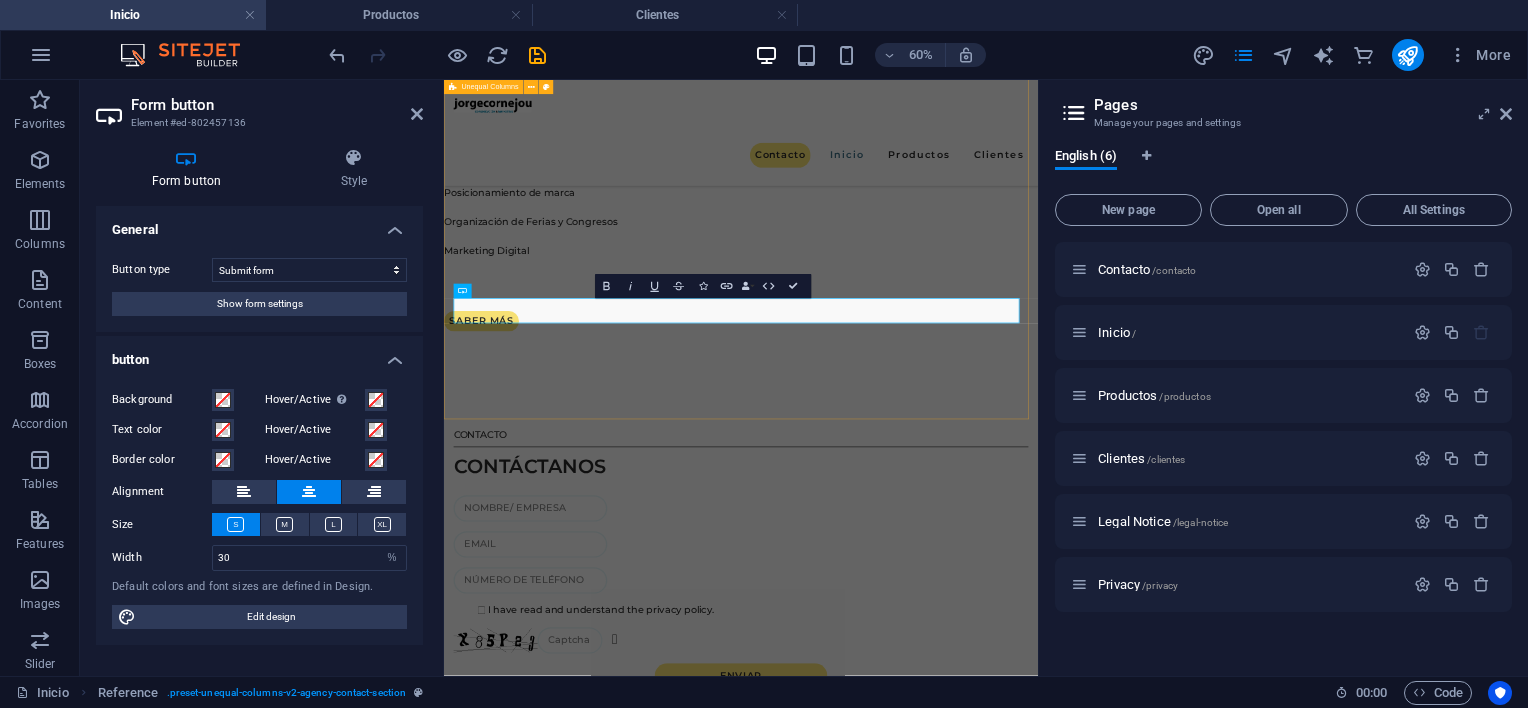 click on "CONTACTO CONTÁCTANOS   I have read and understand the privacy policy. Unreadable? Load new ENVIAR" at bounding box center [939, 916] 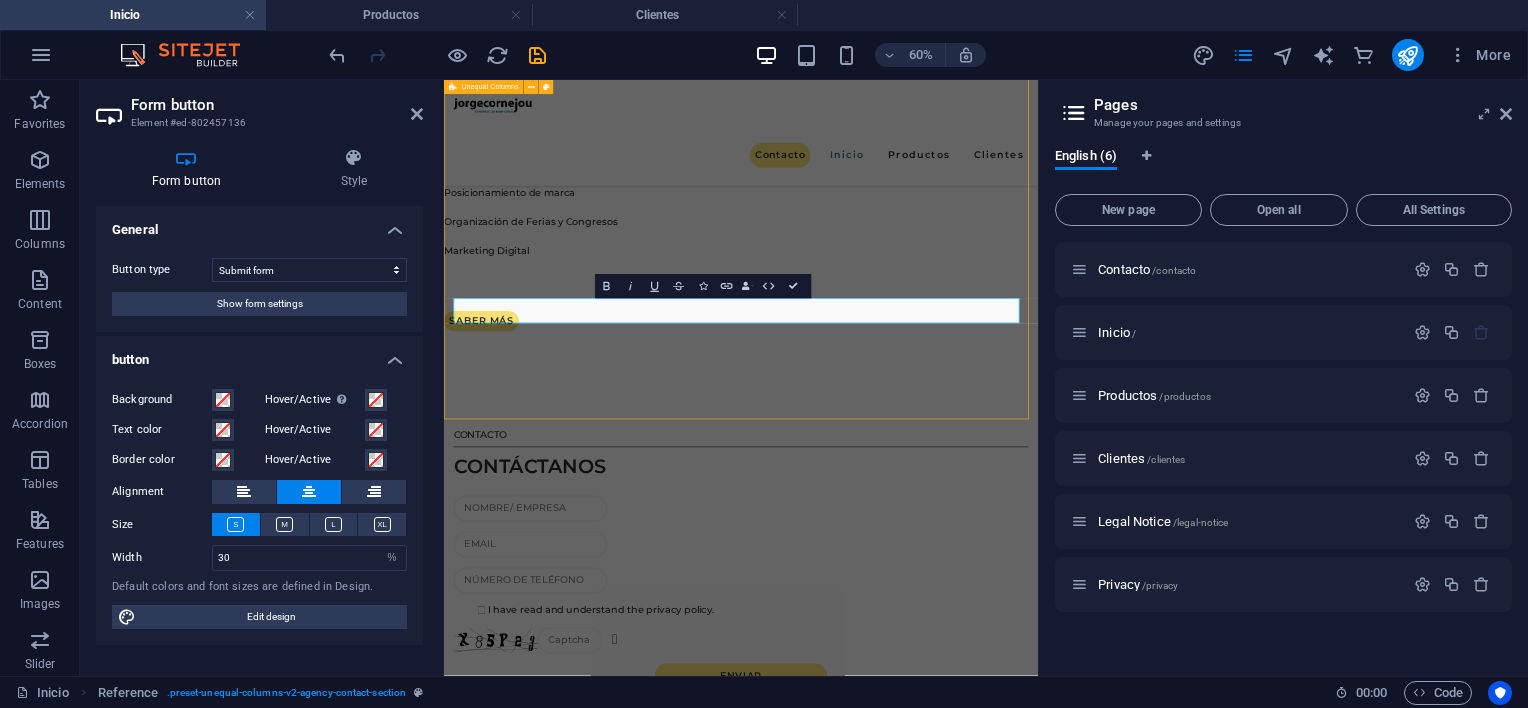 drag, startPoint x: 1044, startPoint y: 582, endPoint x: 1038, endPoint y: 531, distance: 51.351727 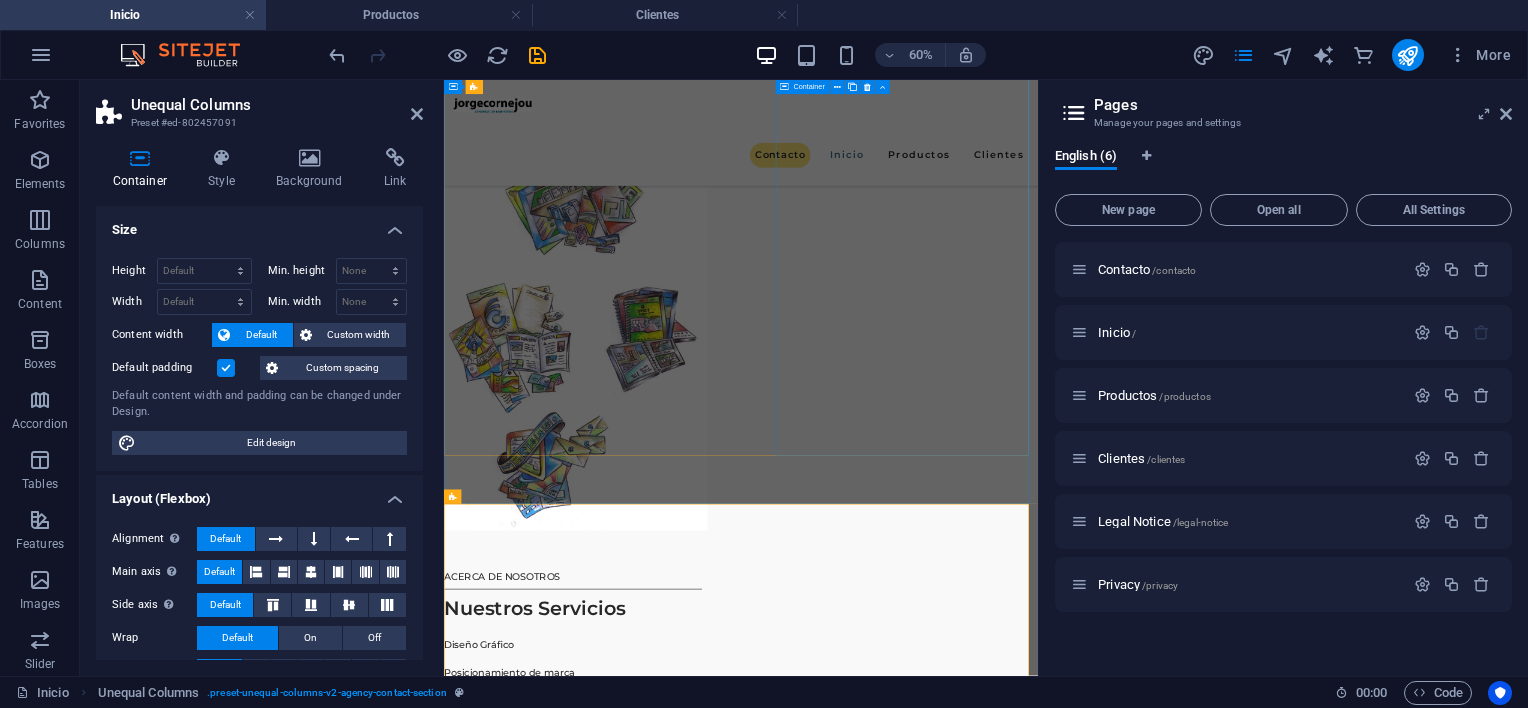 click on "ACERCA DE NOSOTROS Nuestros Servicios Diseño Gráfico Posicionamiento de marca Organización de Ferias y Congresos Marketing Digital SABER MÁS" at bounding box center (659, 1097) 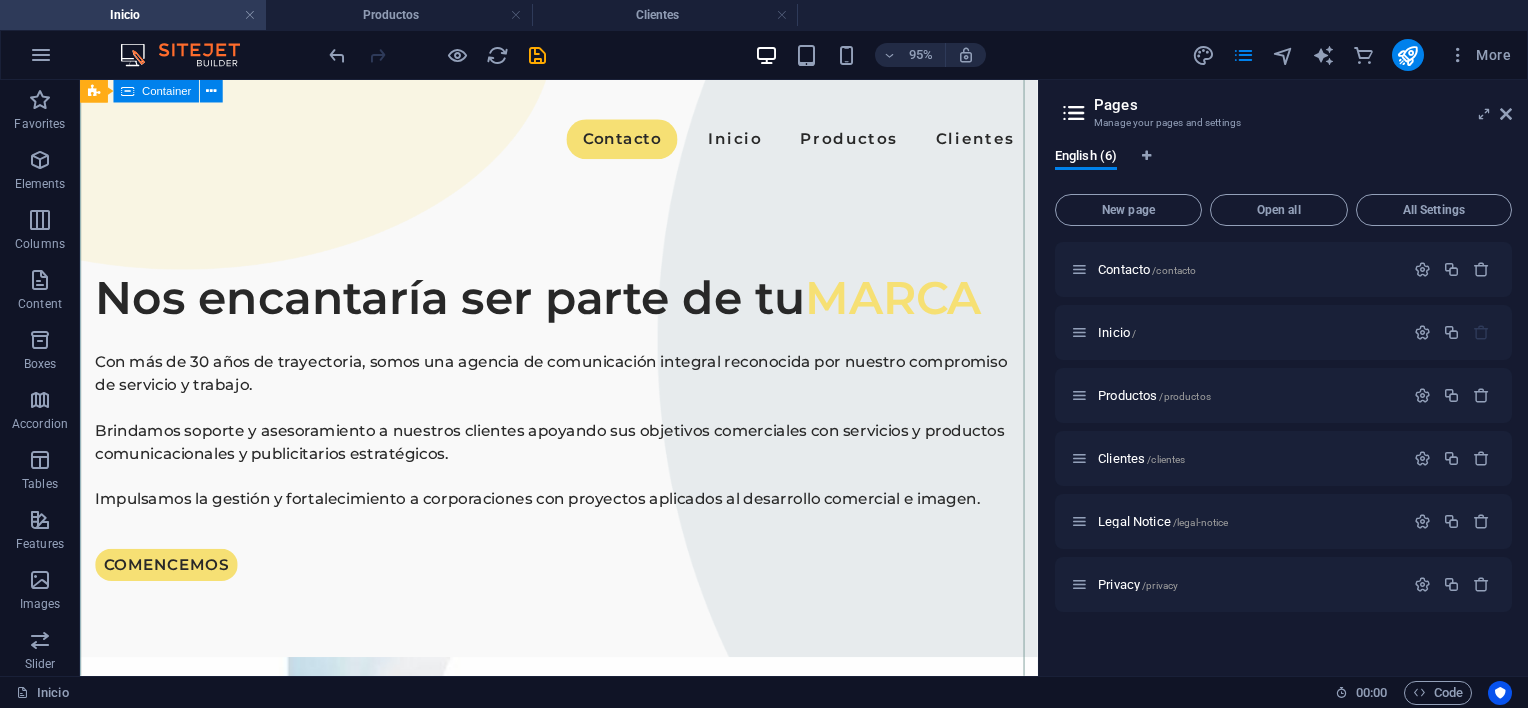 scroll, scrollTop: 0, scrollLeft: 0, axis: both 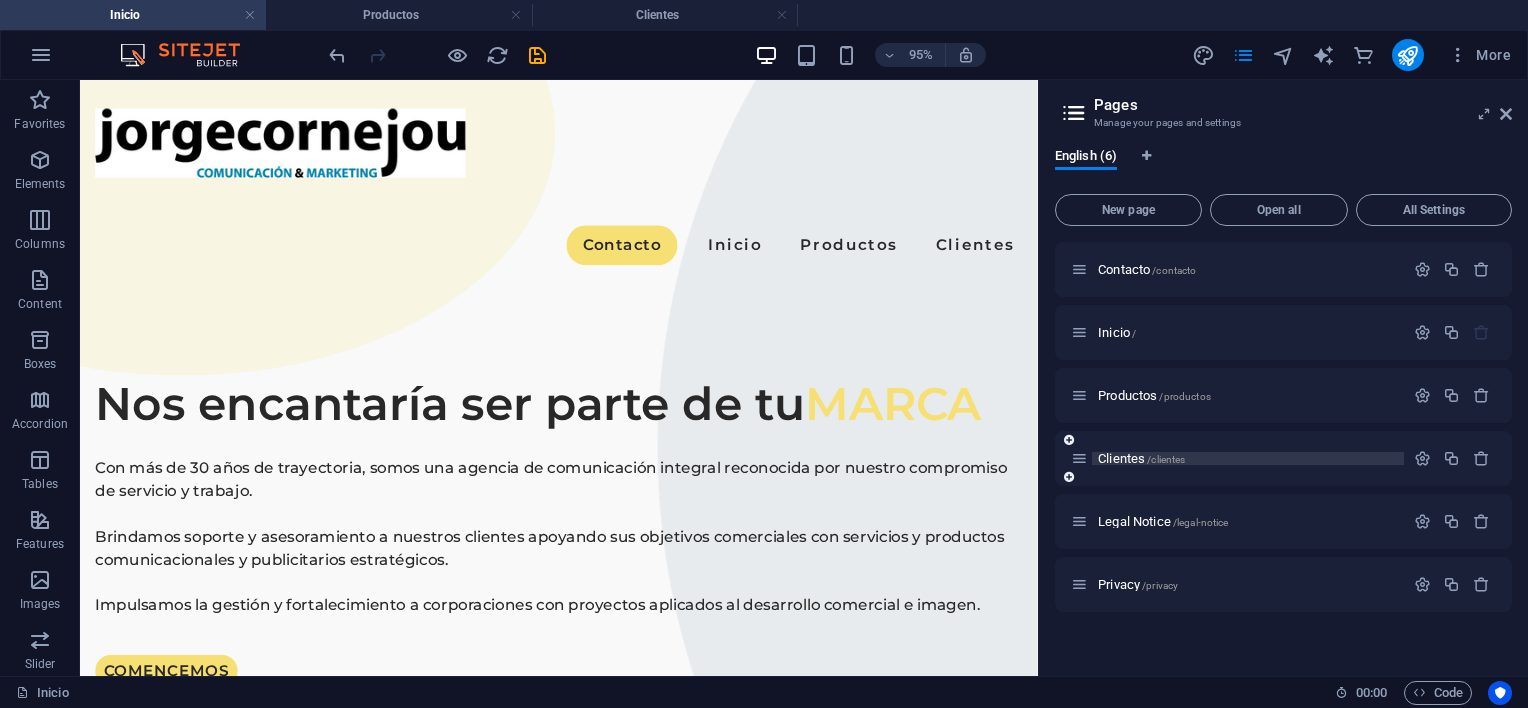 click on "Clientes /clientes" at bounding box center (1141, 458) 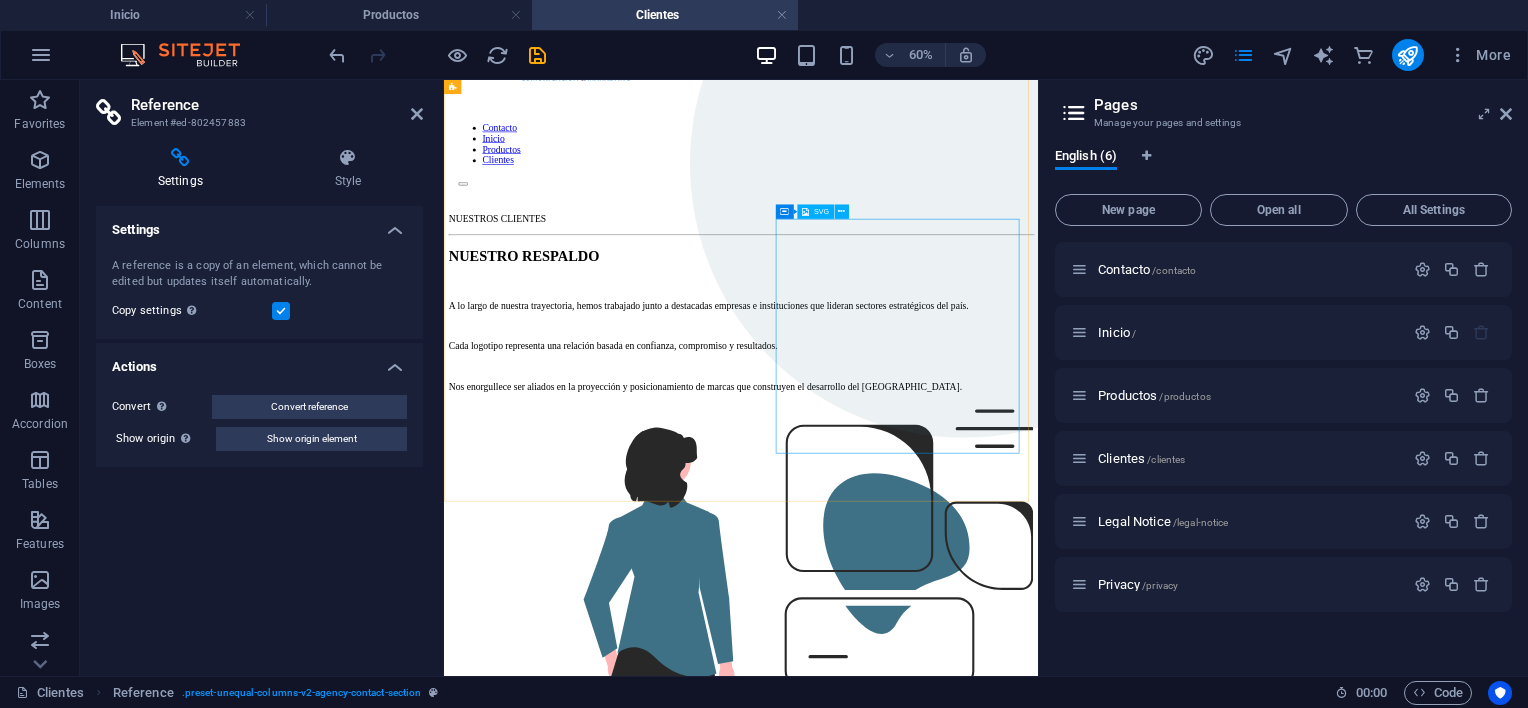scroll, scrollTop: 0, scrollLeft: 0, axis: both 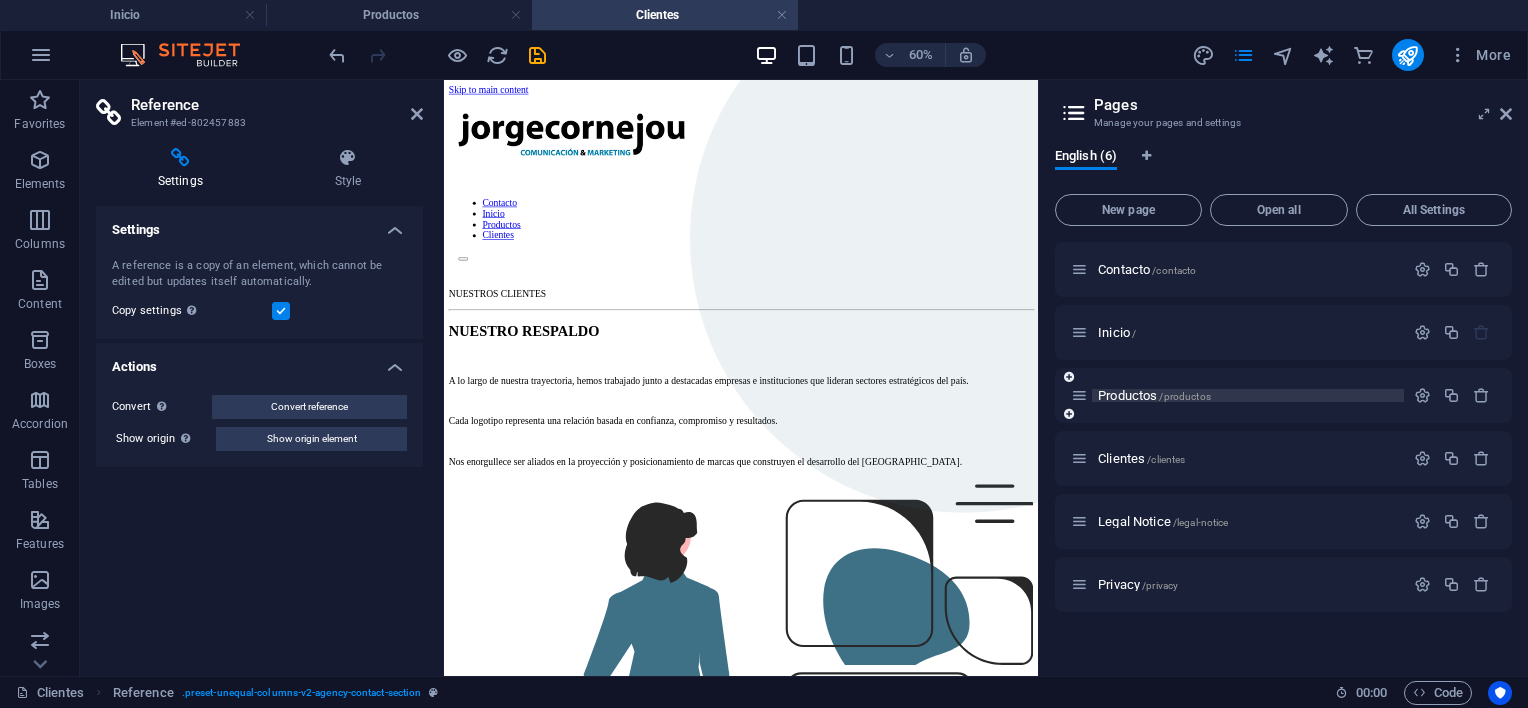 click on "Productos /productos" at bounding box center [1154, 395] 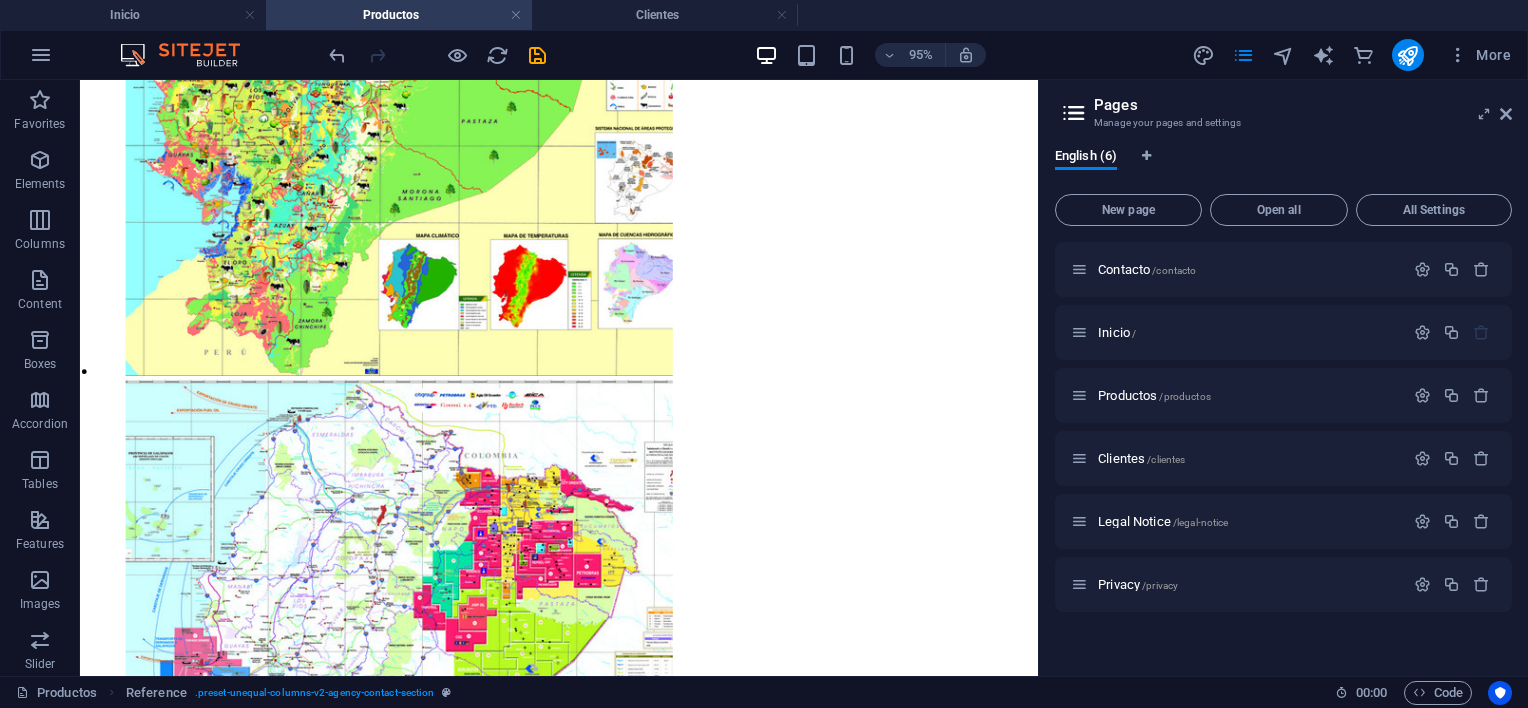 scroll, scrollTop: 6190, scrollLeft: 0, axis: vertical 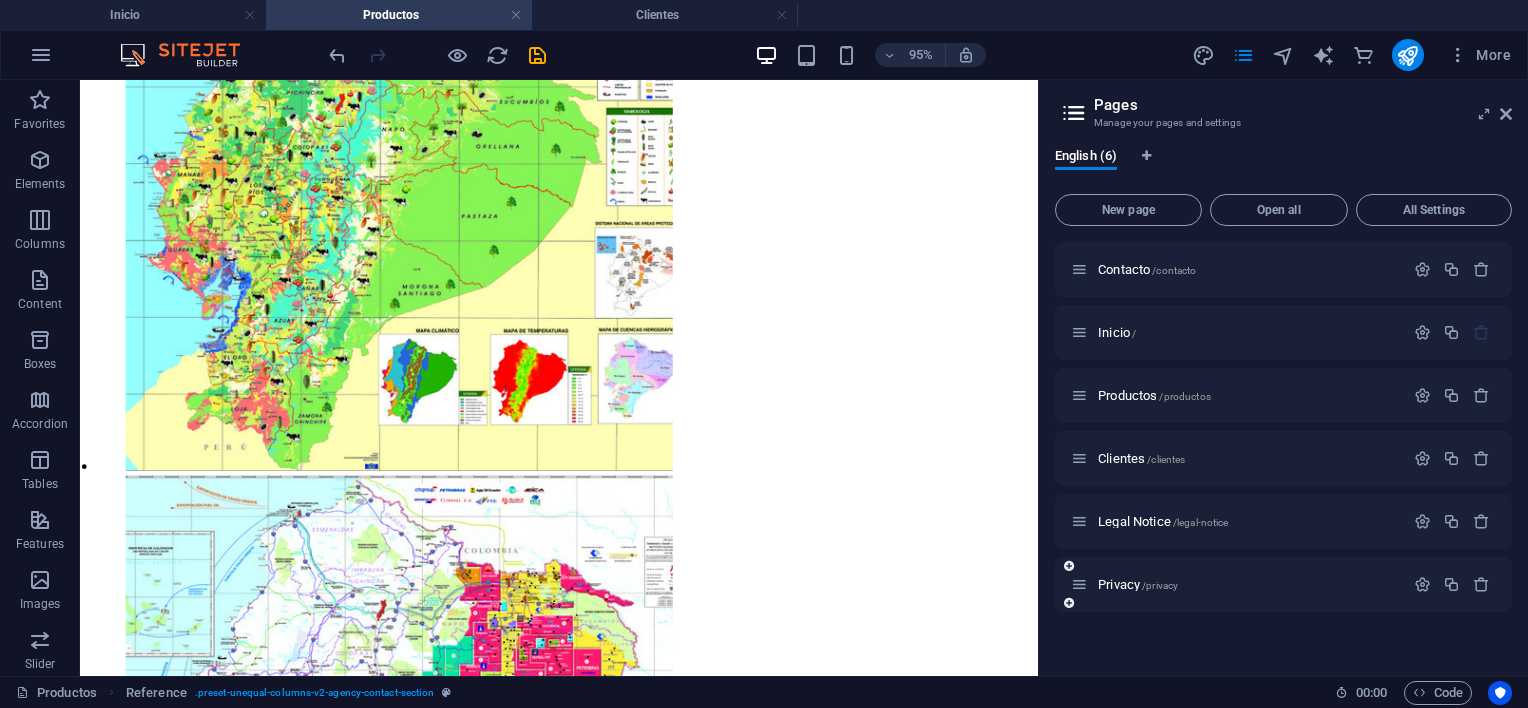 click on "Legal Notice /legal-notice" at bounding box center [1163, 521] 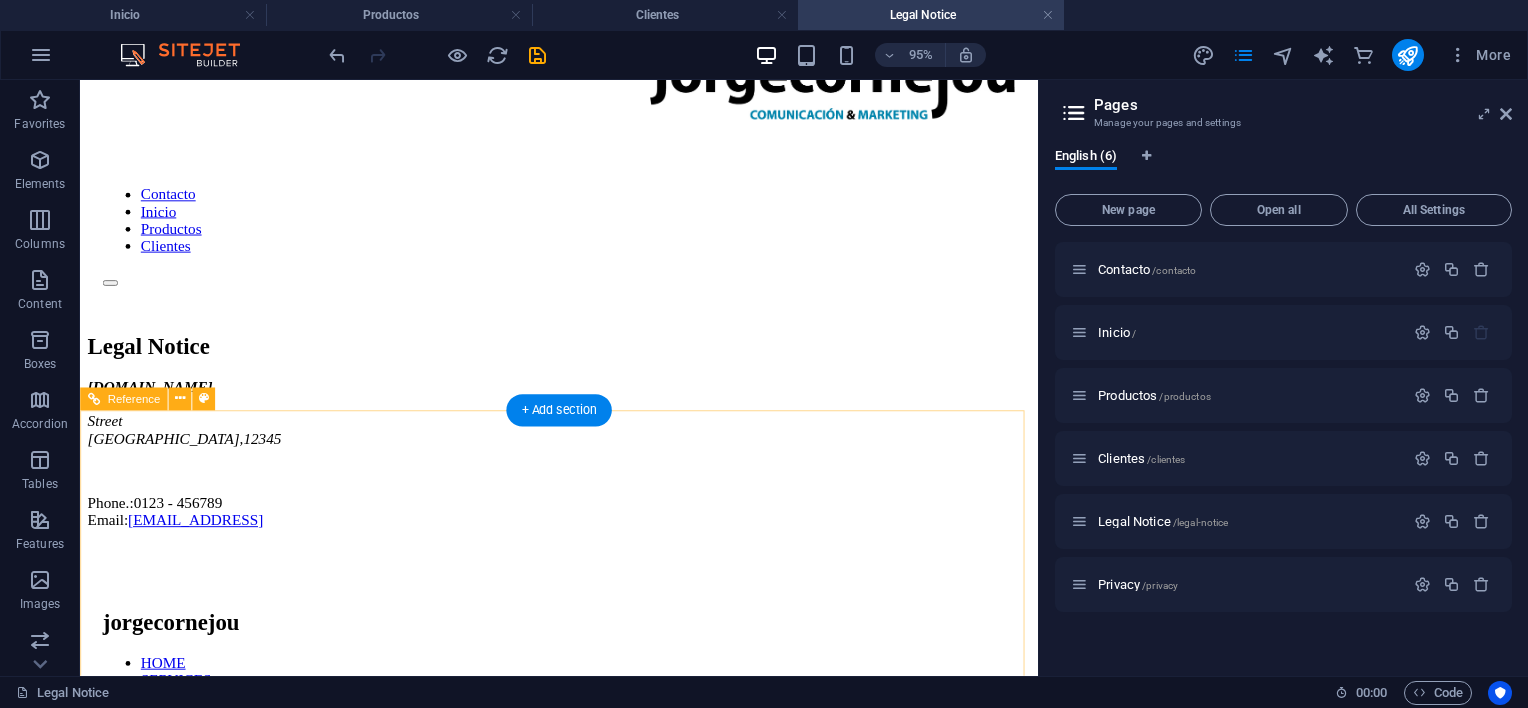 scroll, scrollTop: 63, scrollLeft: 0, axis: vertical 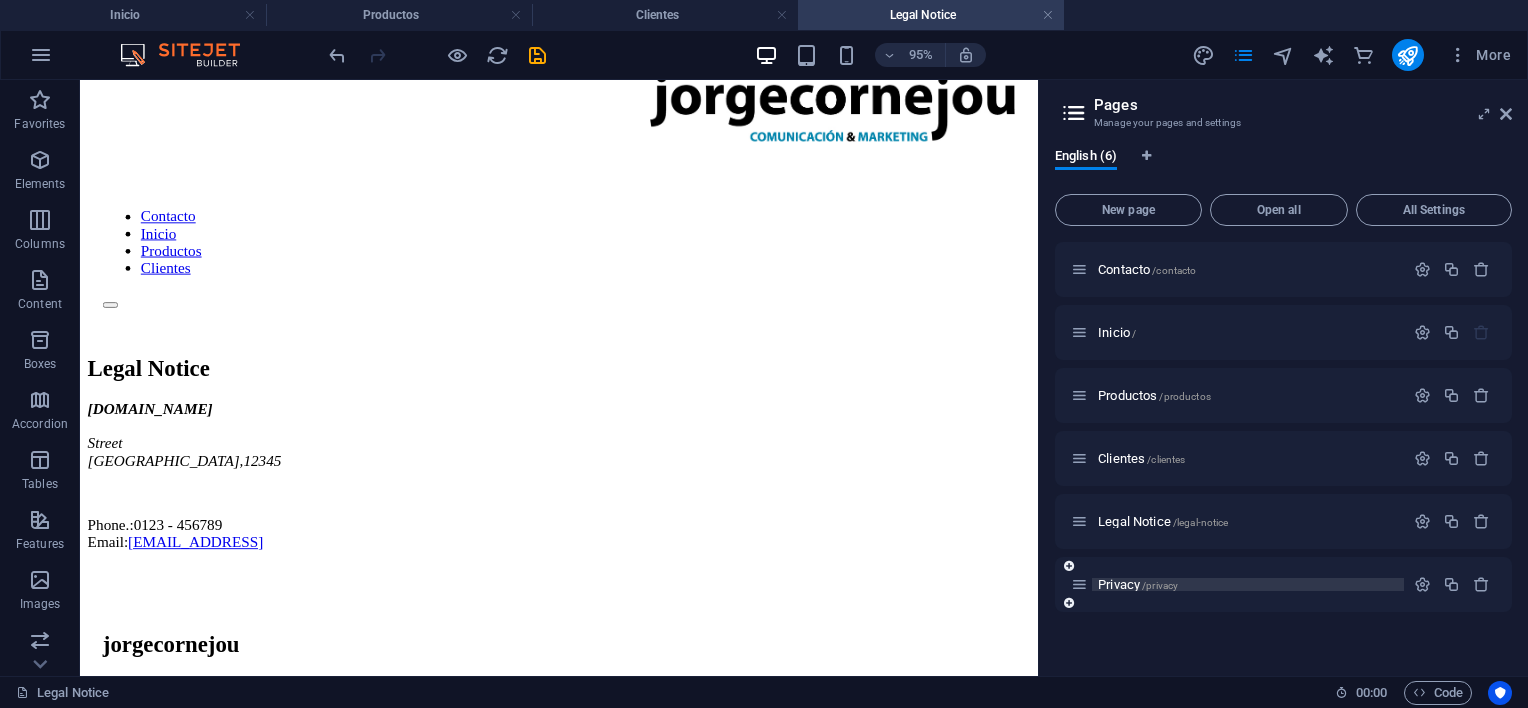 click on "Privacy /privacy" at bounding box center [1138, 584] 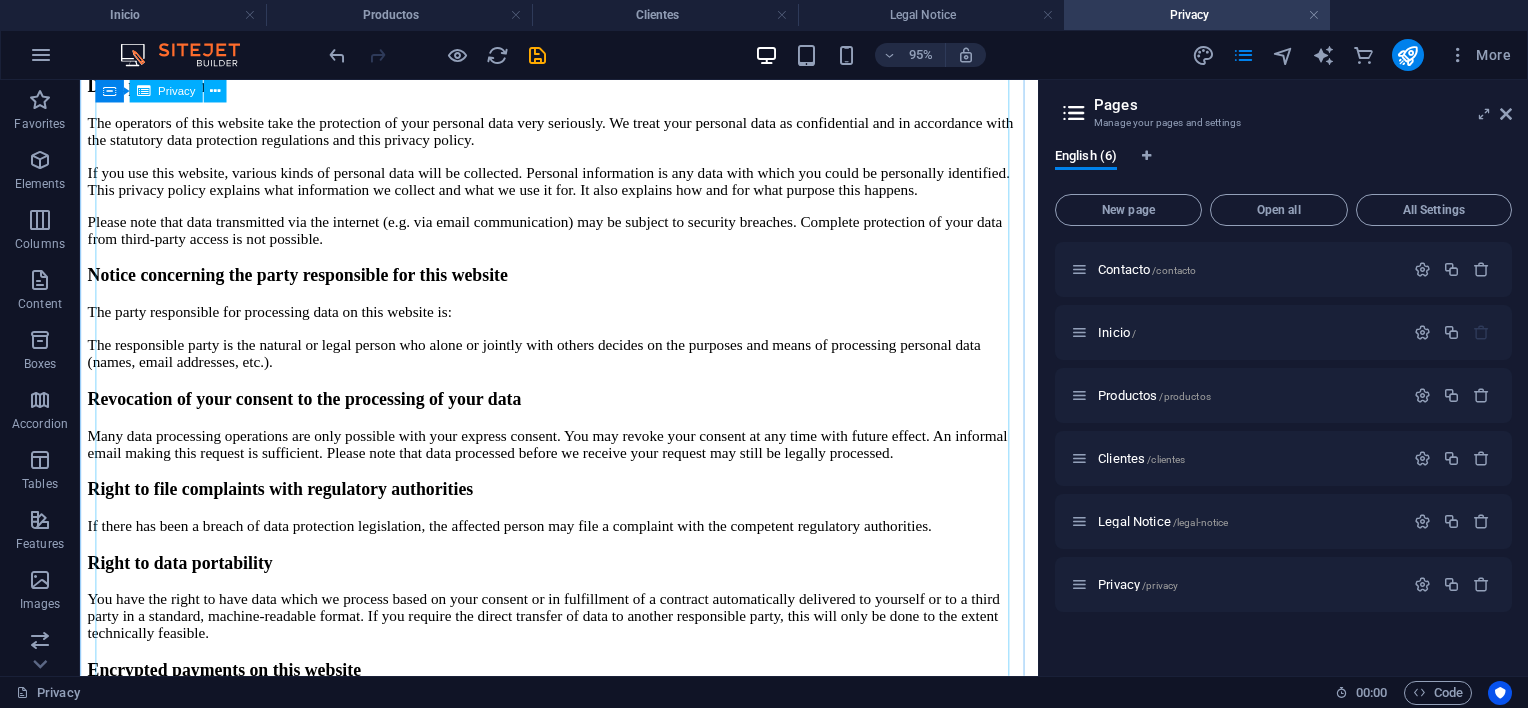 scroll, scrollTop: 1153, scrollLeft: 0, axis: vertical 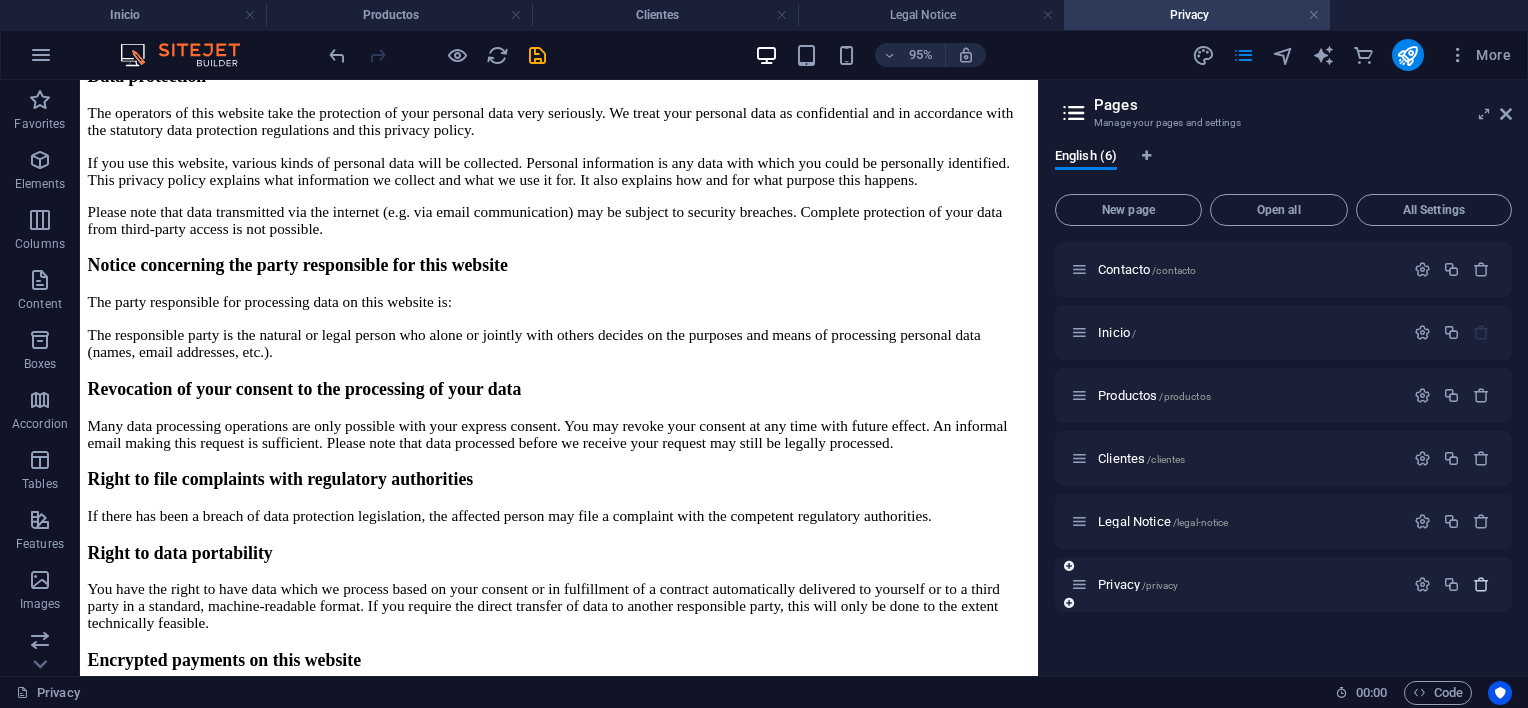 click at bounding box center [1481, 584] 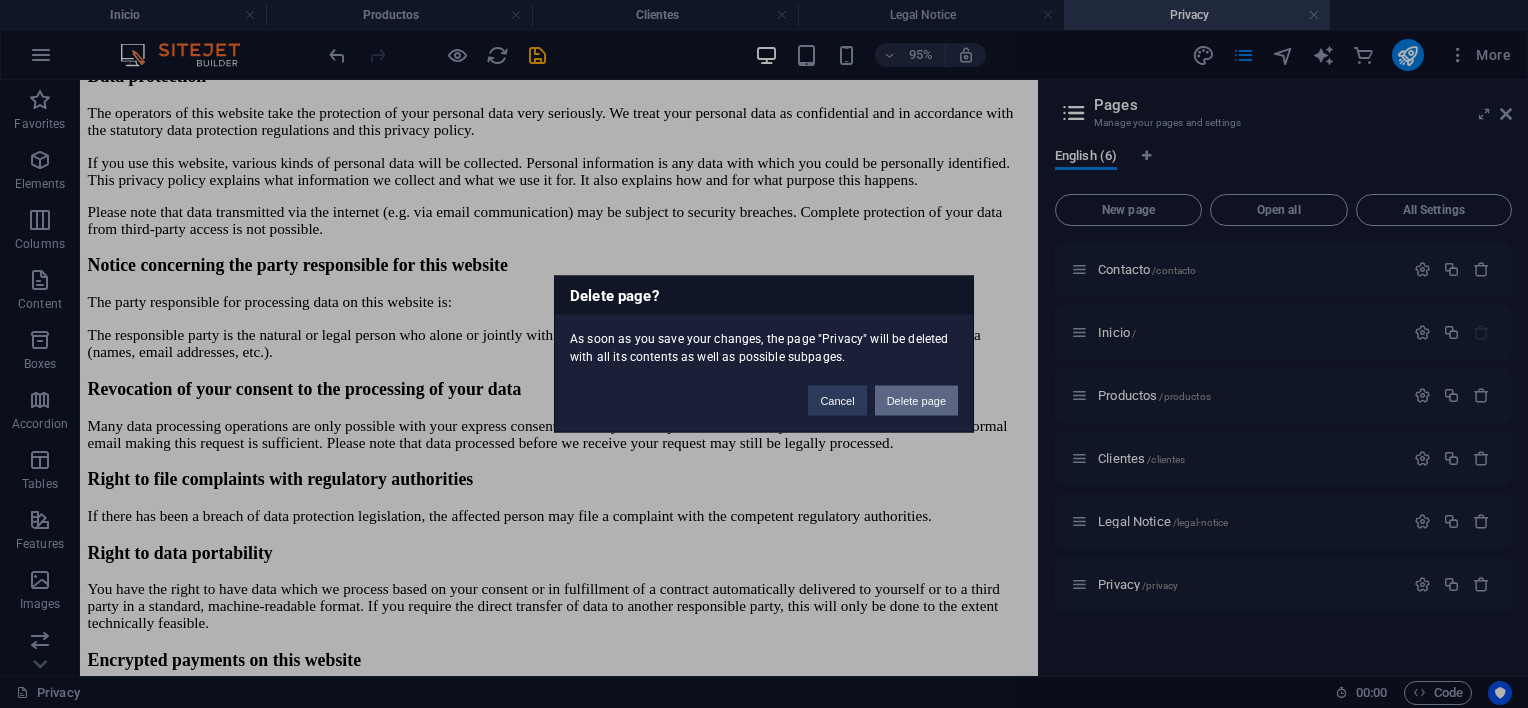 click on "Delete page" at bounding box center [916, 401] 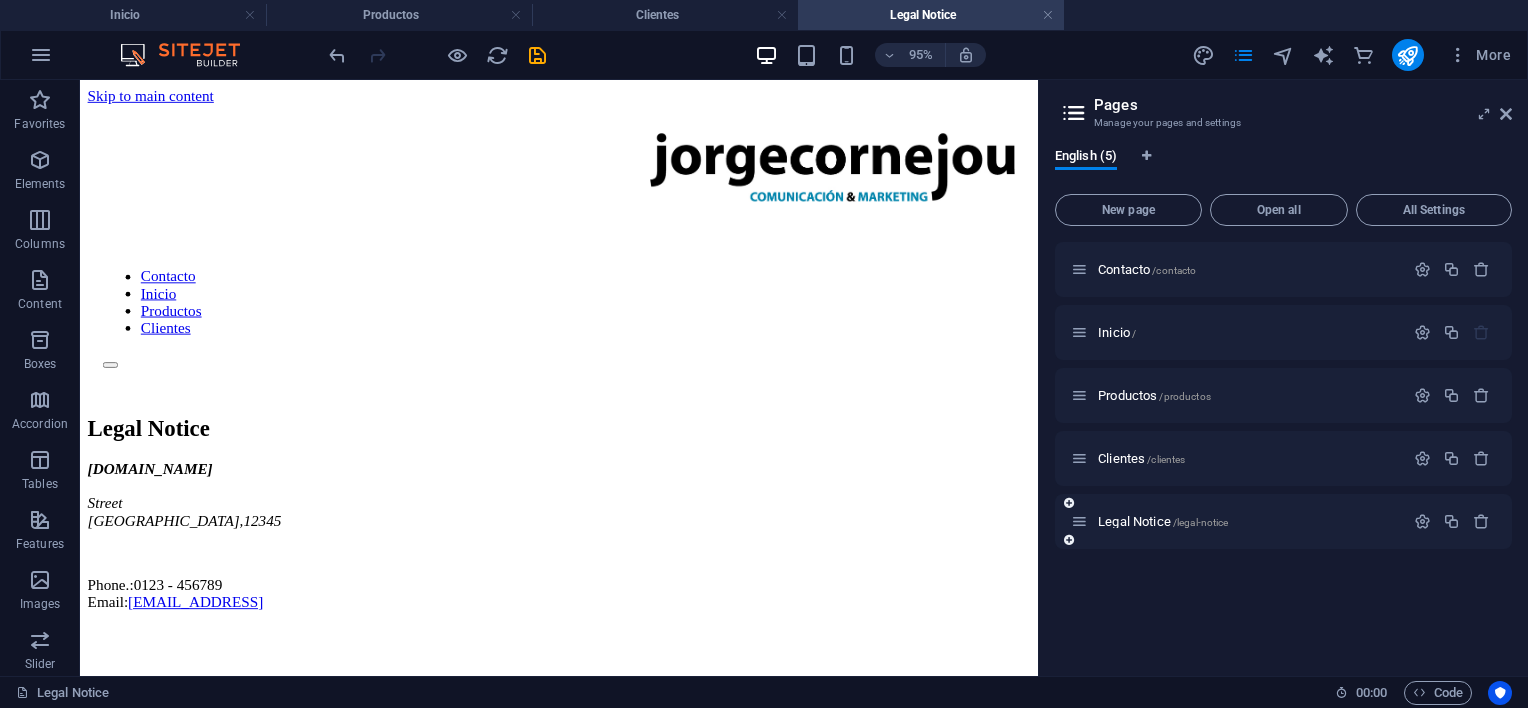 scroll, scrollTop: 63, scrollLeft: 0, axis: vertical 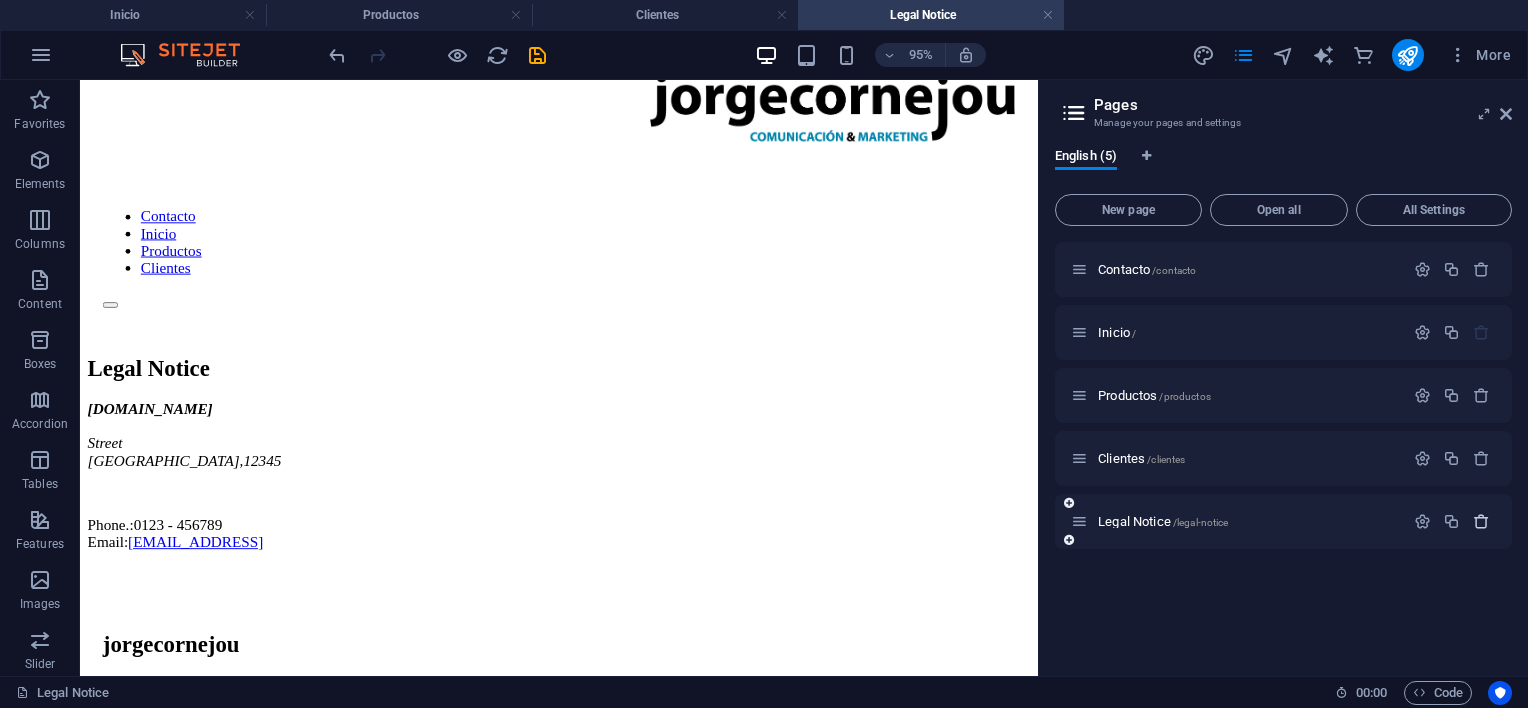 click at bounding box center (1481, 521) 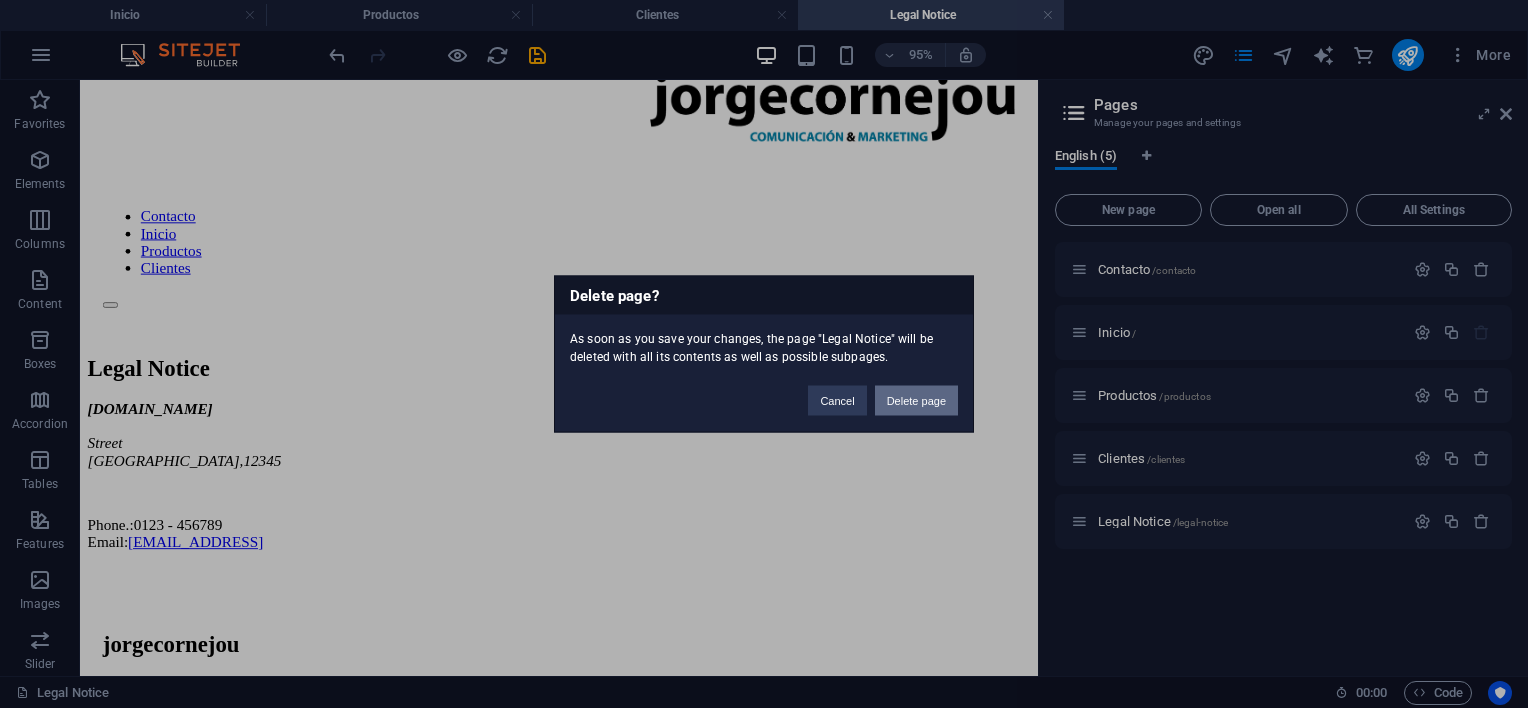 click on "Delete page" at bounding box center (916, 401) 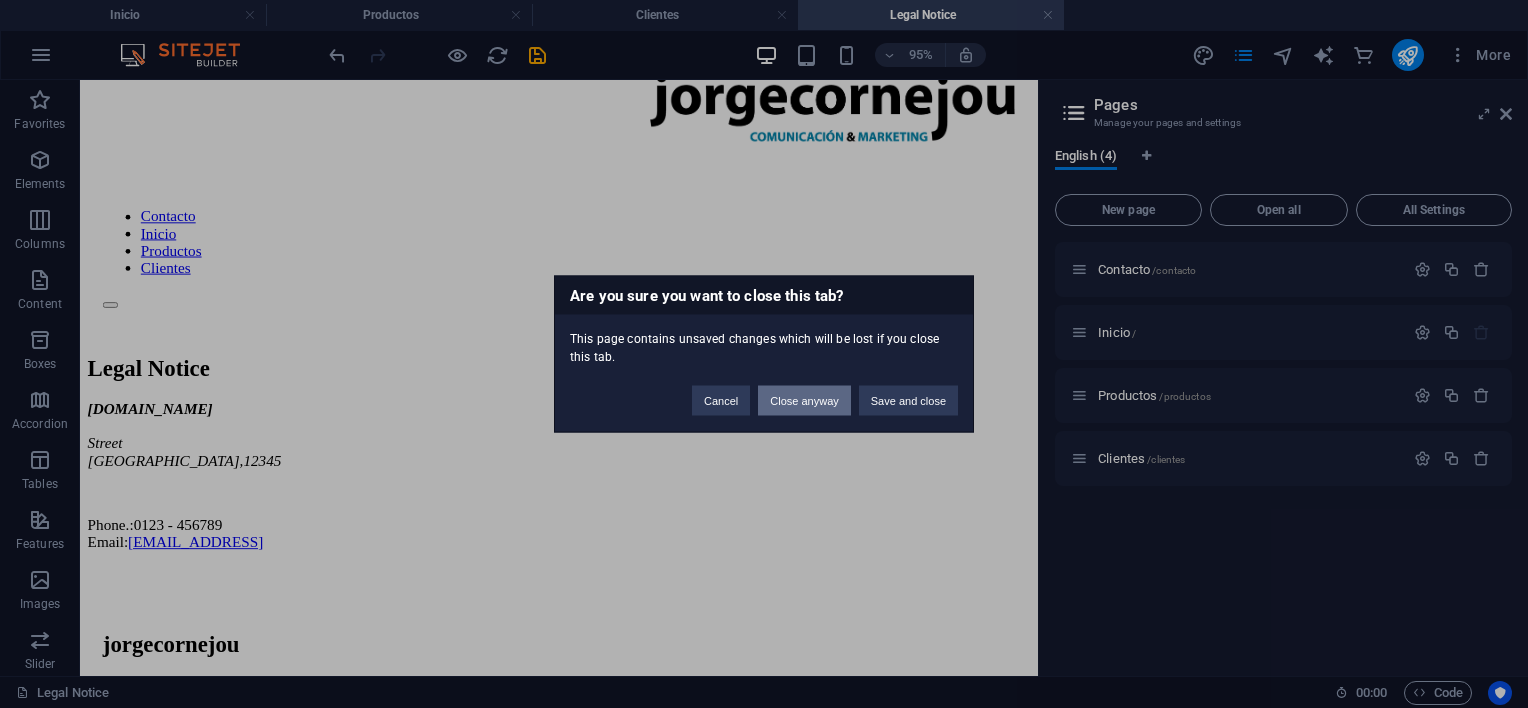 click on "Close anyway" at bounding box center [804, 401] 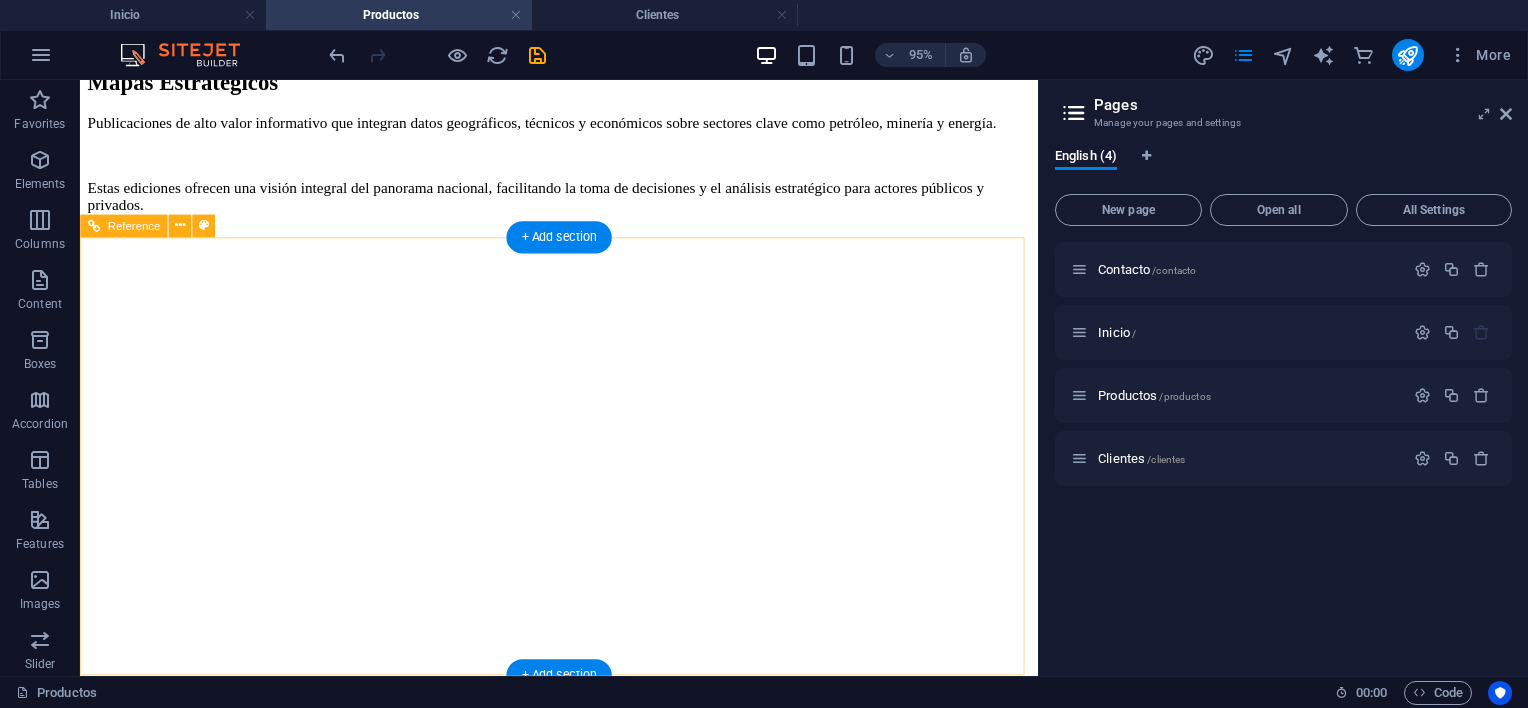 scroll, scrollTop: 7411, scrollLeft: 0, axis: vertical 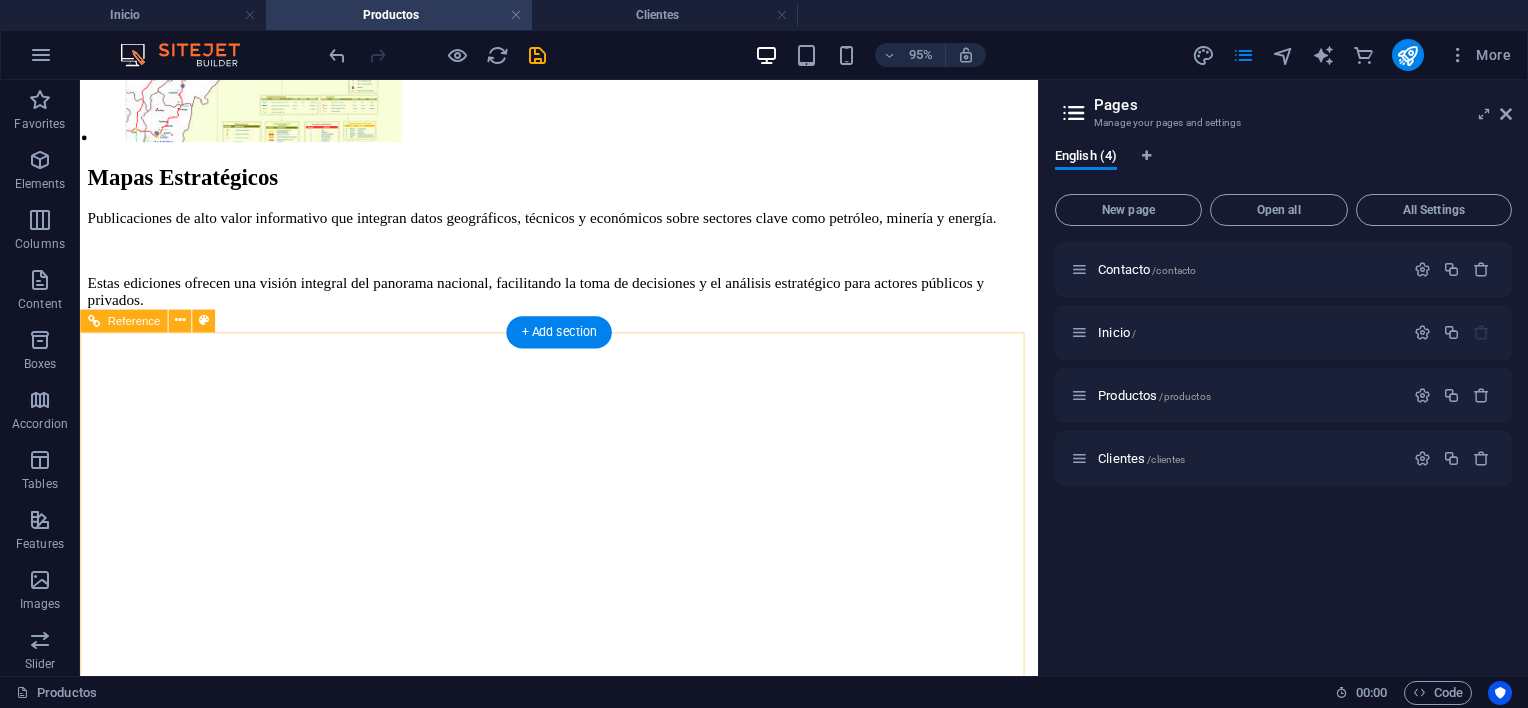 click on "PRIVACY POLICY LEGAL NOTICE" at bounding box center (584, 6929) 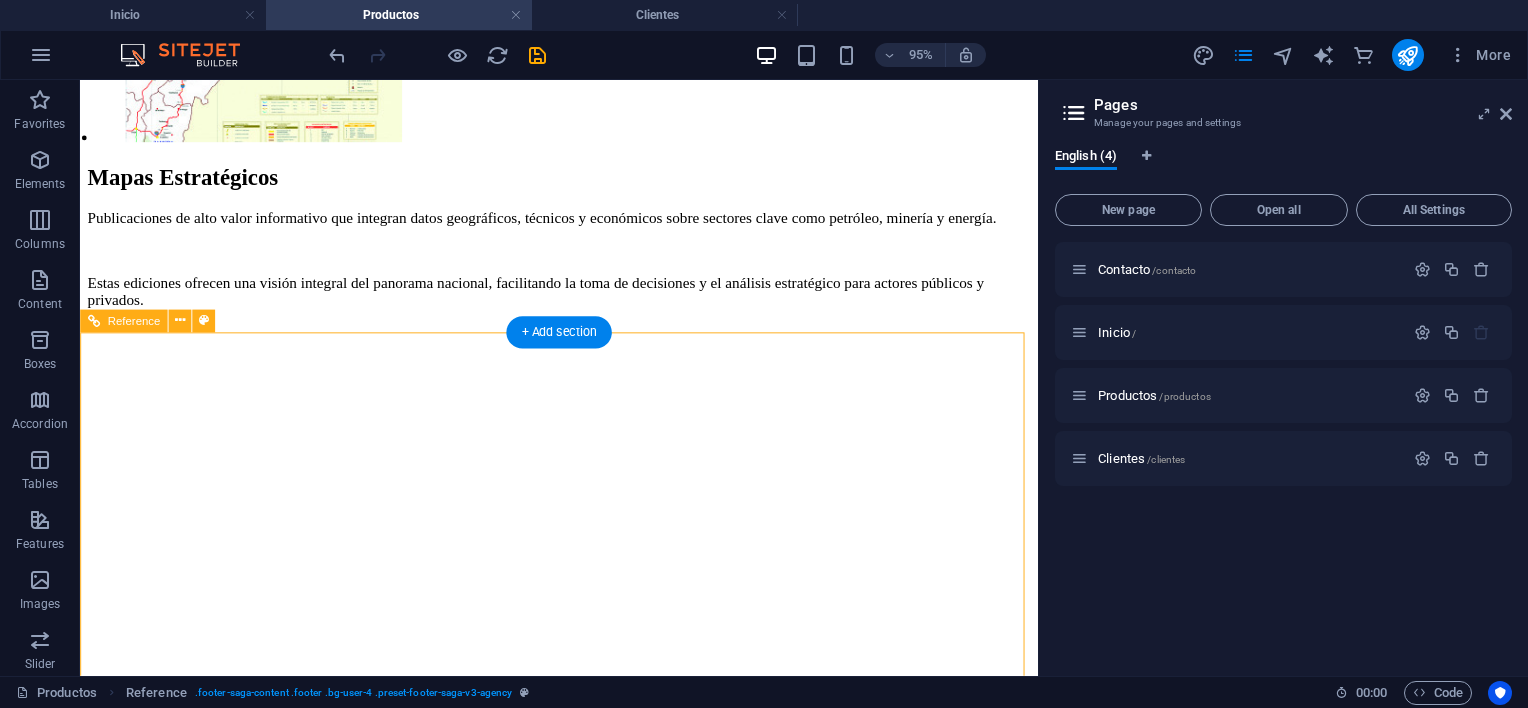 click on "PRIVACY POLICY LEGAL NOTICE" at bounding box center [584, 6929] 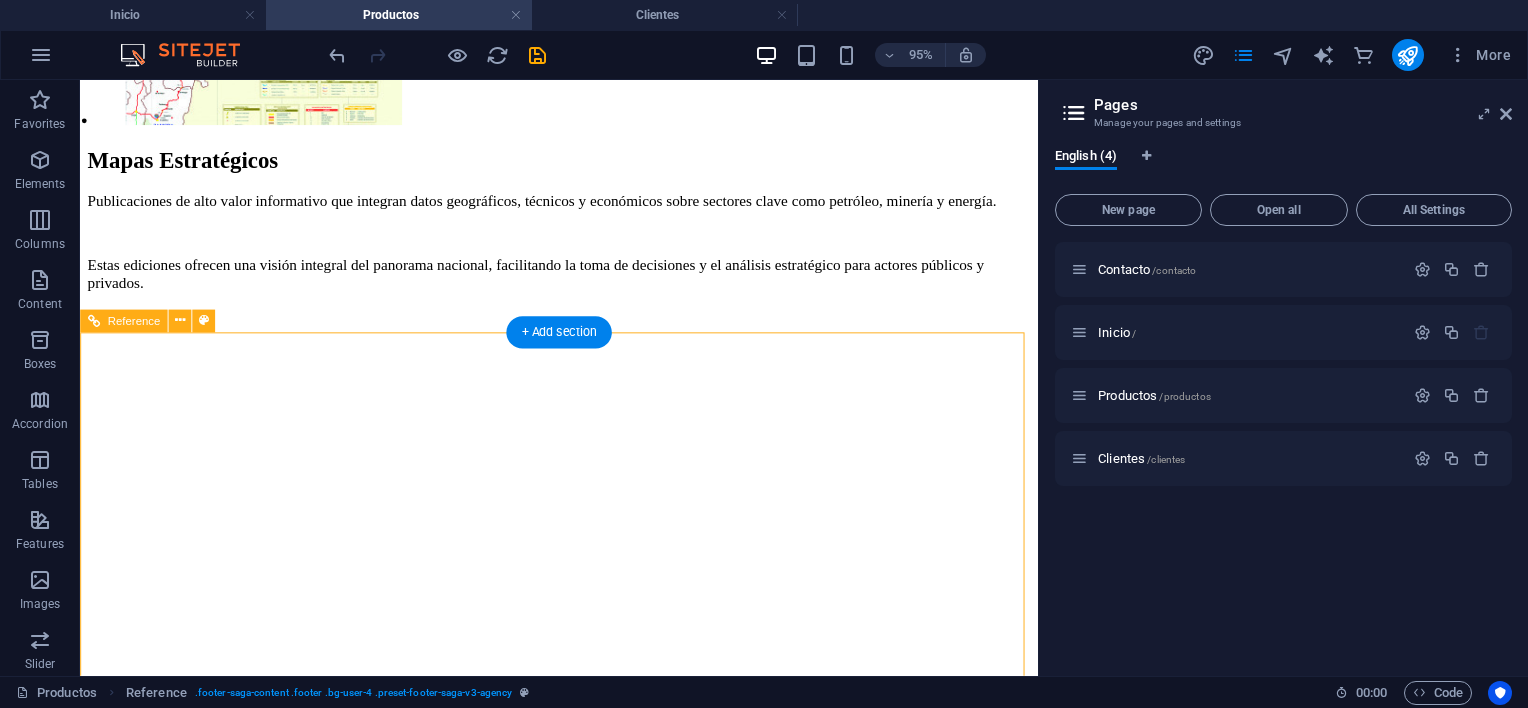 scroll, scrollTop: 7139, scrollLeft: 0, axis: vertical 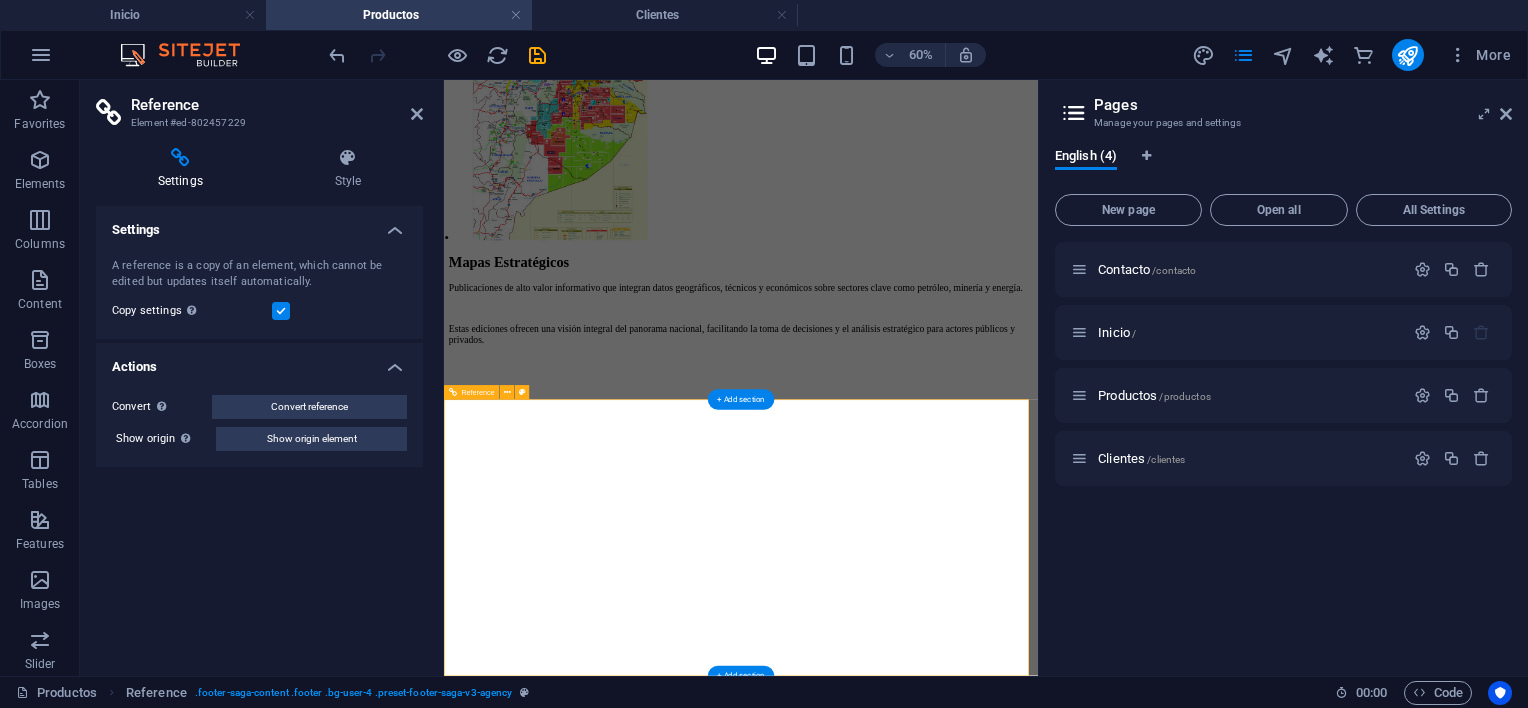 click on "PRIVACY POLICY LEGAL NOTICE" at bounding box center (939, 7088) 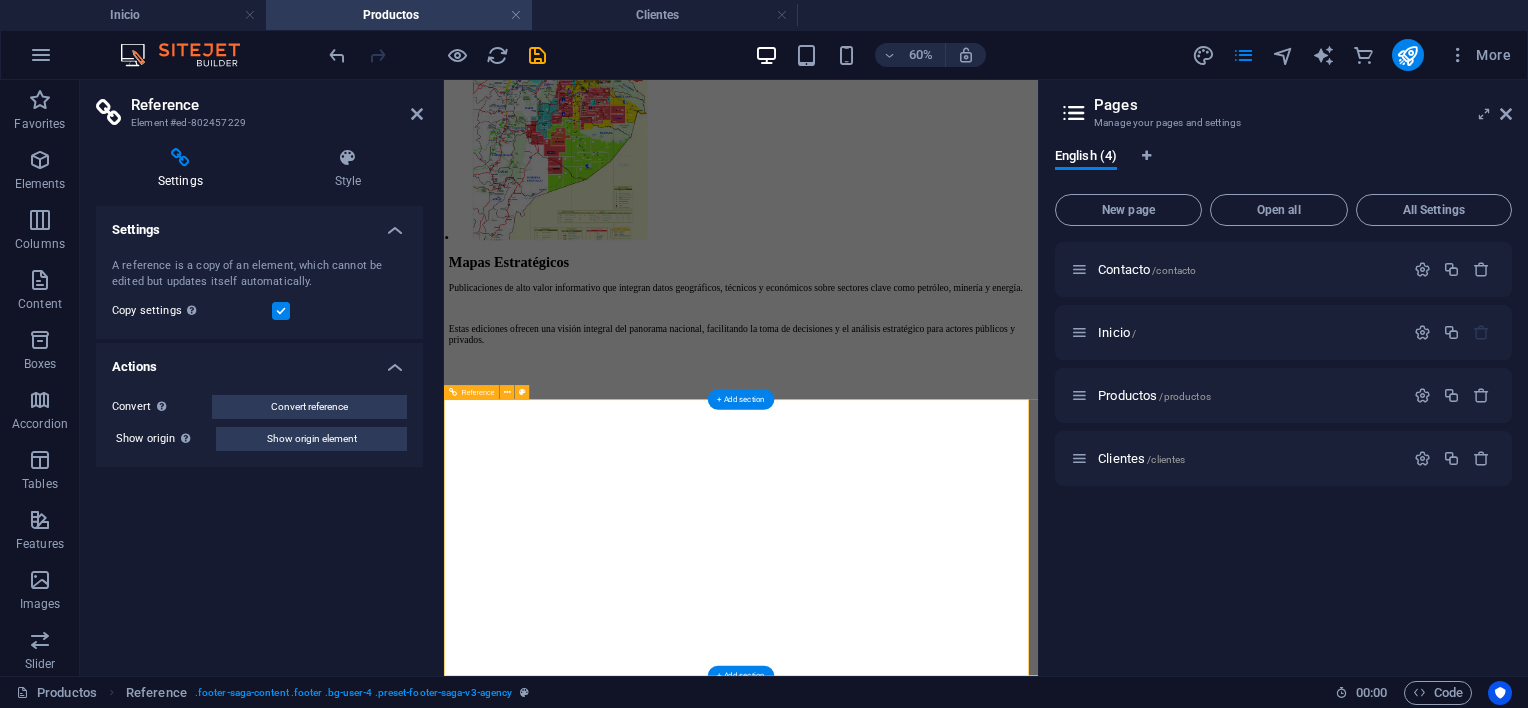 click on "PRIVACY POLICY LEGAL NOTICE" at bounding box center [939, 7088] 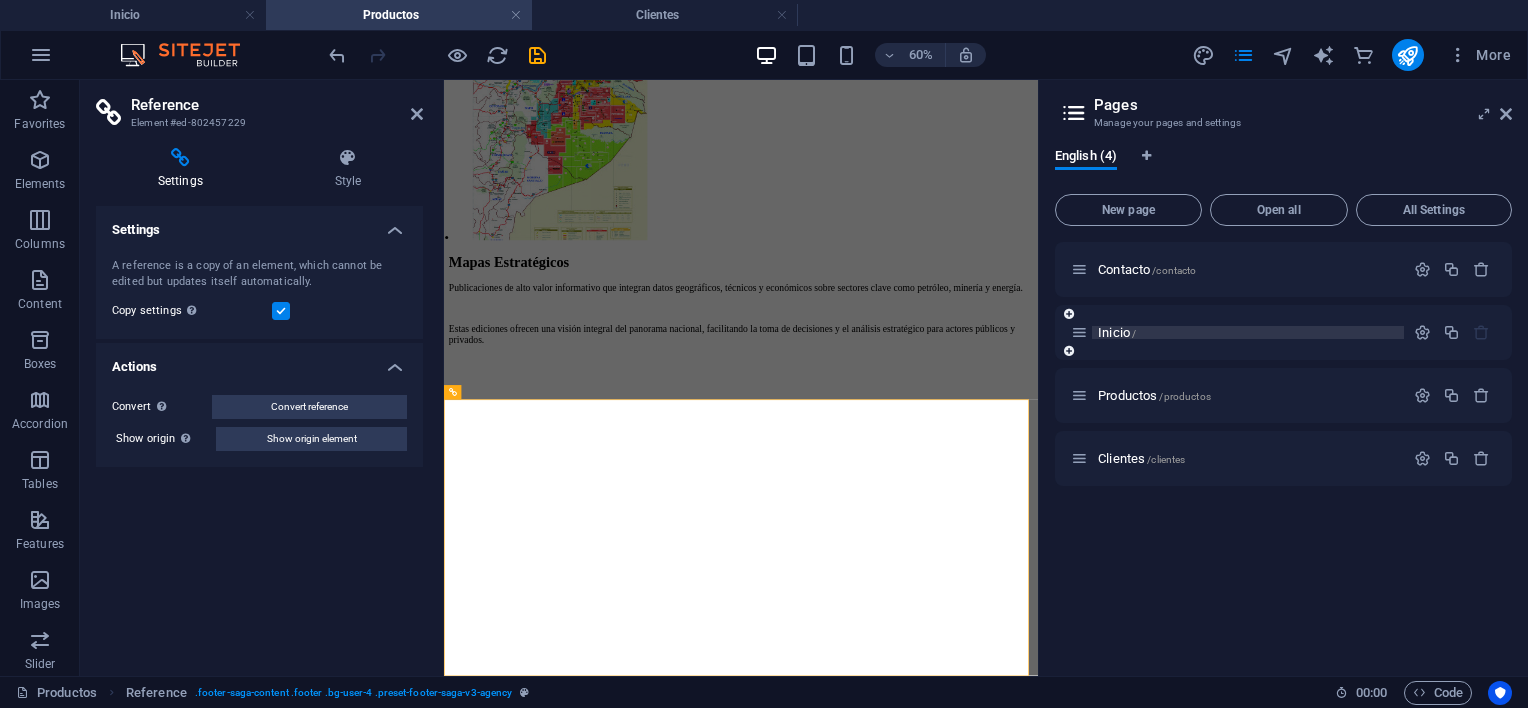 click on "/" at bounding box center (1134, 333) 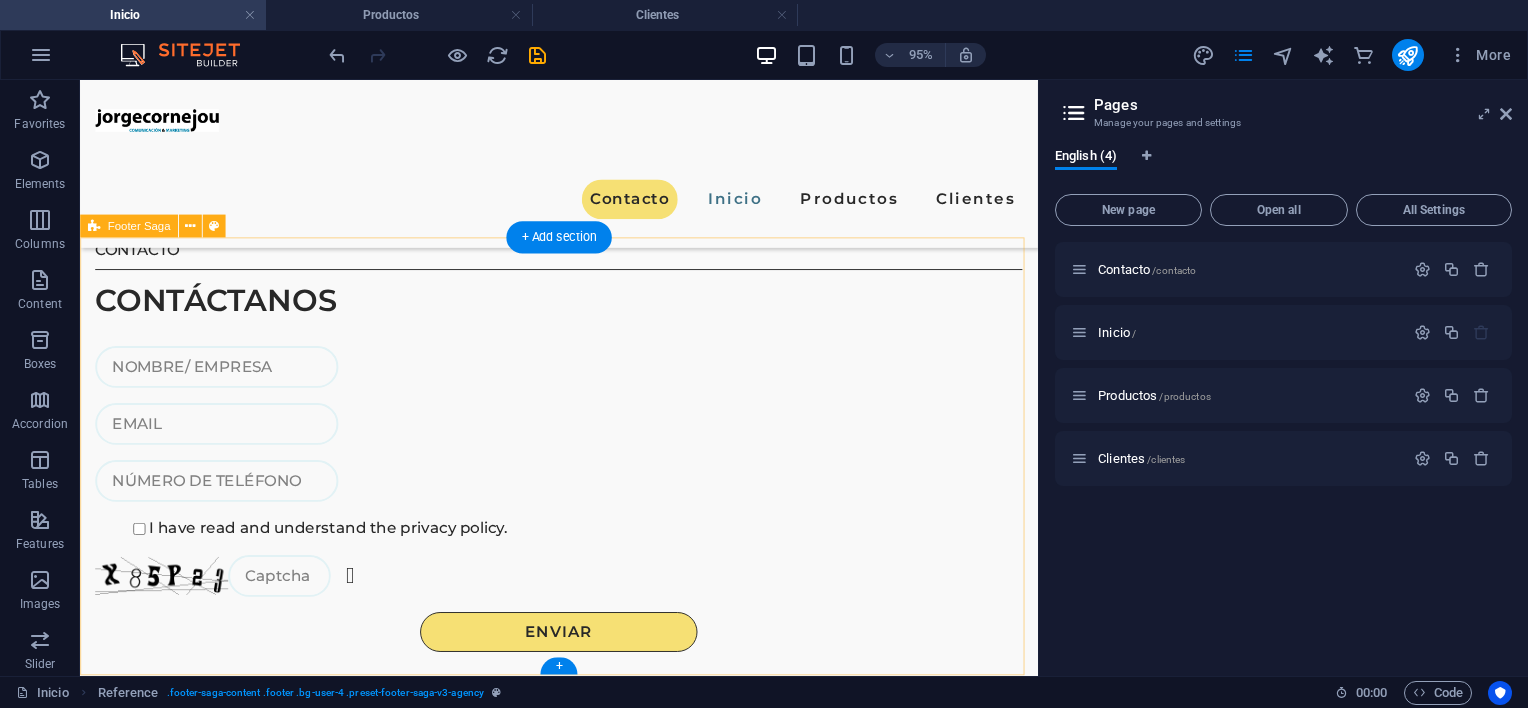 scroll, scrollTop: 3279, scrollLeft: 0, axis: vertical 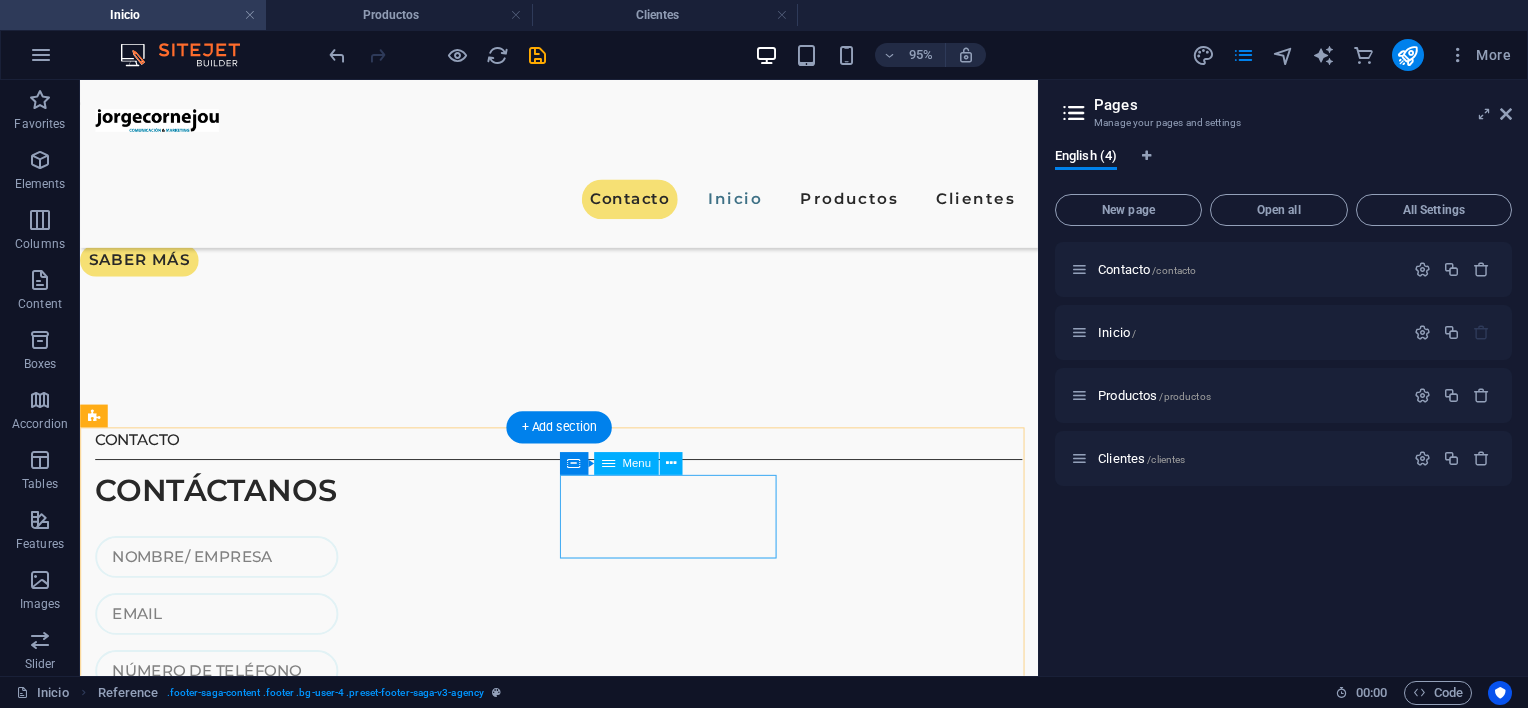 click on "PRIVACY POLICY LEGAL NOTICE" at bounding box center [212, 1352] 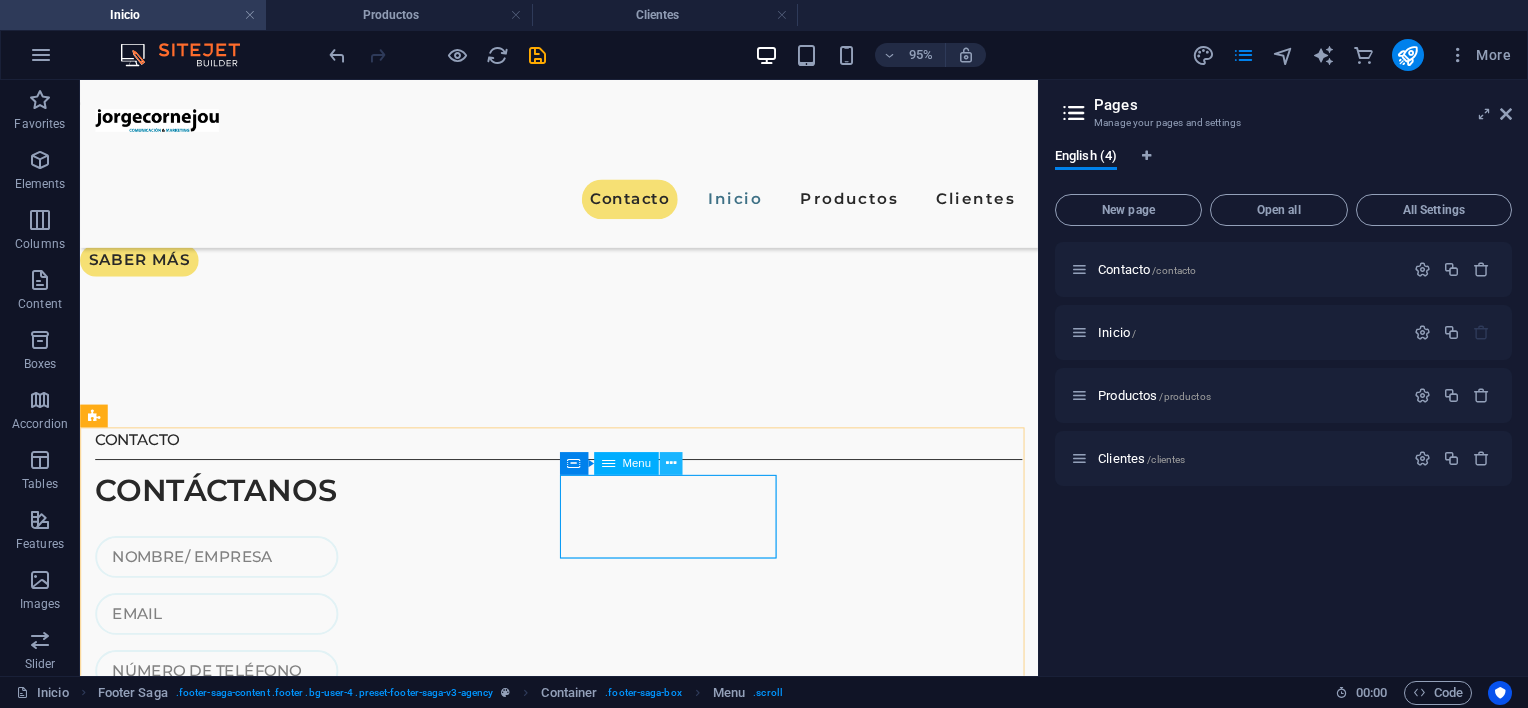 click at bounding box center [670, 463] 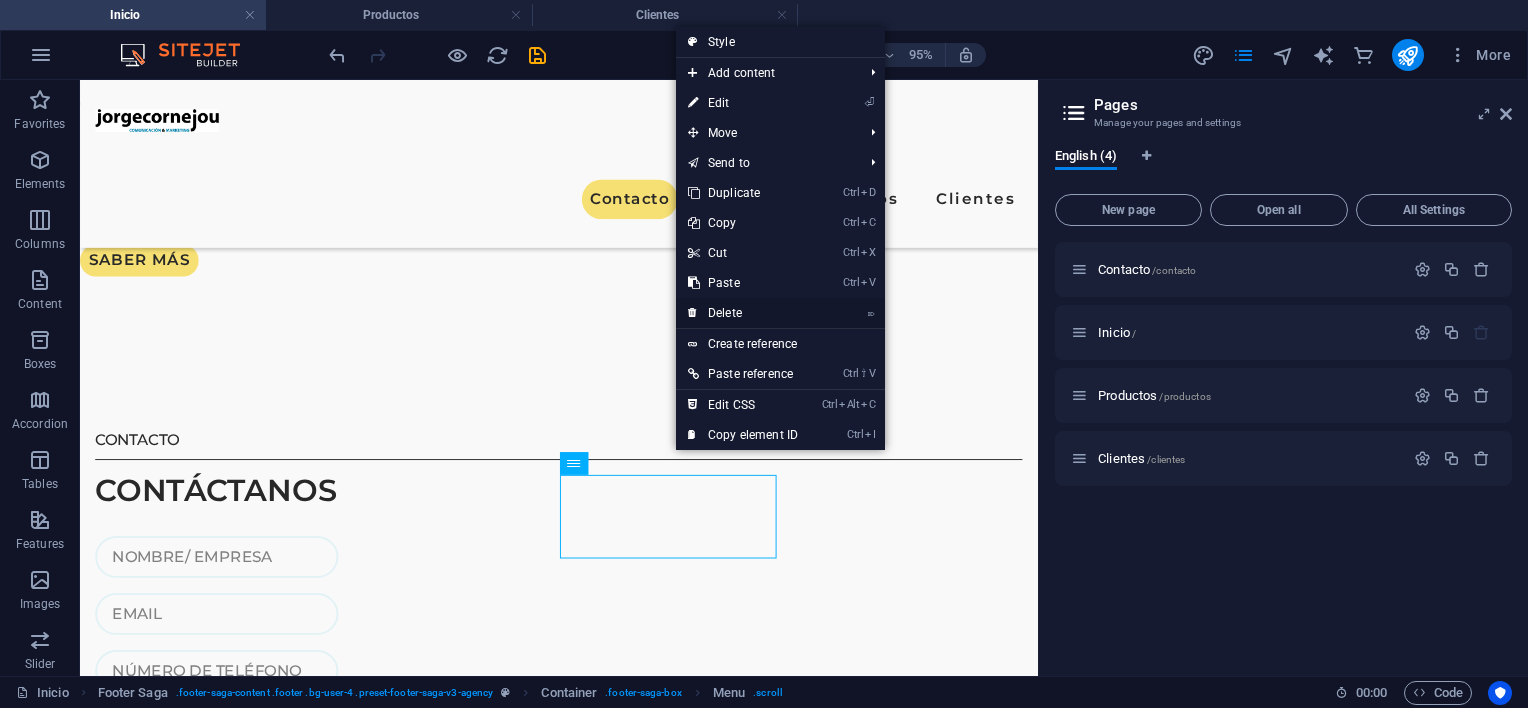 click on "⌦  Delete" at bounding box center [743, 313] 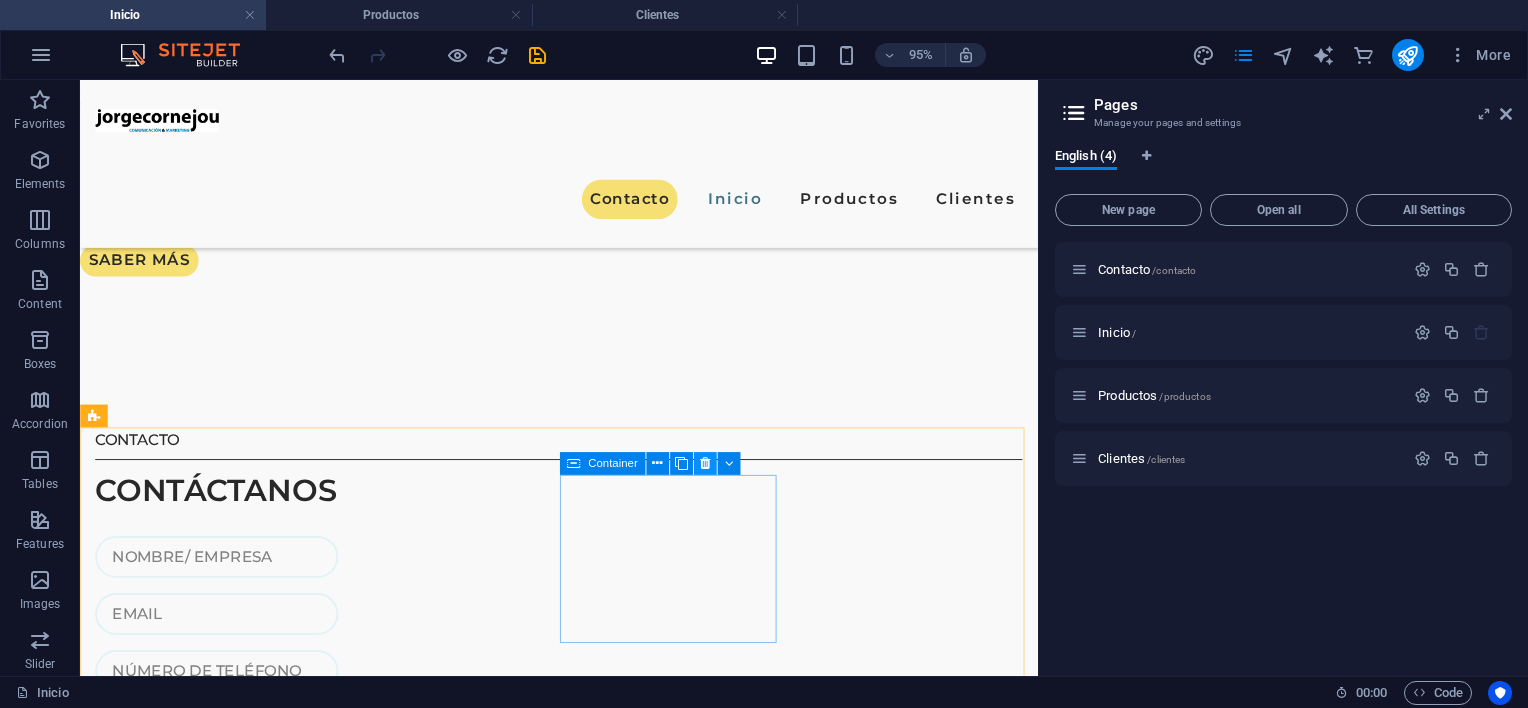 click at bounding box center [705, 464] 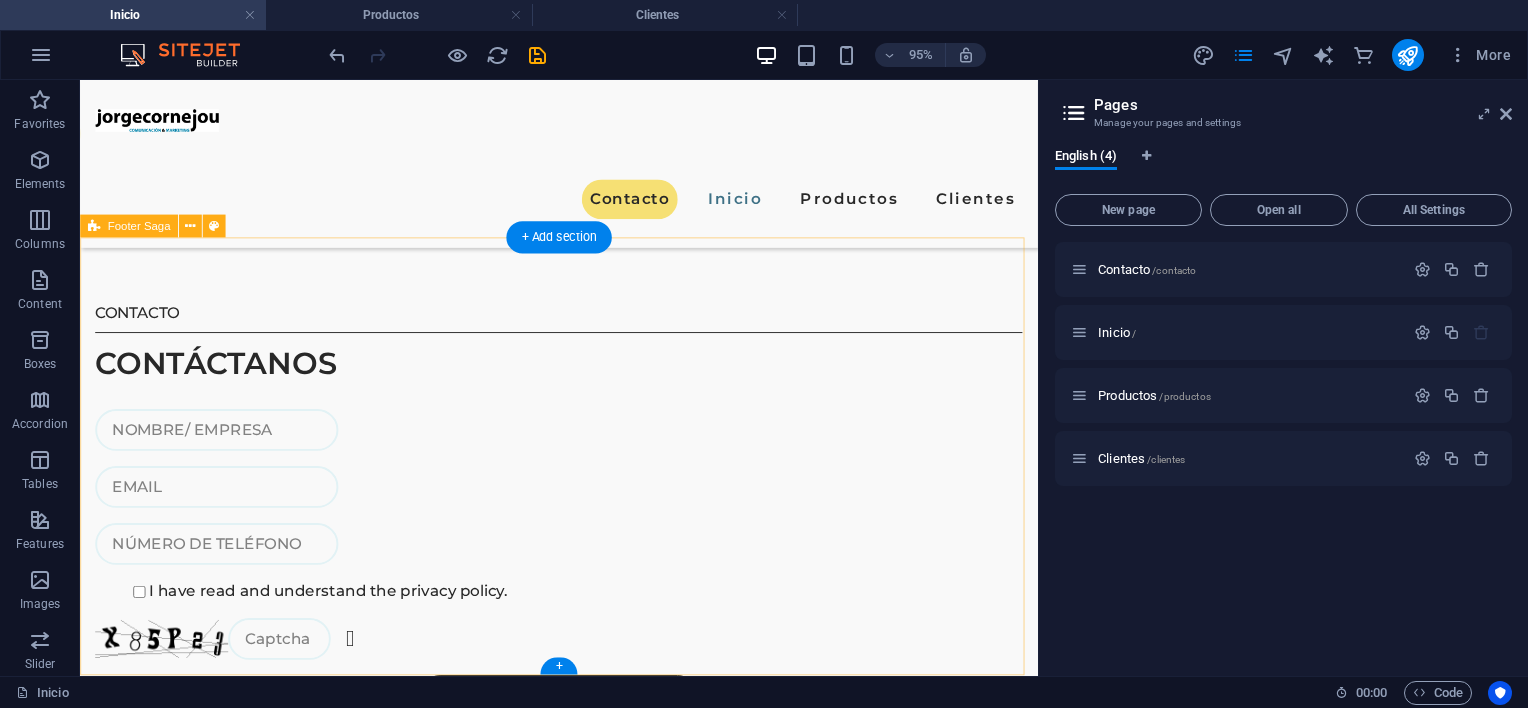 scroll, scrollTop: 3379, scrollLeft: 0, axis: vertical 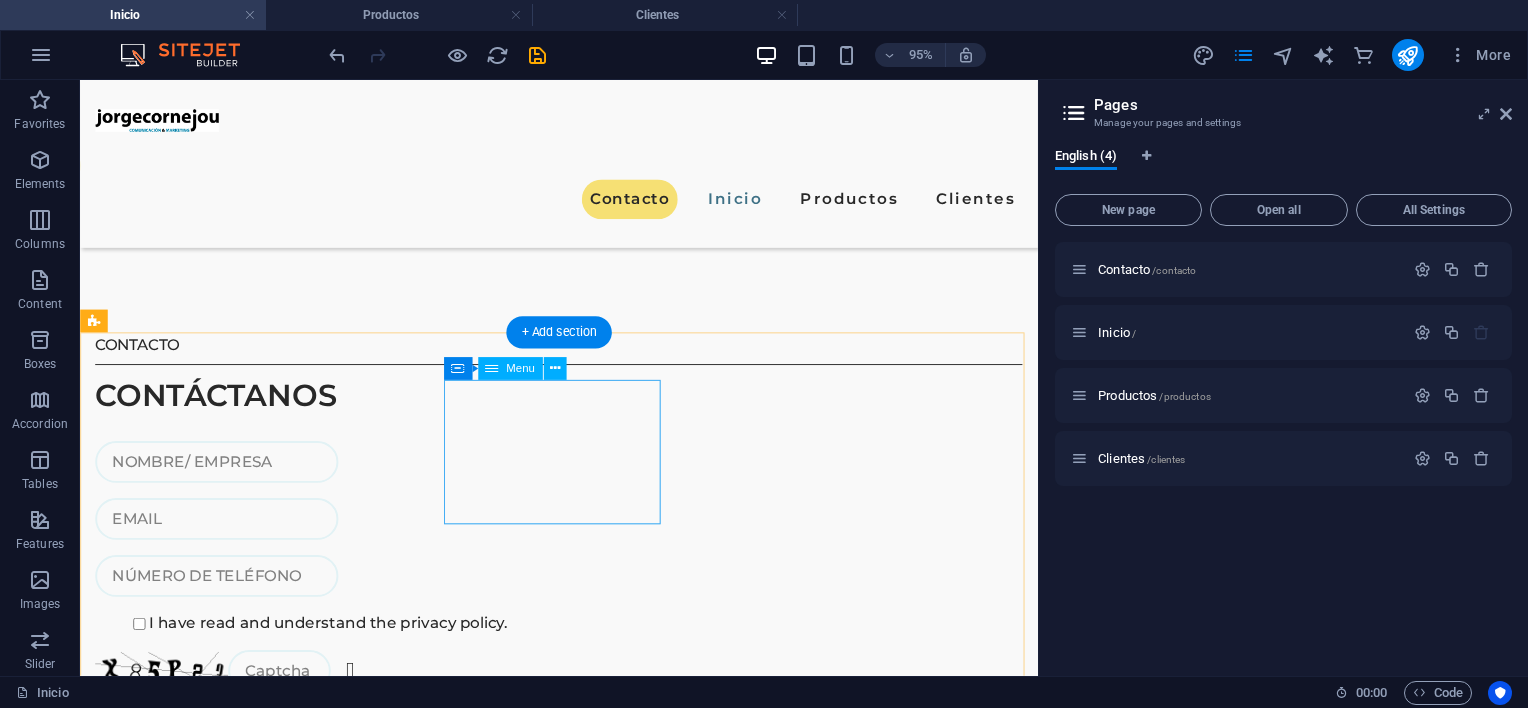 click on "HOME SERVICES PORTFOLIO" at bounding box center (212, 1124) 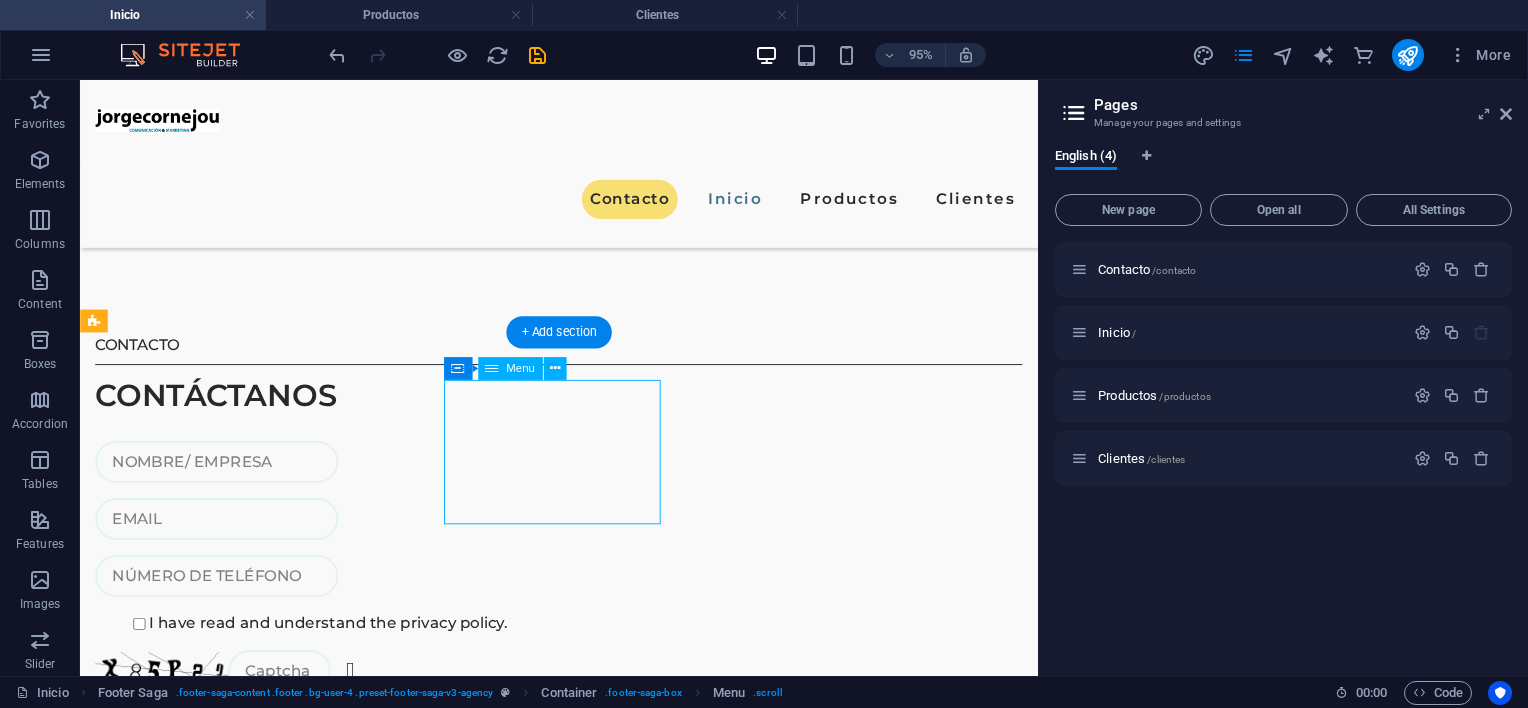 click on "HOME SERVICES PORTFOLIO" at bounding box center (212, 1124) 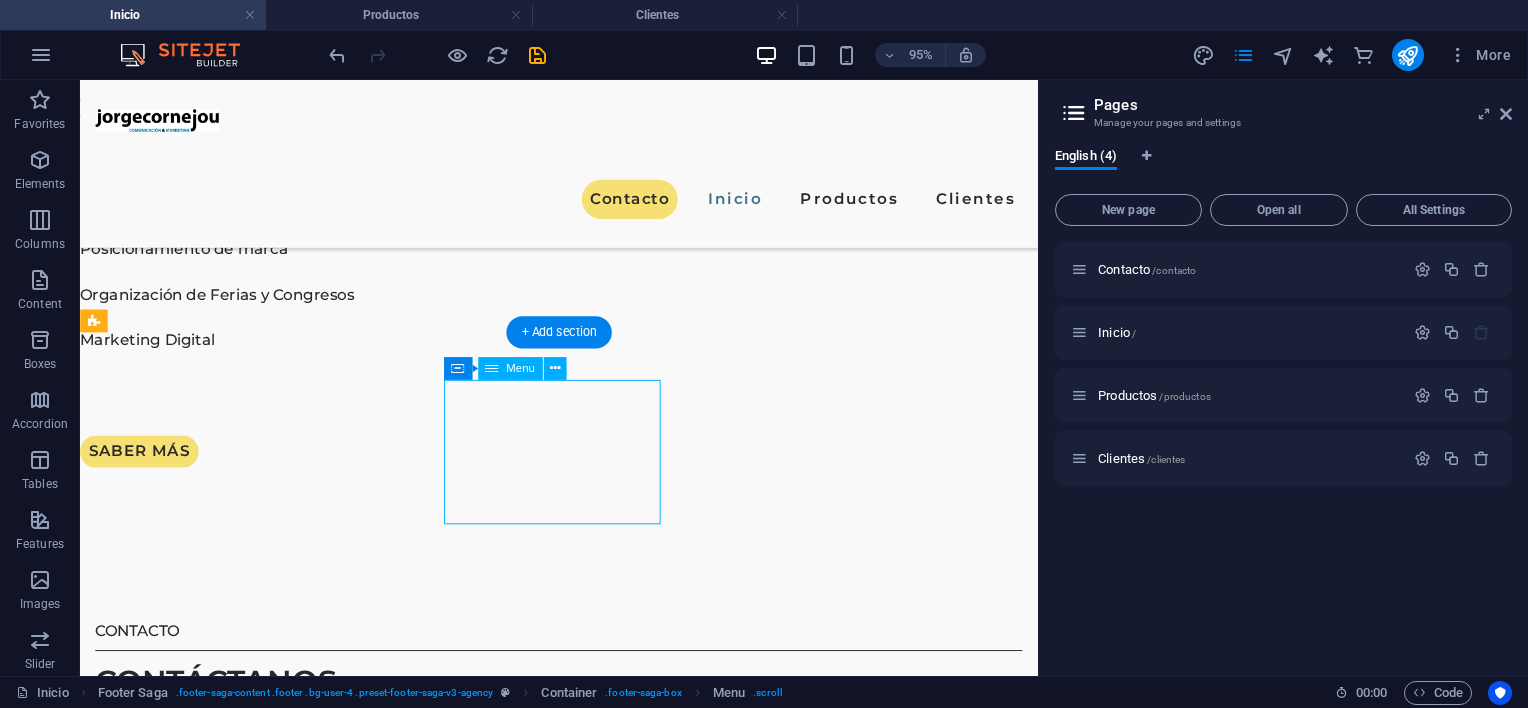 select on "1" 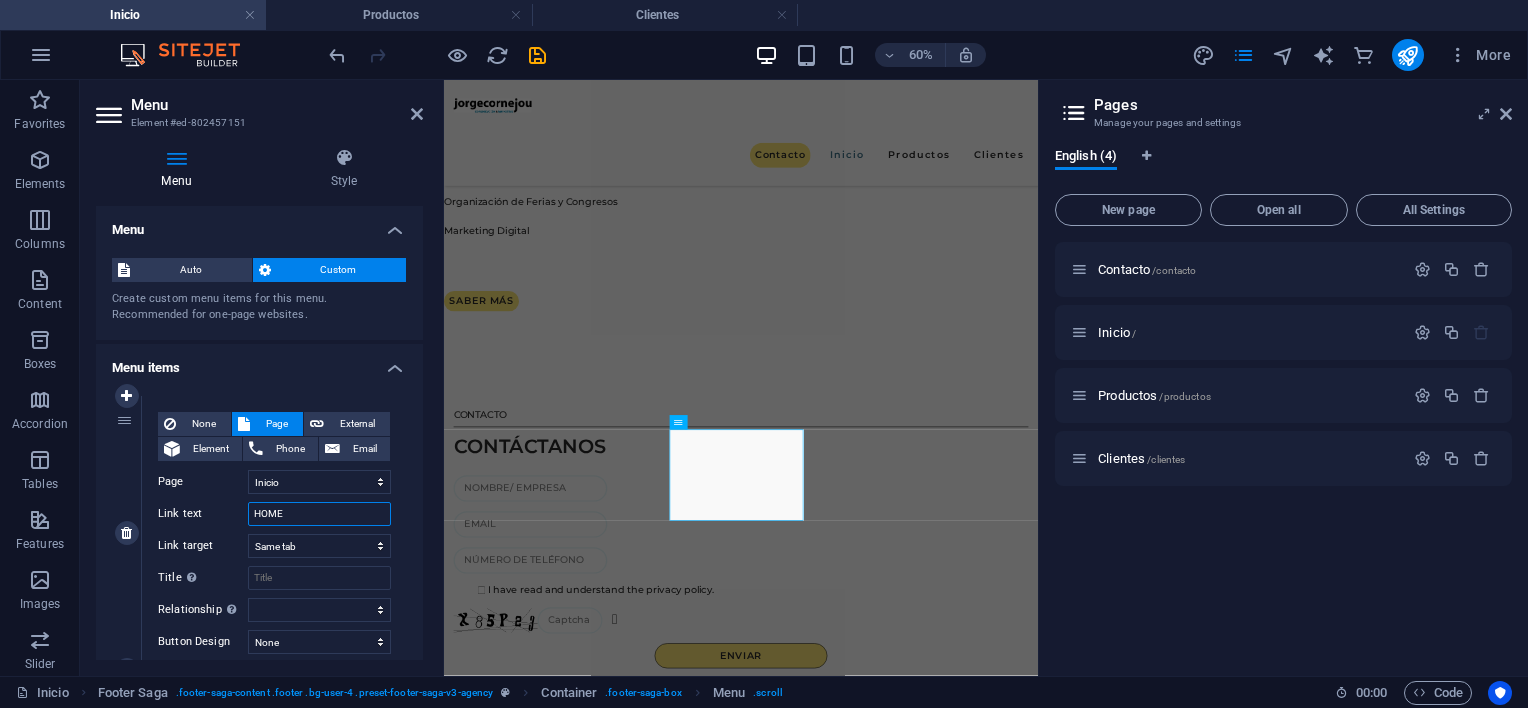drag, startPoint x: 306, startPoint y: 509, endPoint x: 146, endPoint y: 471, distance: 164.4506 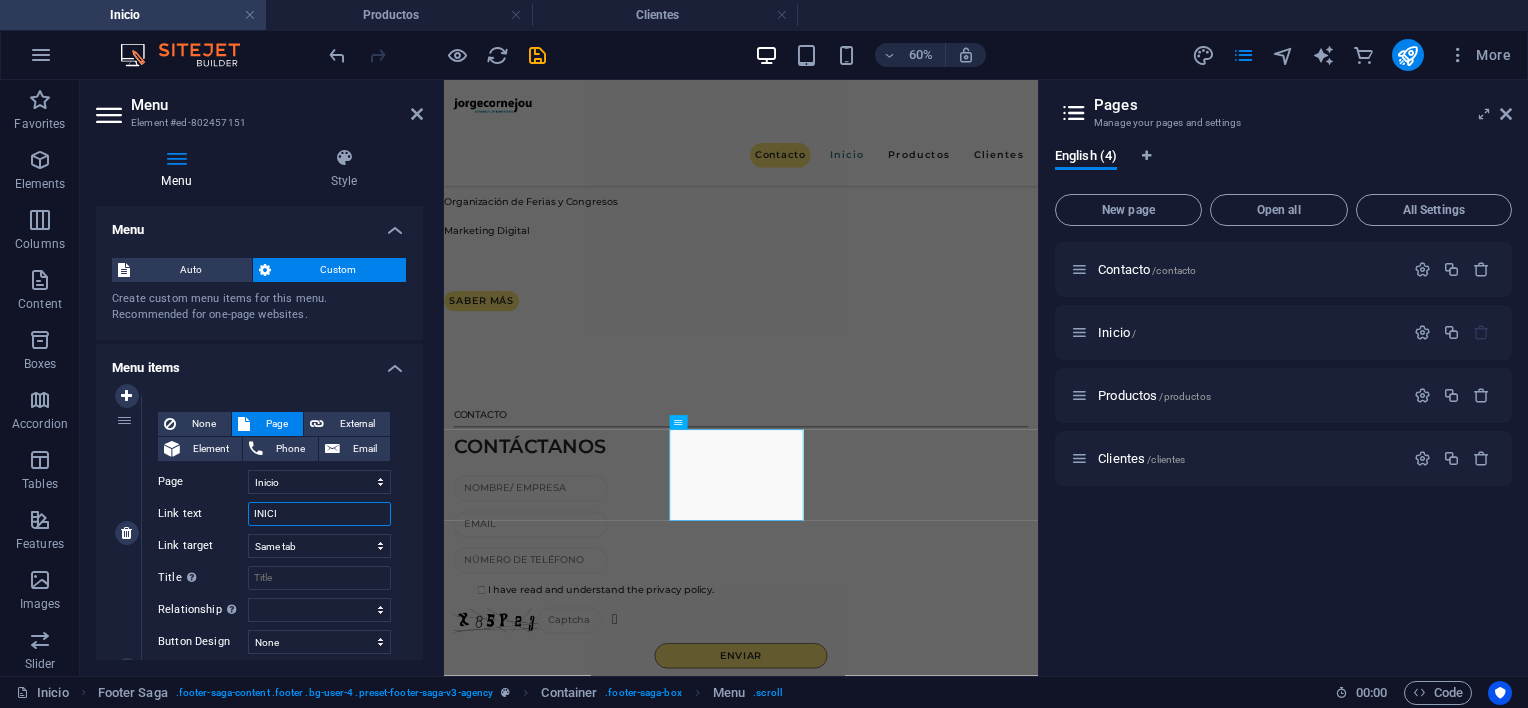 type on "INICIO" 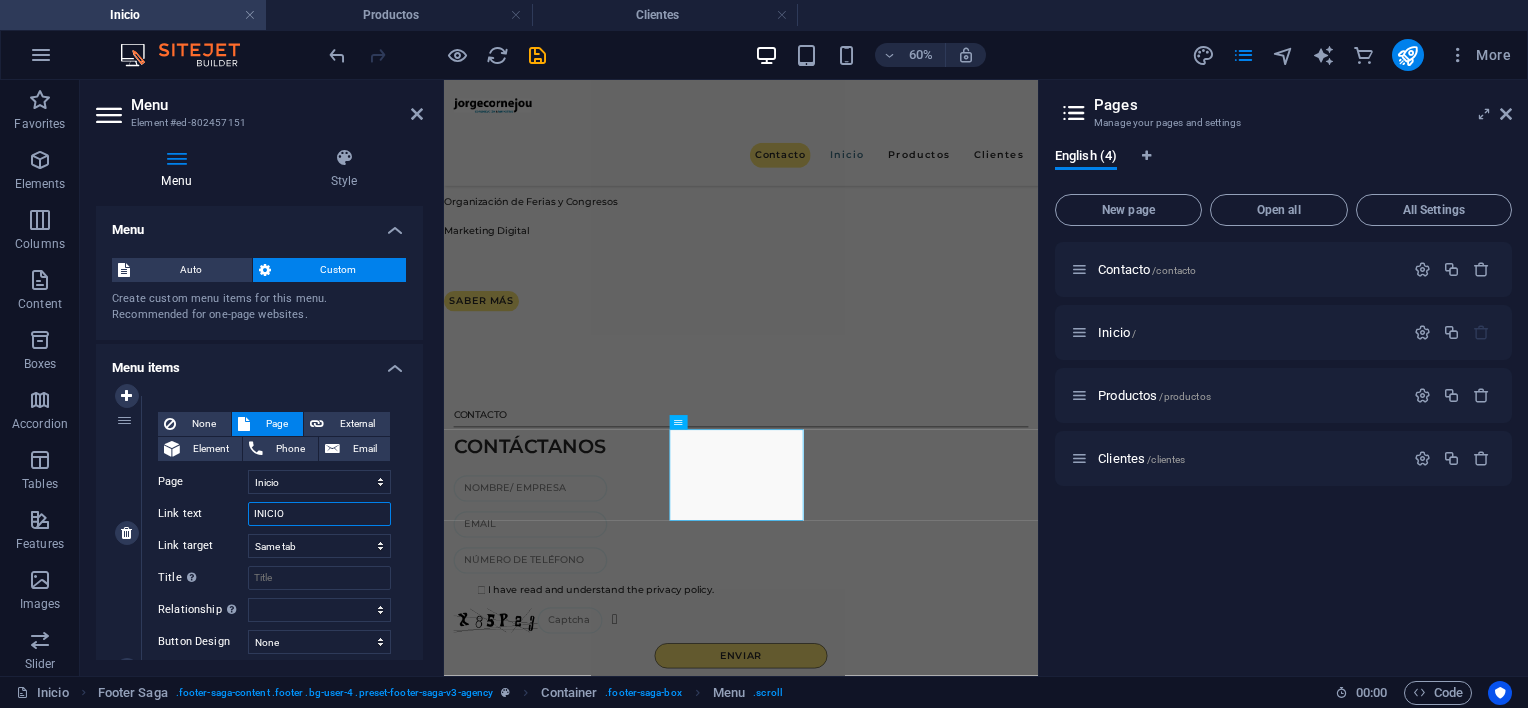 select 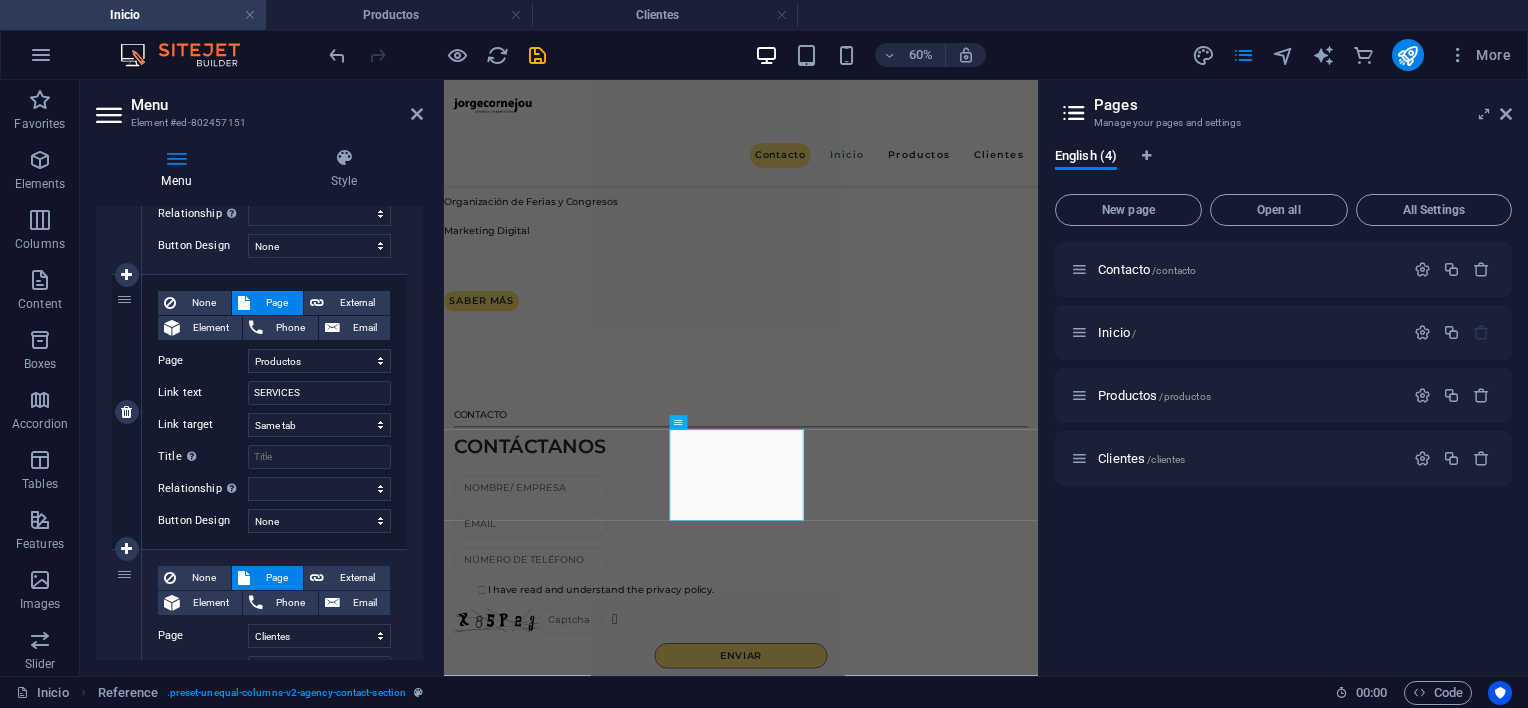 scroll, scrollTop: 400, scrollLeft: 0, axis: vertical 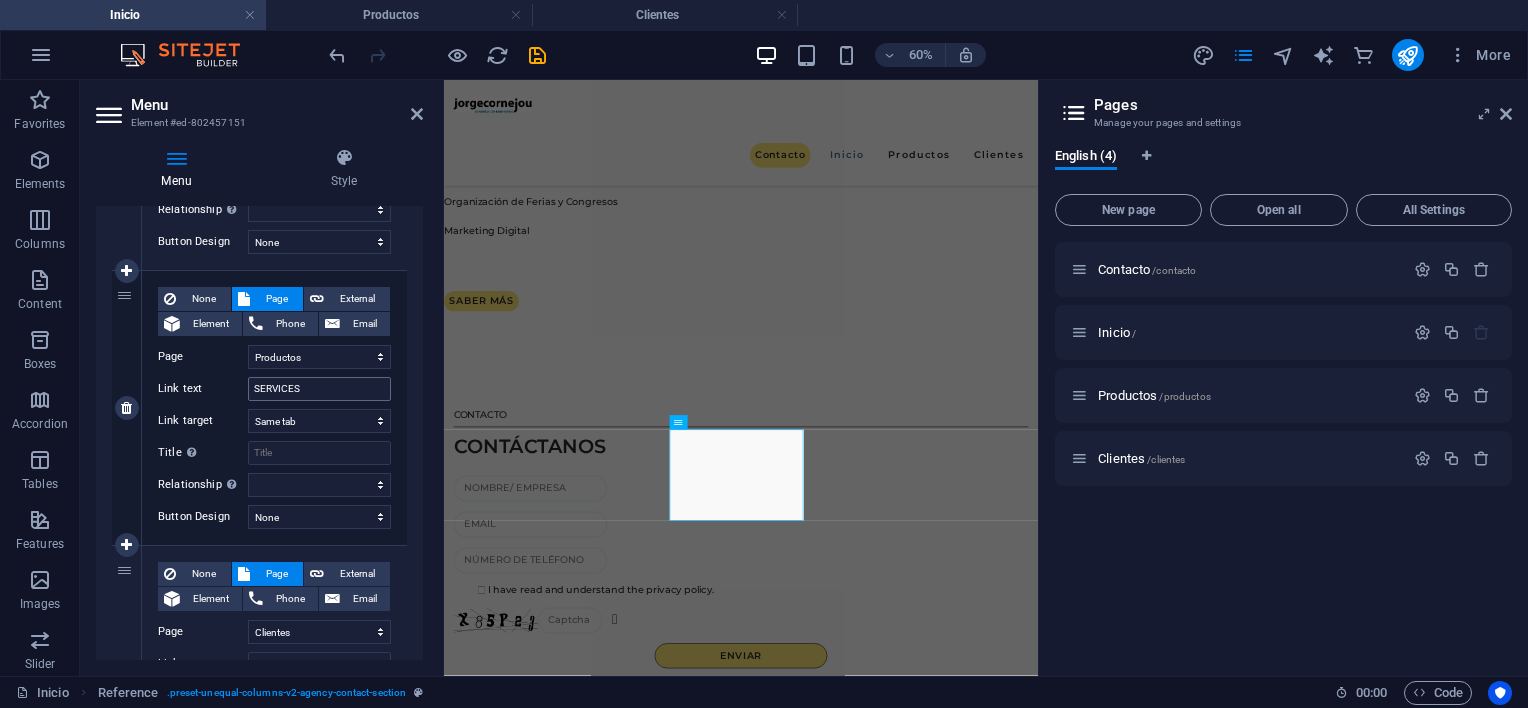 type on "INICIO" 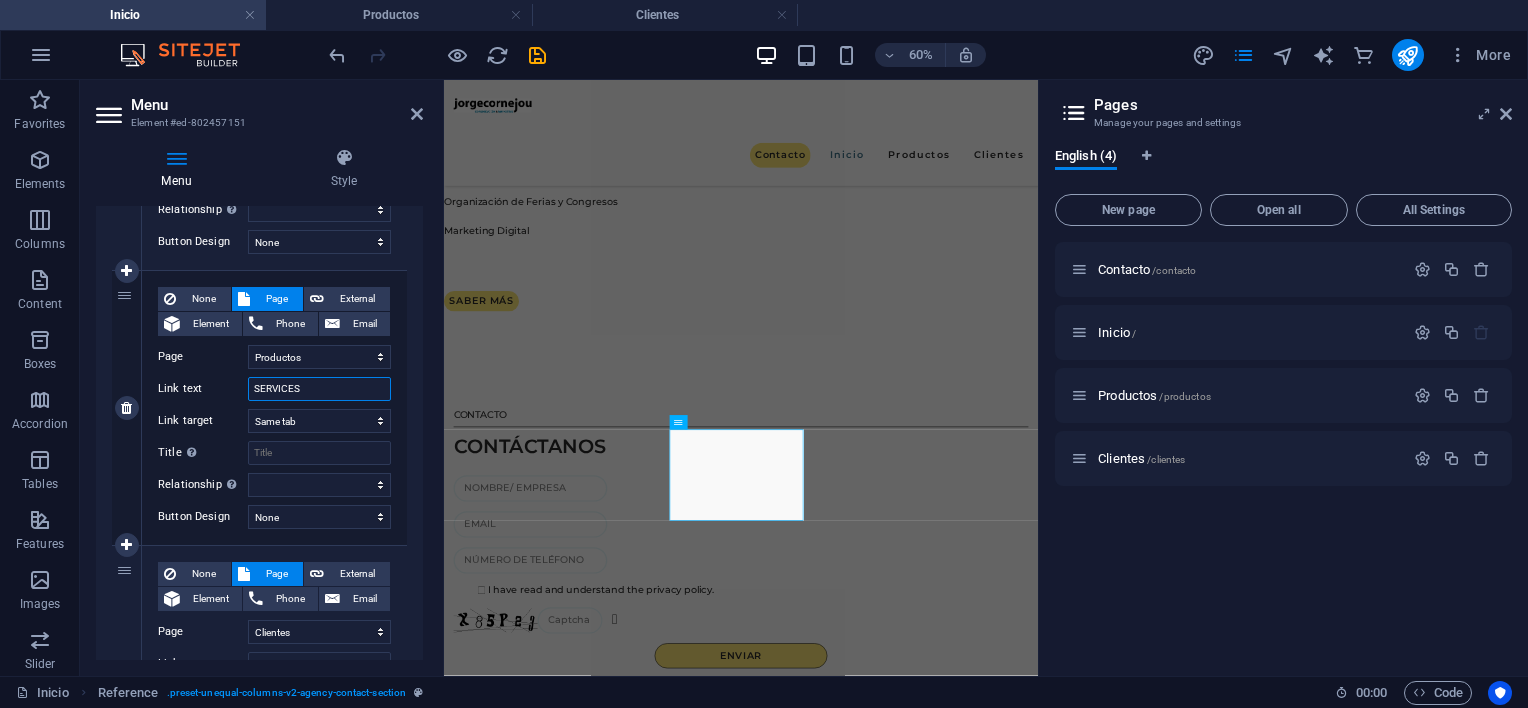 click on "SERVICES" at bounding box center [319, 389] 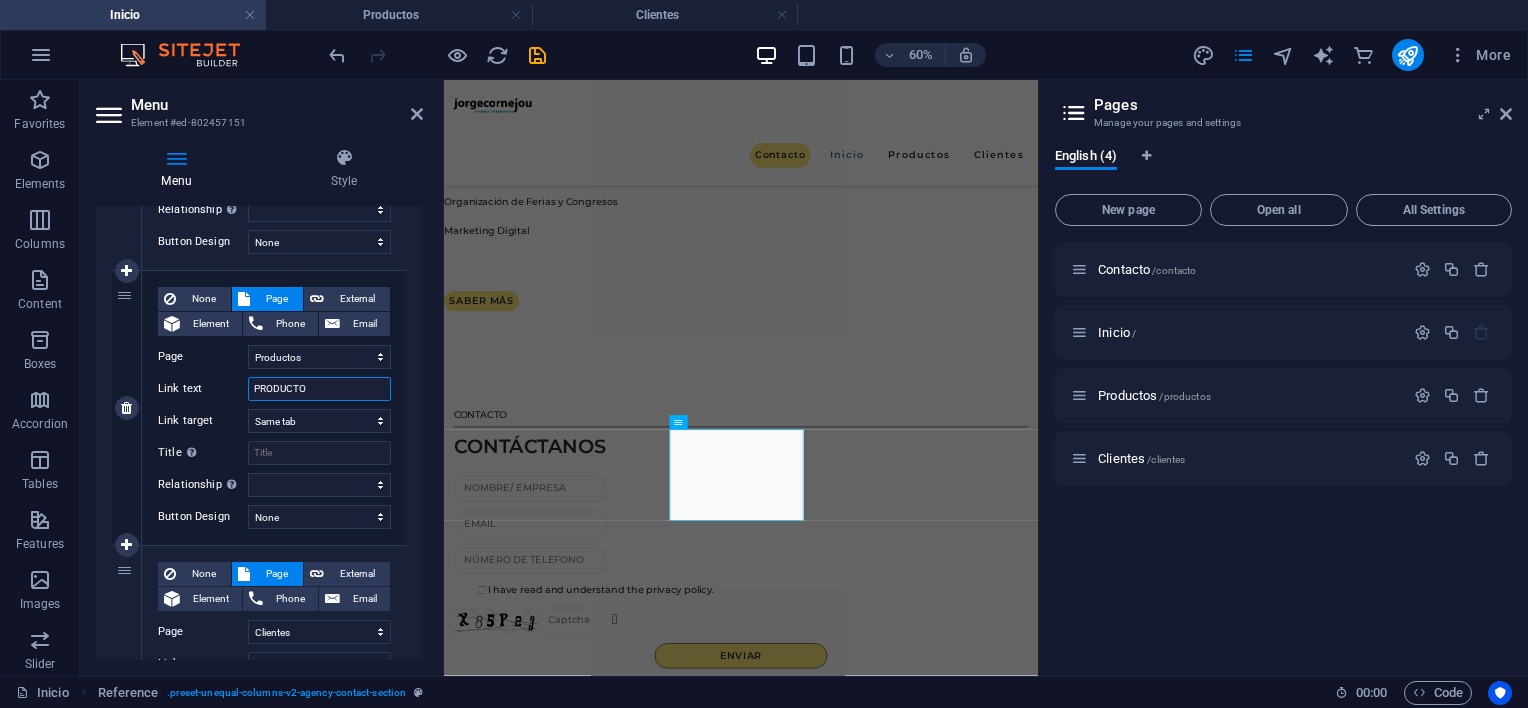 type on "PRODUCTOS" 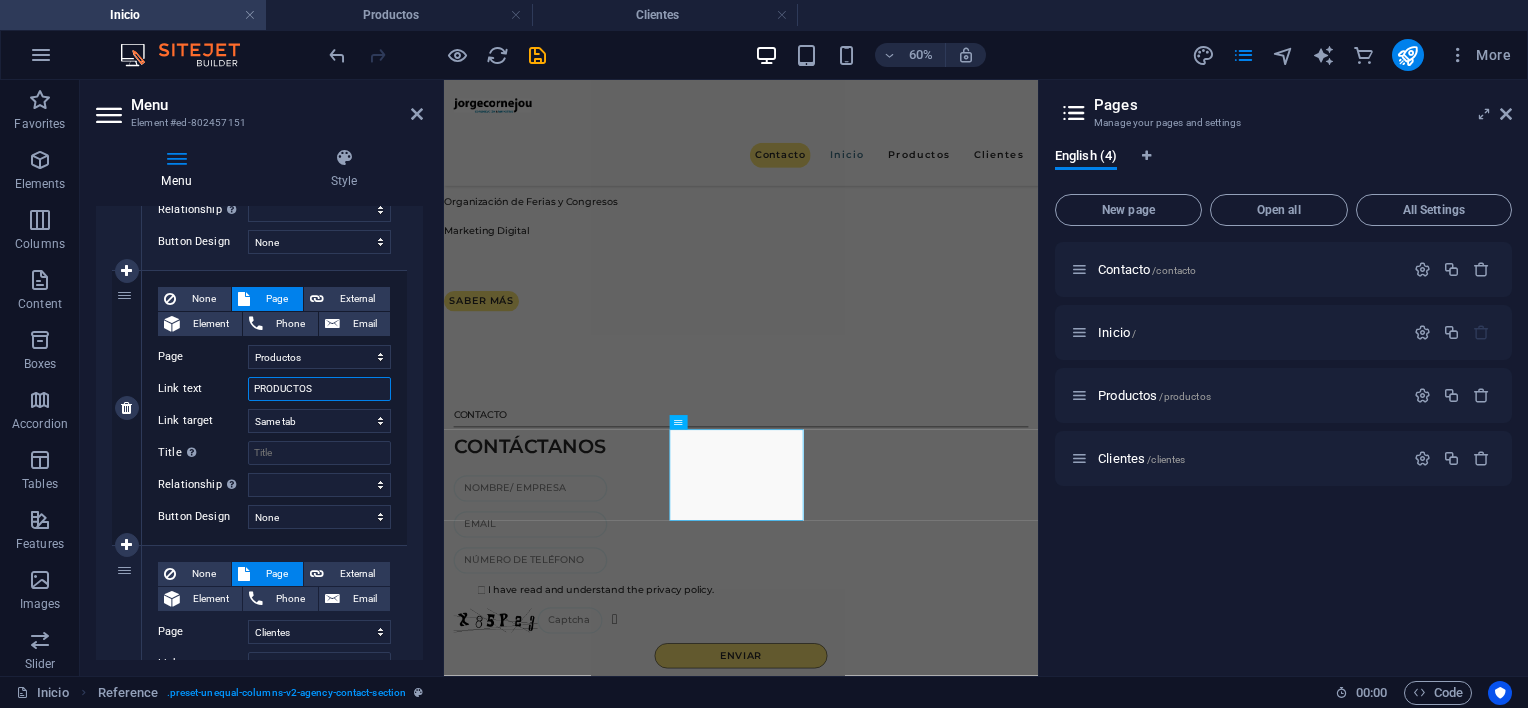 select 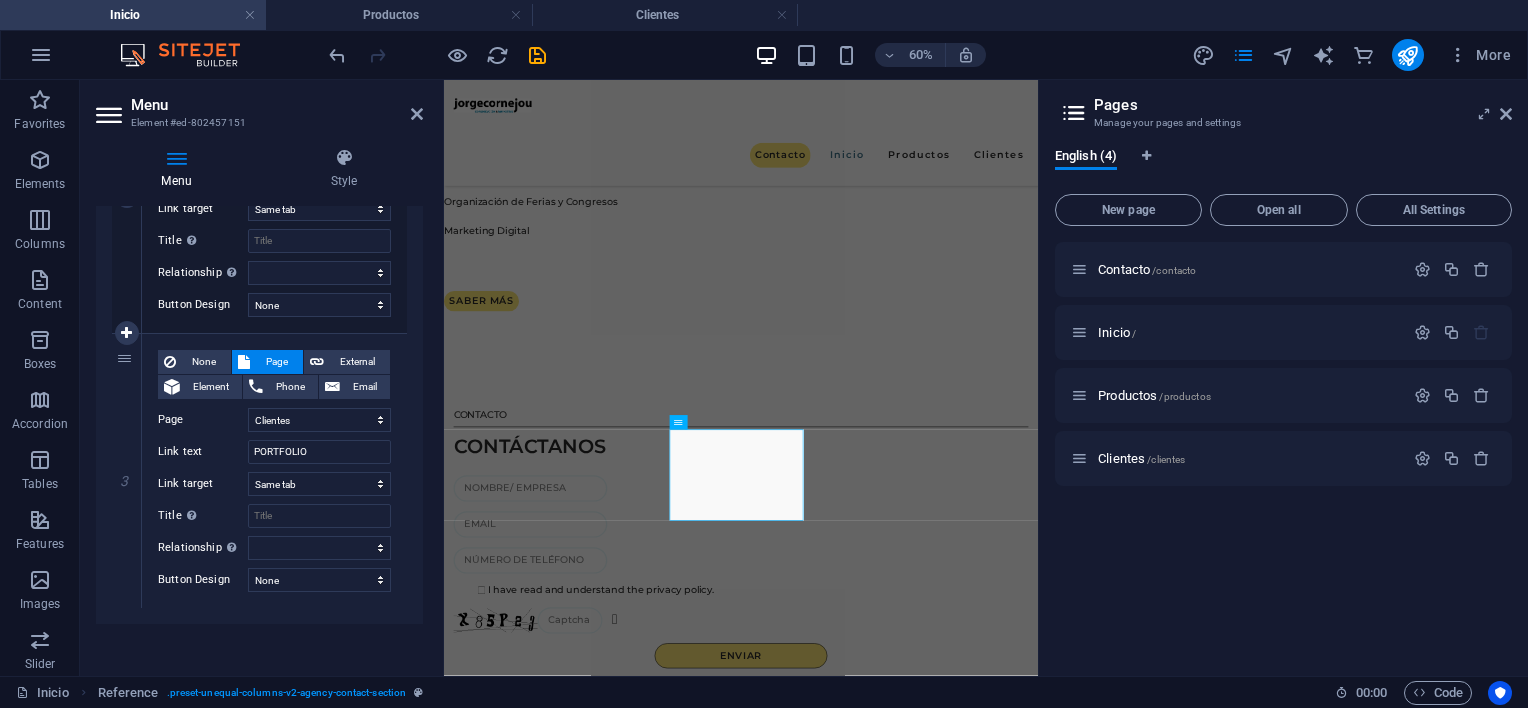 scroll, scrollTop: 616, scrollLeft: 0, axis: vertical 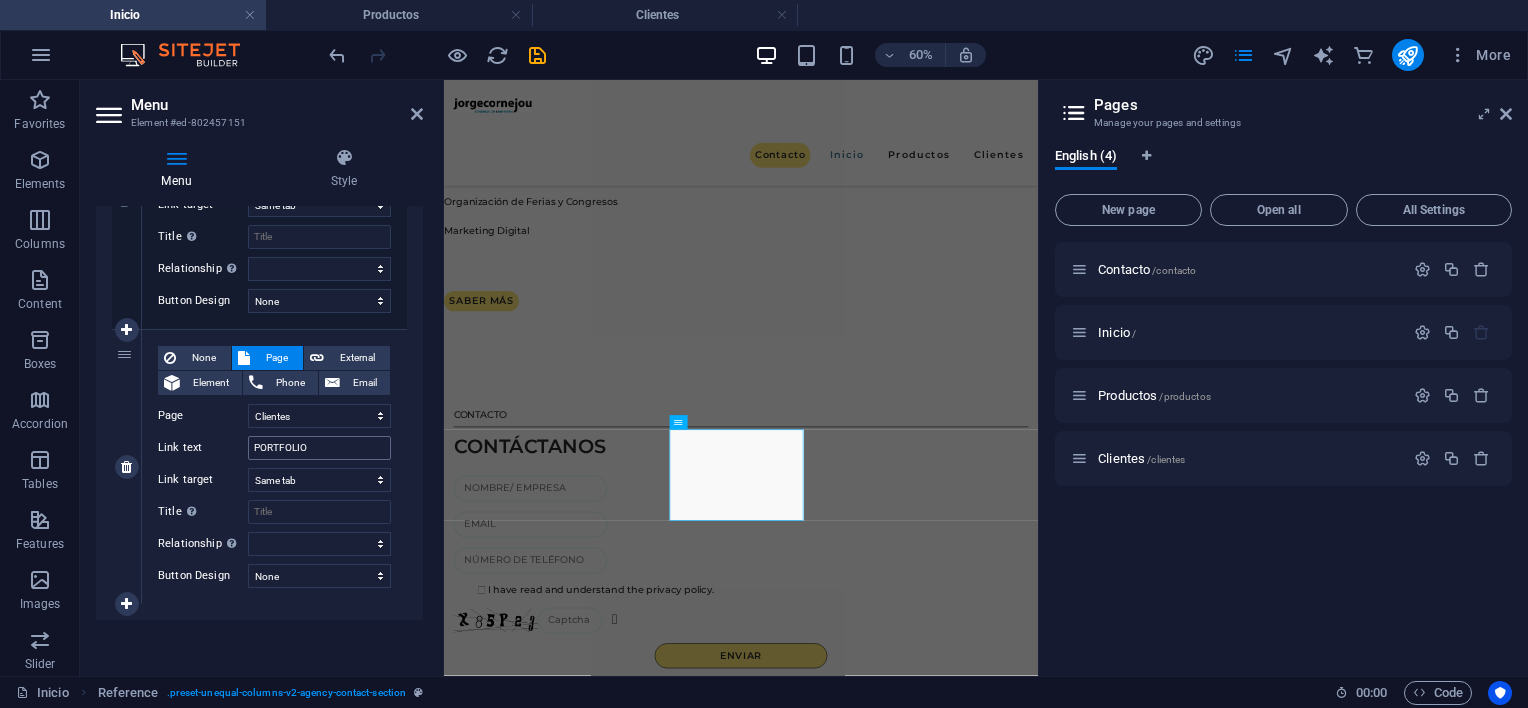 type on "PRODUCTOS" 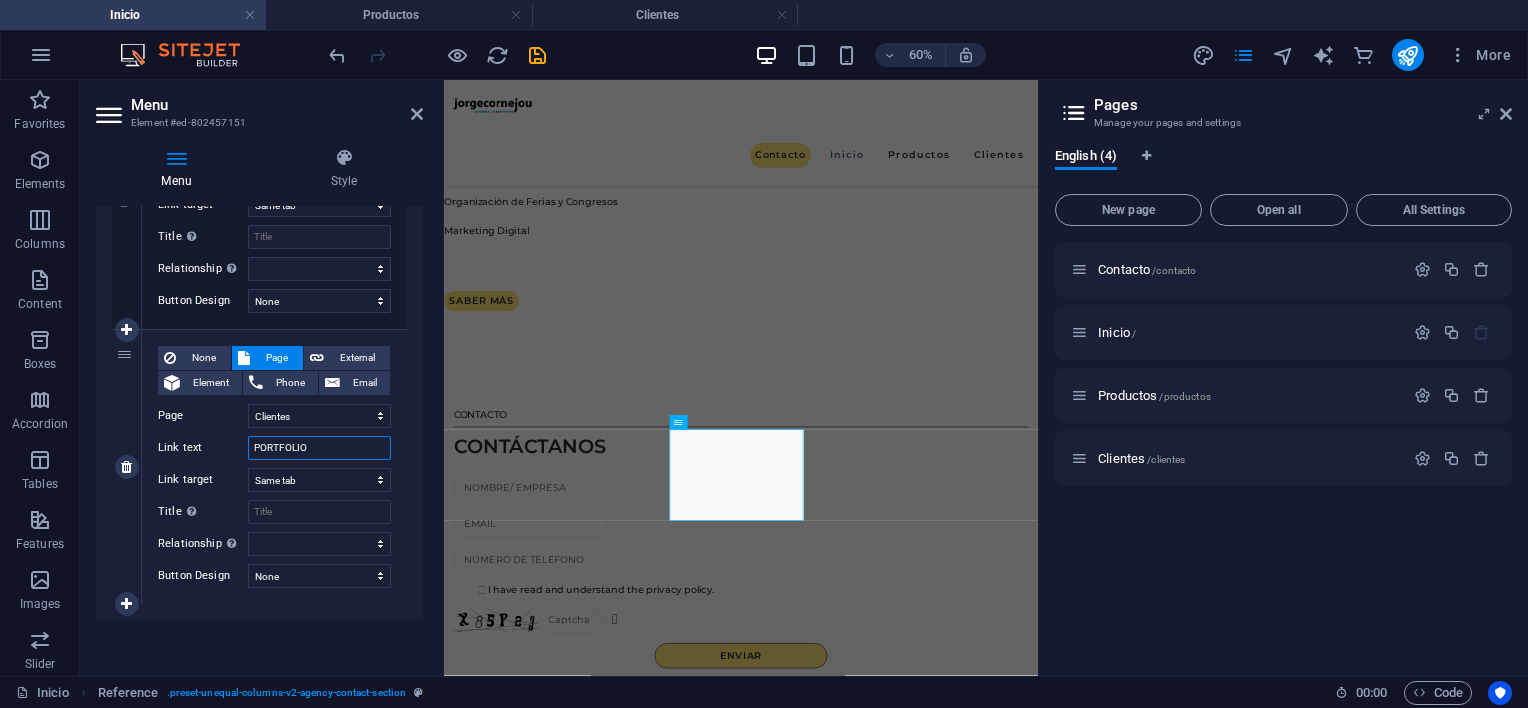click on "PORTFOLIO" at bounding box center (319, 448) 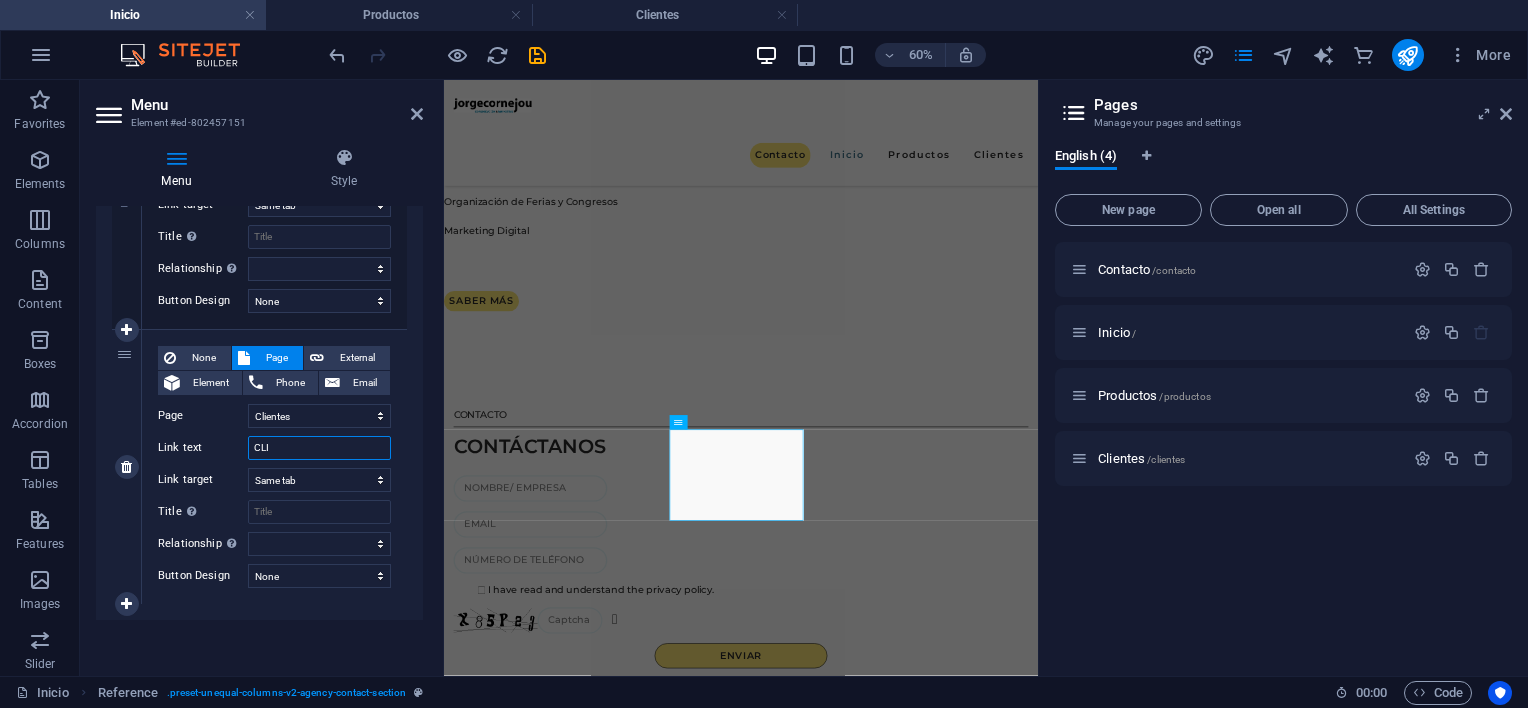 type on "CLIE" 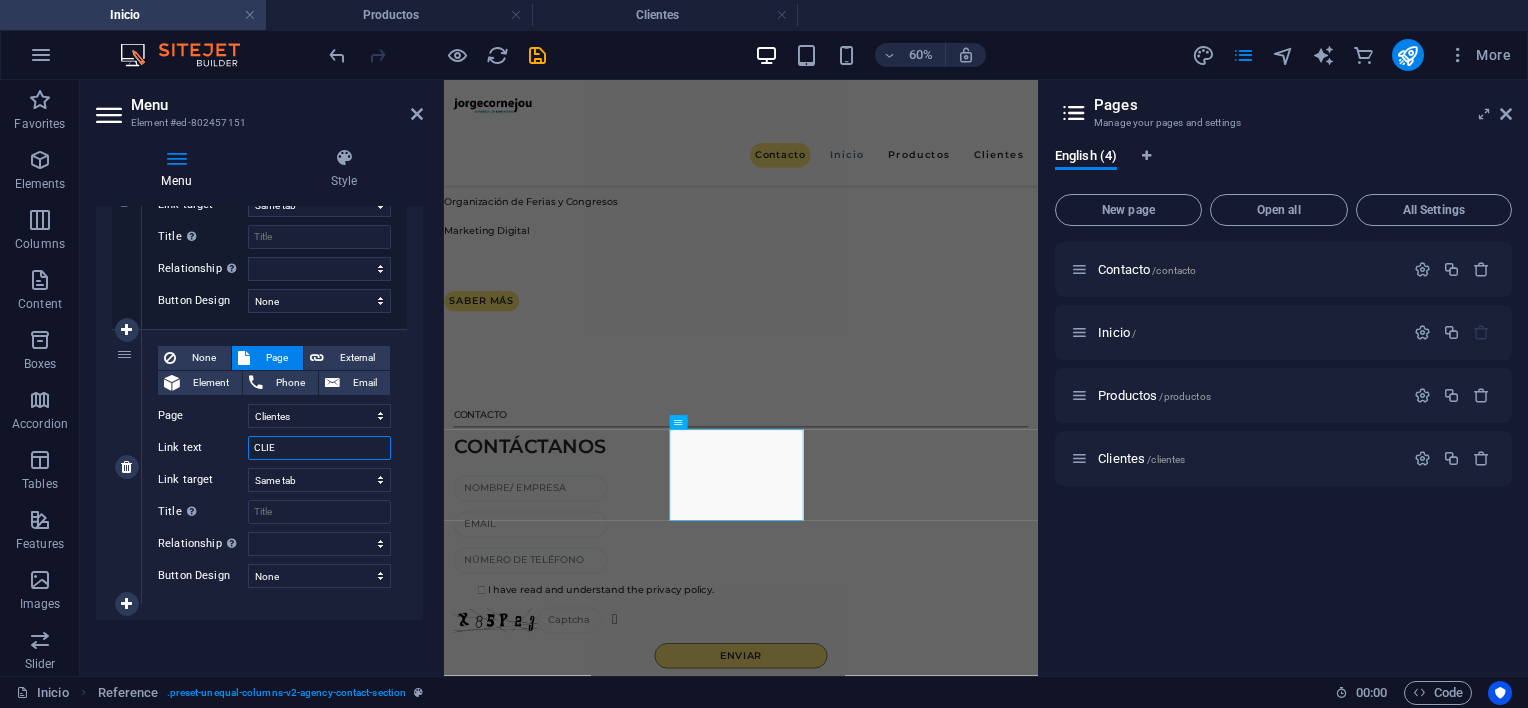 select 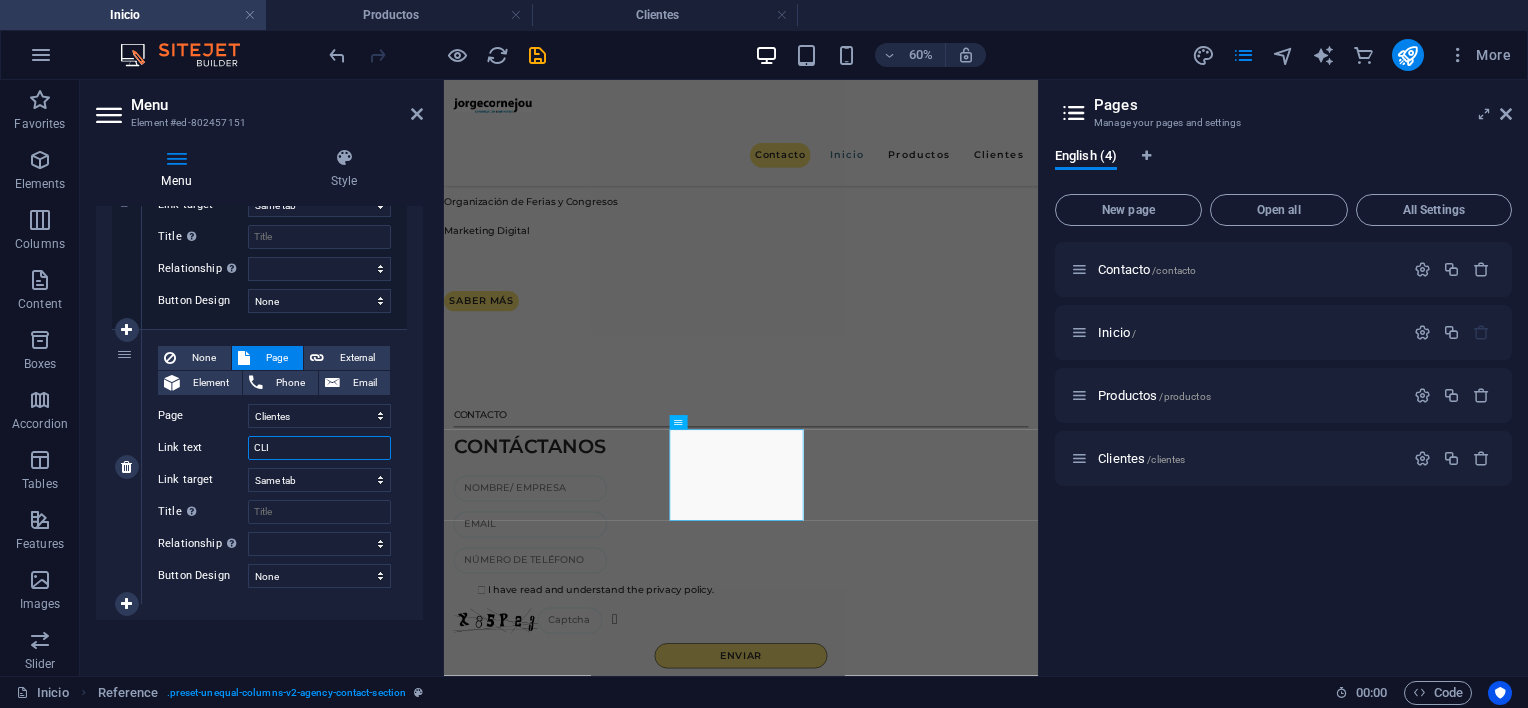 type on "CL" 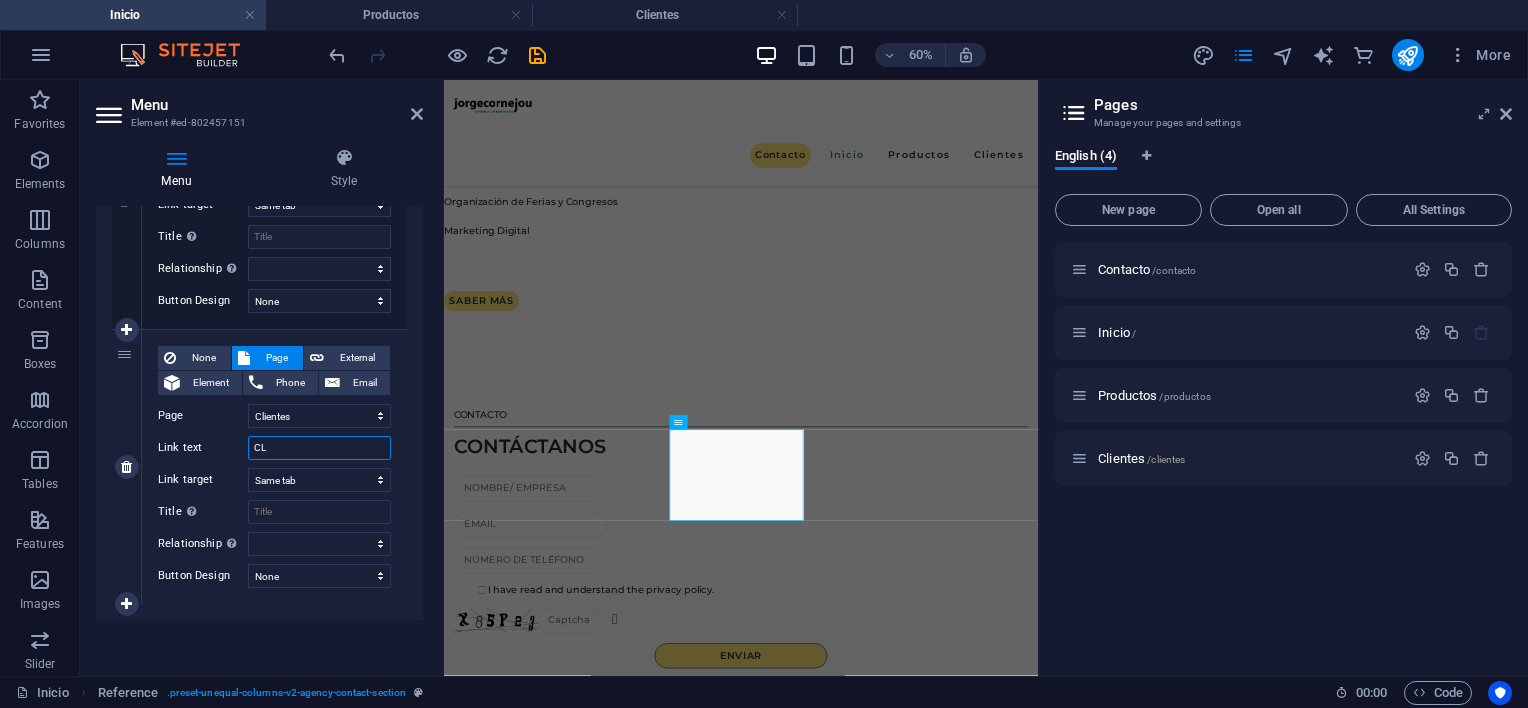 select 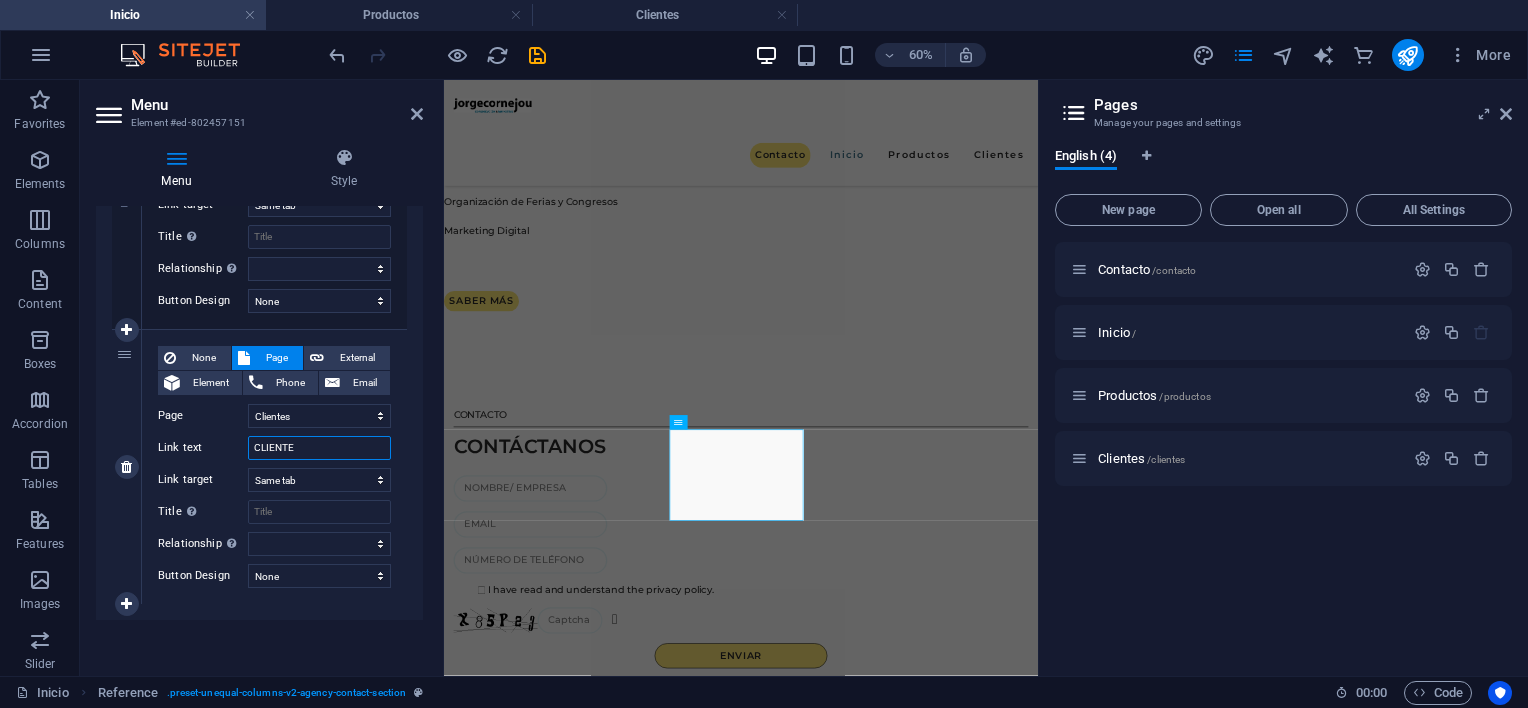 type on "CLIENTES" 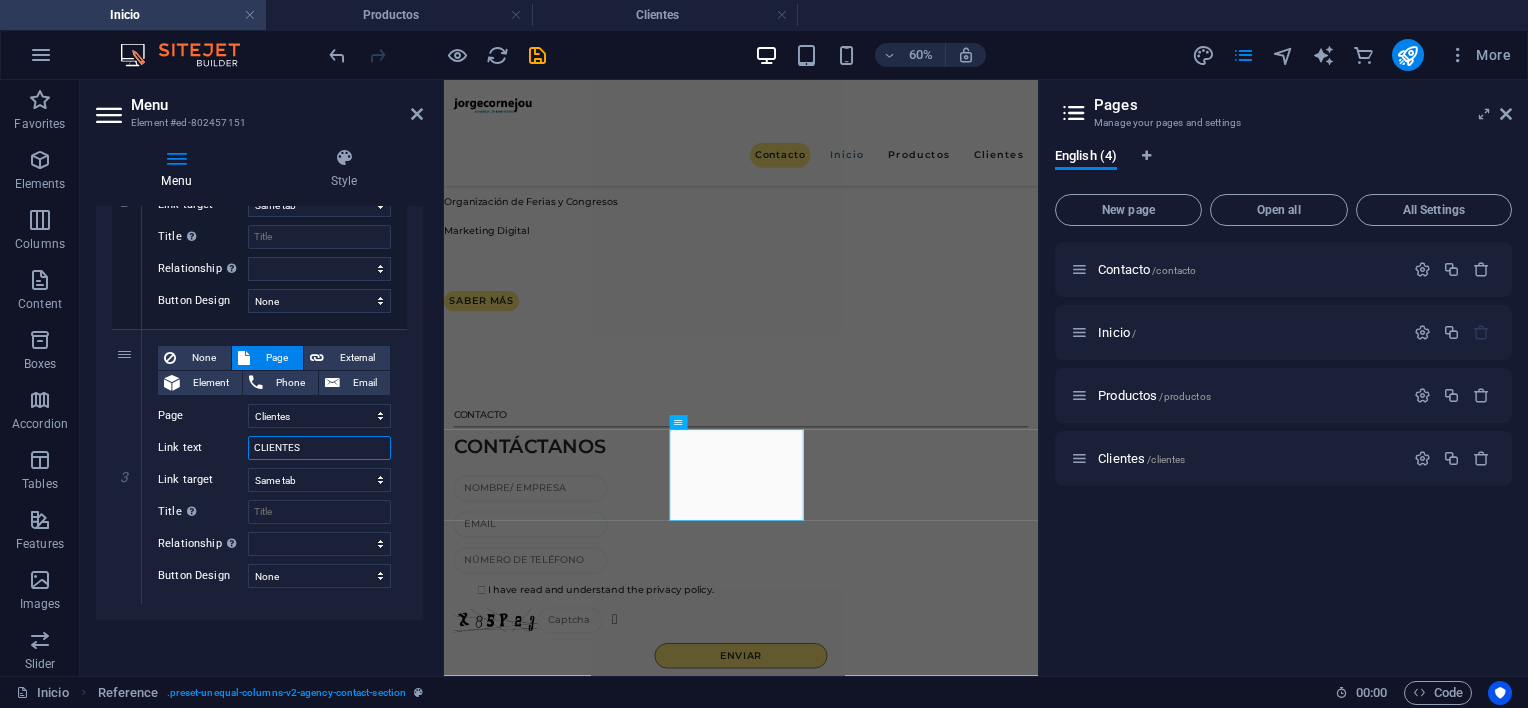 select 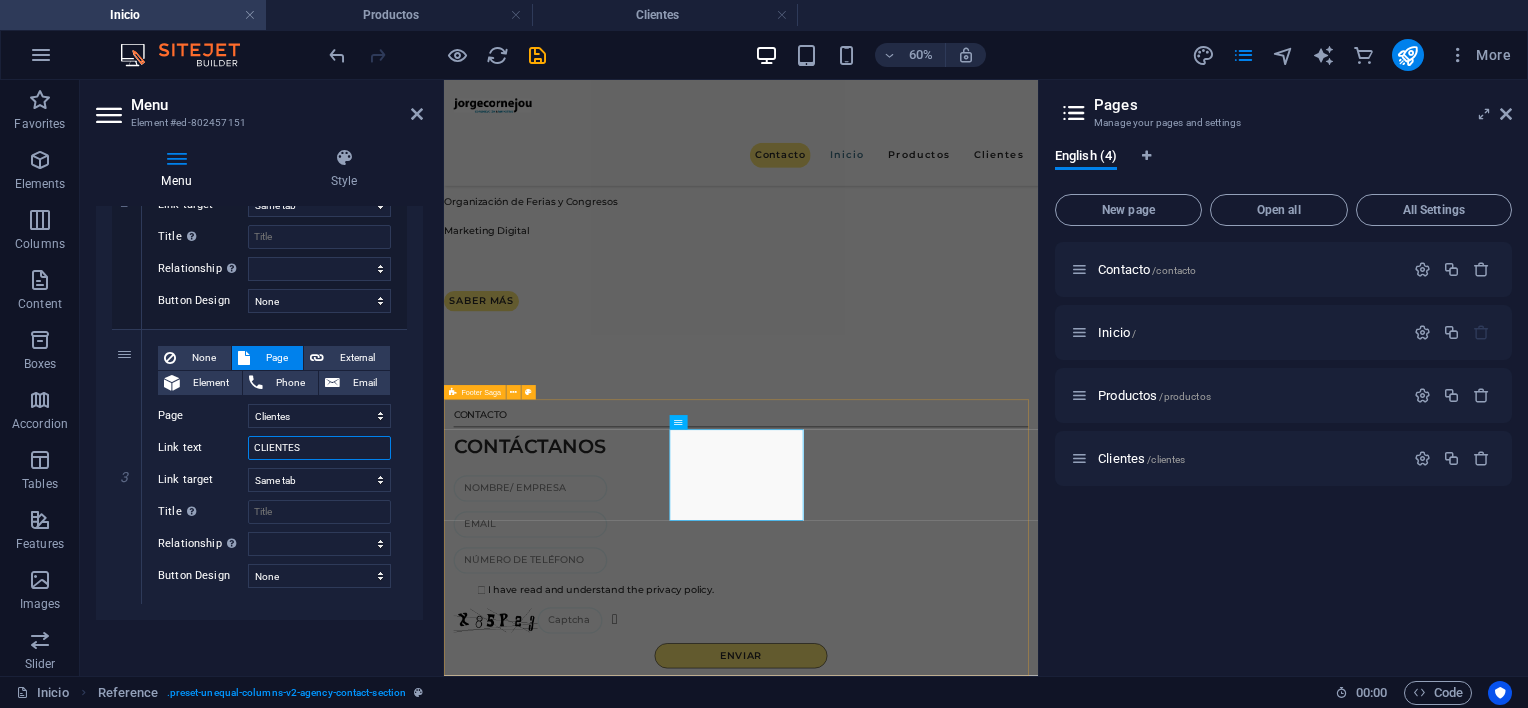 type on "CLIENTES" 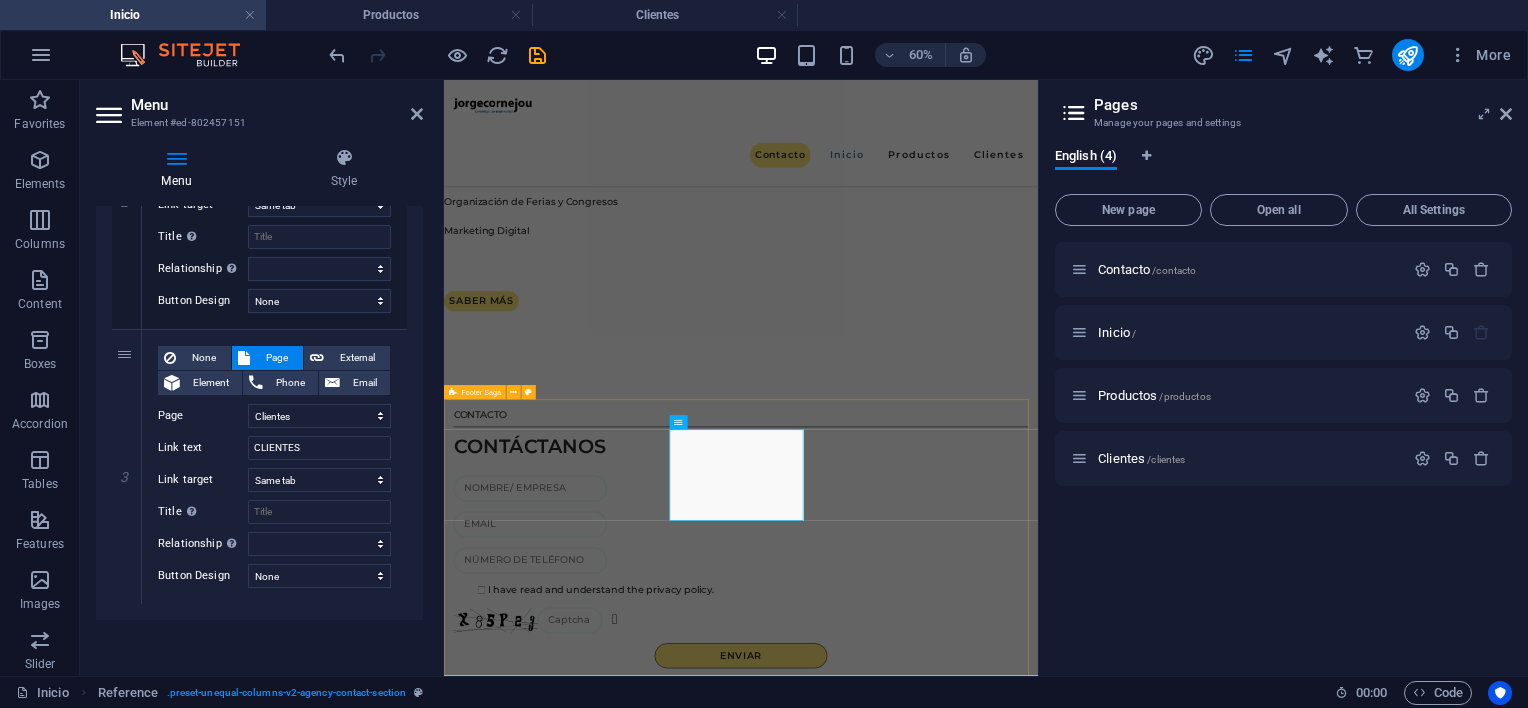 click on "jorgecornejou INICIO PRODUCTOS CLIENTES EMAIL [EMAIL_ADDRESS][DOMAIN_NAME] PHONE NUMBER [PHONE_NUMBER] [PHONE_NUMBER] SOCIAL MEDIA jorgecornejou © 2025. All Rights Reserved." at bounding box center [939, 1607] 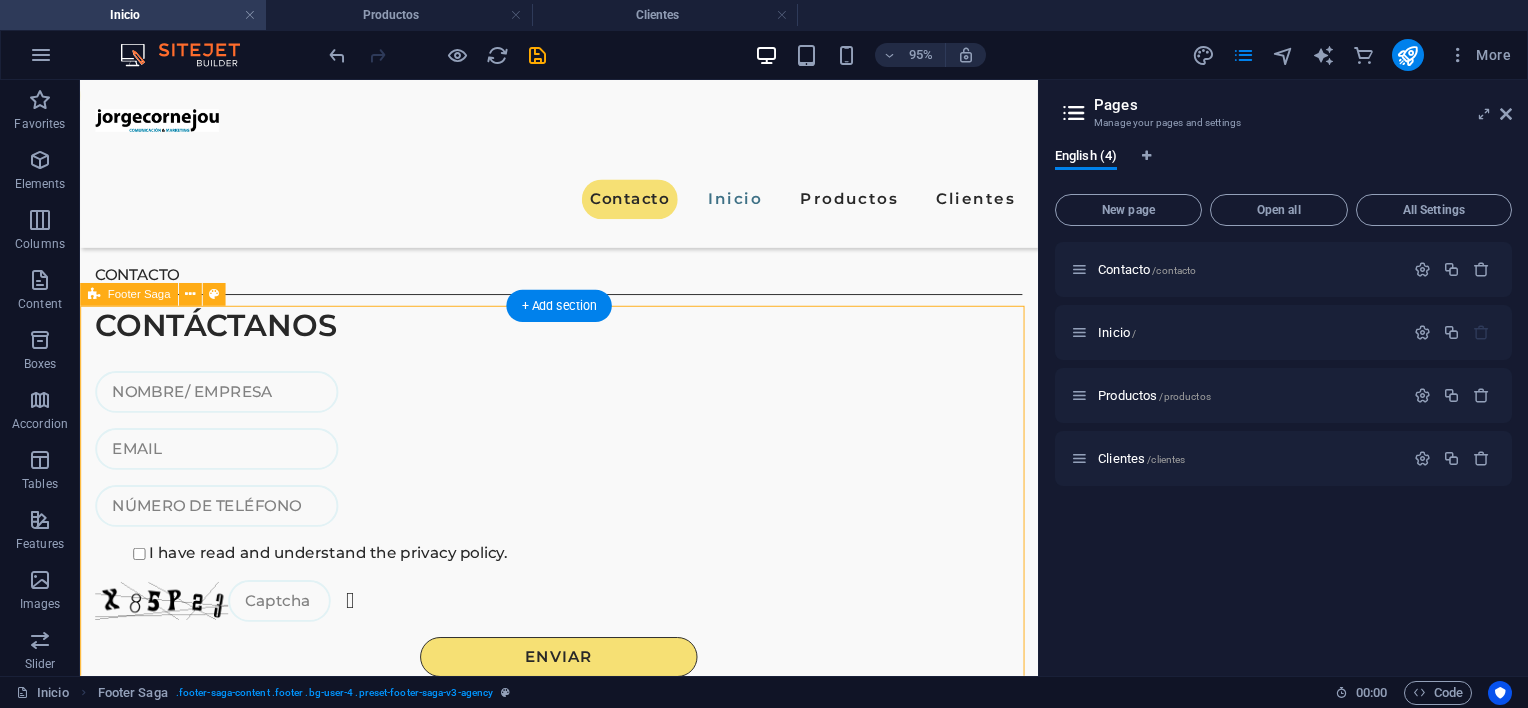 scroll, scrollTop: 3479, scrollLeft: 0, axis: vertical 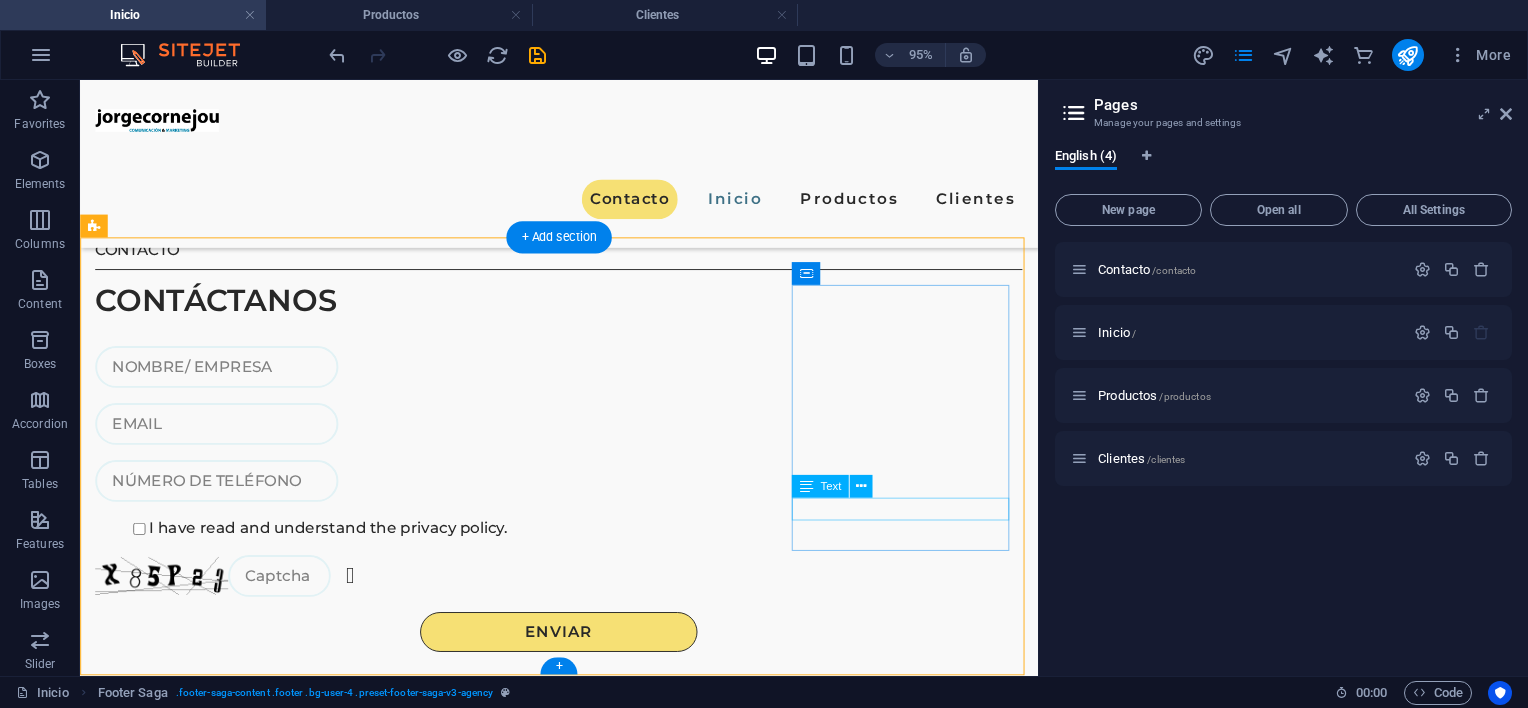click on "SOCIAL MEDIA" at bounding box center [212, 1368] 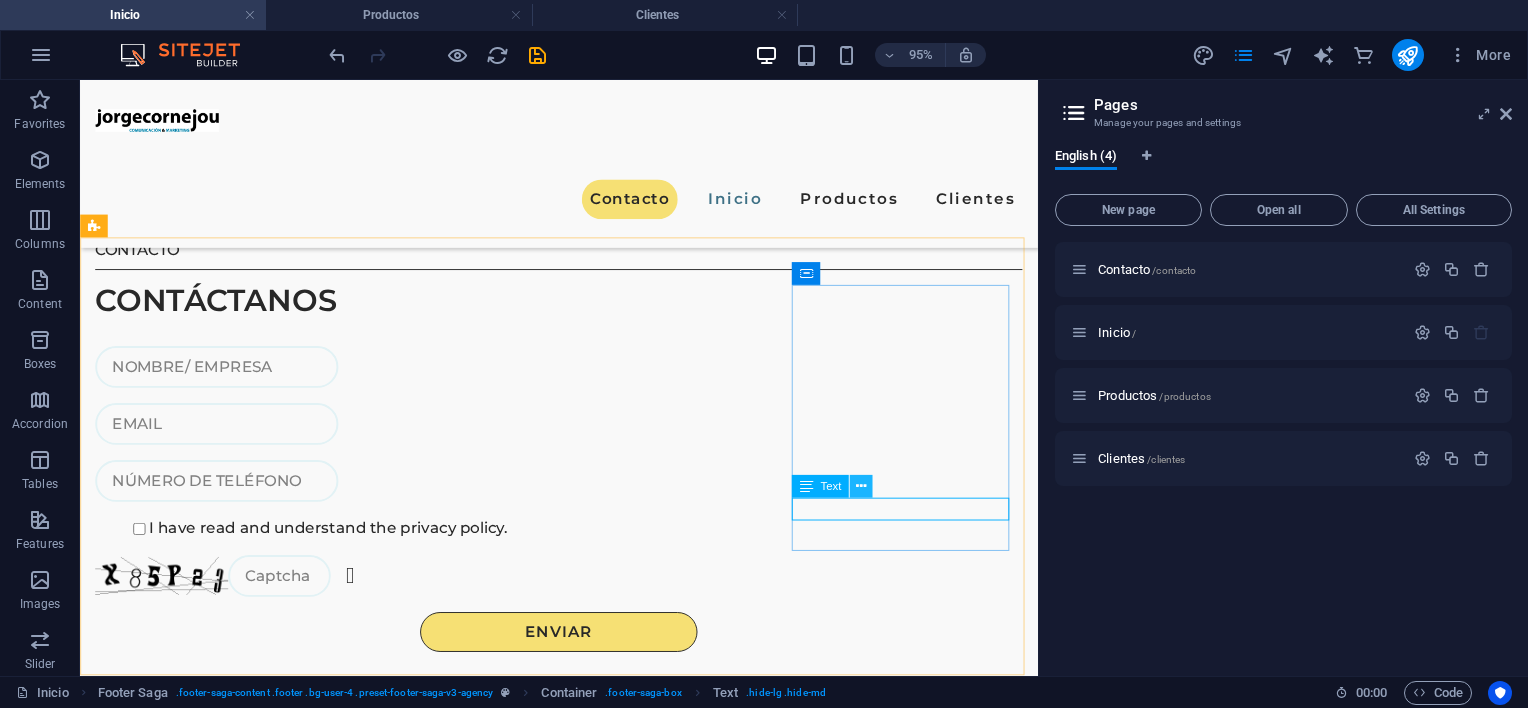 click at bounding box center (861, 487) 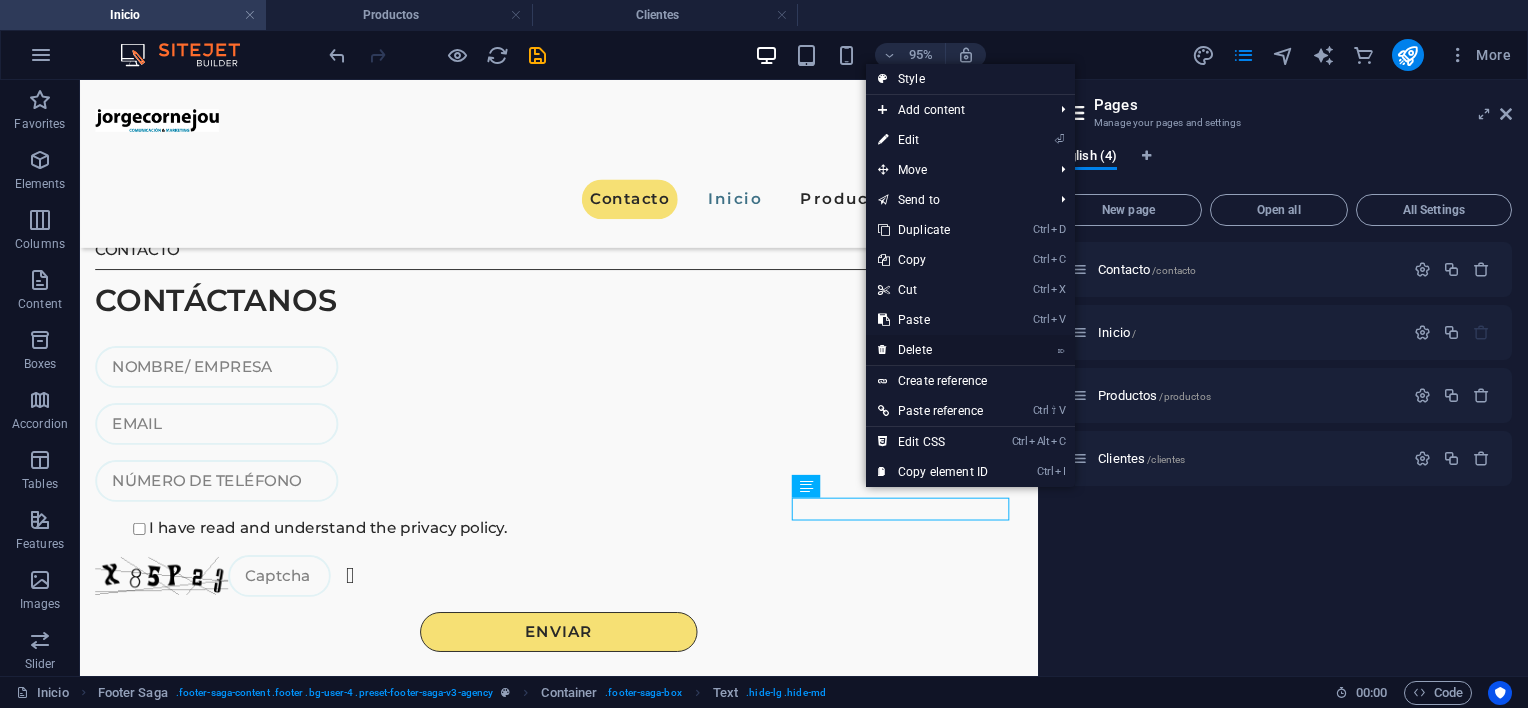 click on "⌦  Delete" at bounding box center (933, 350) 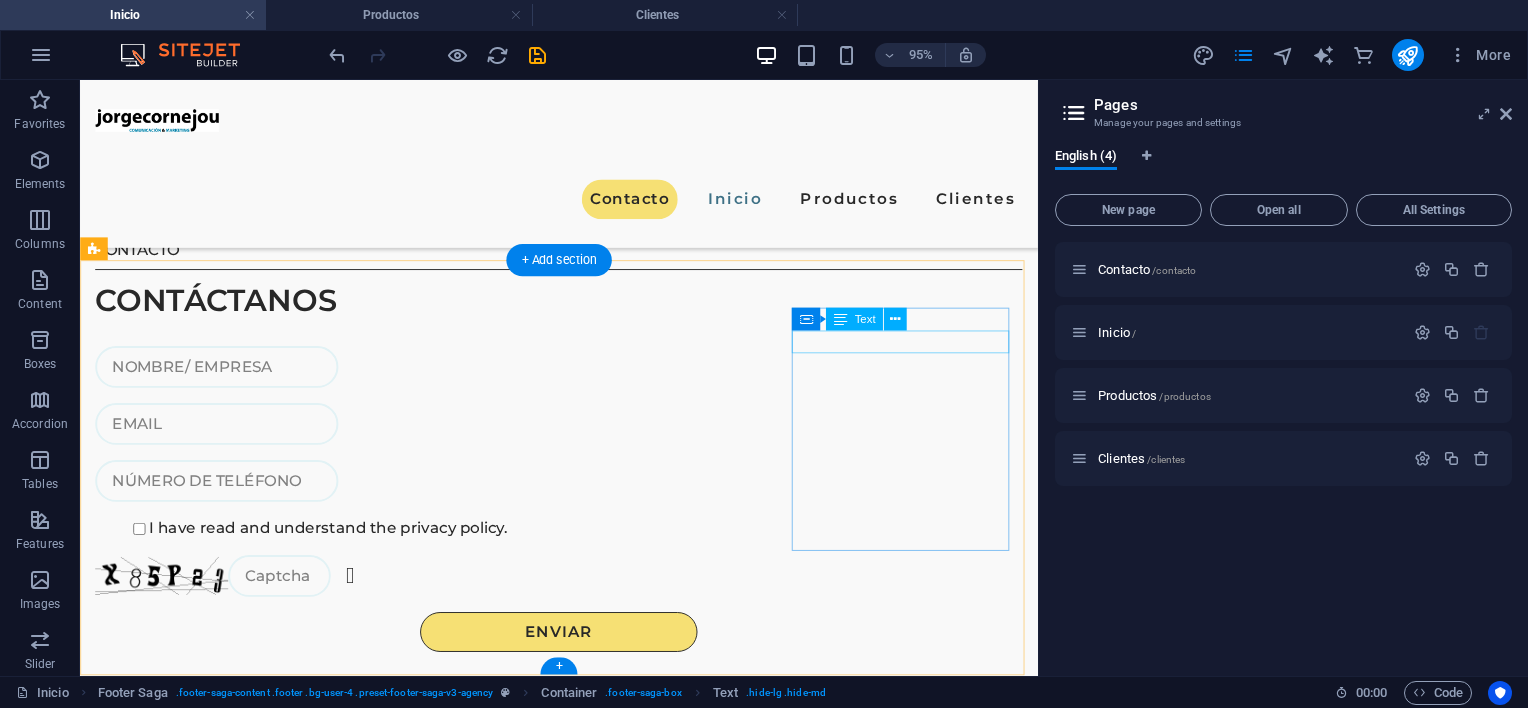 scroll, scrollTop: 3455, scrollLeft: 0, axis: vertical 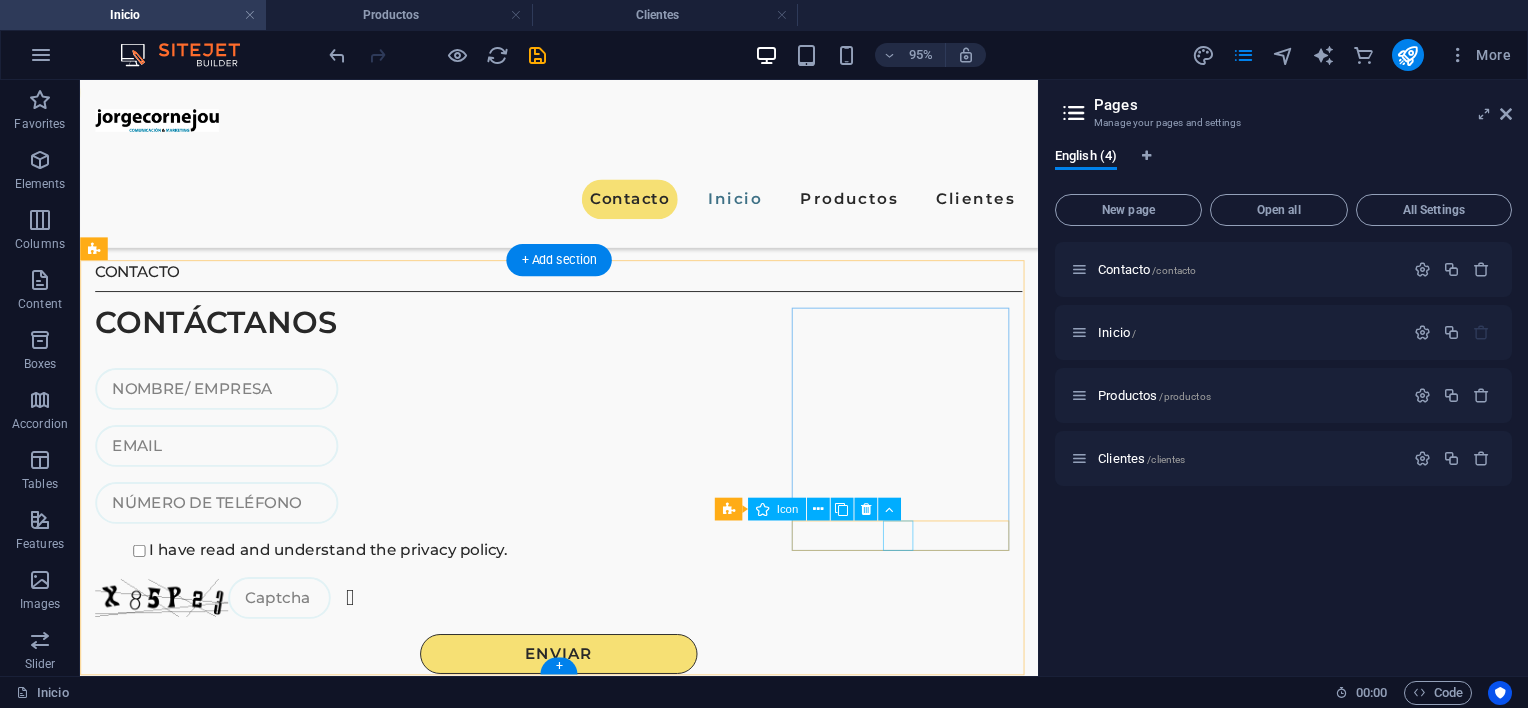 click at bounding box center [212, 1476] 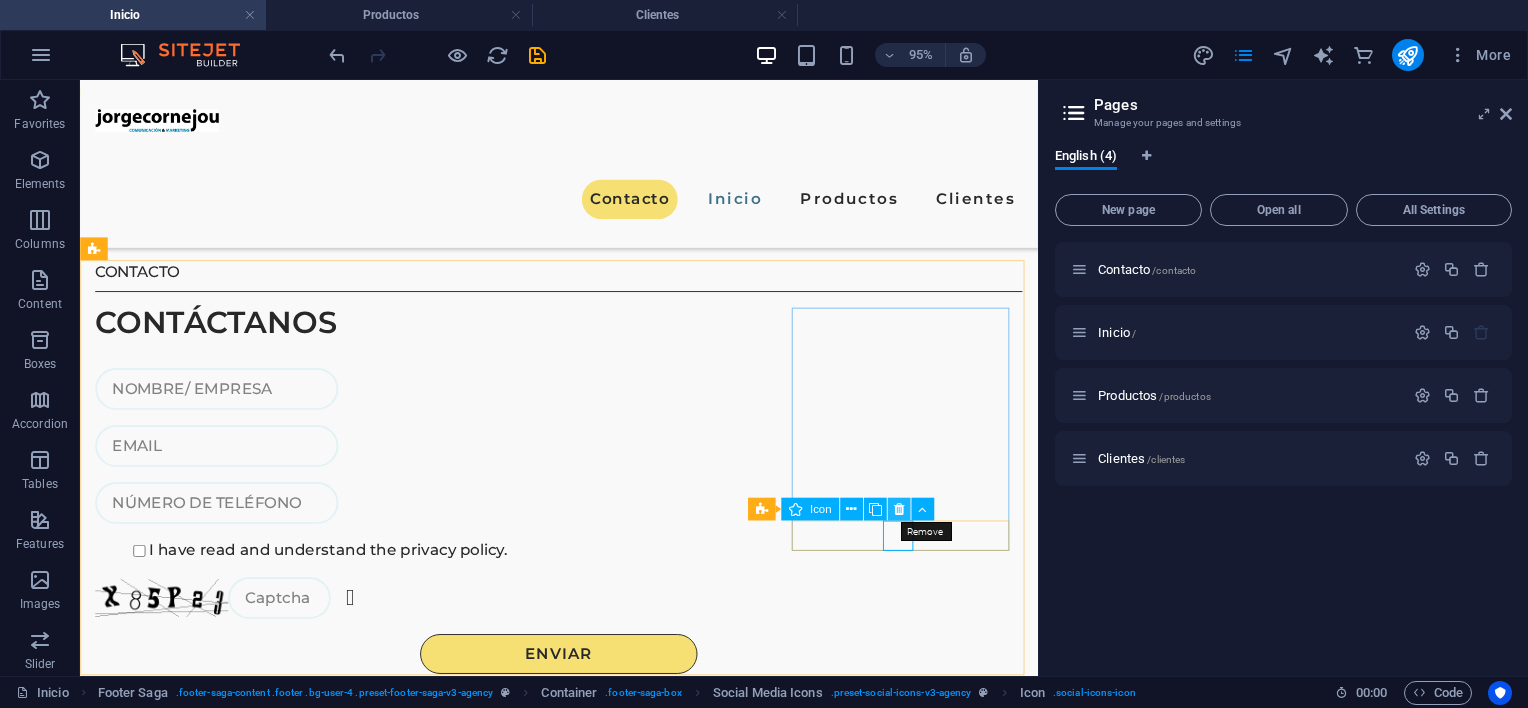 click at bounding box center (899, 509) 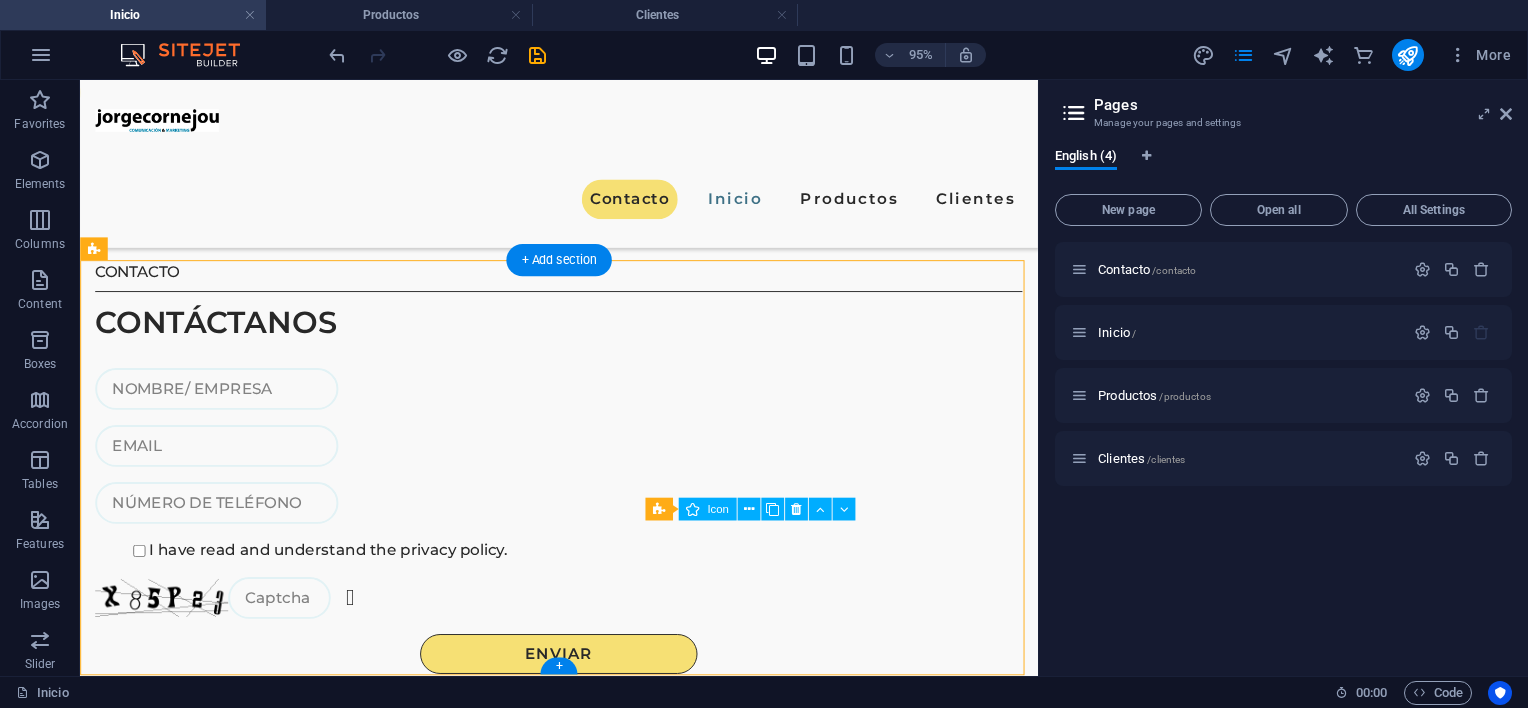 click at bounding box center [212, 1436] 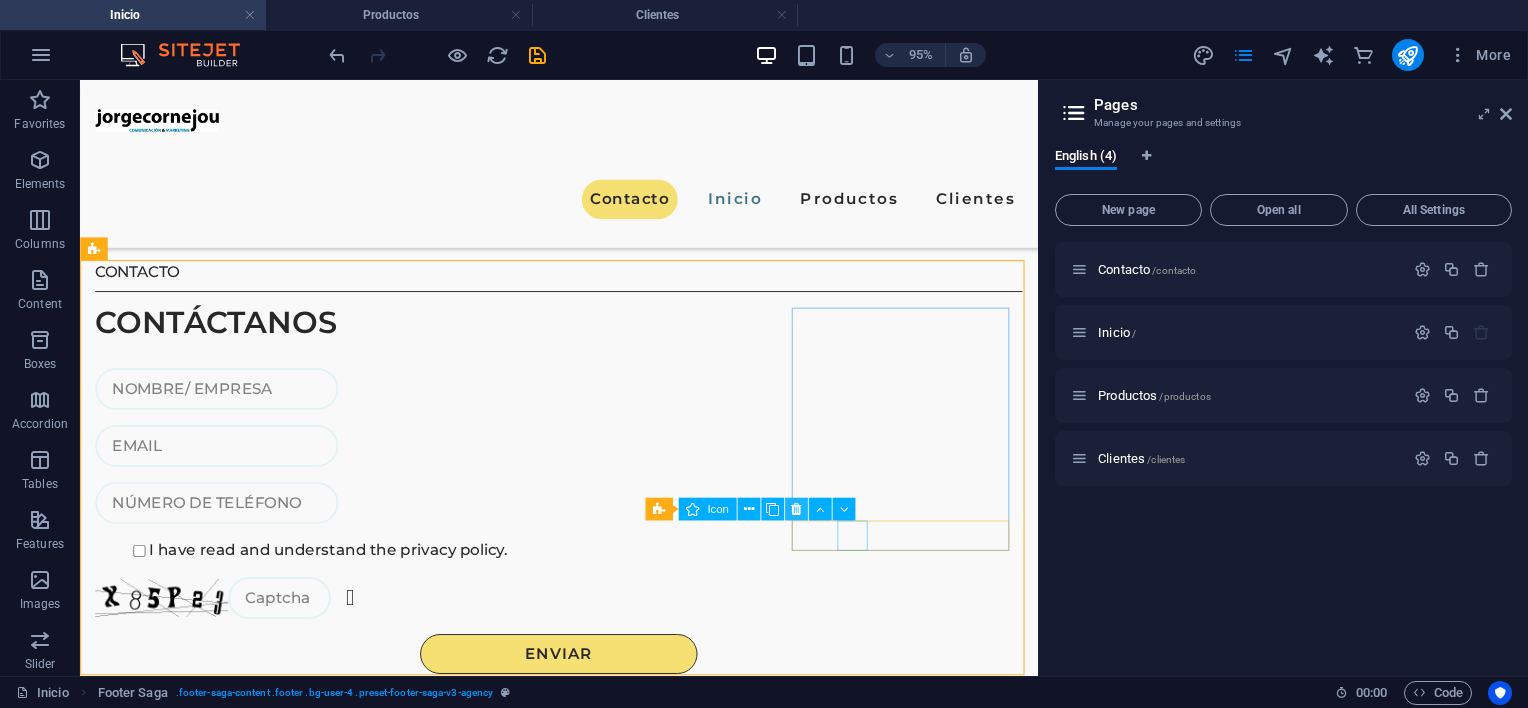 click at bounding box center (796, 509) 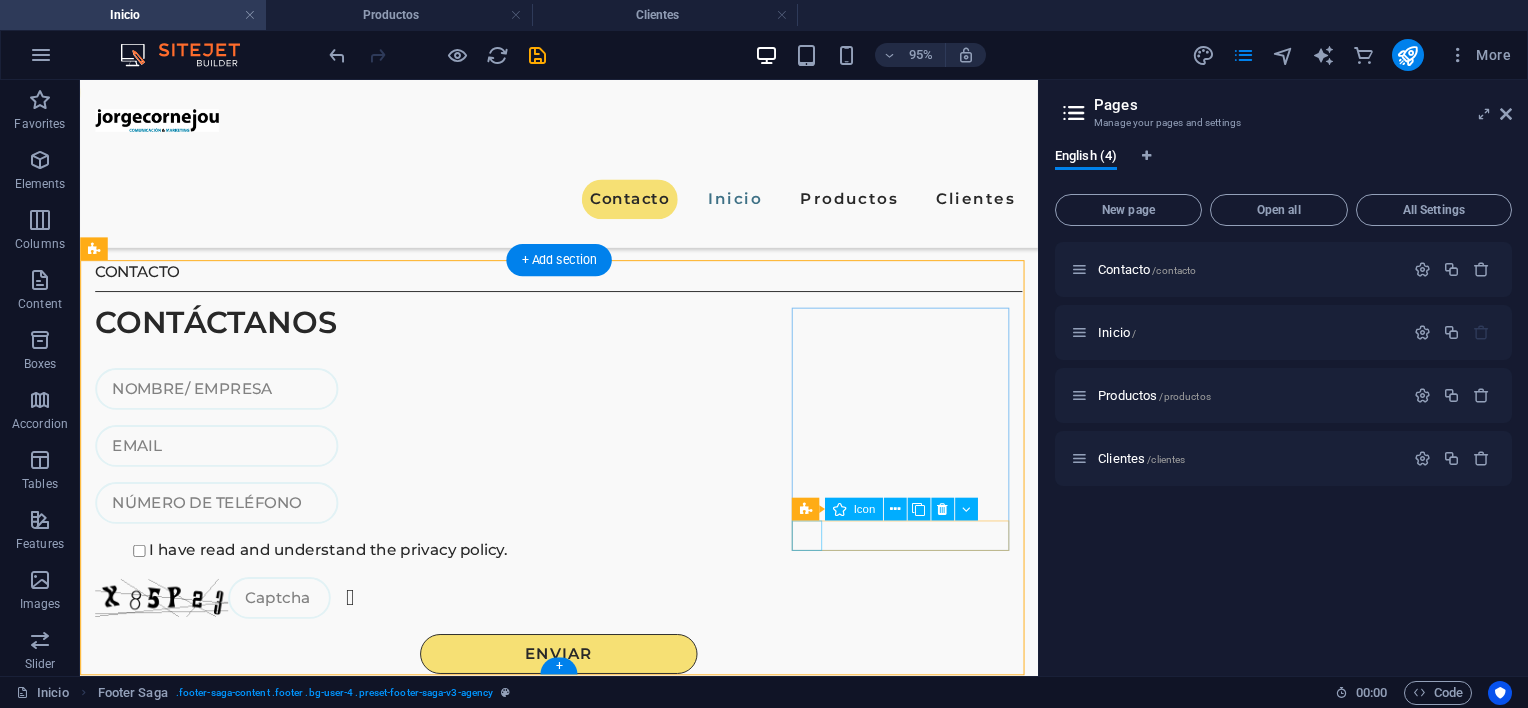 click at bounding box center (212, 1396) 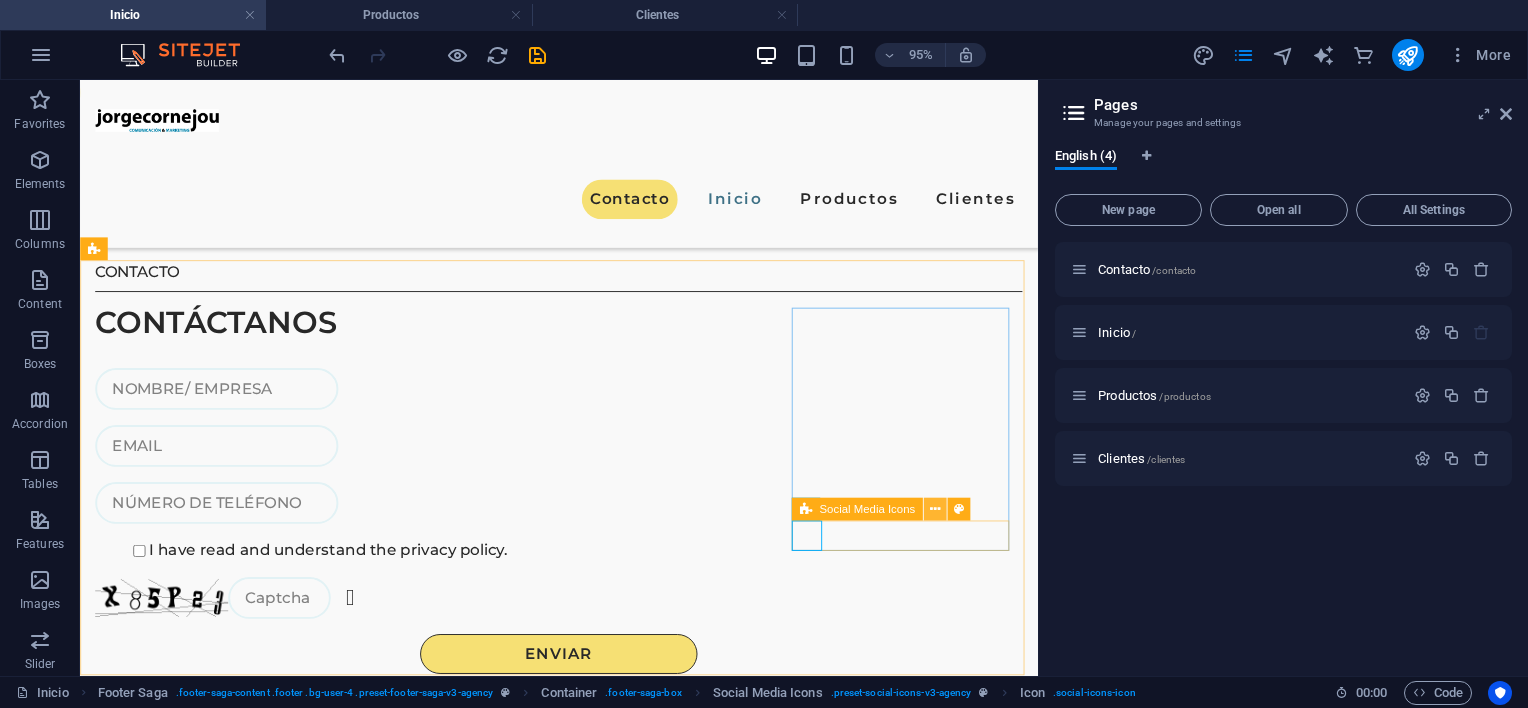 click at bounding box center [935, 509] 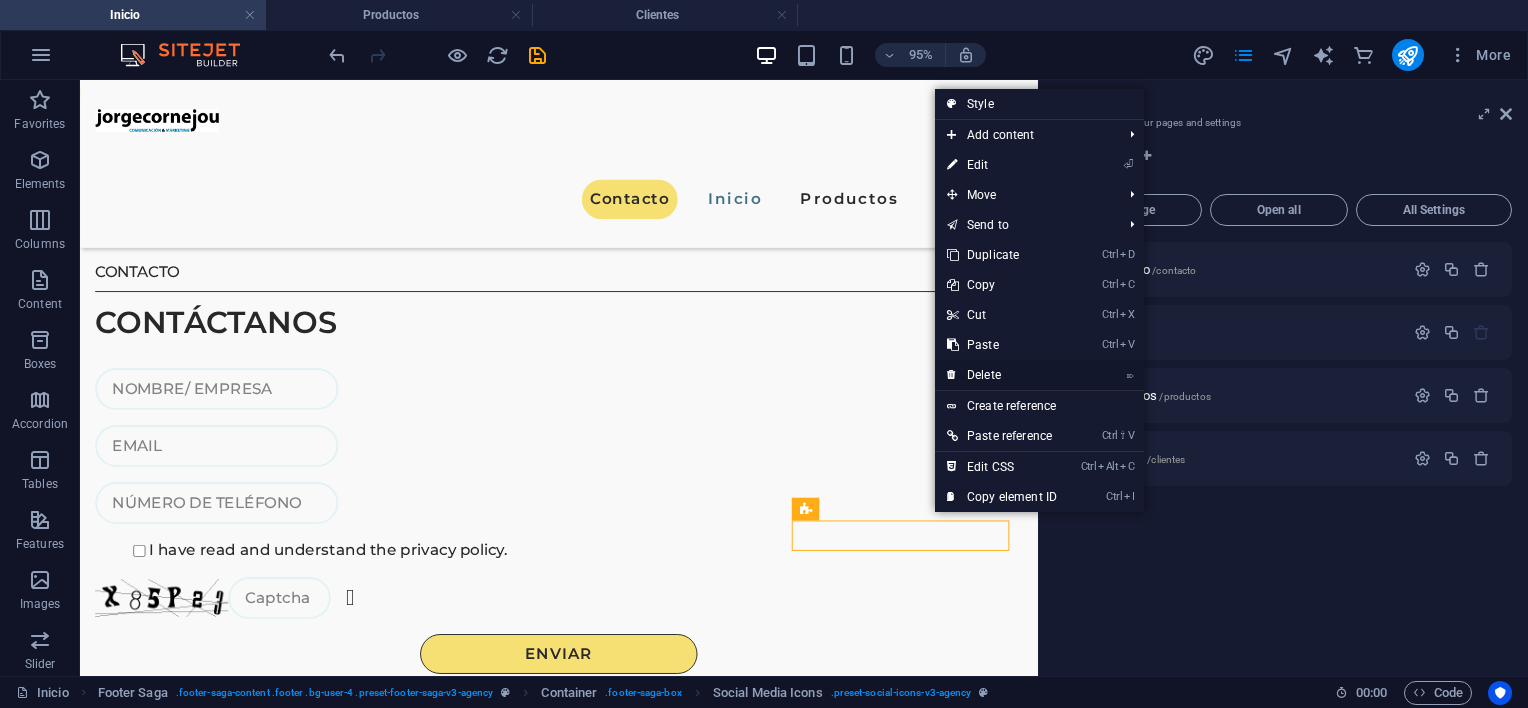 click on "⌦  Delete" at bounding box center (1002, 375) 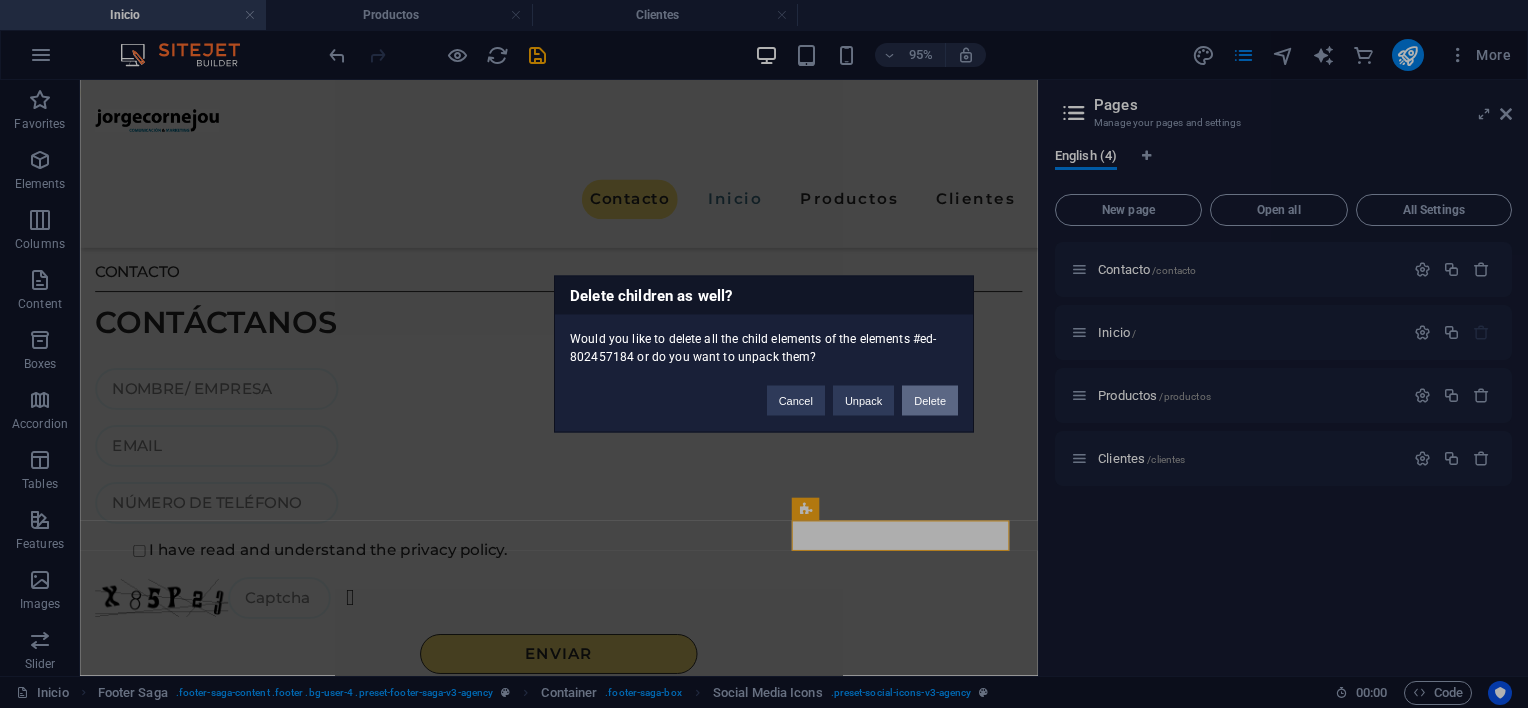 drag, startPoint x: 925, startPoint y: 402, endPoint x: 886, endPoint y: 347, distance: 67.424034 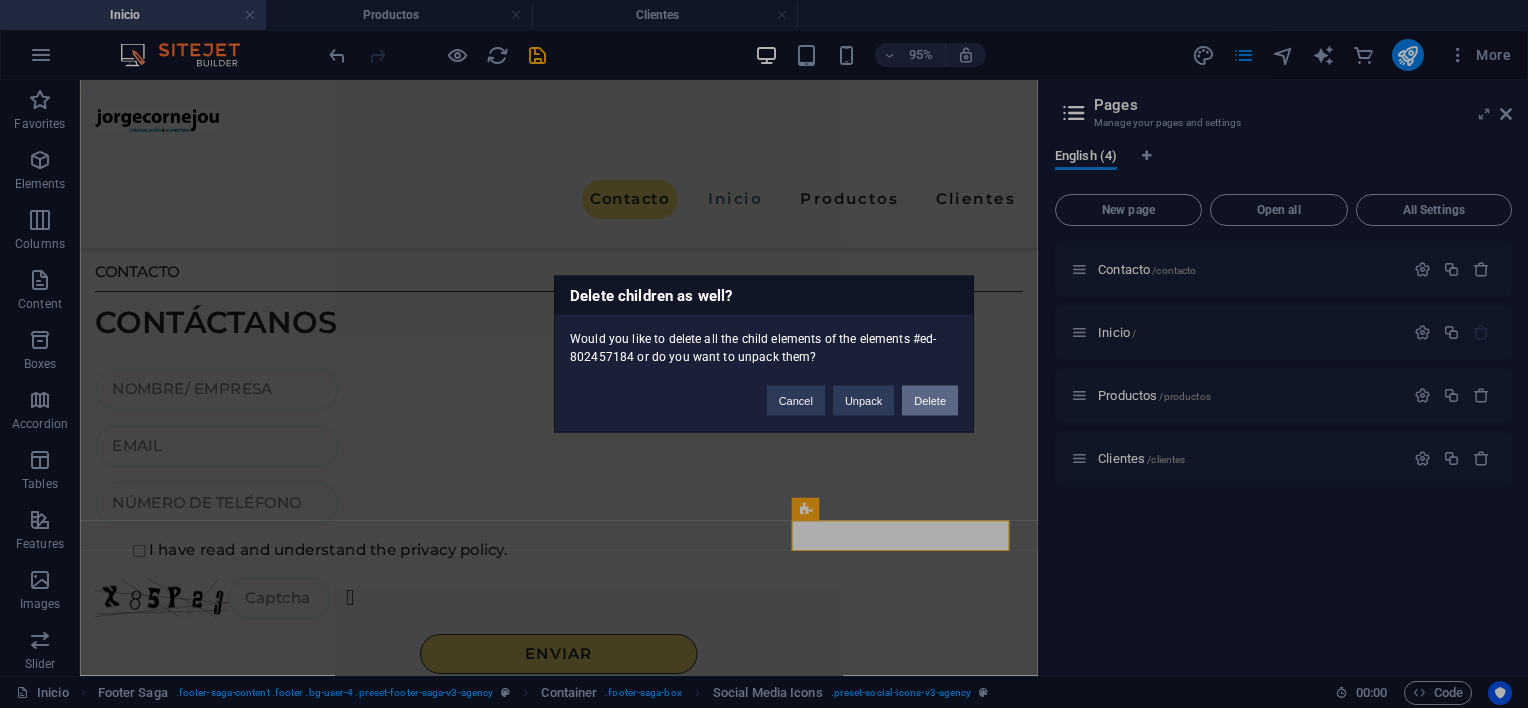 click on "Delete" at bounding box center [930, 401] 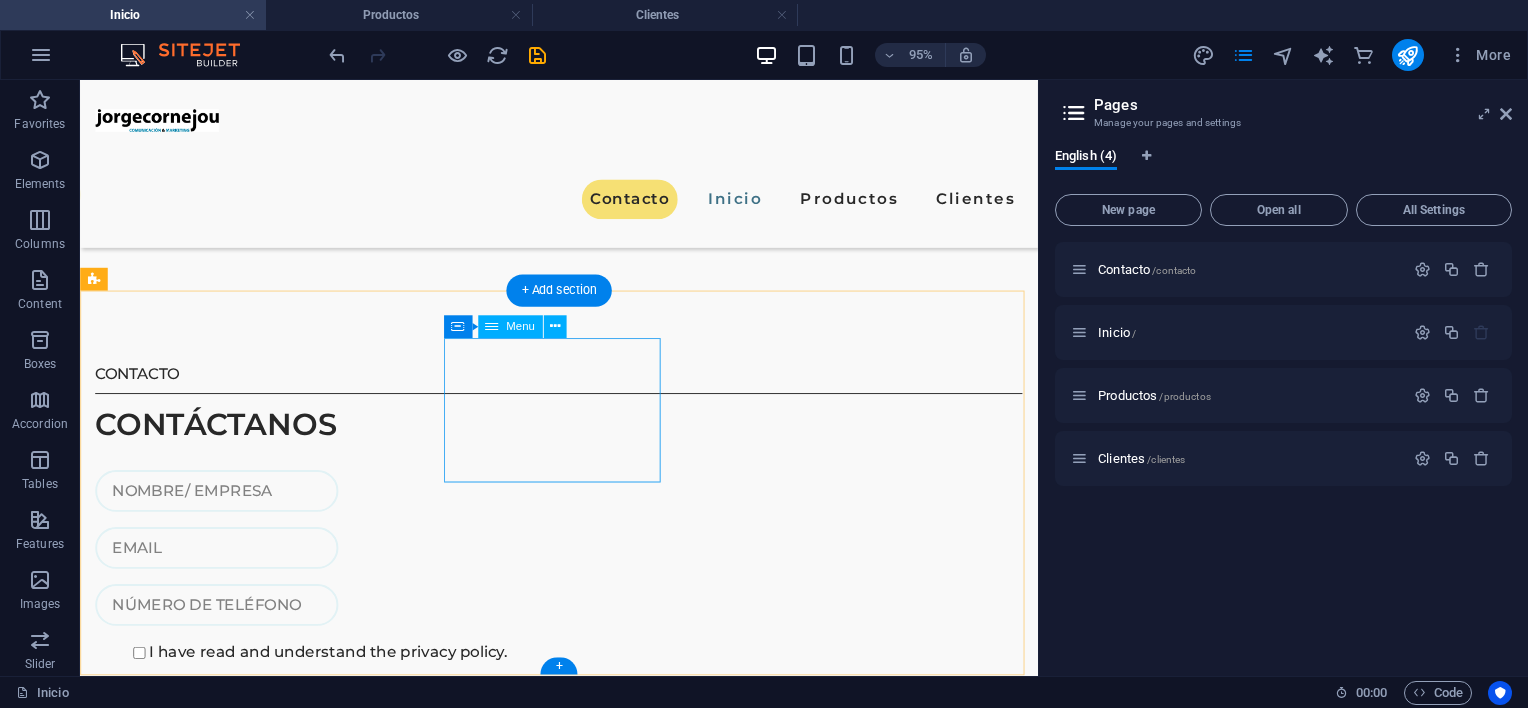 scroll, scrollTop: 3323, scrollLeft: 0, axis: vertical 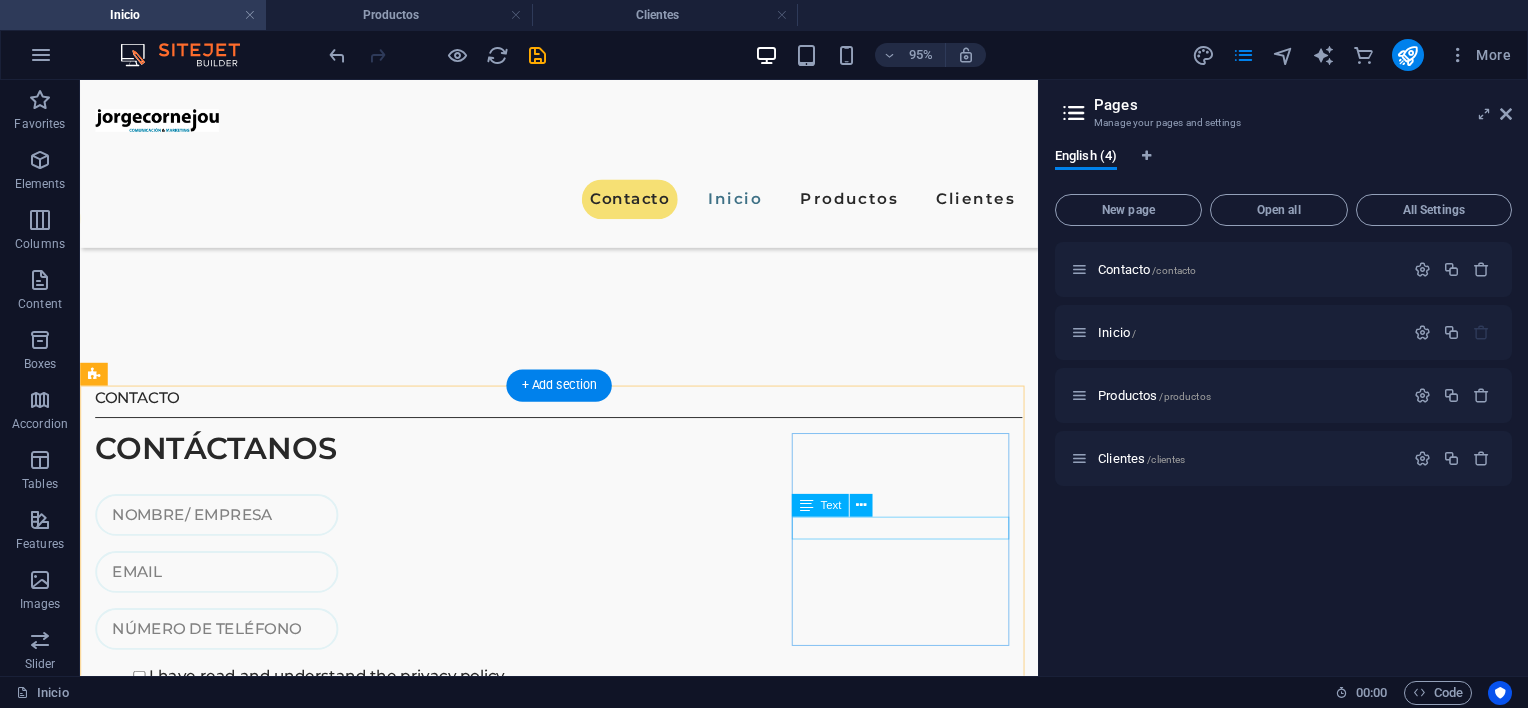 click on "PHONE NUMBER" at bounding box center (212, 1388) 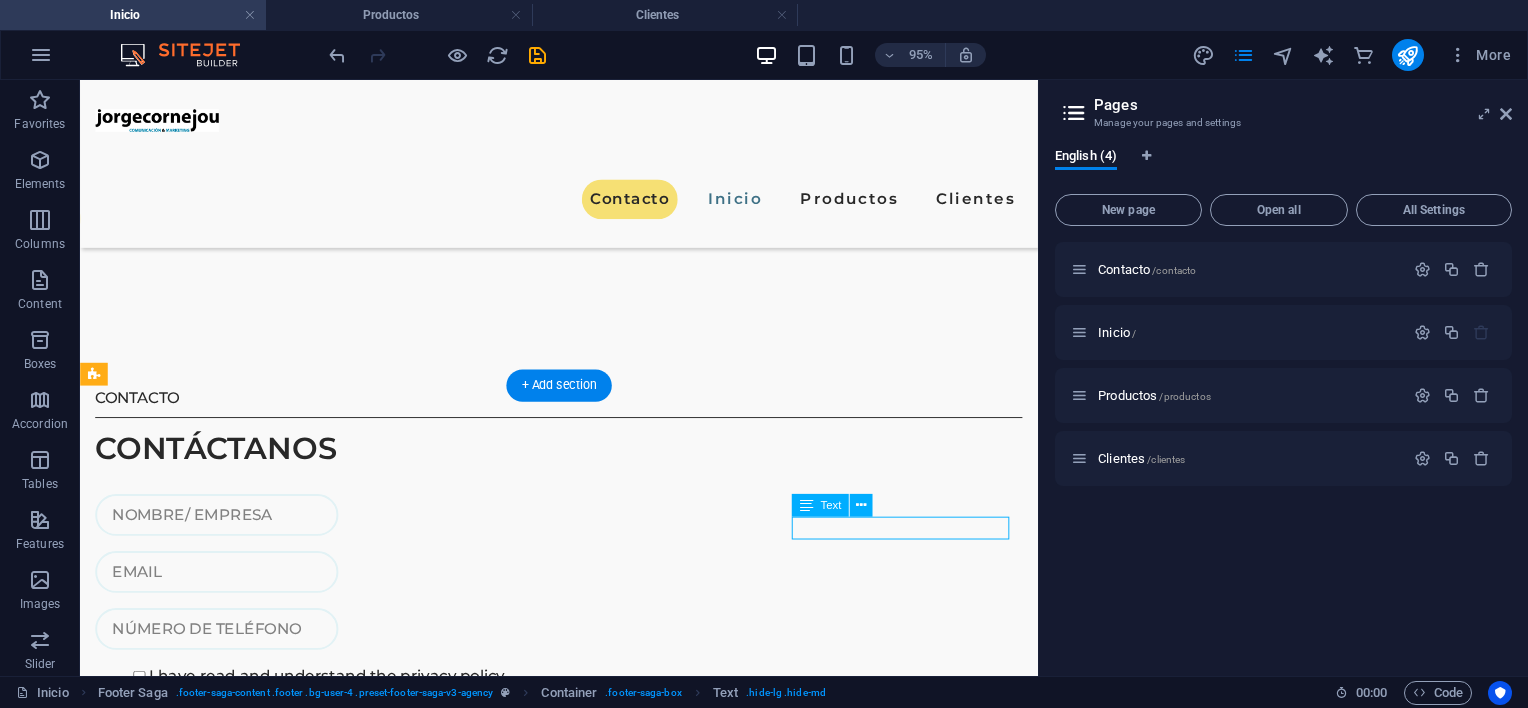 click on "PHONE NUMBER" at bounding box center [212, 1388] 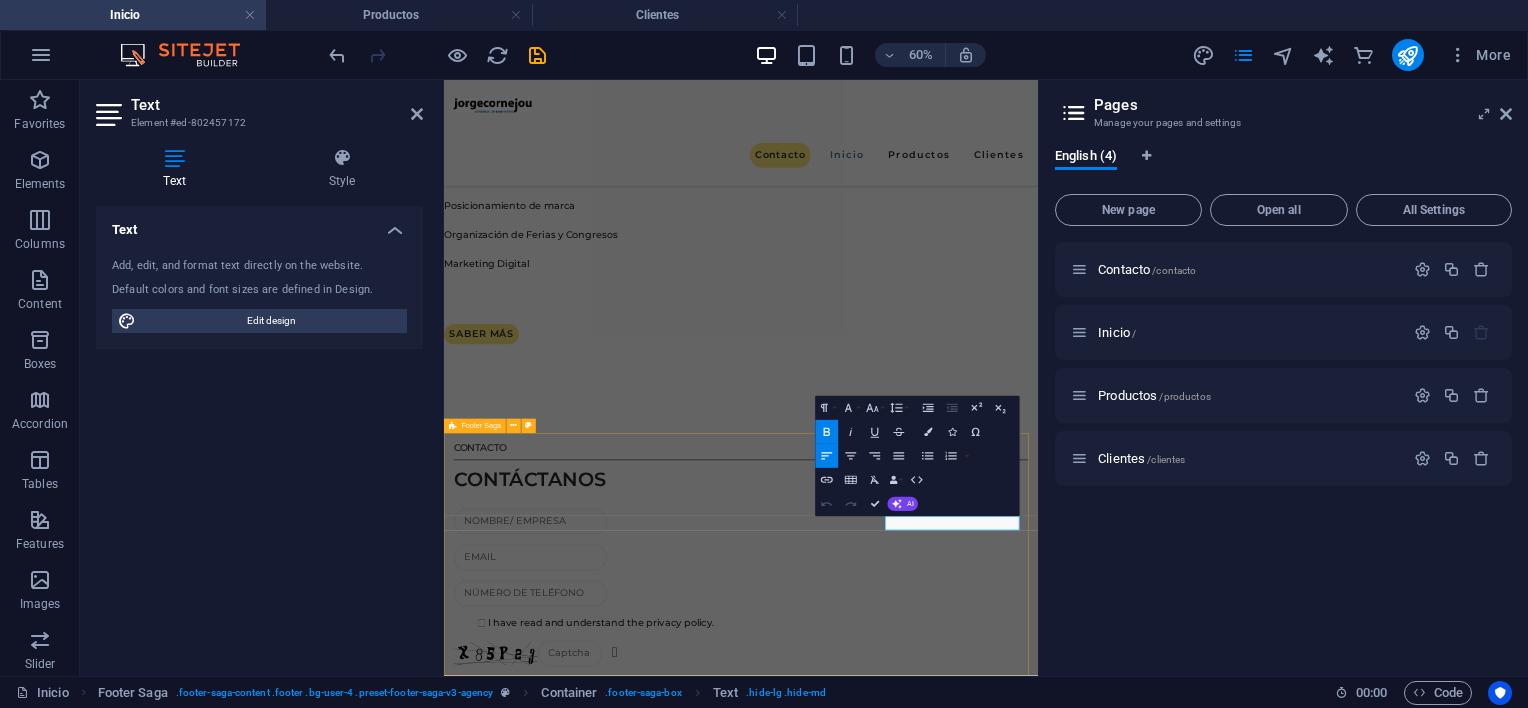 drag, startPoint x: 1345, startPoint y: 815, endPoint x: 1094, endPoint y: 822, distance: 251.0976 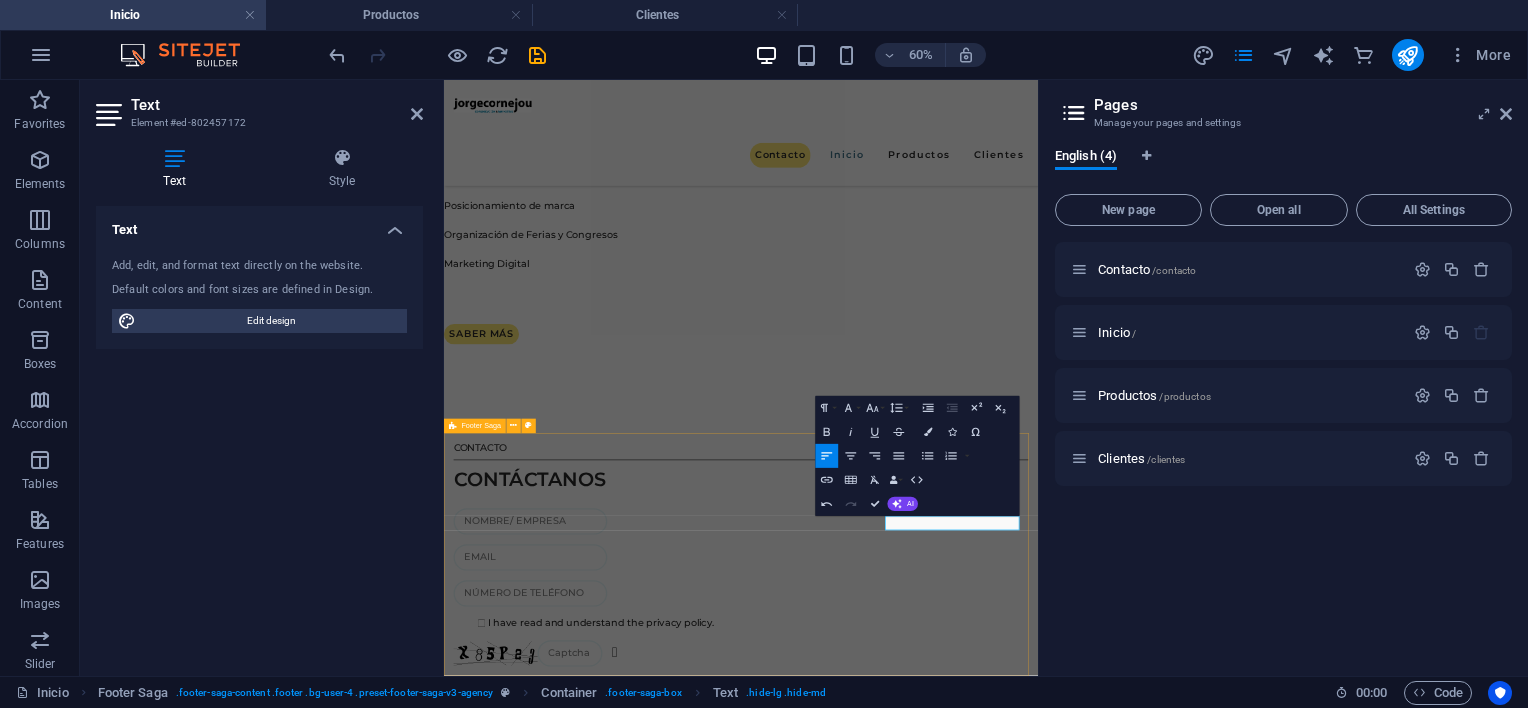 click on "jorgecornejou INICIO PRODUCTOS CLIENTES EMAIL [EMAIL_ADDRESS][DOMAIN_NAME] CONTACTO [PHONE_NUMBER] [PHONE_NUMBER] jorgecornejou © 2025. All Rights Reserved." at bounding box center (939, 1599) 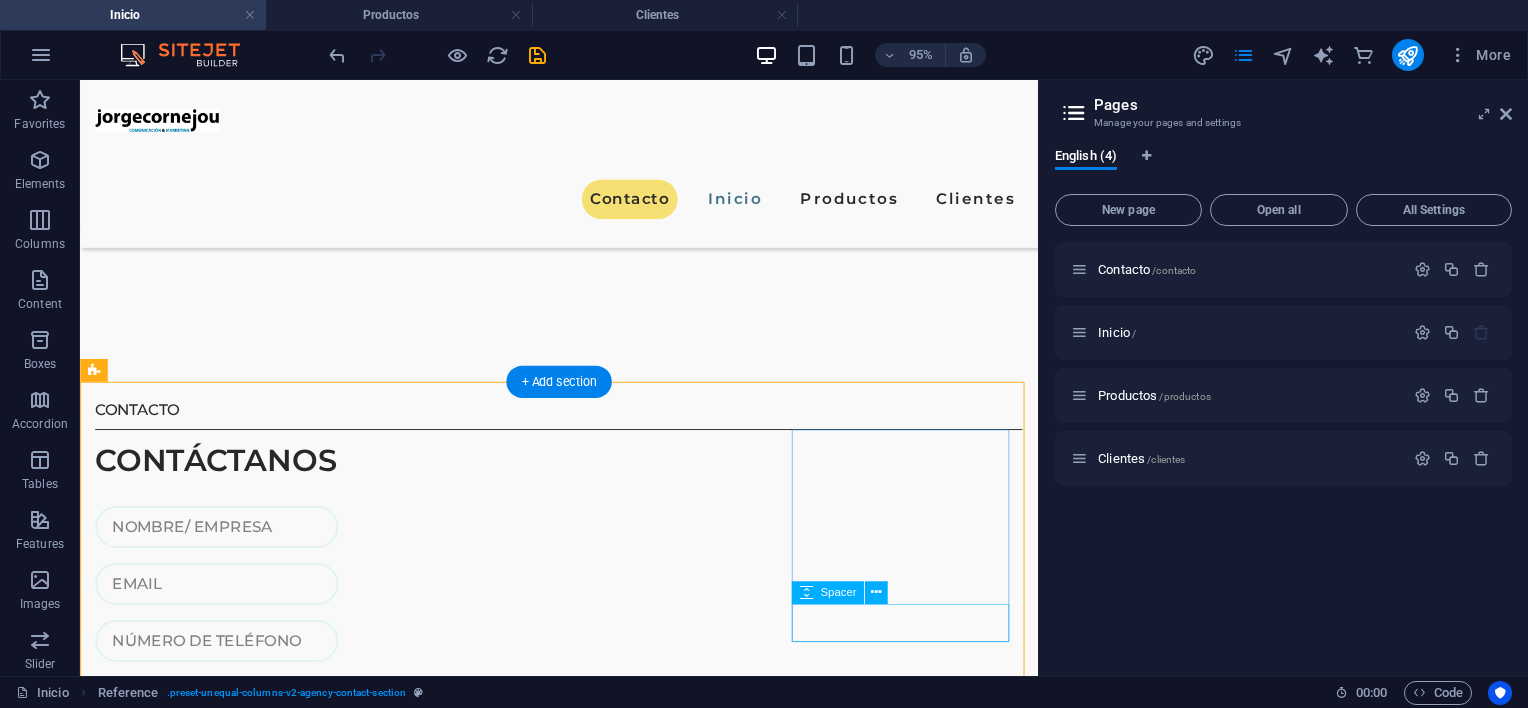 scroll, scrollTop: 3423, scrollLeft: 0, axis: vertical 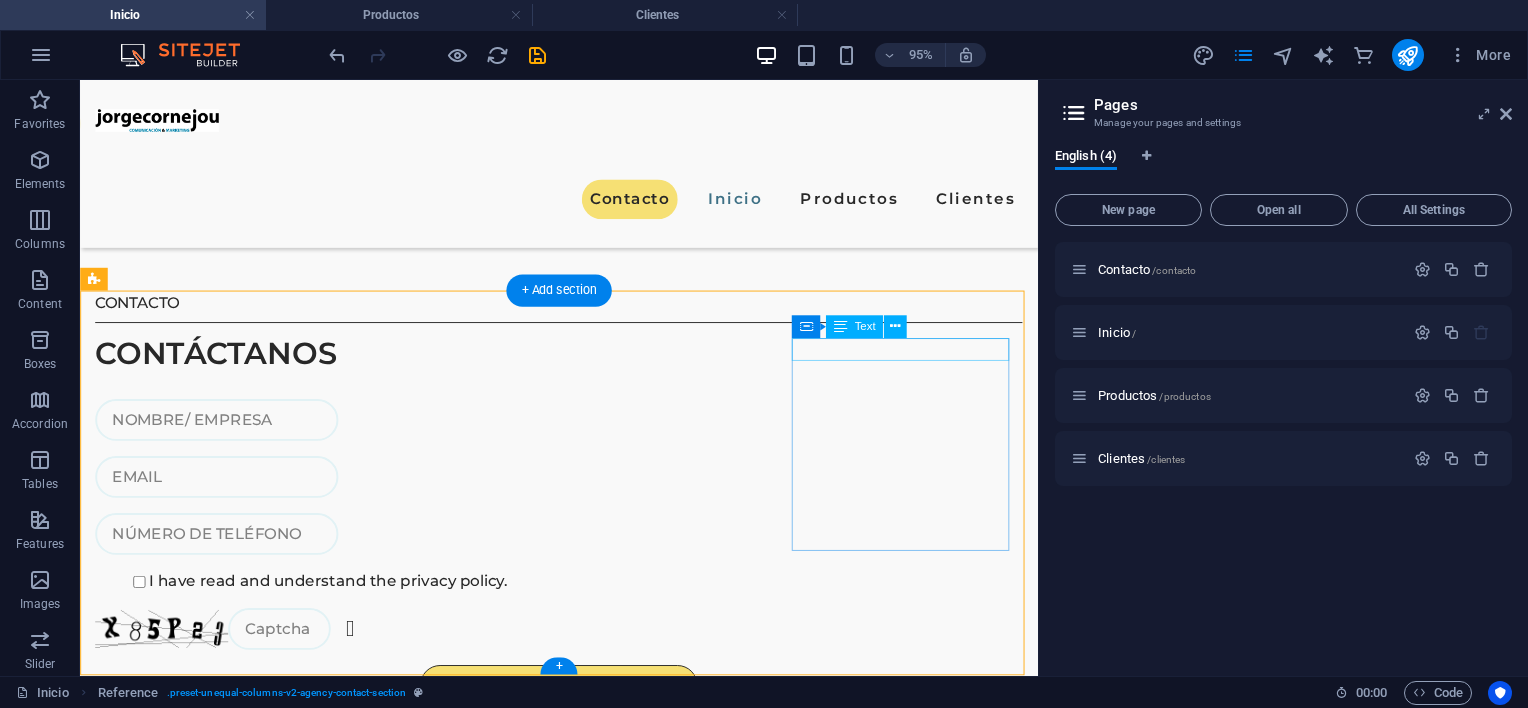 click on "EMAIL" at bounding box center (212, 1176) 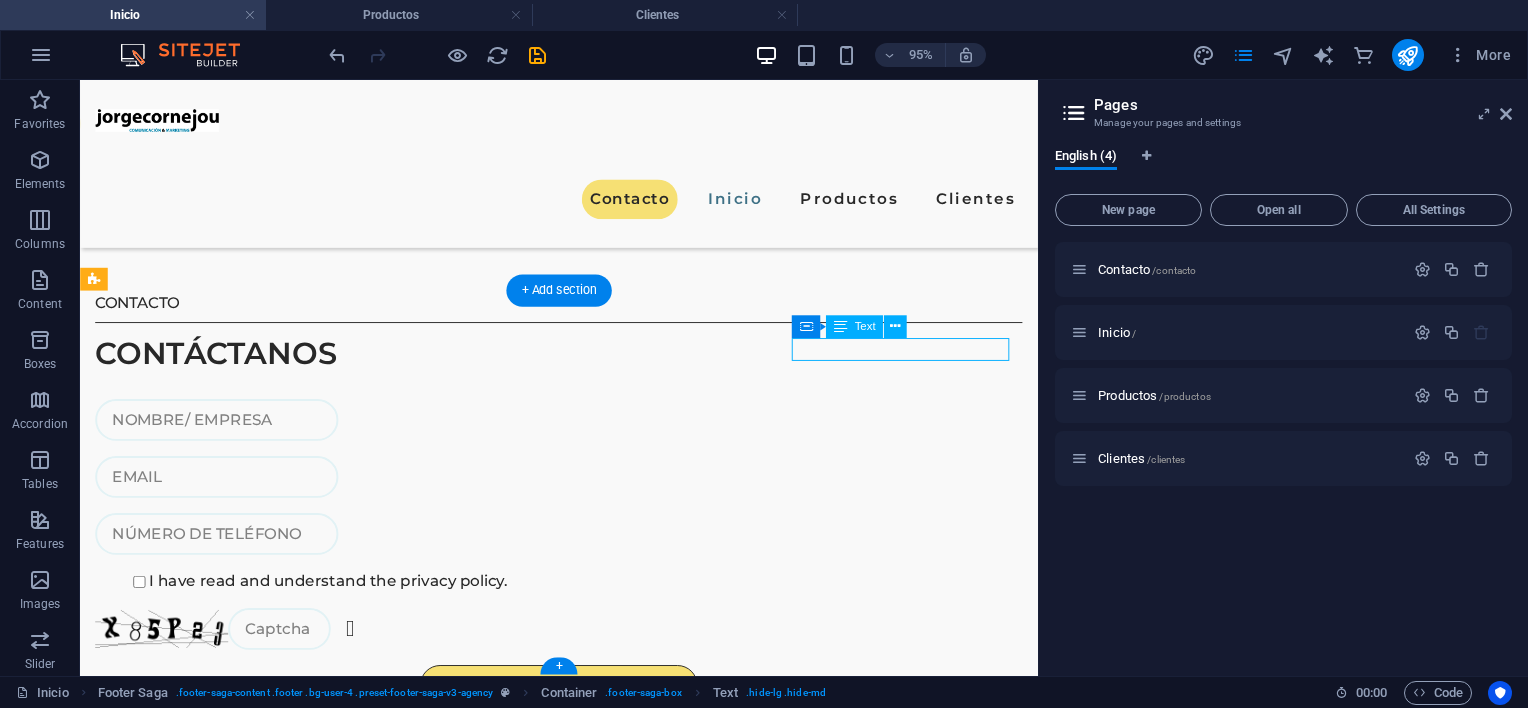 click on "EMAIL" at bounding box center (212, 1176) 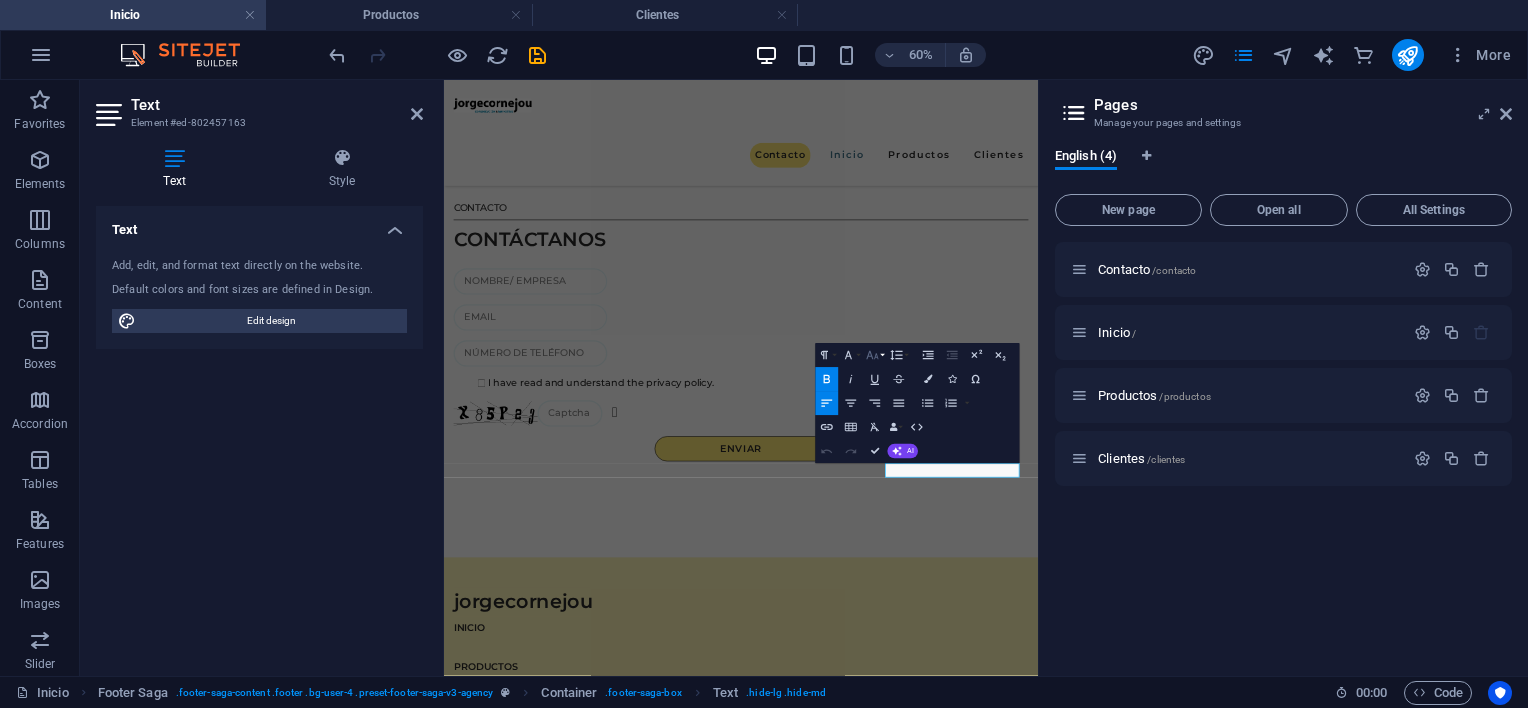scroll, scrollTop: 3022, scrollLeft: 0, axis: vertical 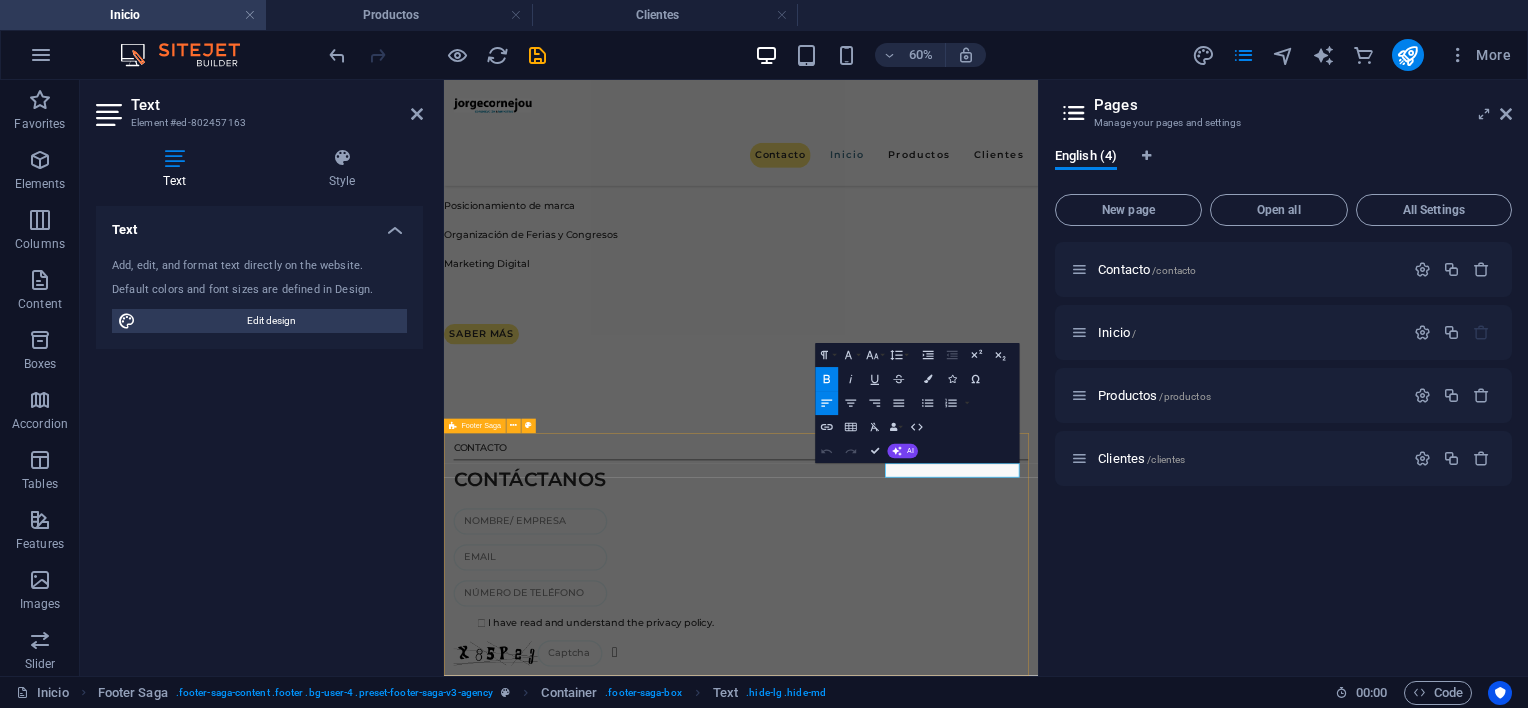 click on "jorgecornejou INICIO PRODUCTOS CLIENTES EMAIL [EMAIL_ADDRESS][DOMAIN_NAME] CONTACTO [PHONE_NUMBER] [PHONE_NUMBER] jorgecornejou © 2025. All Rights Reserved." at bounding box center (939, 1599) 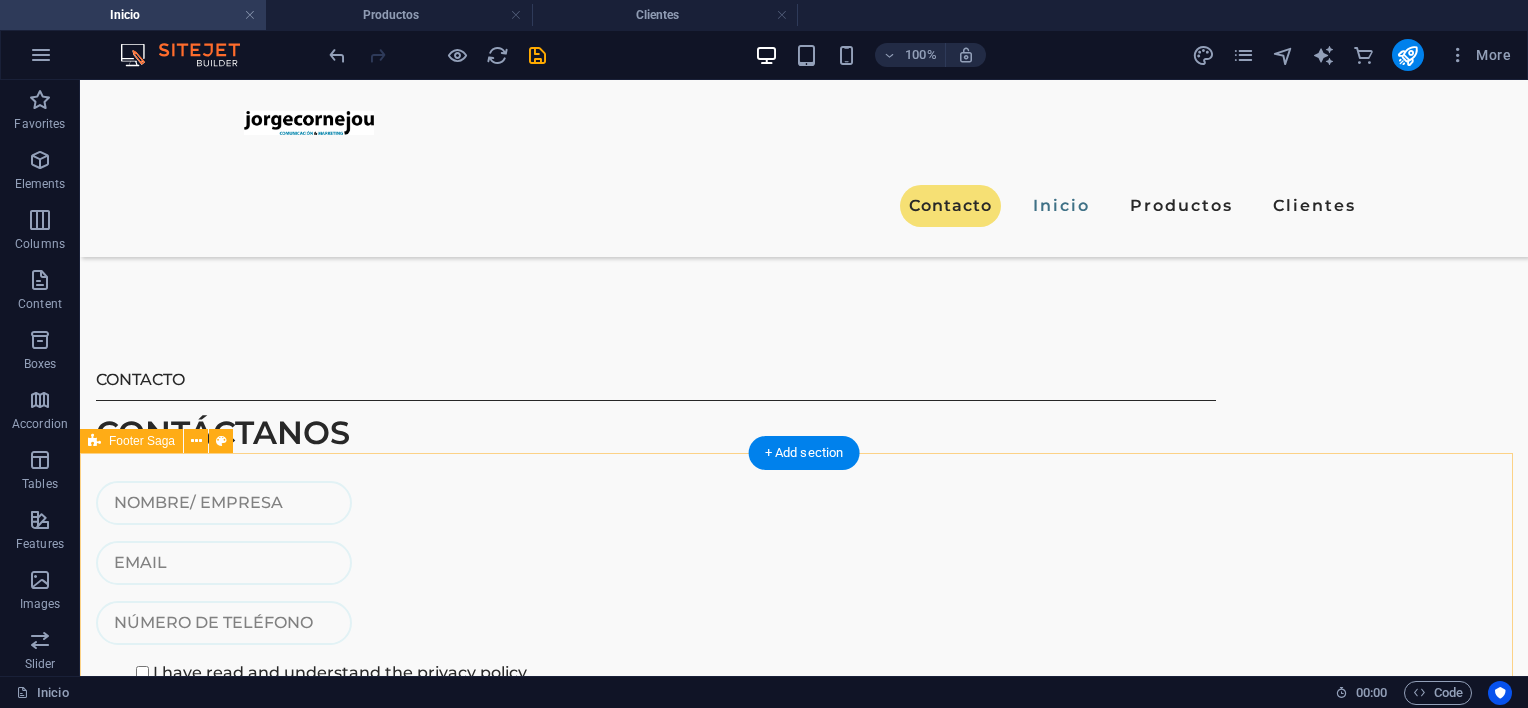 scroll, scrollTop: 3894, scrollLeft: 0, axis: vertical 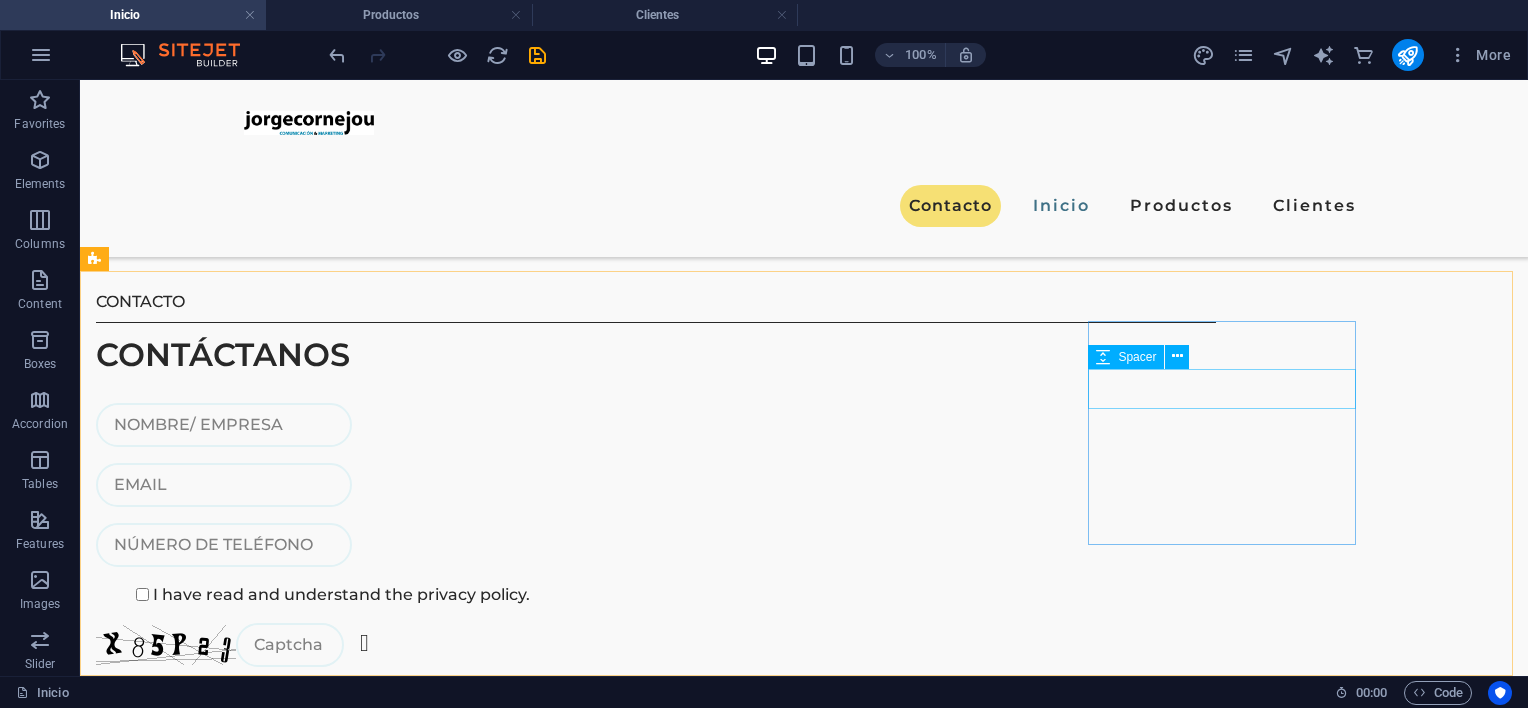 click on "Spacer" at bounding box center [1137, 357] 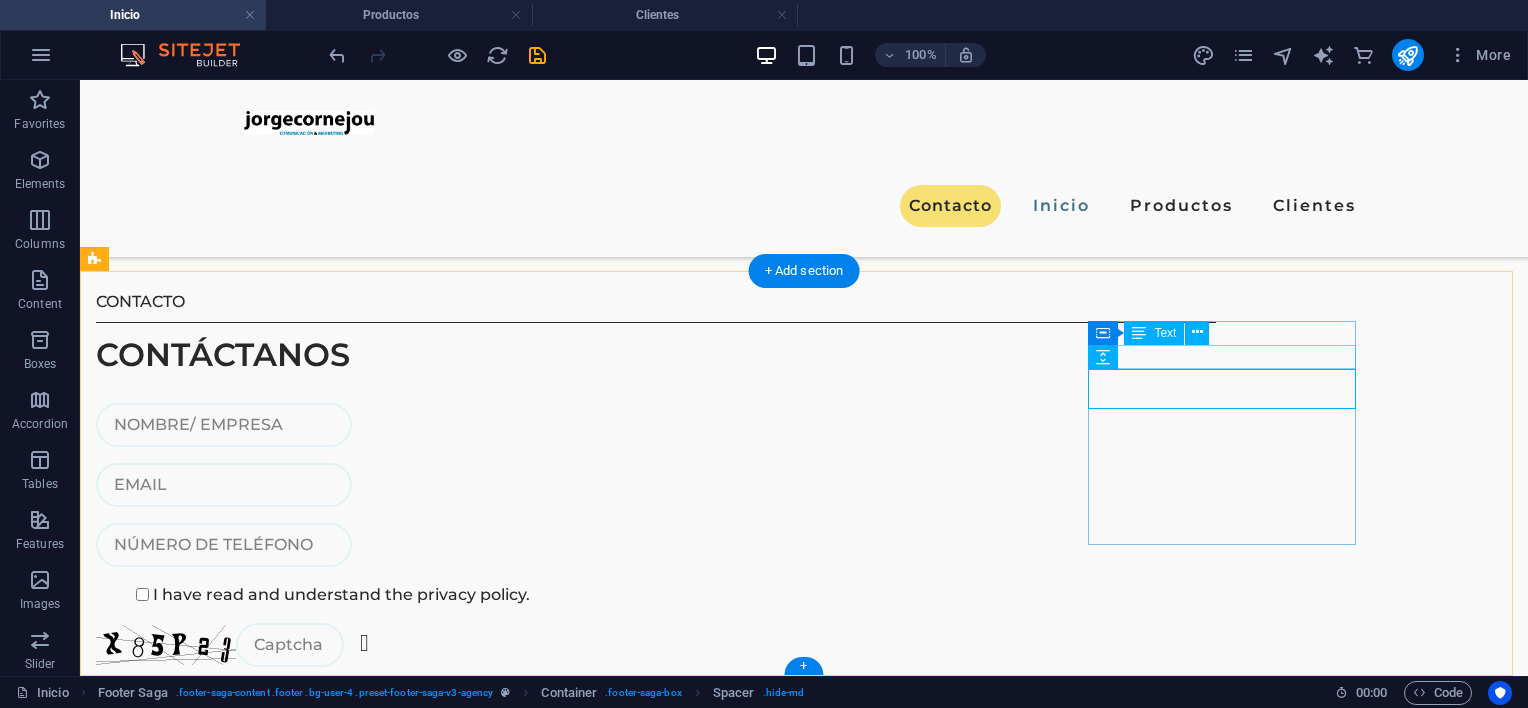 click on "[EMAIL_ADDRESS][DOMAIN_NAME]" at bounding box center (230, 1199) 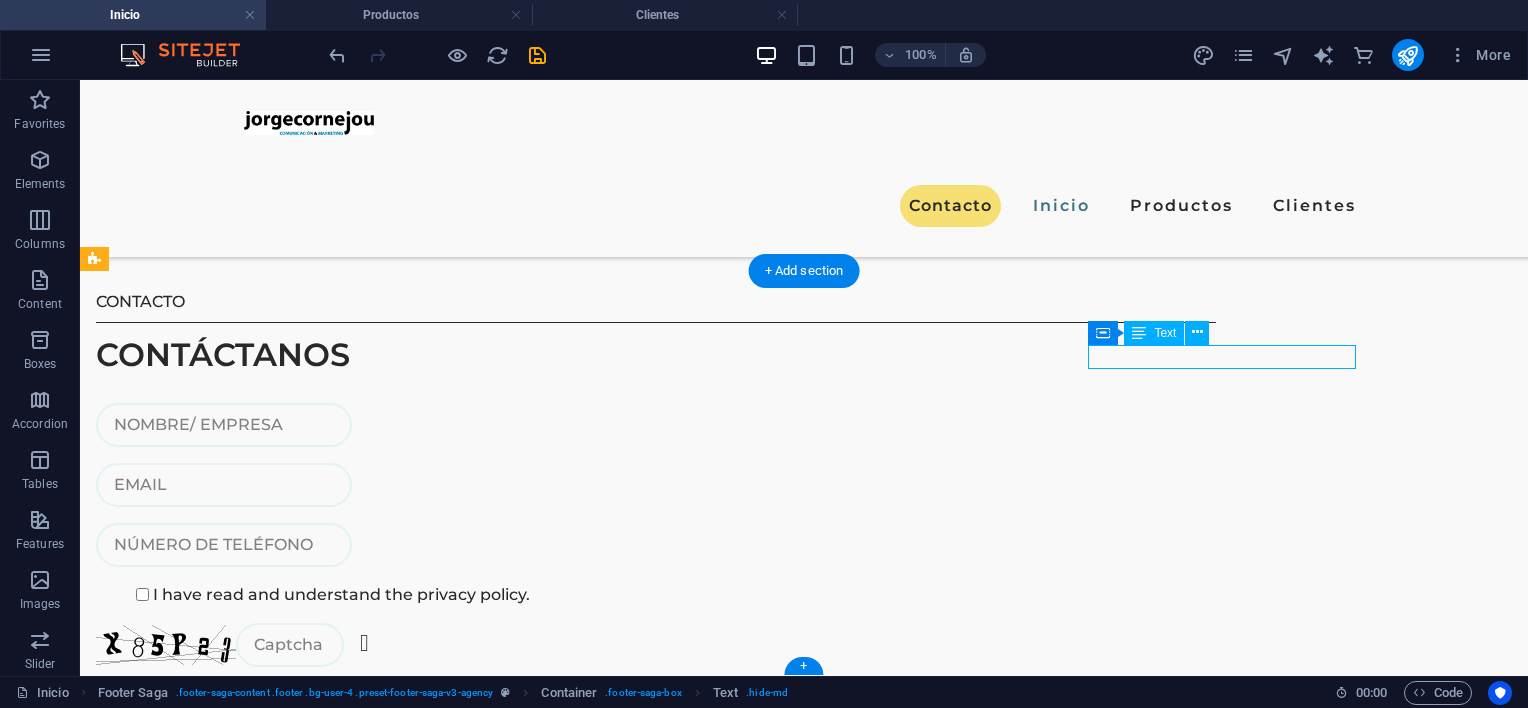 click on "[EMAIL_ADDRESS][DOMAIN_NAME]" at bounding box center (230, 1199) 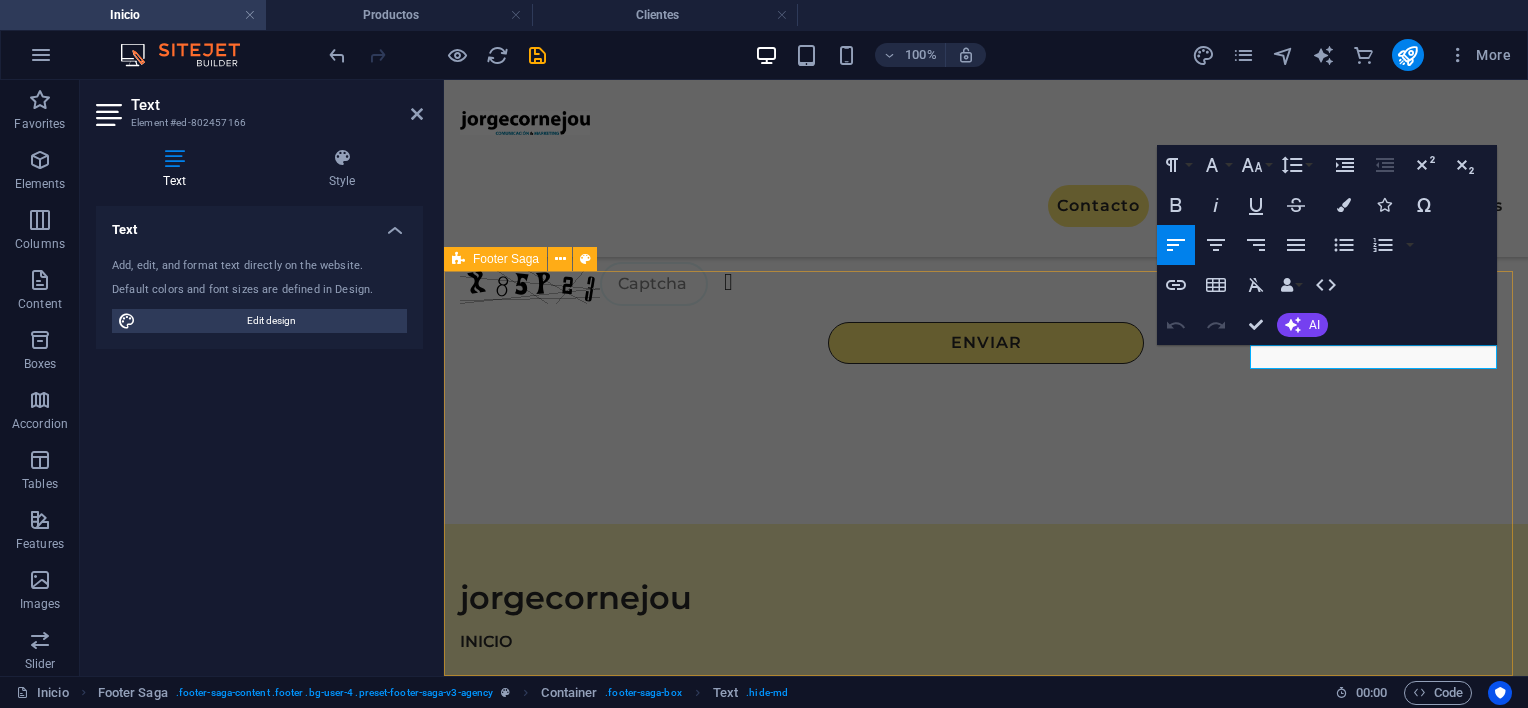 scroll, scrollTop: 3544, scrollLeft: 0, axis: vertical 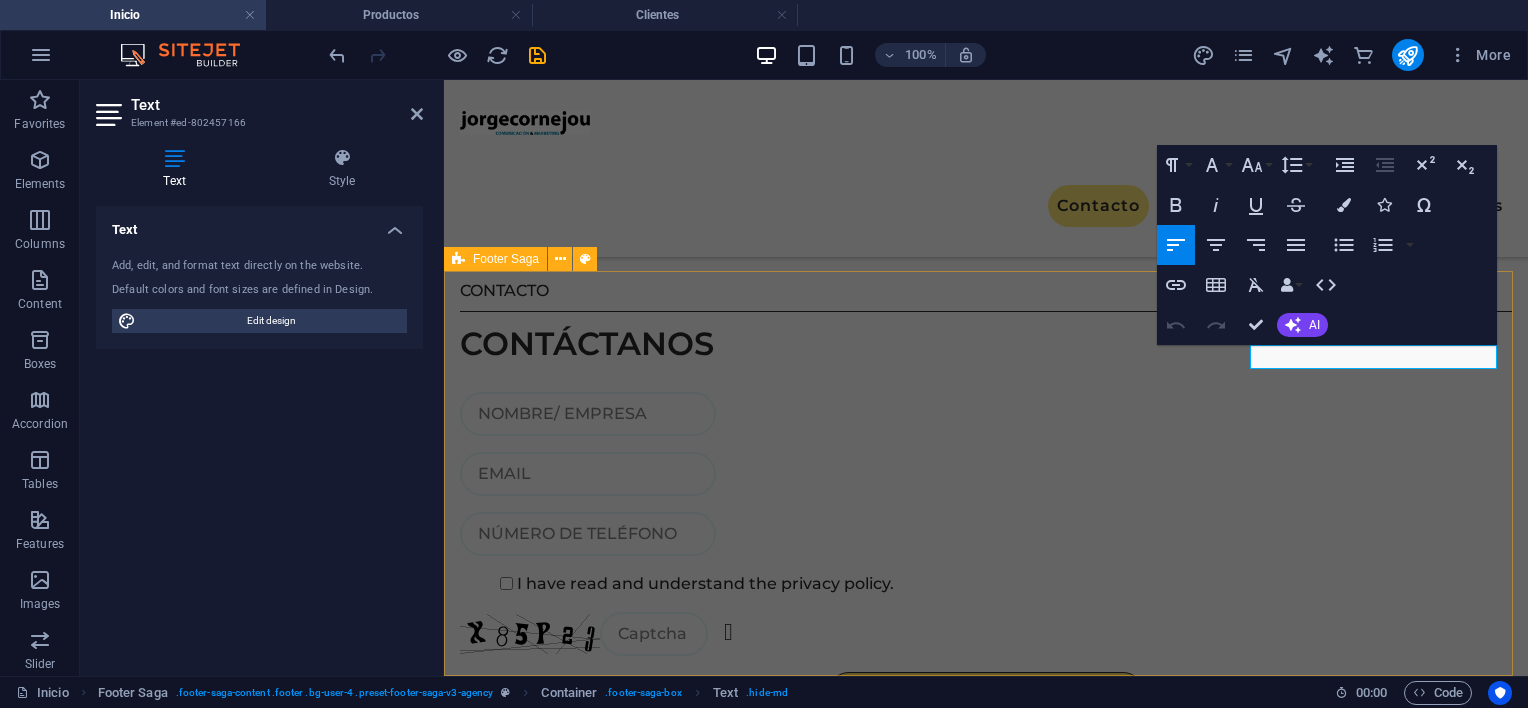 drag, startPoint x: 1277, startPoint y: 358, endPoint x: 1187, endPoint y: 349, distance: 90.44888 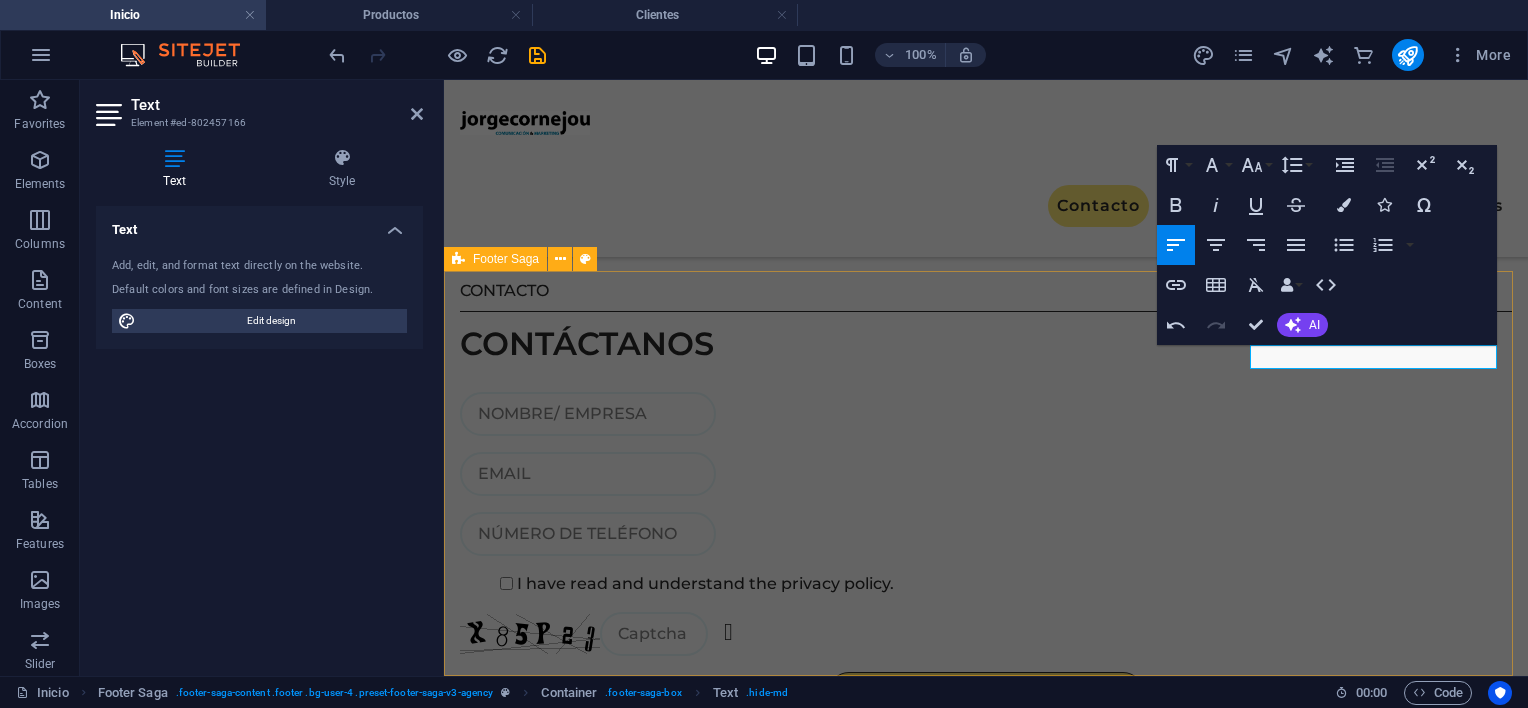 click on "jorgecornejou INICIO PRODUCTOS CLIENTES EMAIL [EMAIL_ADDRESS][DOMAIN_NAME] CONTACTO [PHONE_NUMBER] [PHONE_NUMBER] jorgecornejou © 2025. All Rights Reserved." at bounding box center (986, 1196) 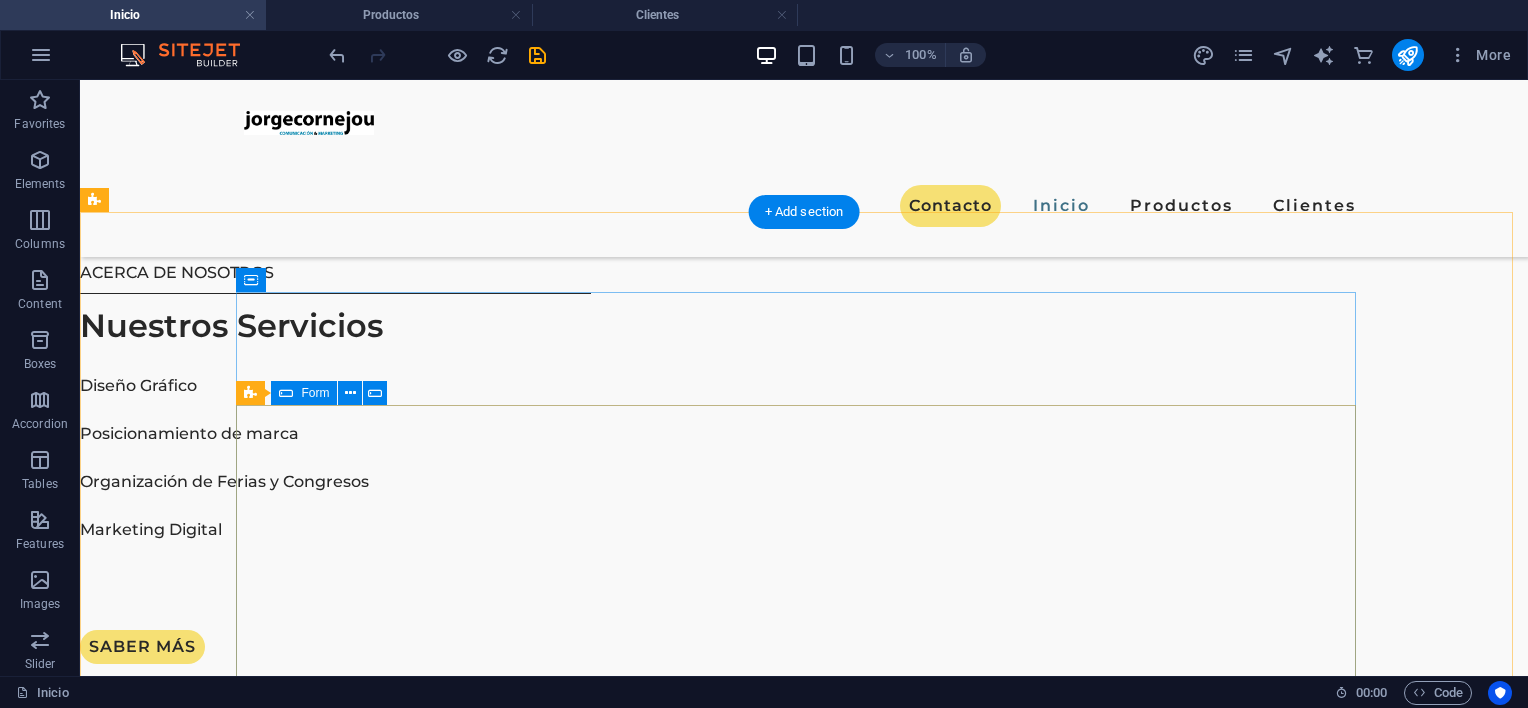 scroll, scrollTop: 3394, scrollLeft: 0, axis: vertical 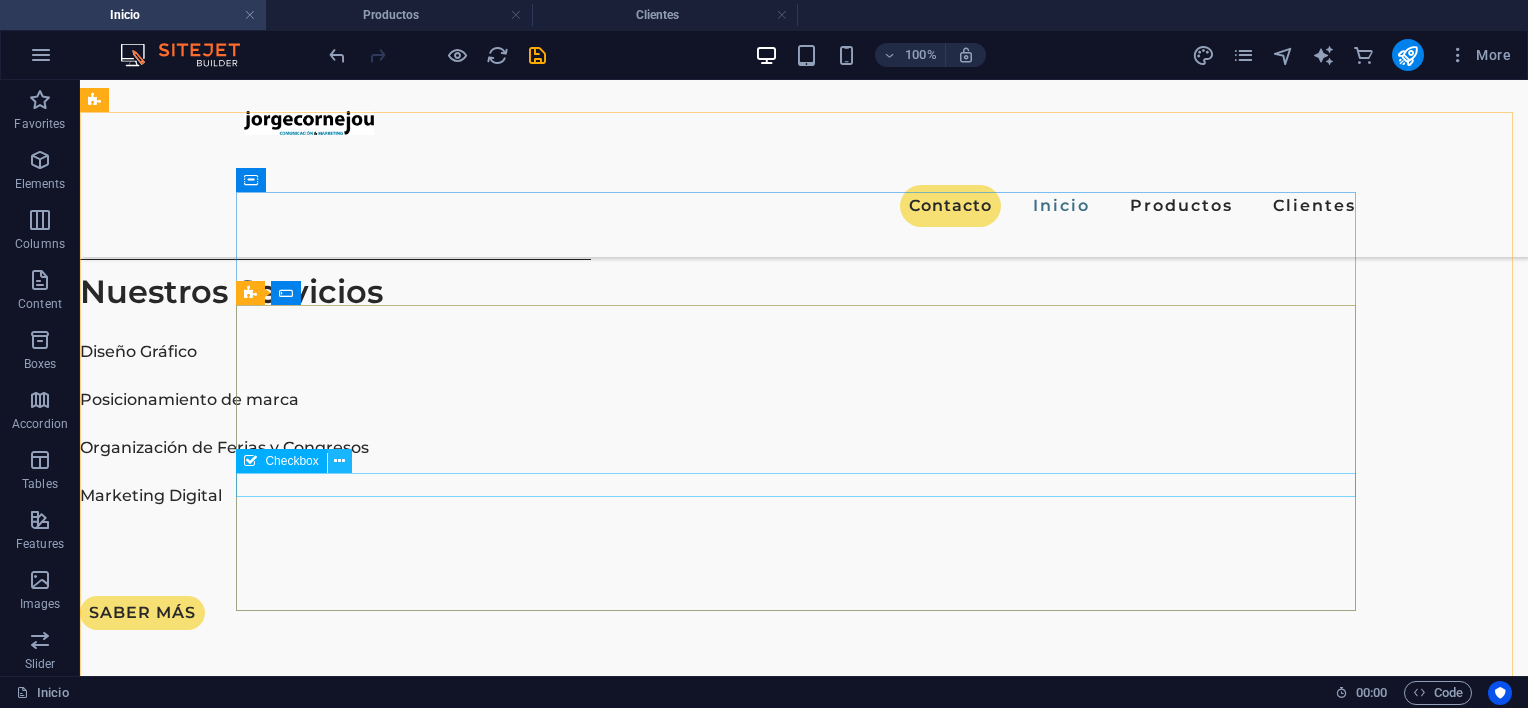 click at bounding box center (339, 461) 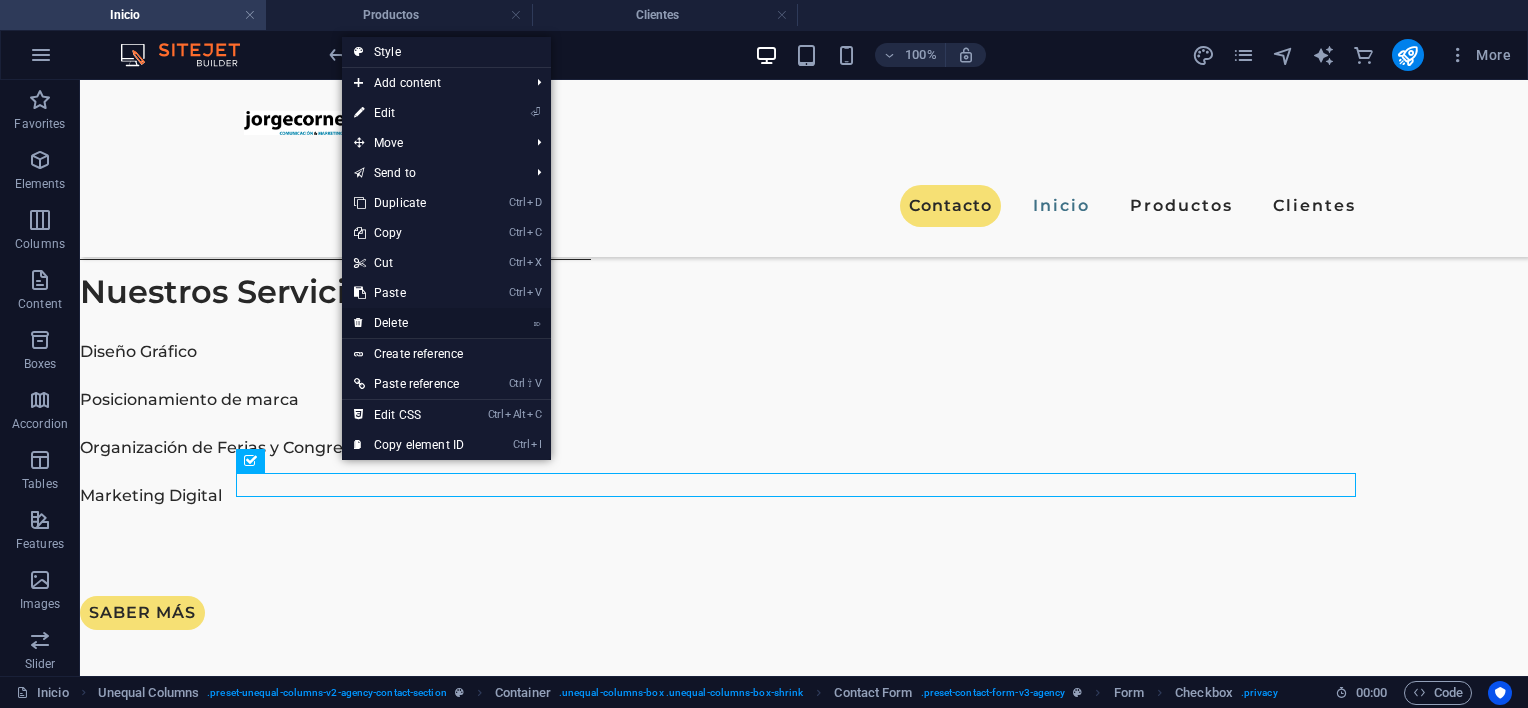 click on "⌦  Delete" at bounding box center [409, 323] 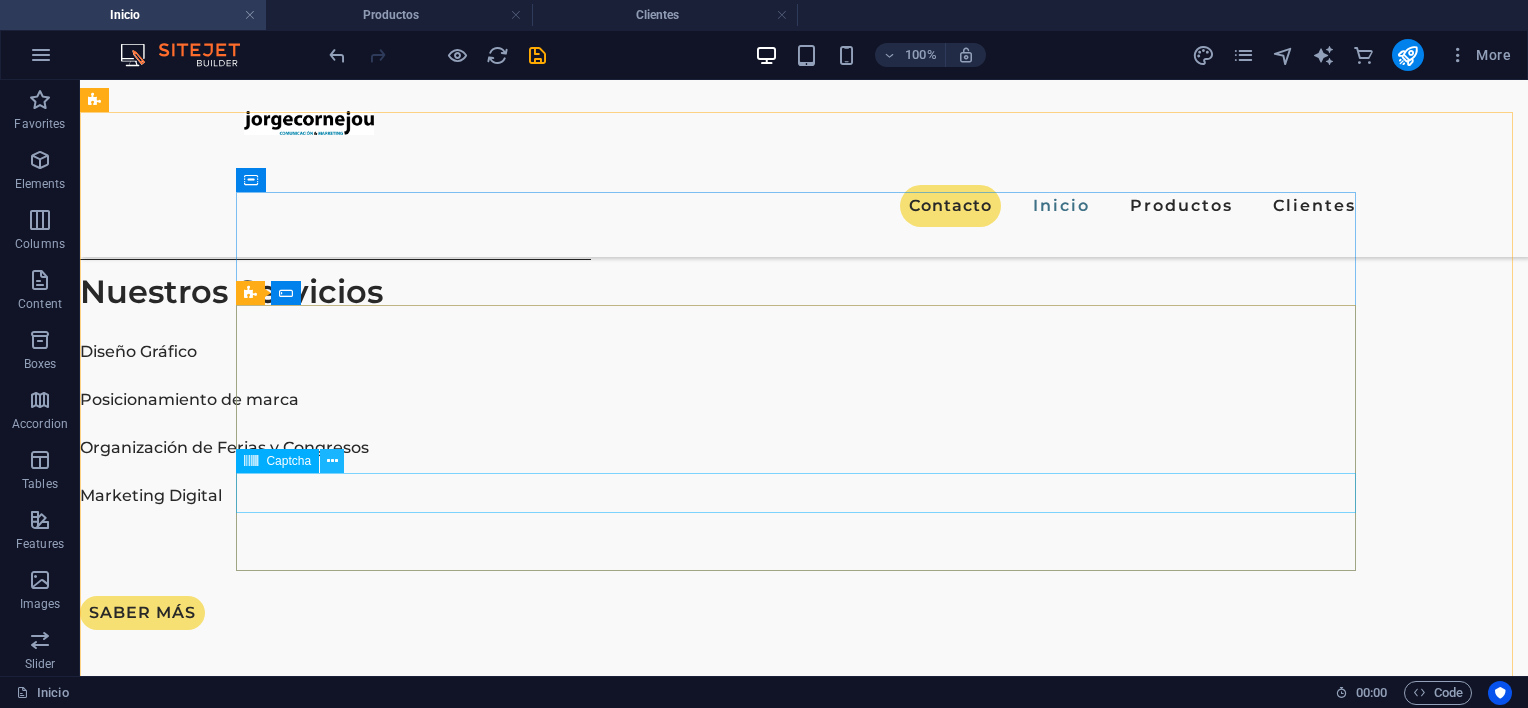 click at bounding box center (332, 461) 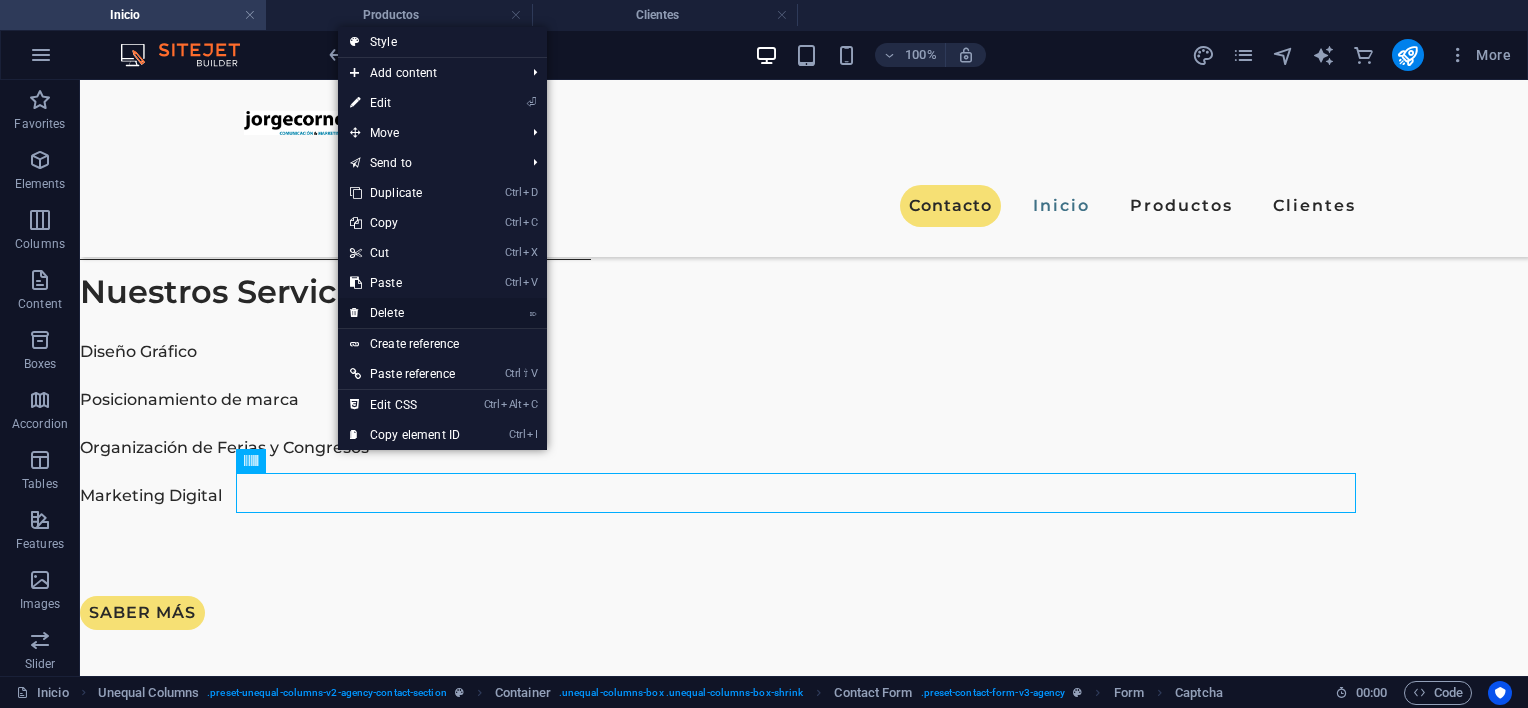 drag, startPoint x: 420, startPoint y: 302, endPoint x: 340, endPoint y: 226, distance: 110.34492 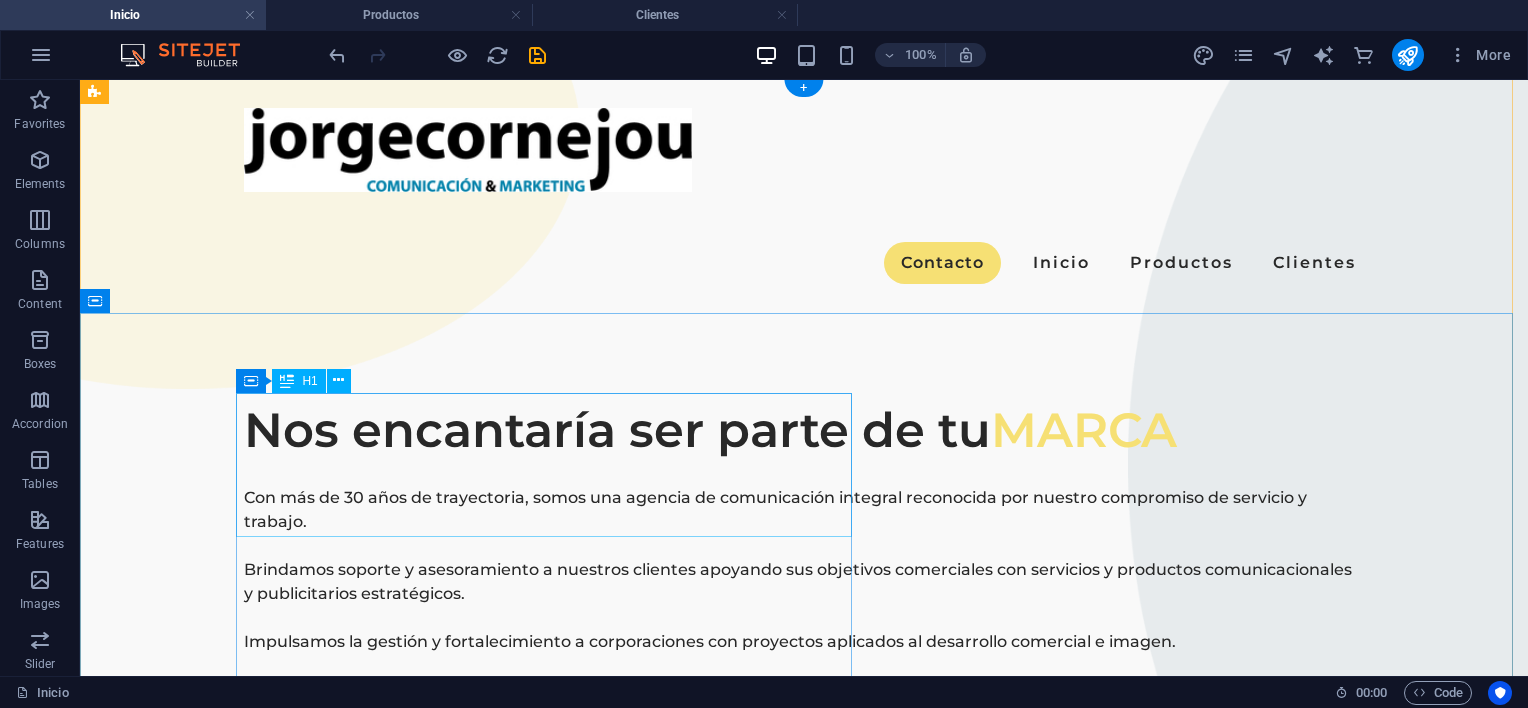 scroll, scrollTop: 0, scrollLeft: 0, axis: both 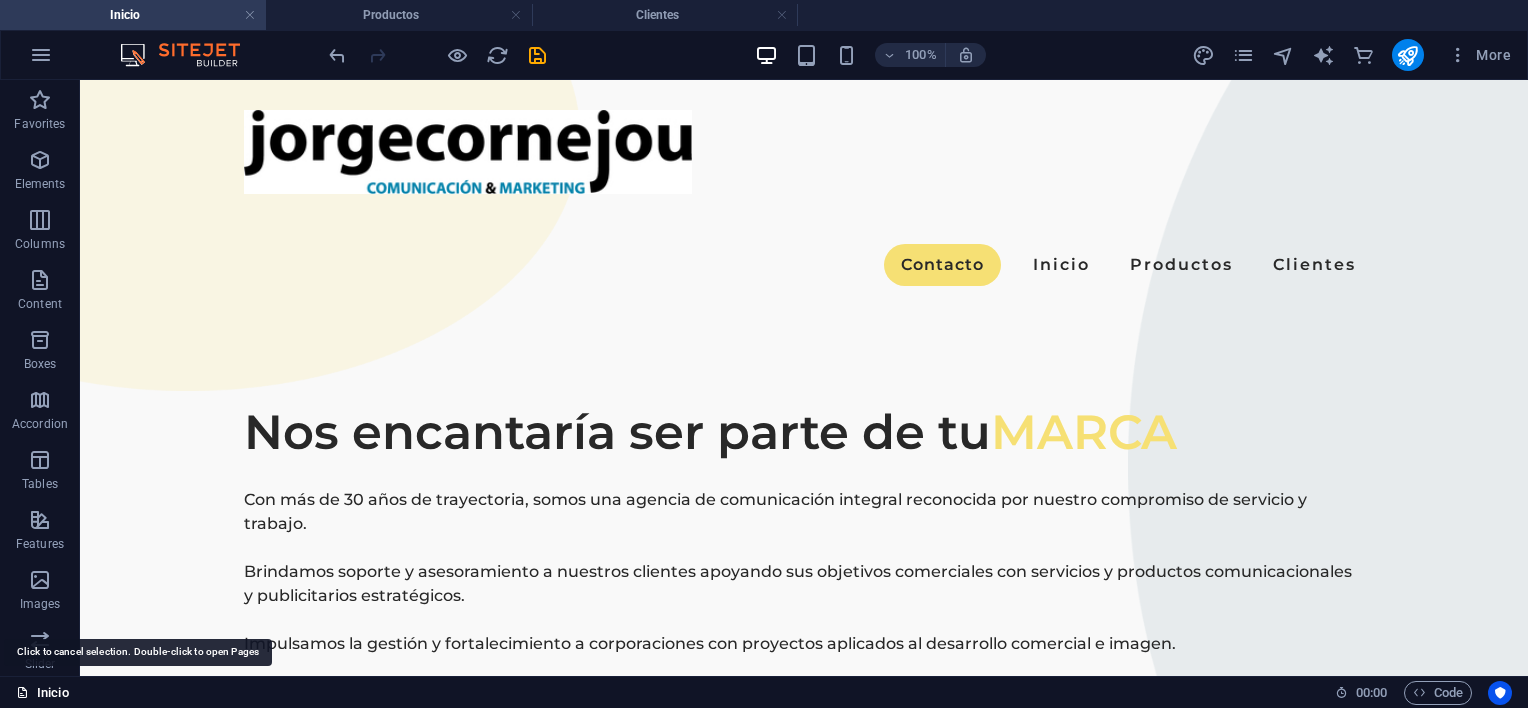 click on "Inicio" at bounding box center (42, 693) 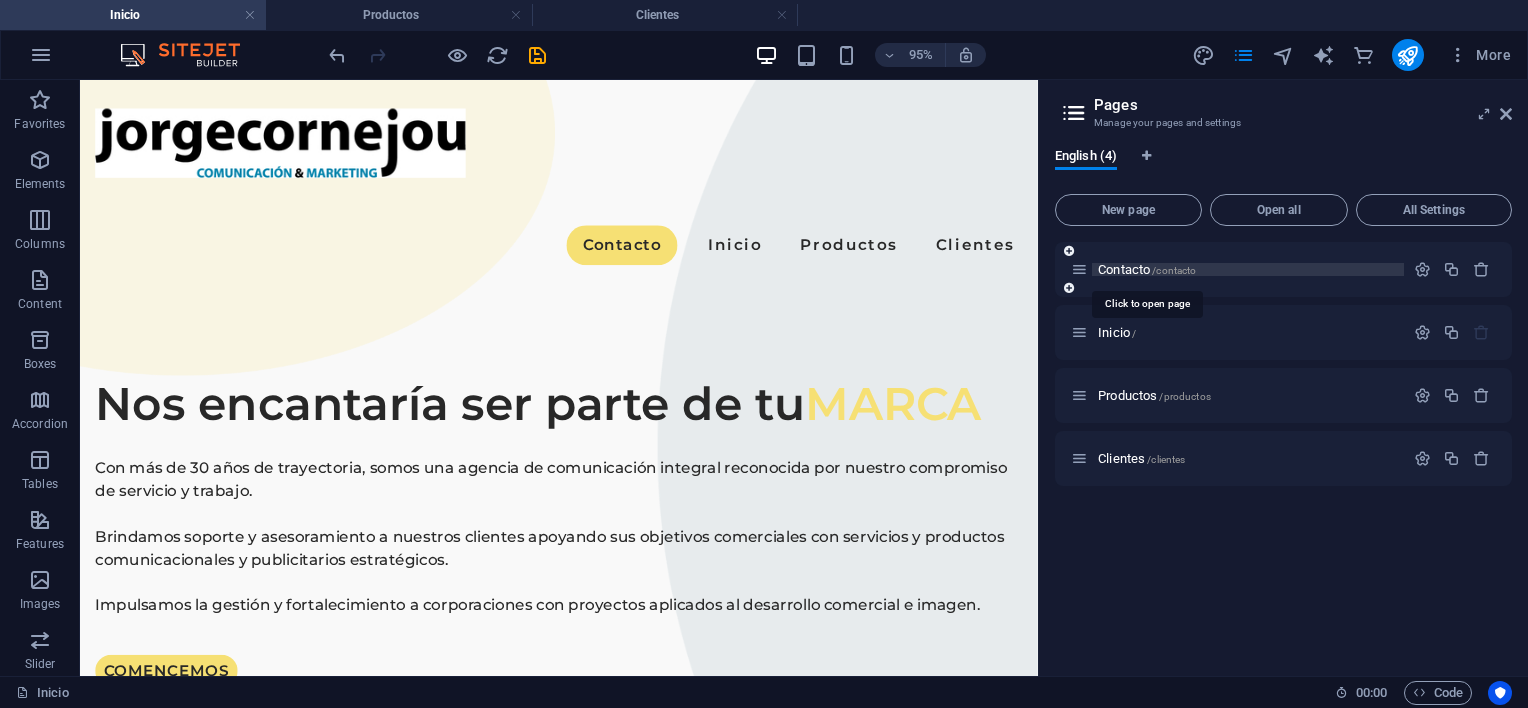 click on "Contacto /contacto" at bounding box center [1147, 269] 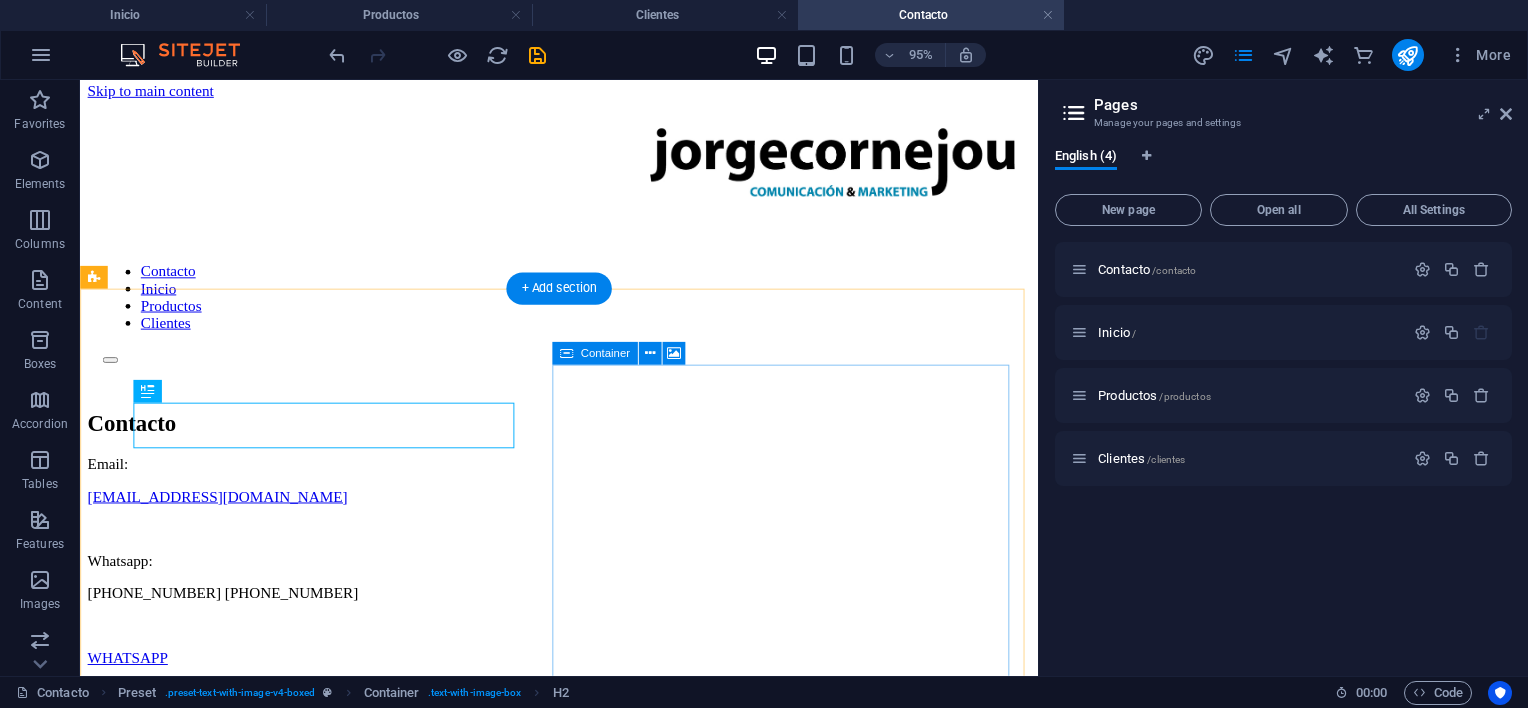 scroll, scrollTop: 0, scrollLeft: 0, axis: both 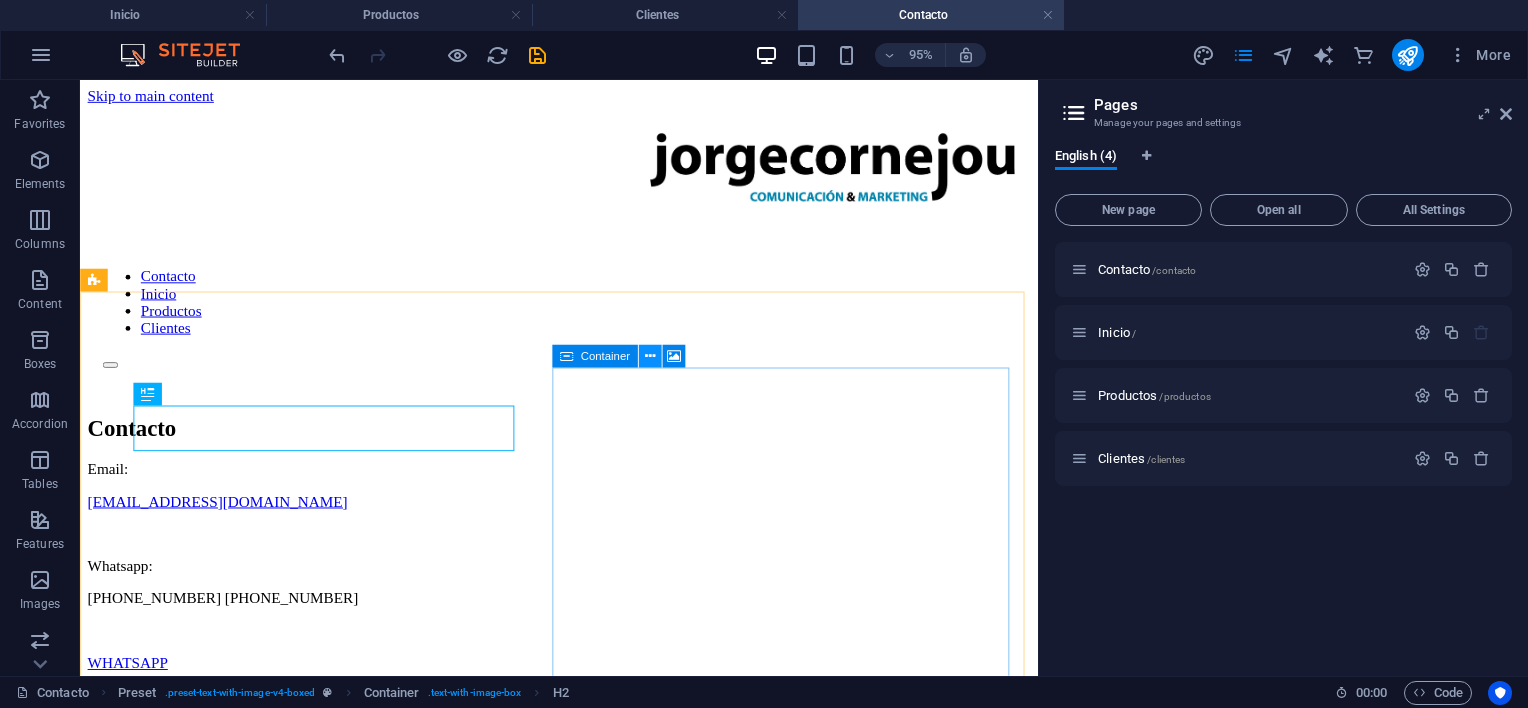 click at bounding box center (650, 357) 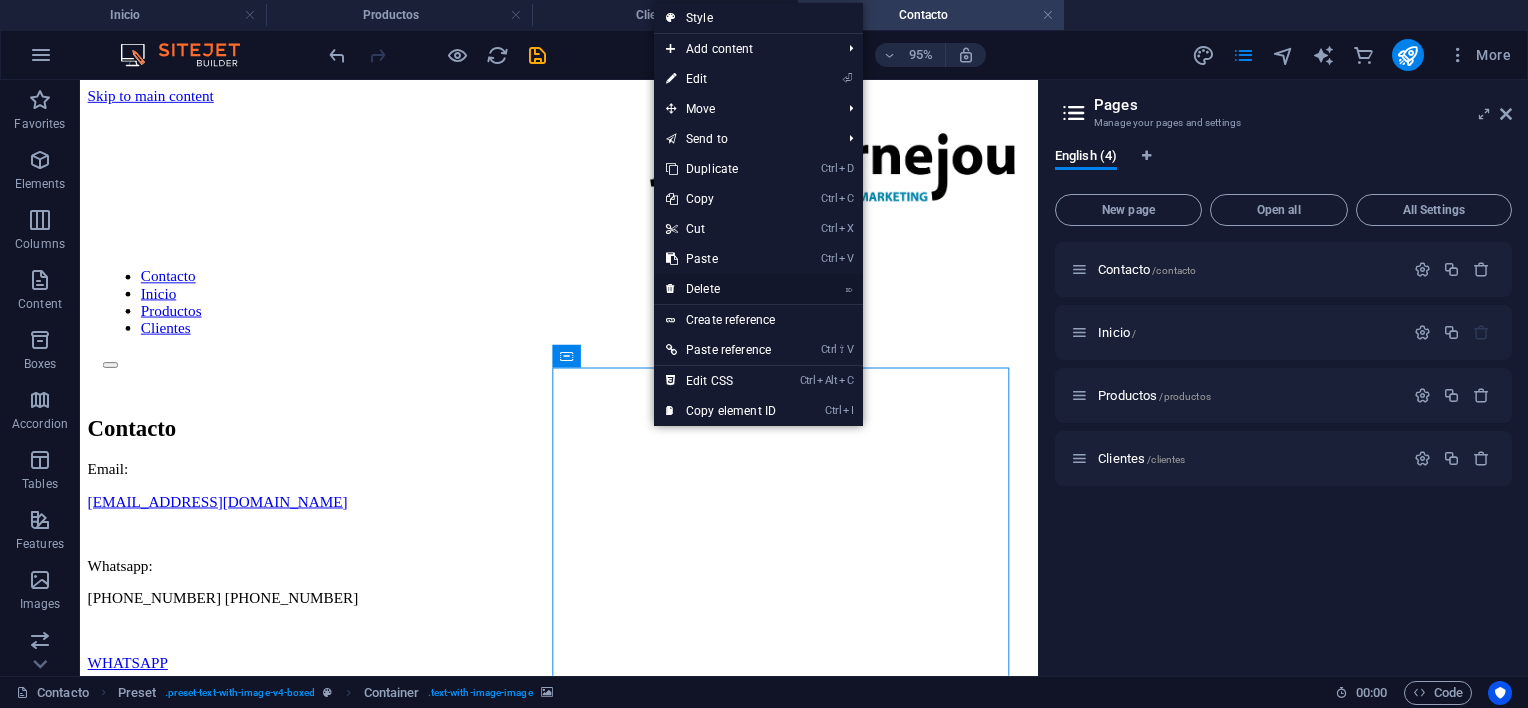 click on "⌦  Delete" at bounding box center [721, 289] 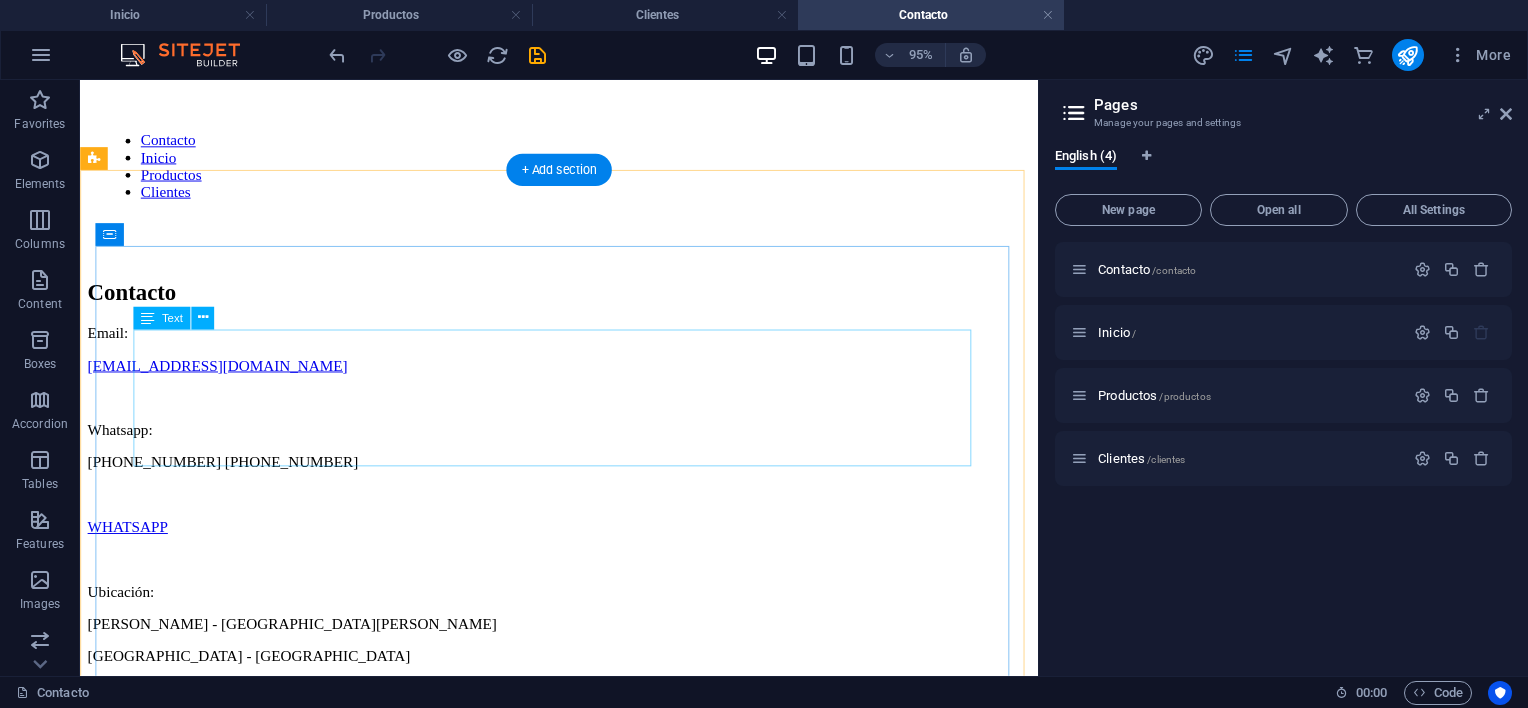 scroll, scrollTop: 170, scrollLeft: 0, axis: vertical 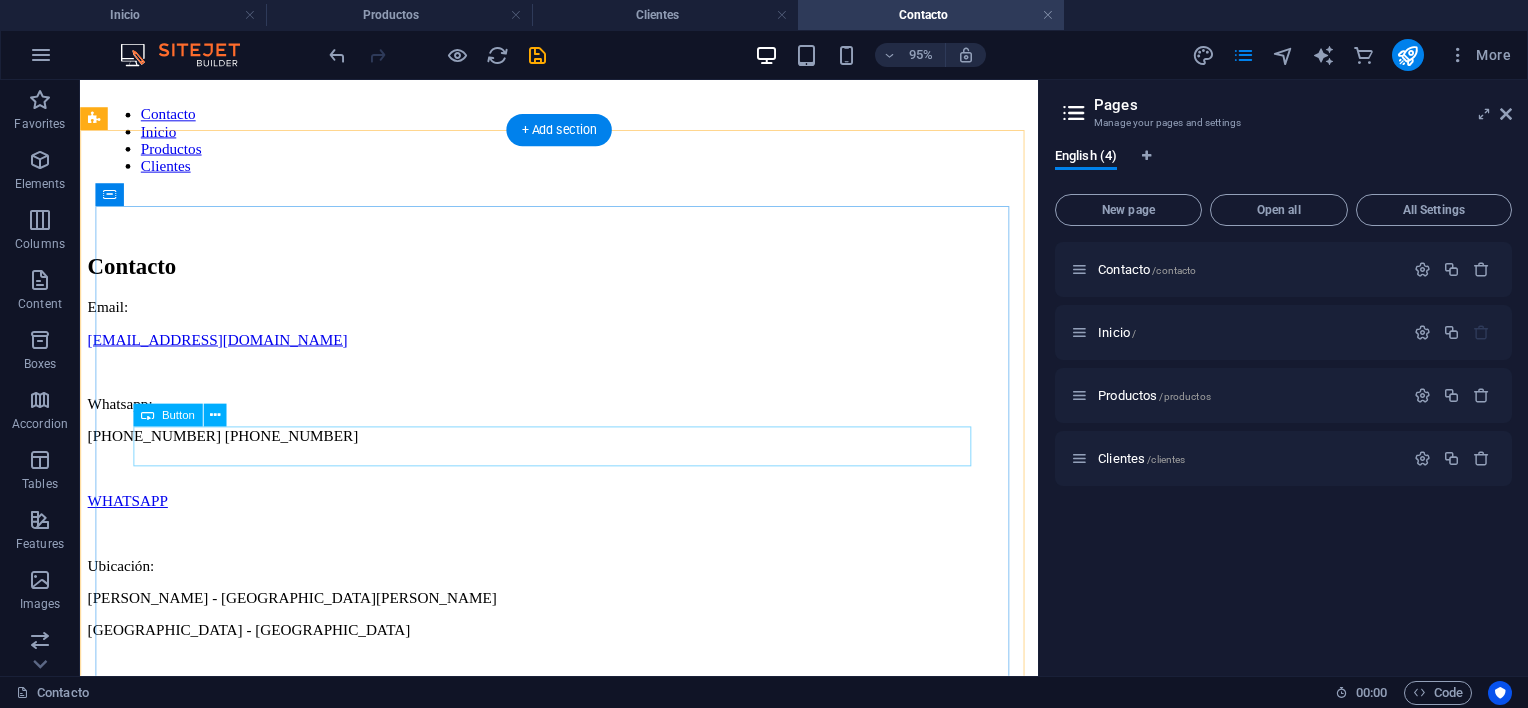 click on "WHATSAPP" at bounding box center (584, 524) 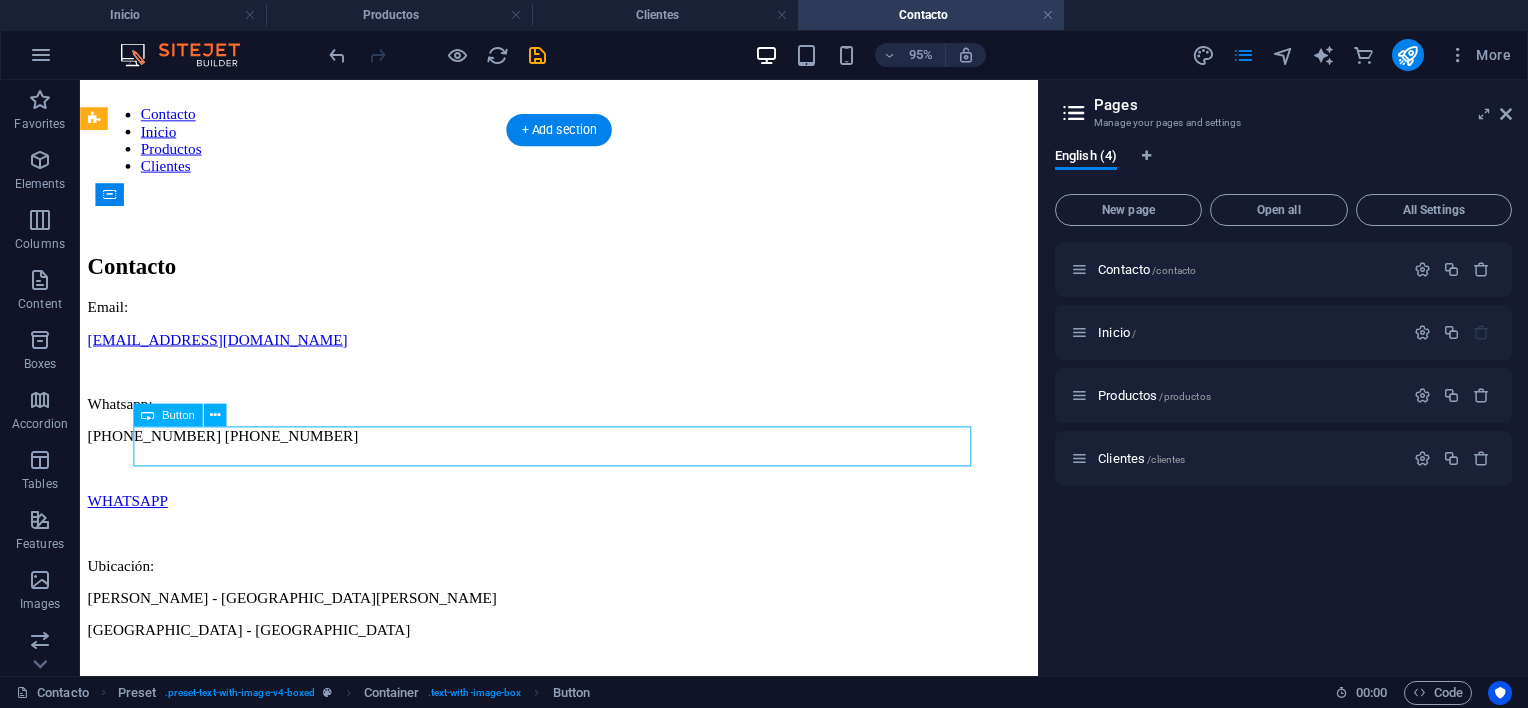 click on "WHATSAPP" at bounding box center (584, 524) 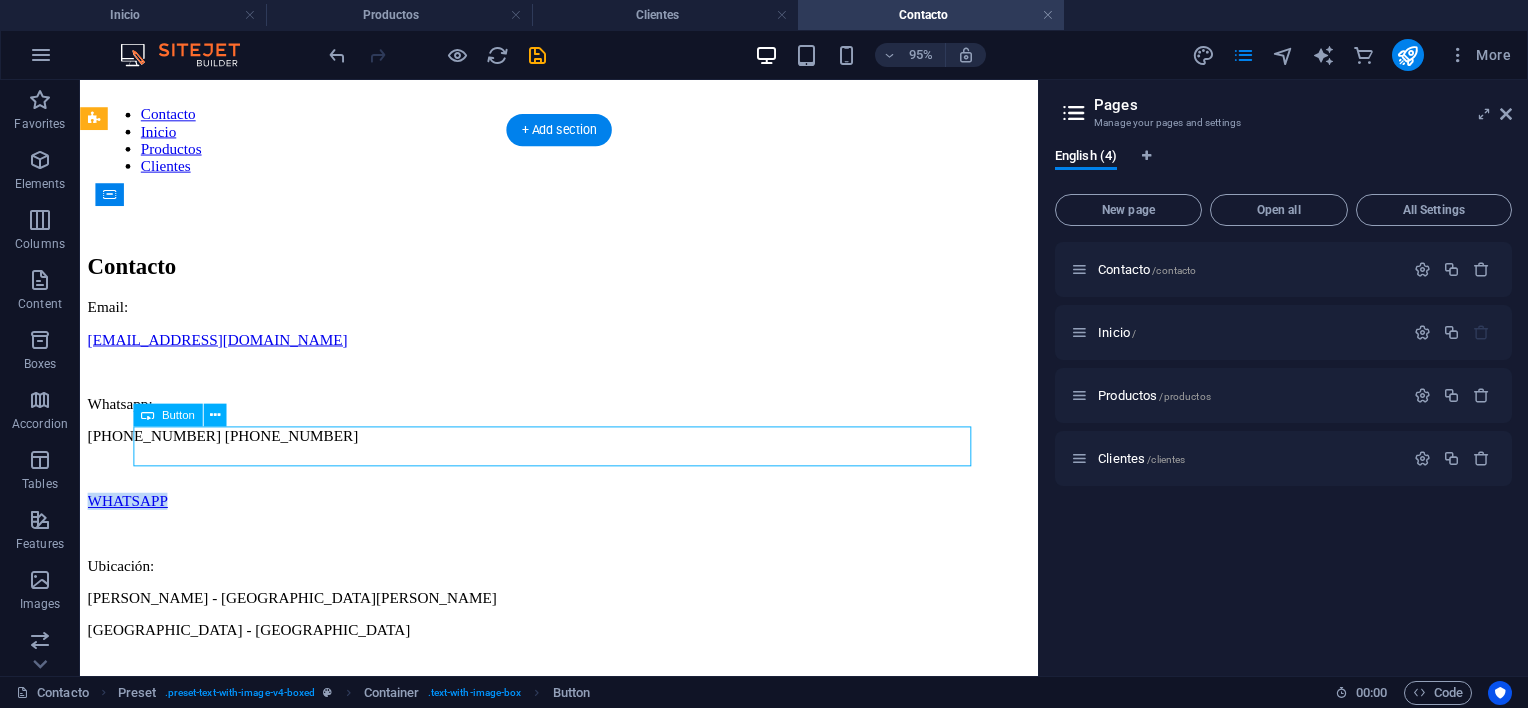scroll, scrollTop: 168, scrollLeft: 0, axis: vertical 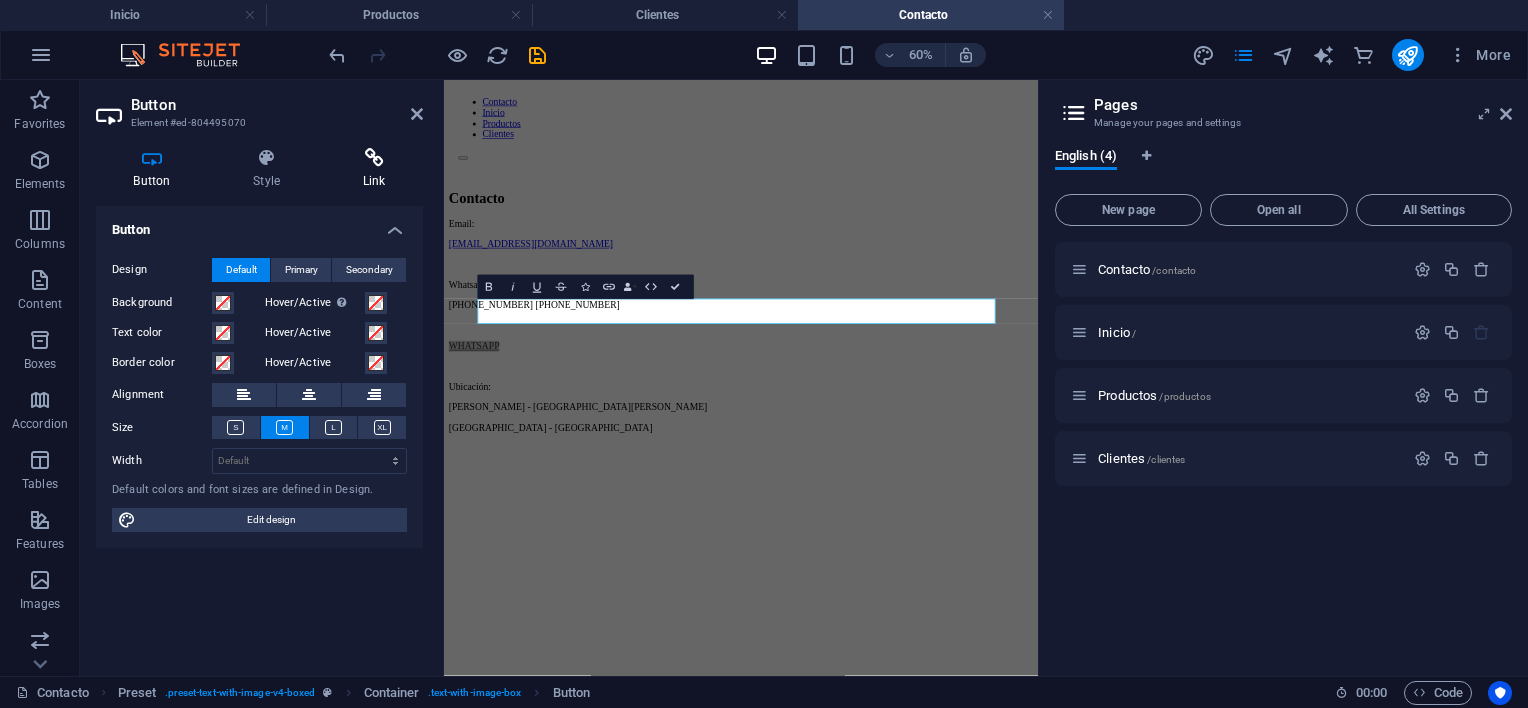 click on "Link" at bounding box center (374, 169) 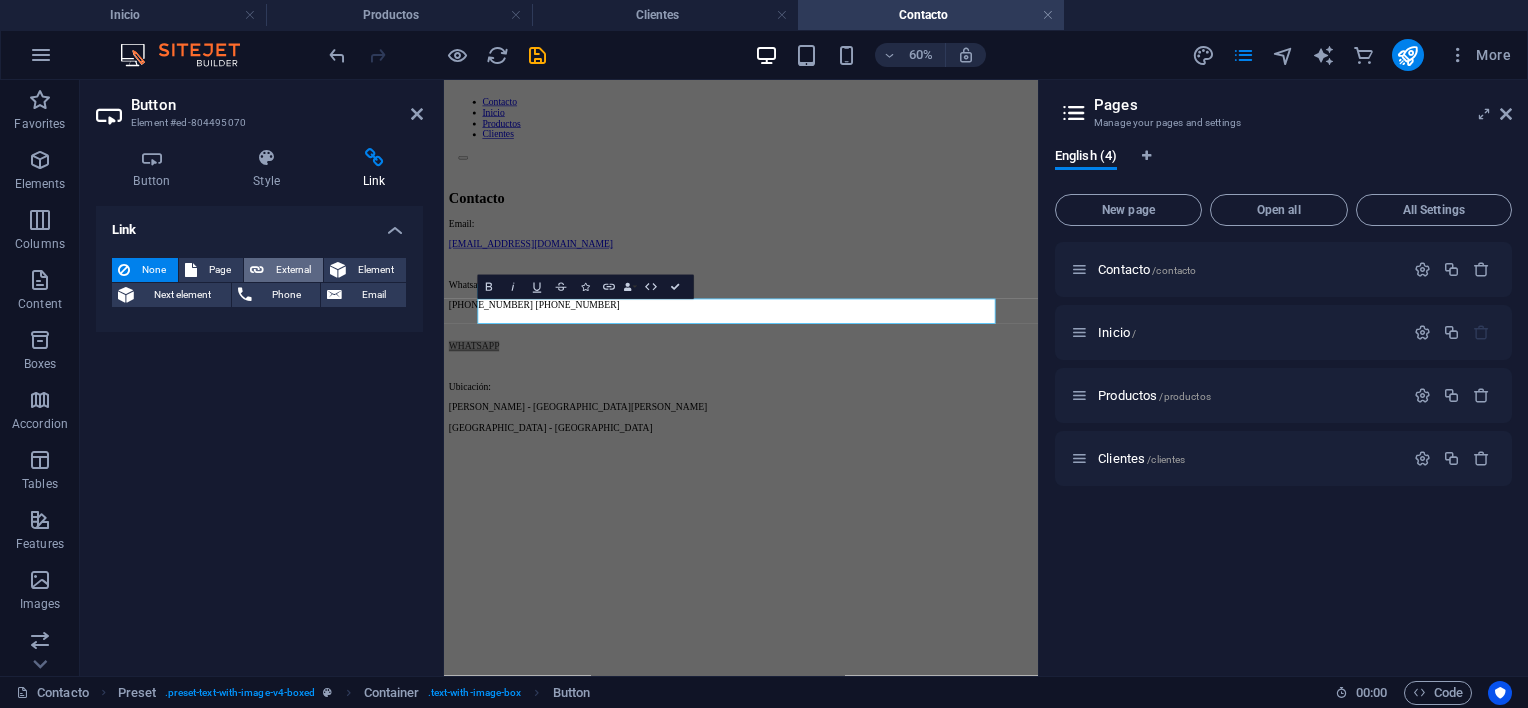 click on "External" at bounding box center (293, 270) 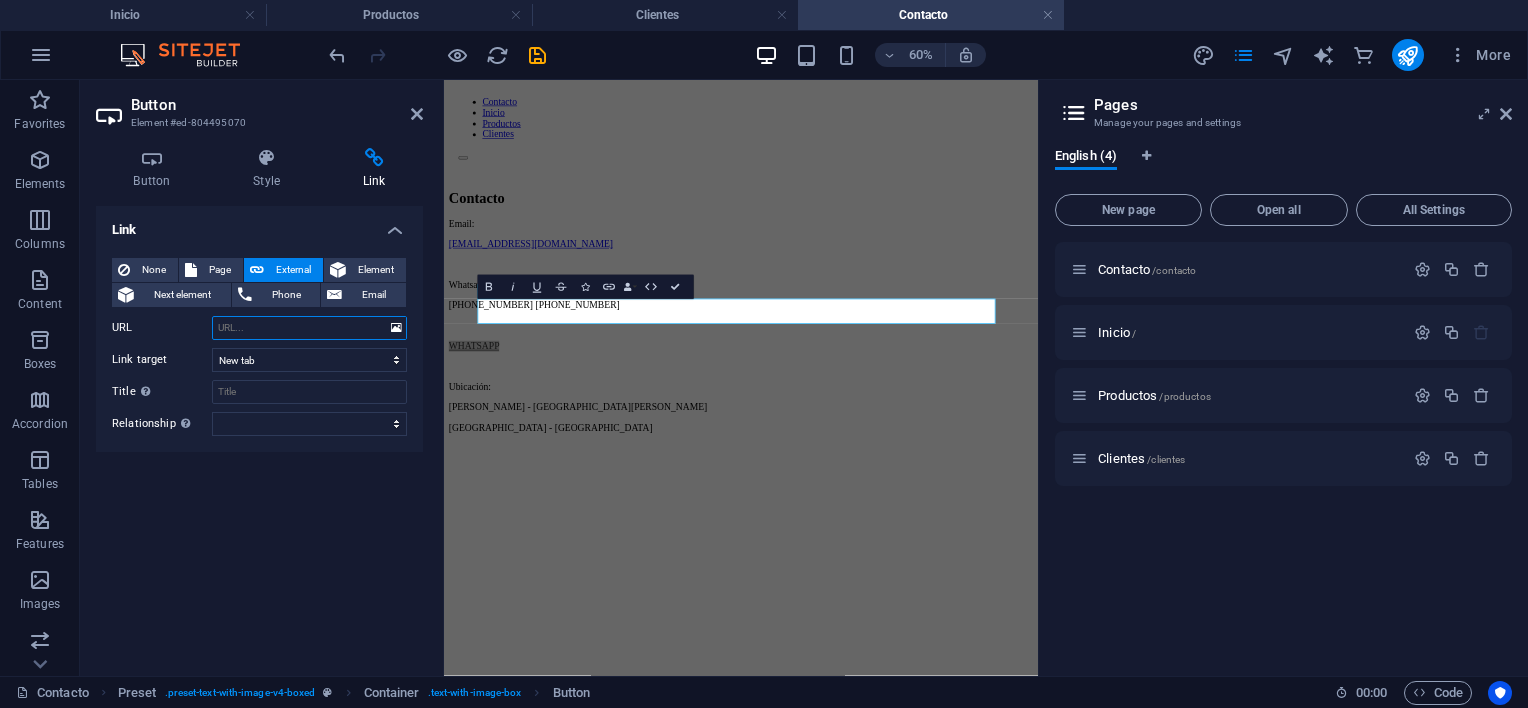 click on "URL" at bounding box center [309, 328] 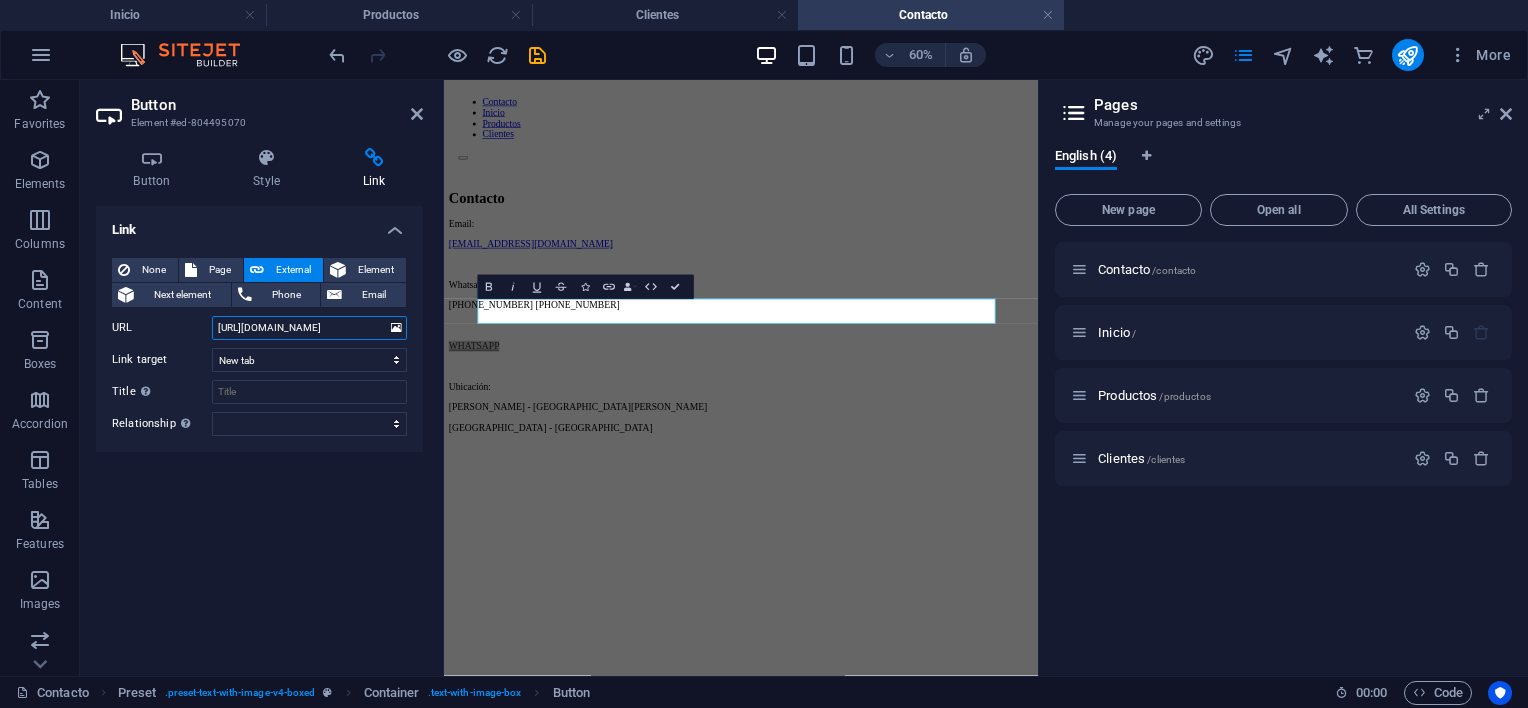 drag, startPoint x: 350, startPoint y: 324, endPoint x: 306, endPoint y: 334, distance: 45.122055 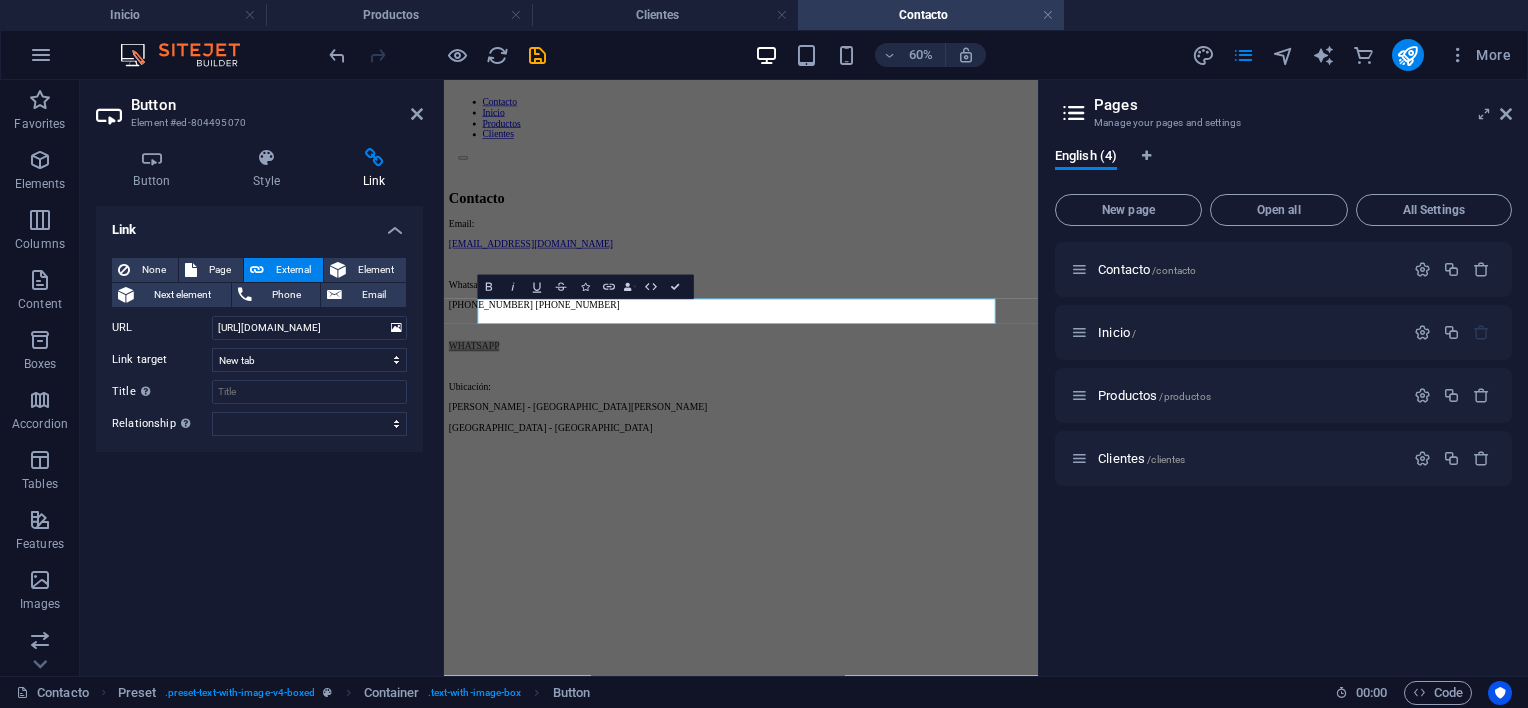 click on "Link None Page External Element Next element Phone Email Page Contacto Inicio Productos Clientes Element
URL [URL][DOMAIN_NAME] Phone Email Link target New tab Same tab Overlay Title Additional link description, should not be the same as the link text. The title is most often shown as a tooltip text when the mouse moves over the element. Leave empty if uncertain. Relationship Sets the  relationship of this link to the link target . For example, the value "nofollow" instructs search engines not to follow the link. Can be left empty. alternate author bookmark external help license next nofollow noreferrer noopener prev search tag" at bounding box center [259, 433] 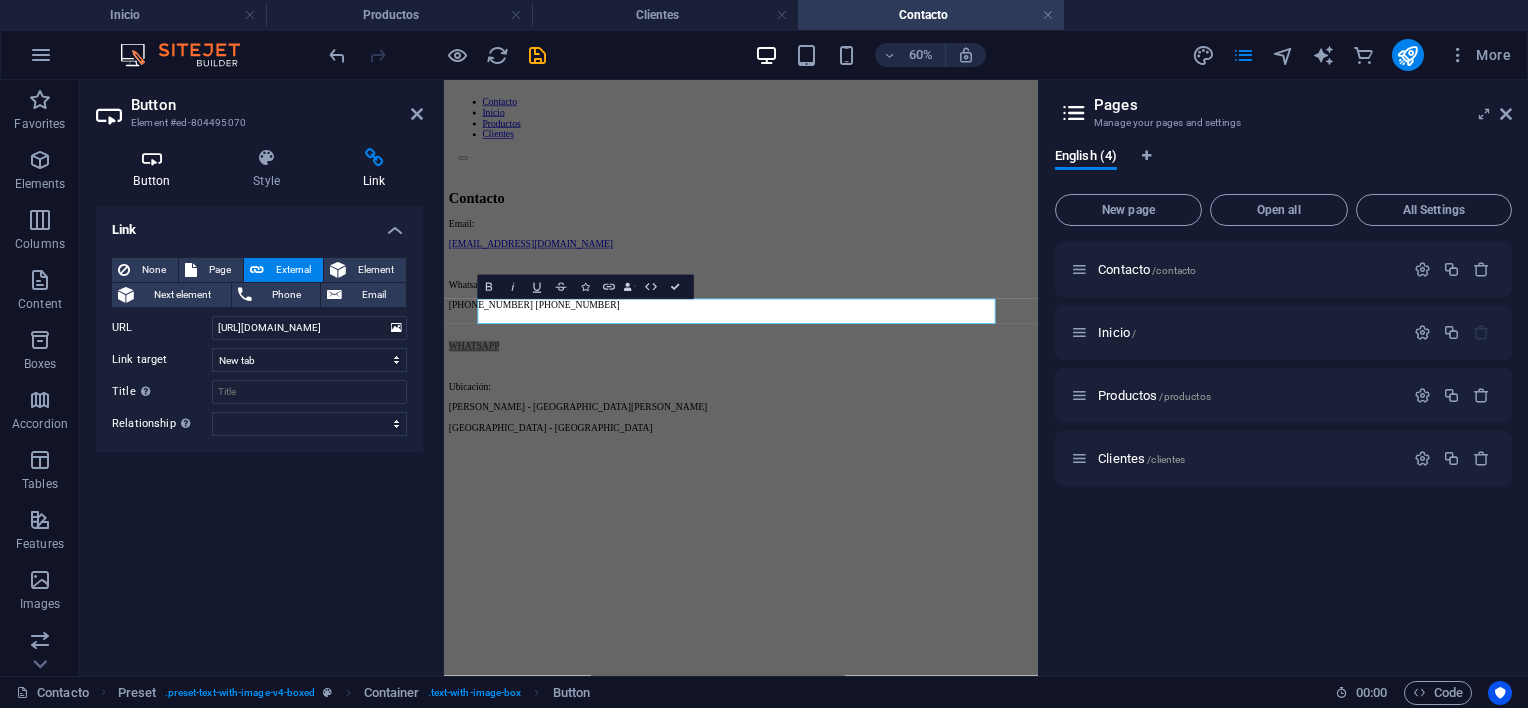 click on "Button" at bounding box center [156, 169] 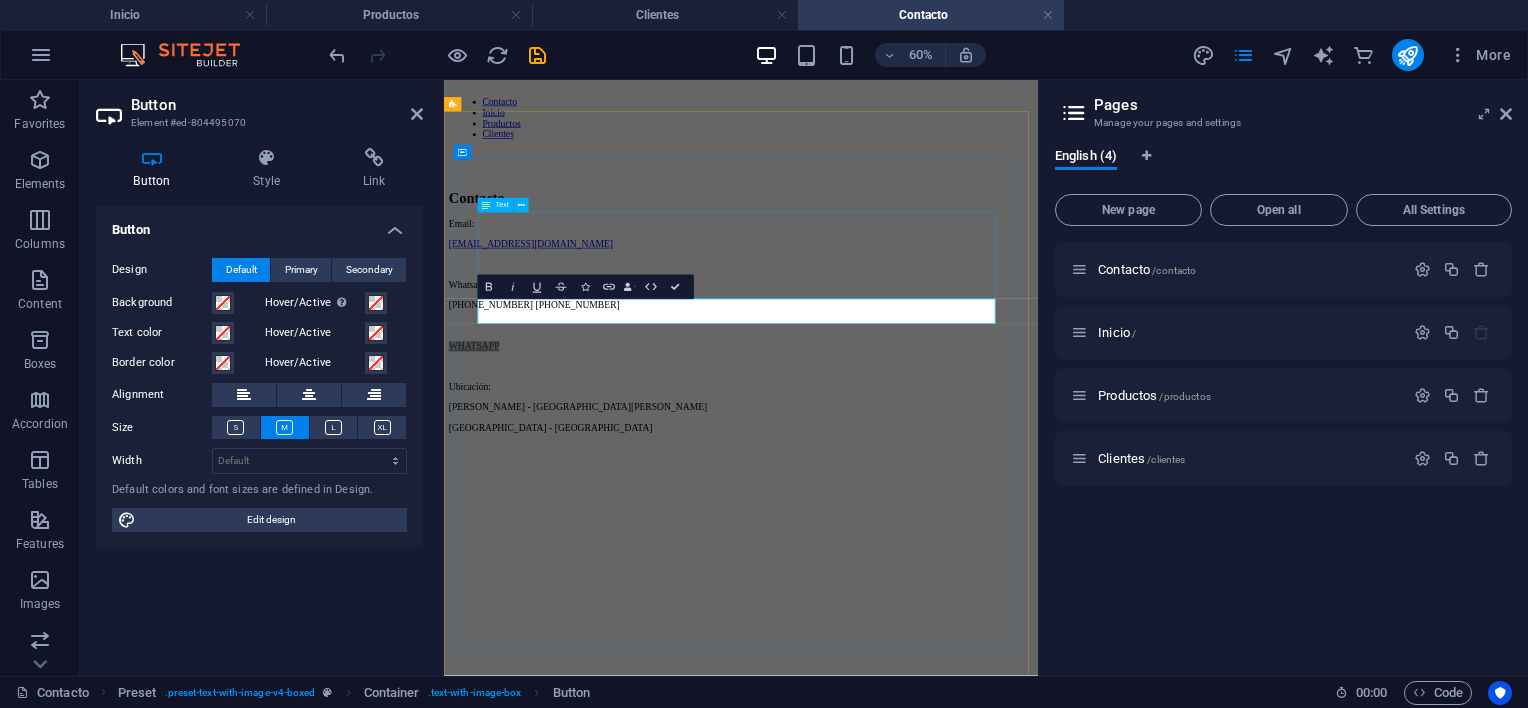 click on "Email:  [EMAIL_ADDRESS][DOMAIN_NAME] Whatsapp:  [PHONE_NUMBER] [PHONE_NUMBER]" at bounding box center [939, 405] 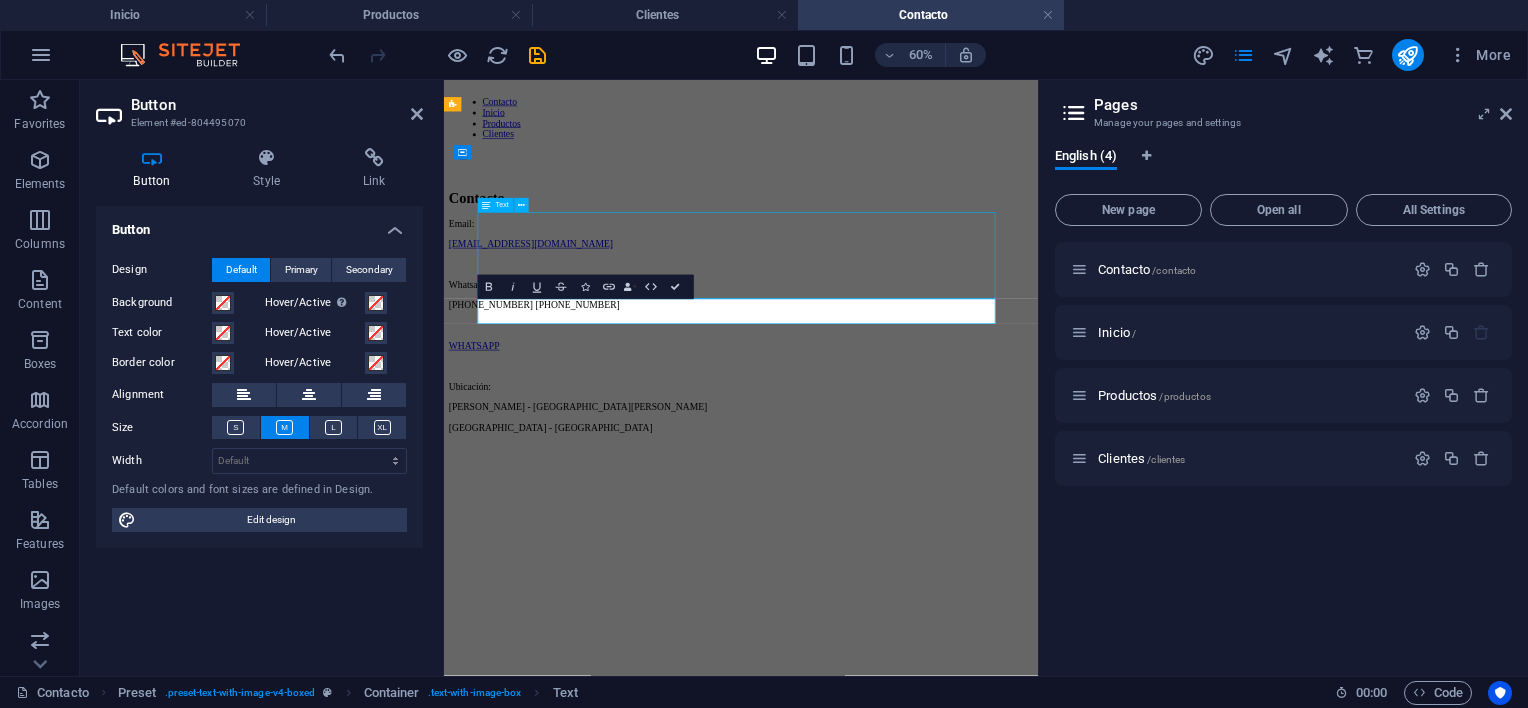 scroll, scrollTop: 170, scrollLeft: 0, axis: vertical 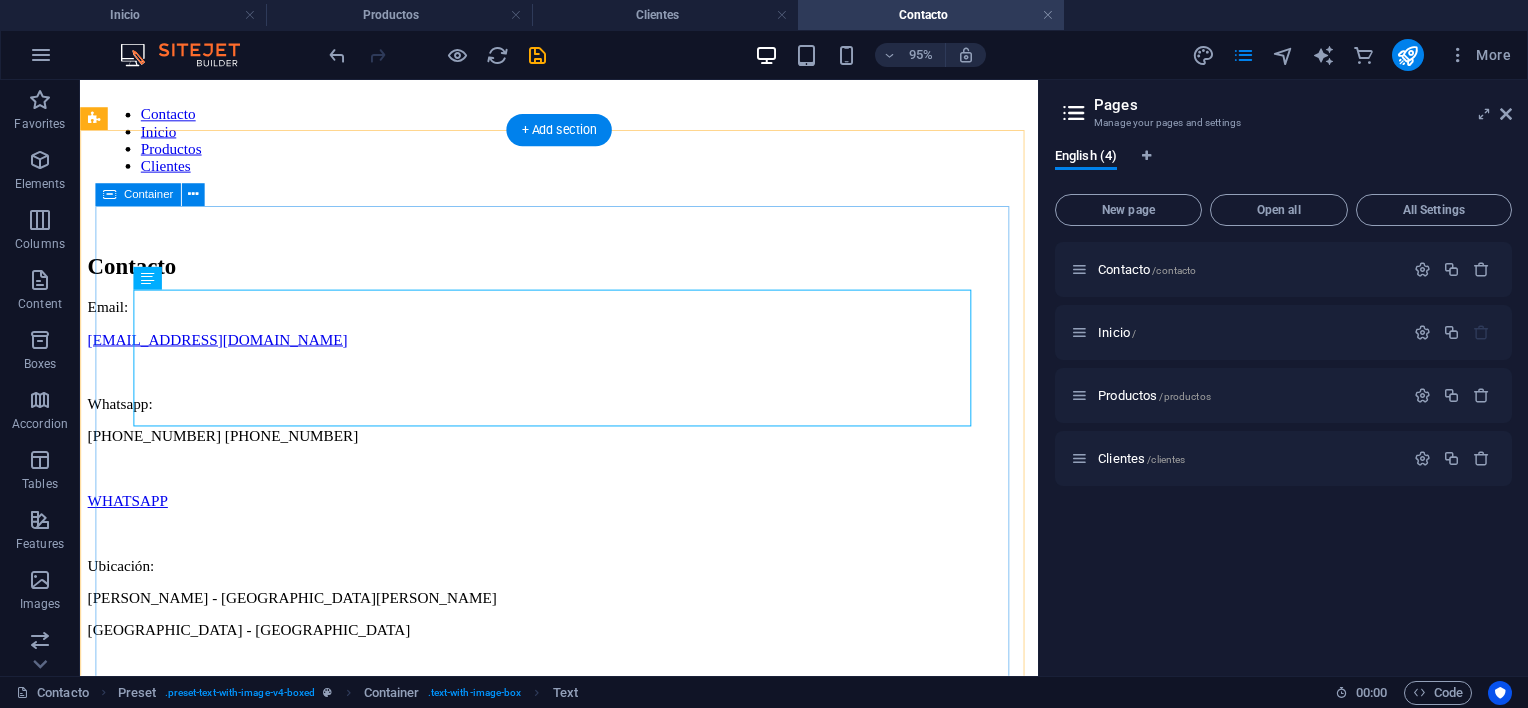 click on "Contacto Email:  [EMAIL_ADDRESS][DOMAIN_NAME] Whatsapp:  [PHONE_NUMBER] [PHONE_NUMBER] WHATSAPP Ubicación: [PERSON_NAME] - [GEOGRAPHIC_DATA][PERSON_NAME] [GEOGRAPHIC_DATA] - [GEOGRAPHIC_DATA]" at bounding box center (584, 688) 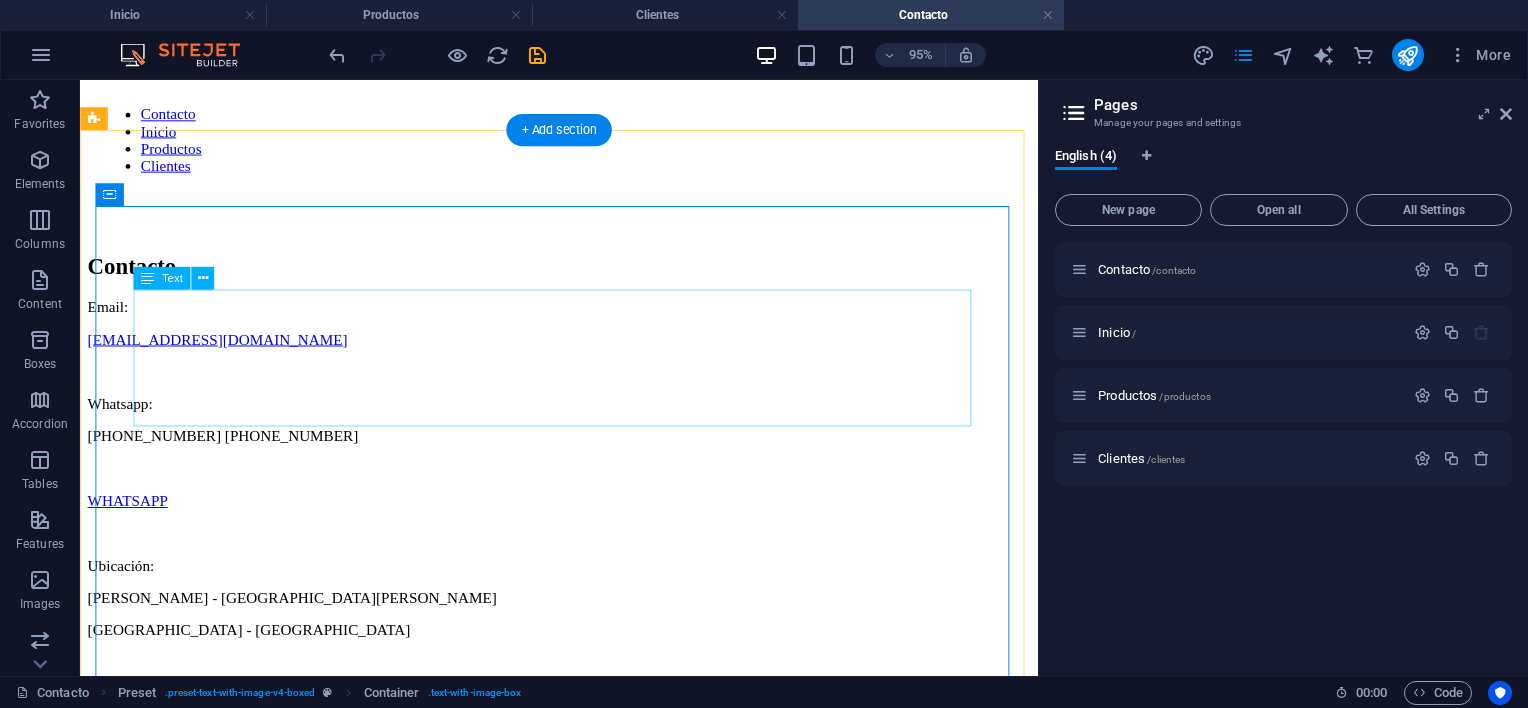 click on "Email:  [EMAIL_ADDRESS][DOMAIN_NAME] Whatsapp:  [PHONE_NUMBER] [PHONE_NUMBER]" at bounding box center (584, 405) 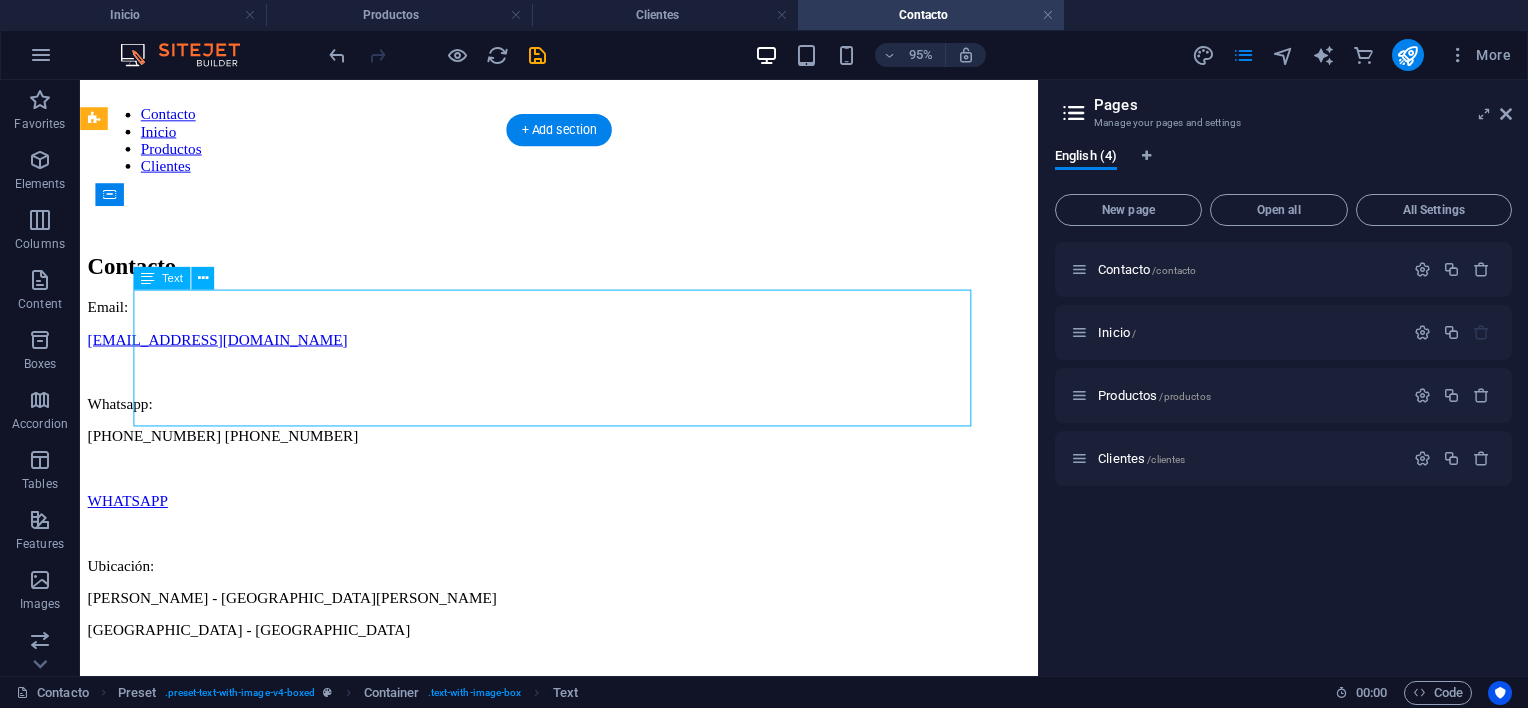 click on "Email:  [EMAIL_ADDRESS][DOMAIN_NAME] Whatsapp:  [PHONE_NUMBER] [PHONE_NUMBER]" at bounding box center (584, 405) 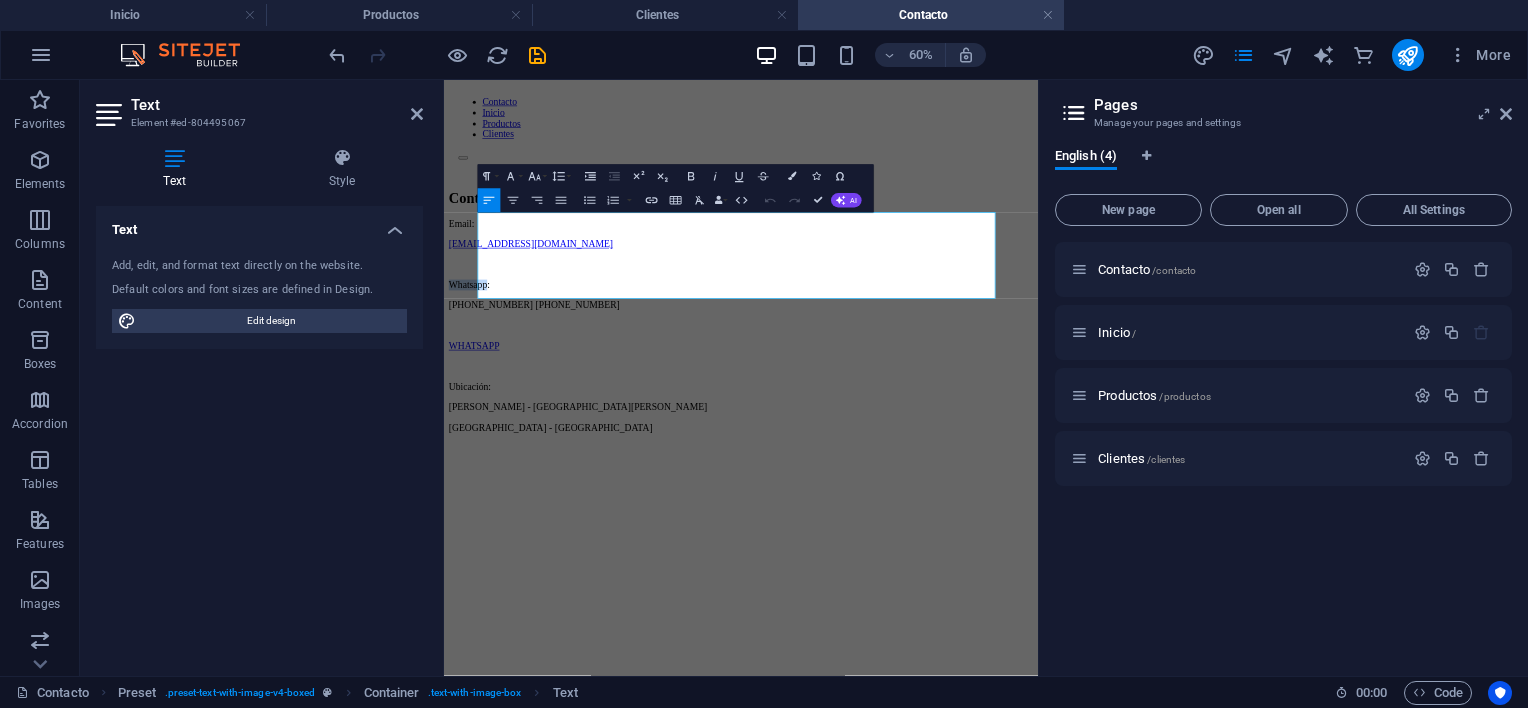 drag, startPoint x: 585, startPoint y: 385, endPoint x: 849, endPoint y: 343, distance: 267.32004 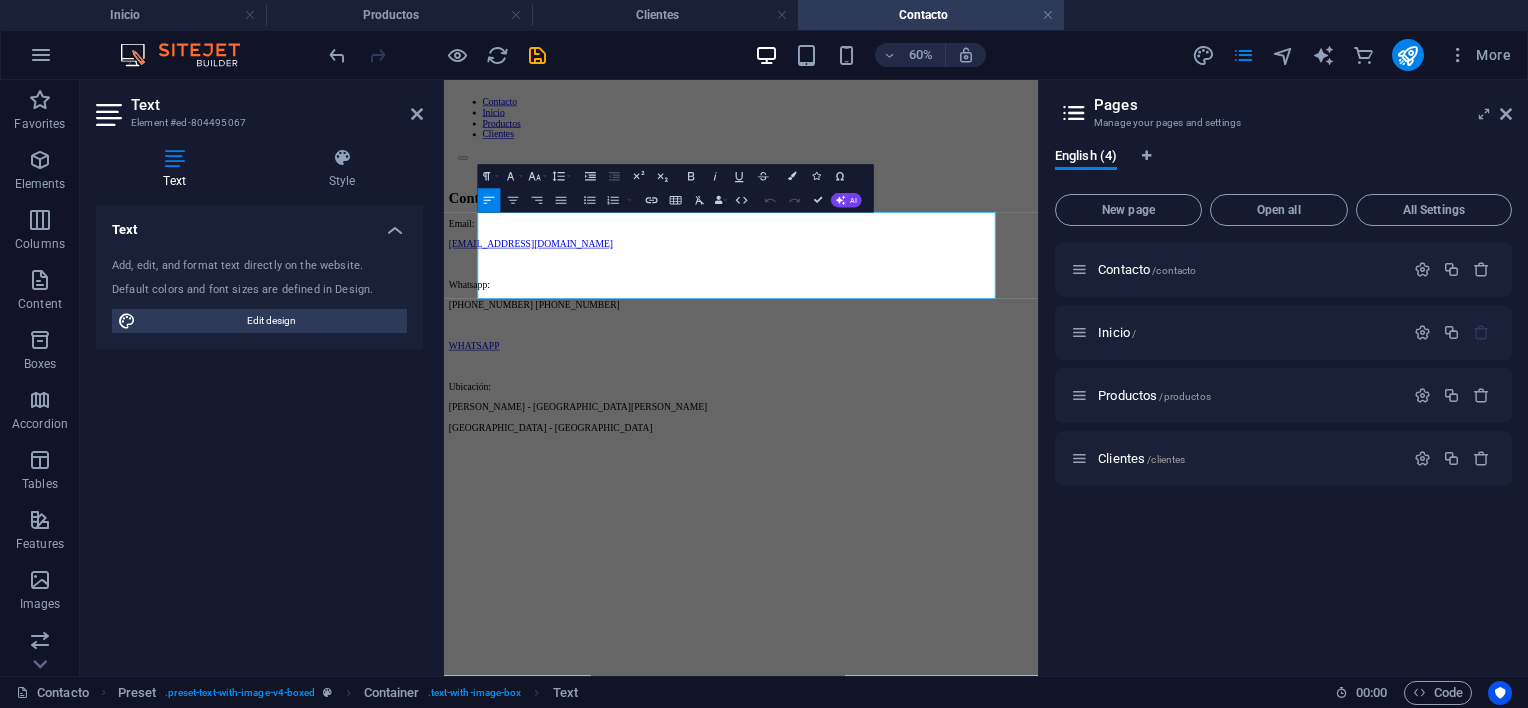 type 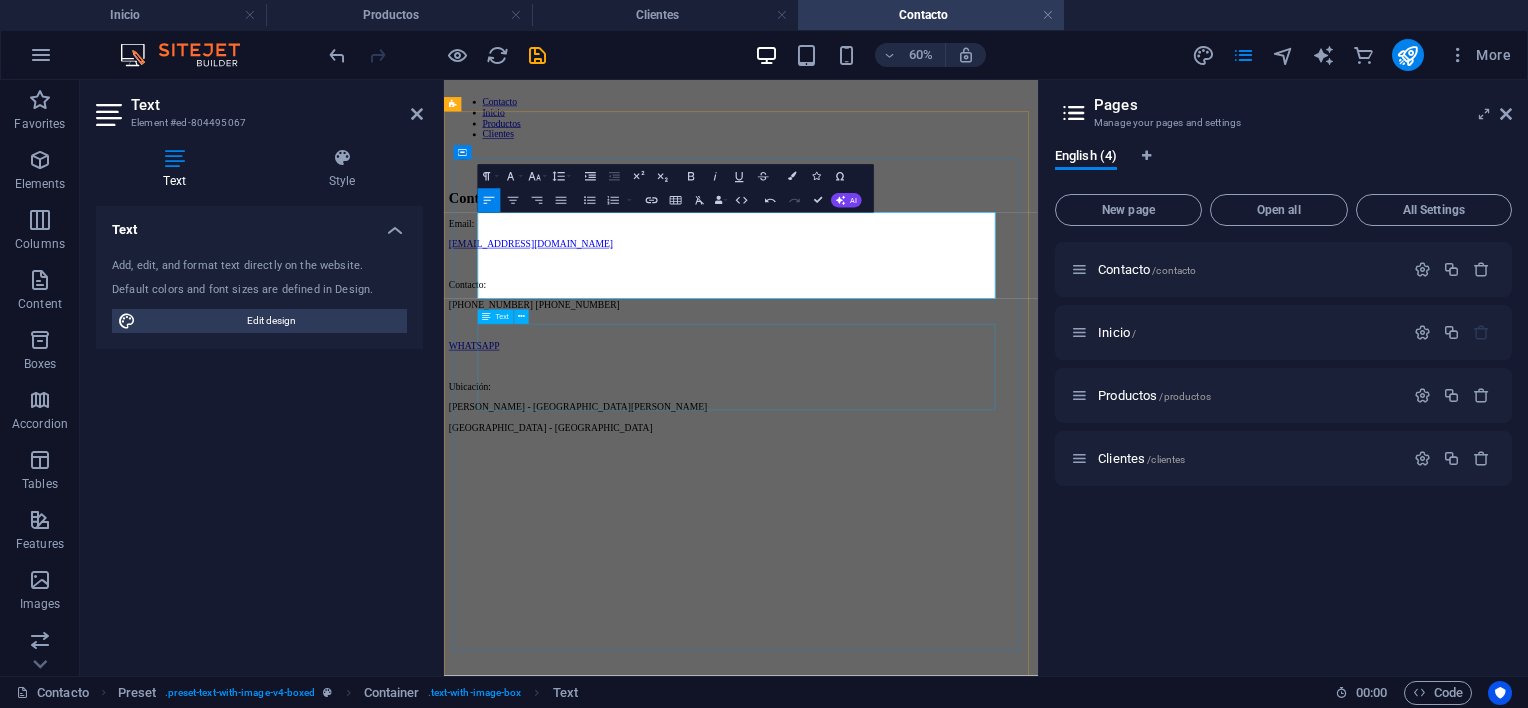 click on "Ubicación: [PERSON_NAME] - [GEOGRAPHIC_DATA][PERSON_NAME] [GEOGRAPHIC_DATA] - [GEOGRAPHIC_DATA]" at bounding box center [939, 643] 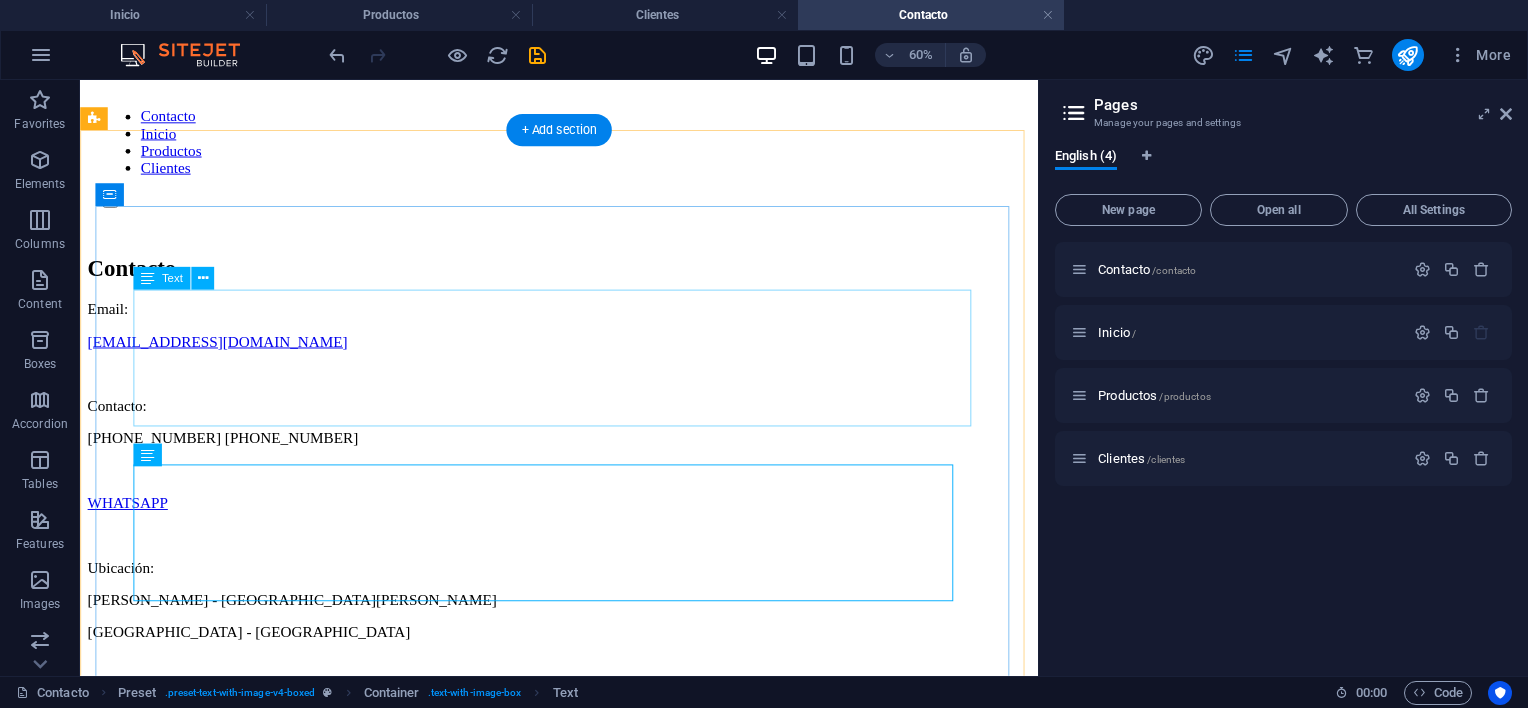 scroll, scrollTop: 170, scrollLeft: 0, axis: vertical 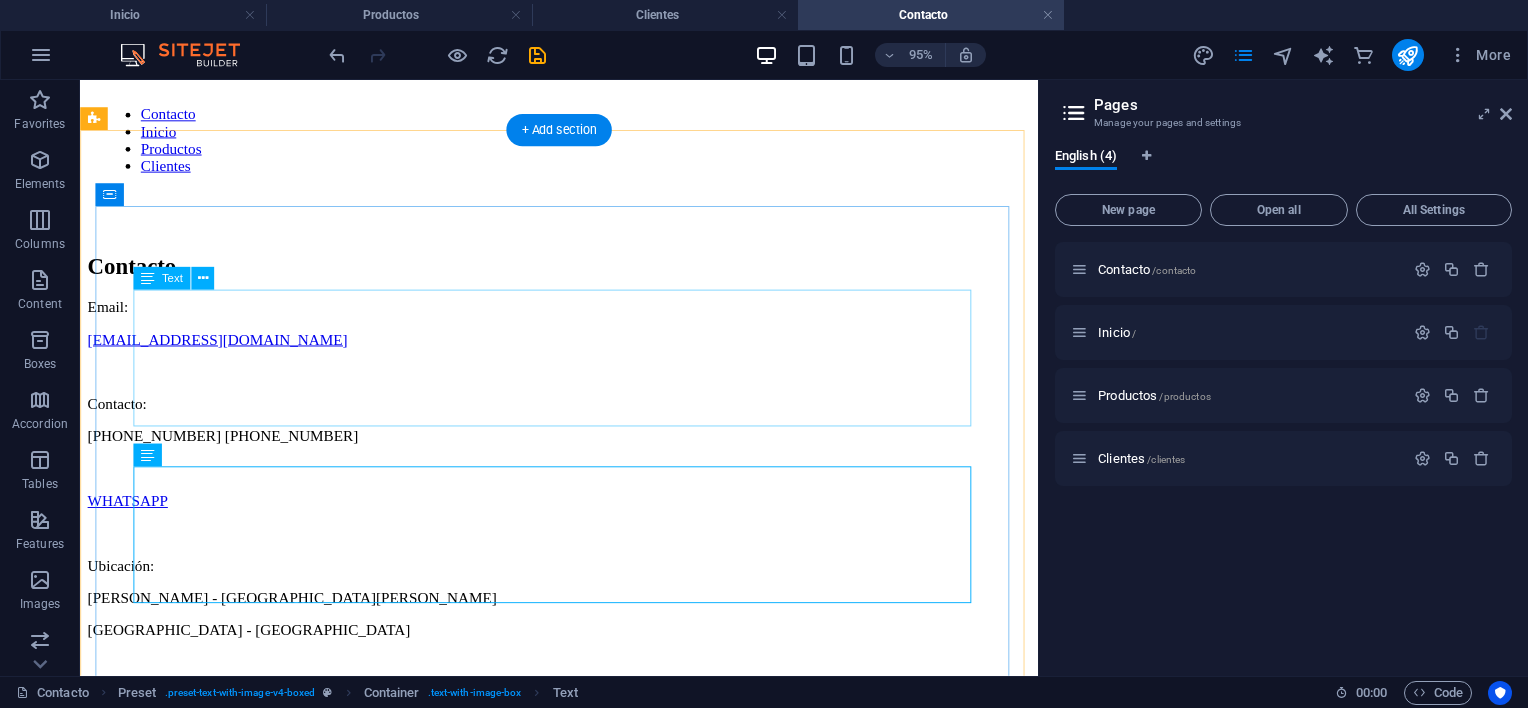 click on "Email:  [EMAIL_ADDRESS][DOMAIN_NAME] Contacto:  [PHONE_NUMBER] [PHONE_NUMBER]" at bounding box center [584, 405] 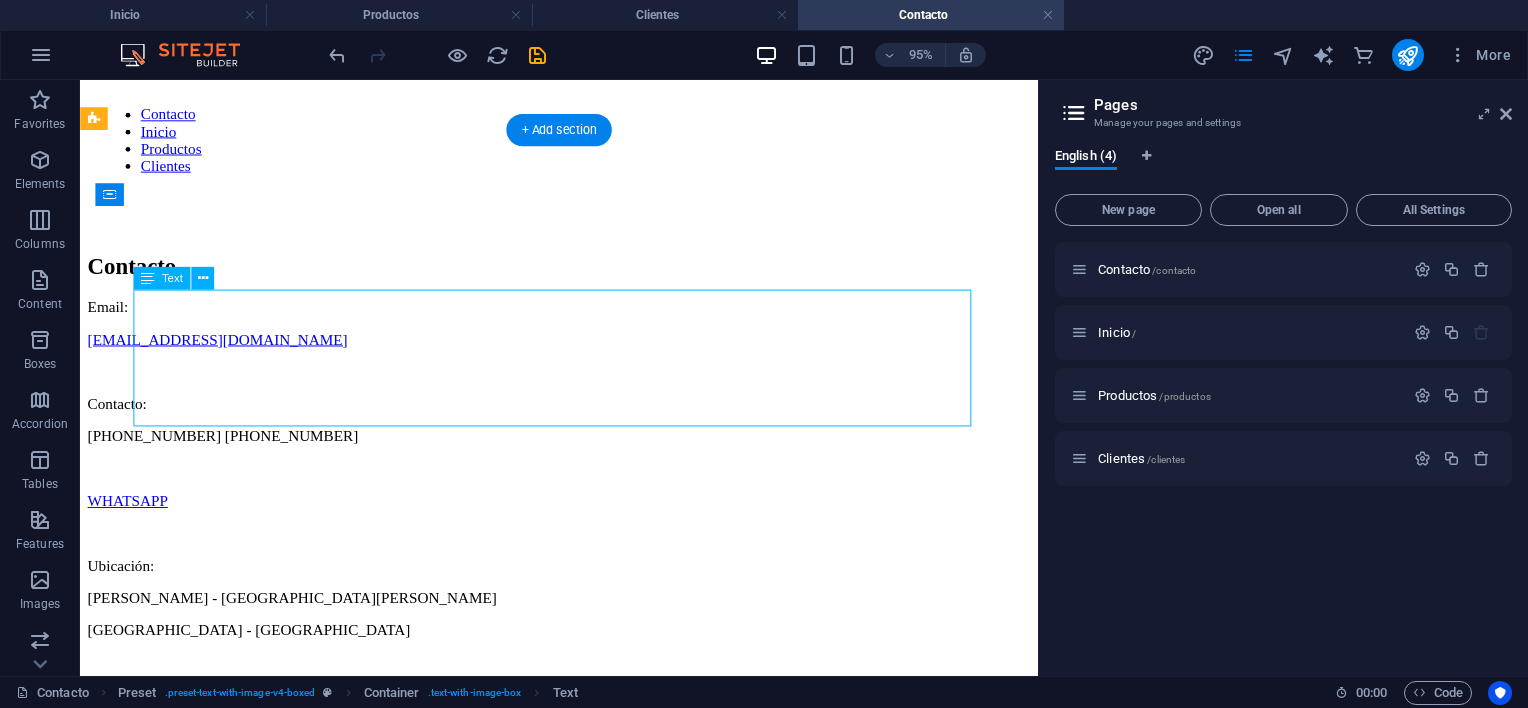 click on "Email:  [EMAIL_ADDRESS][DOMAIN_NAME] Contacto:  [PHONE_NUMBER] [PHONE_NUMBER]" at bounding box center (584, 405) 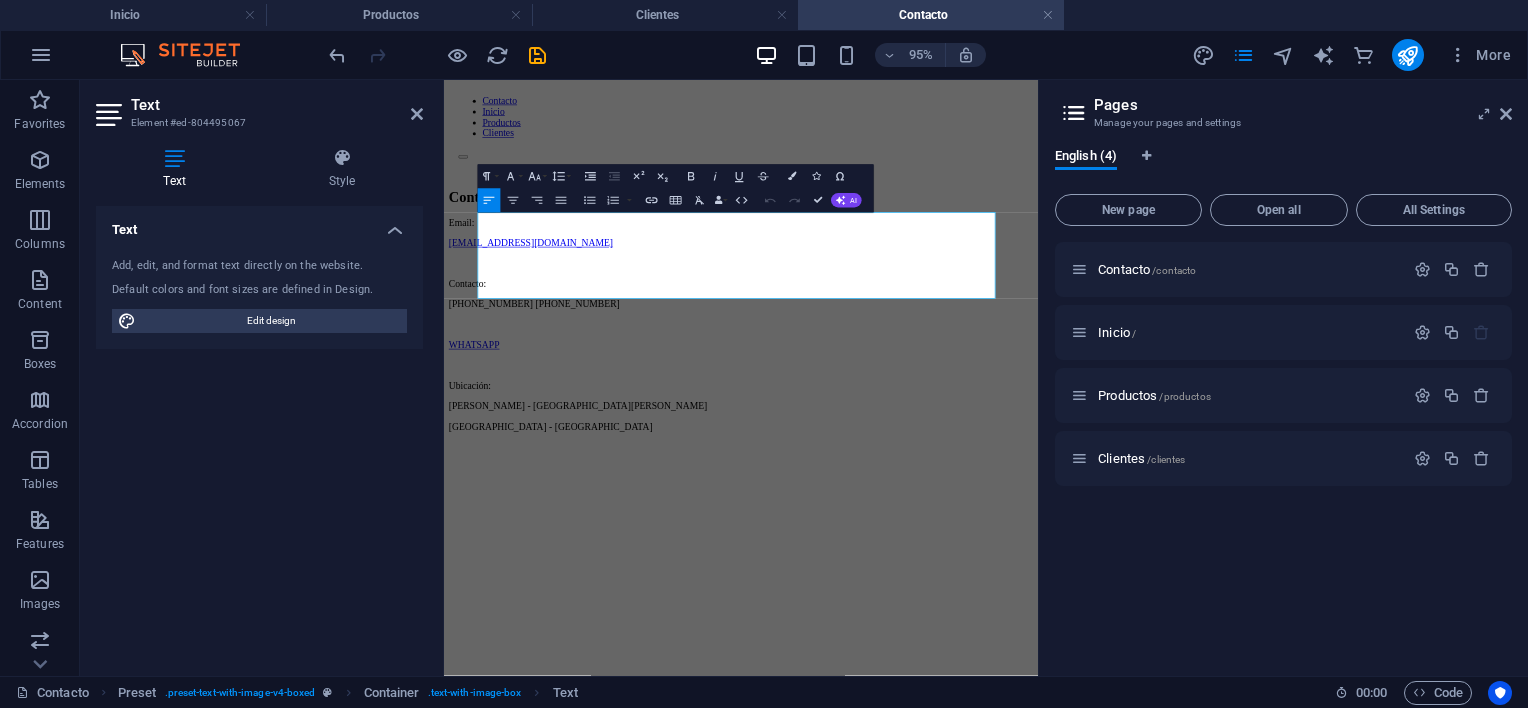 scroll, scrollTop: 168, scrollLeft: 0, axis: vertical 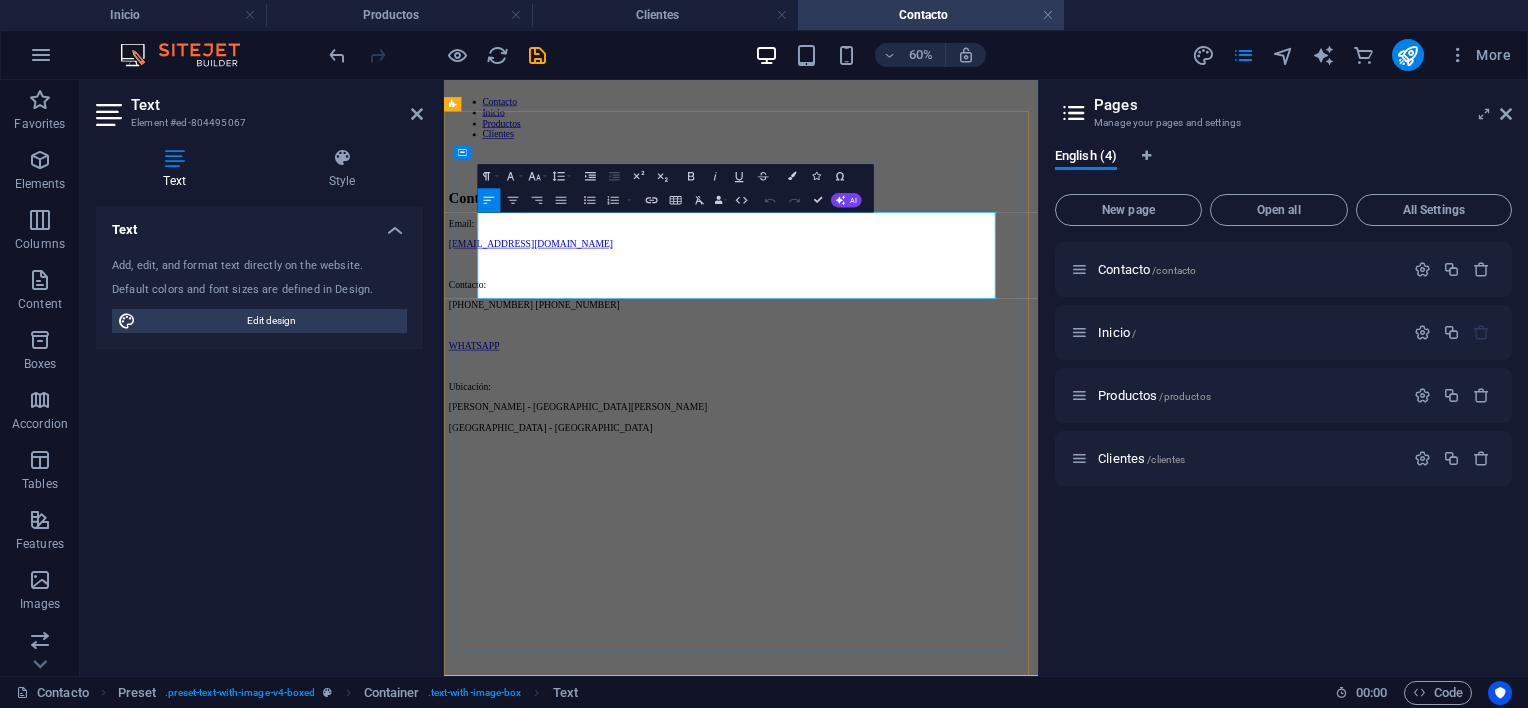 click on "[PHONE_NUMBER] [PHONE_NUMBER]" at bounding box center [939, 456] 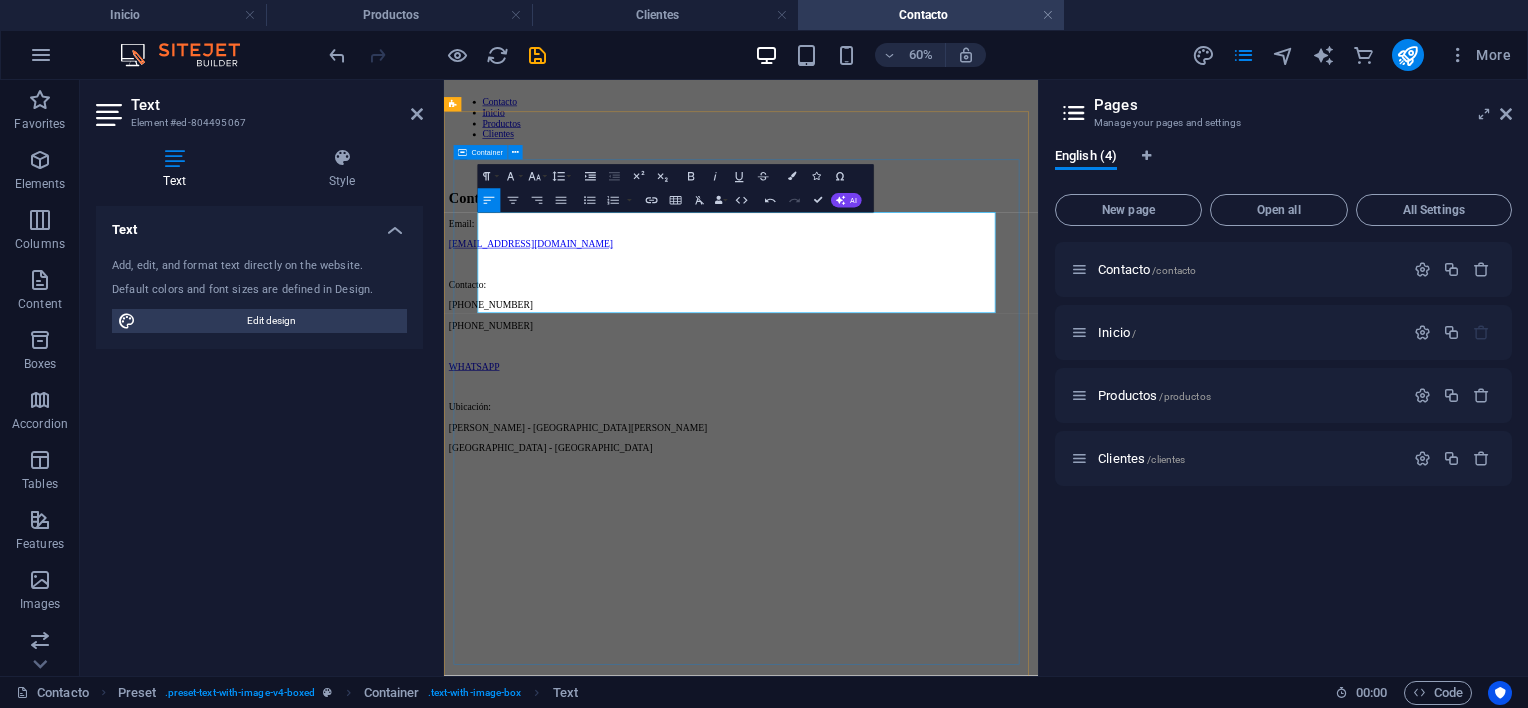 click on "Contacto Email:  [EMAIL_ADDRESS][DOMAIN_NAME] Contacto:  [PHONE_NUMBER]  [PHONE_NUMBER] WHATSAPP Ubicación: [PERSON_NAME] - [GEOGRAPHIC_DATA][PERSON_NAME] [GEOGRAPHIC_DATA] - [GEOGRAPHIC_DATA]" at bounding box center (939, 705) 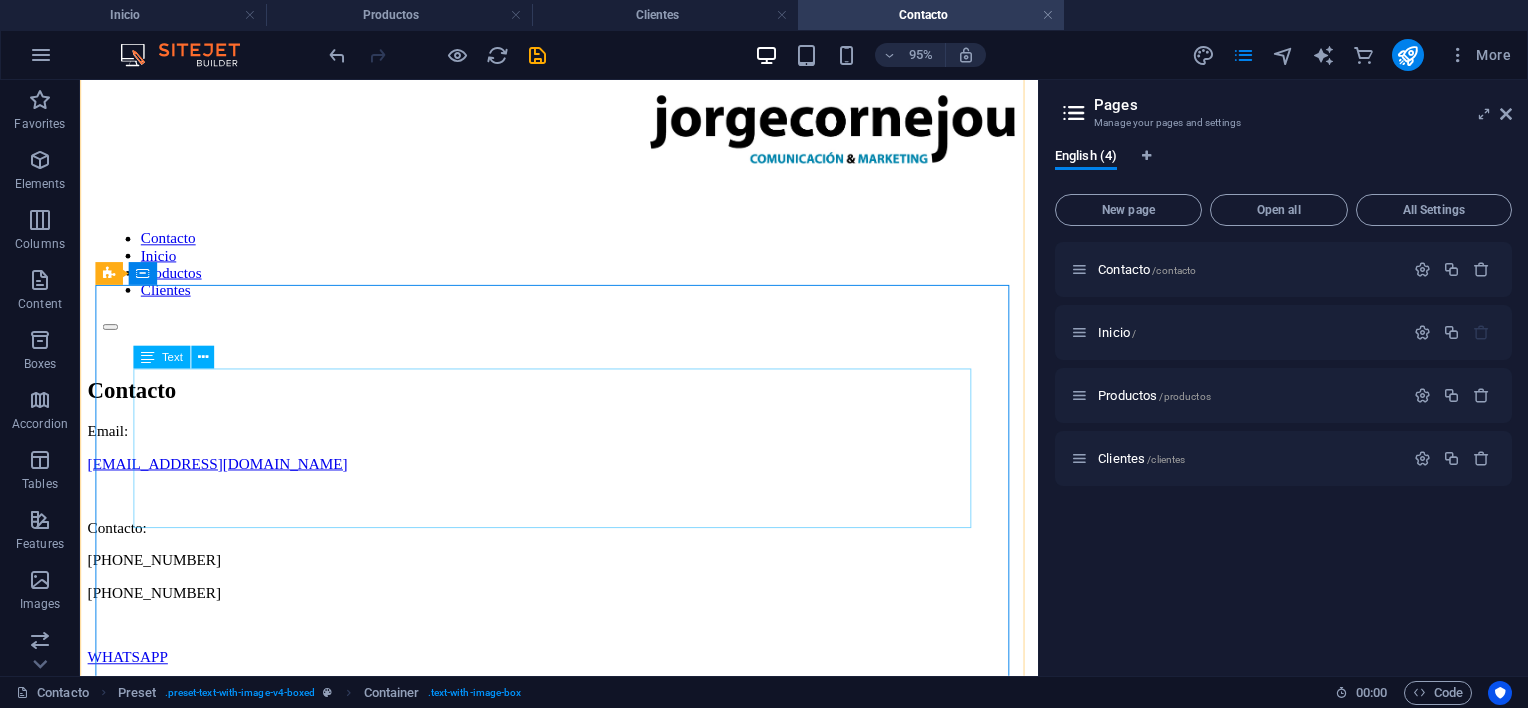 scroll, scrollTop: 0, scrollLeft: 0, axis: both 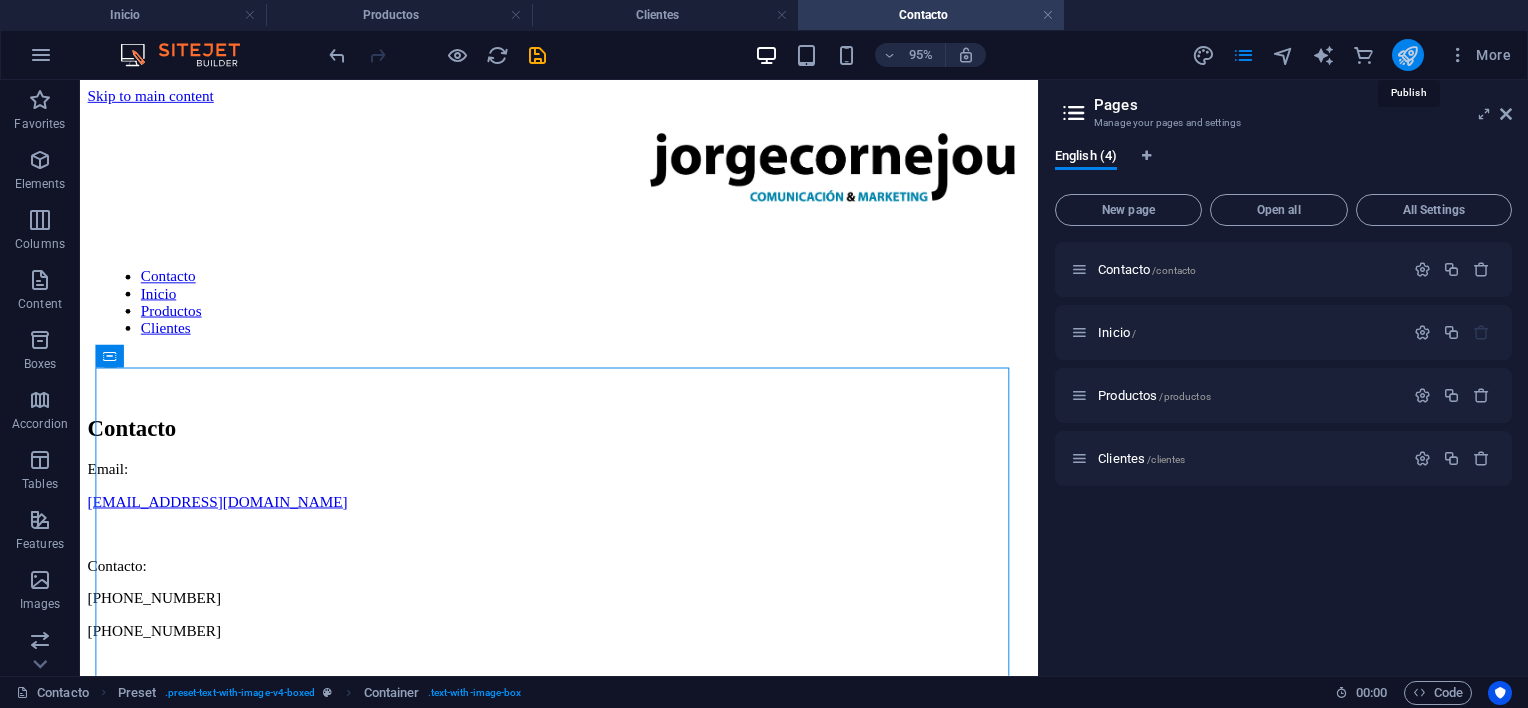click at bounding box center (1407, 55) 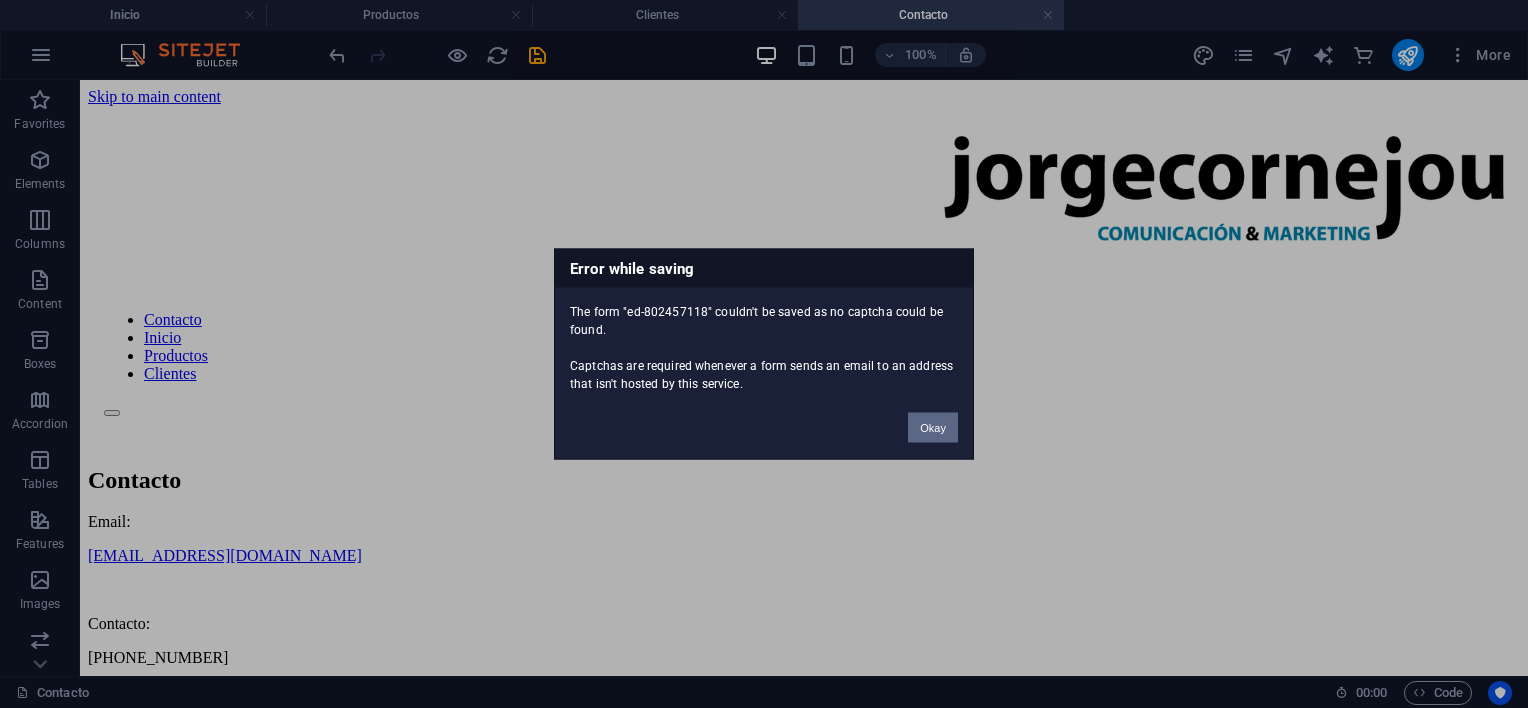 click on "Okay" at bounding box center (933, 428) 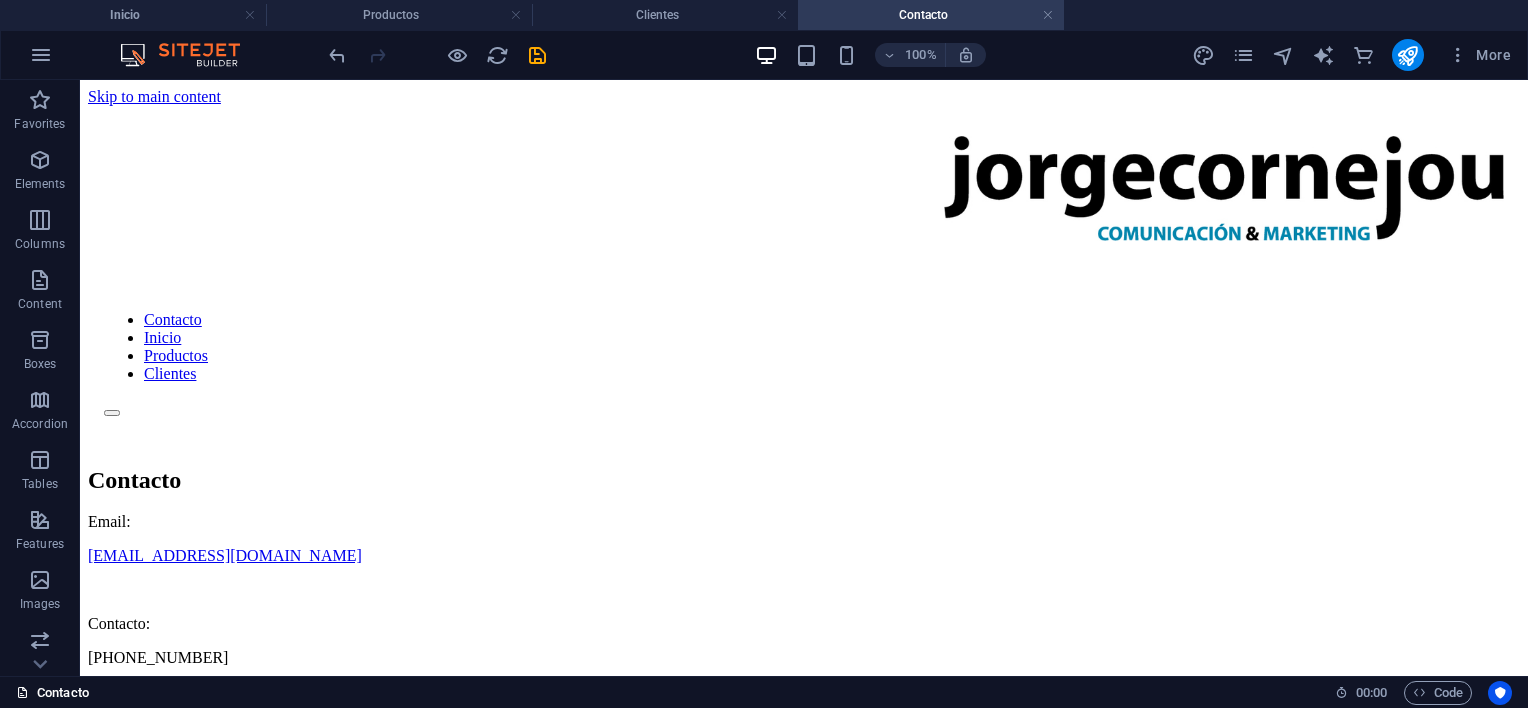 click on "Contacto" at bounding box center [52, 693] 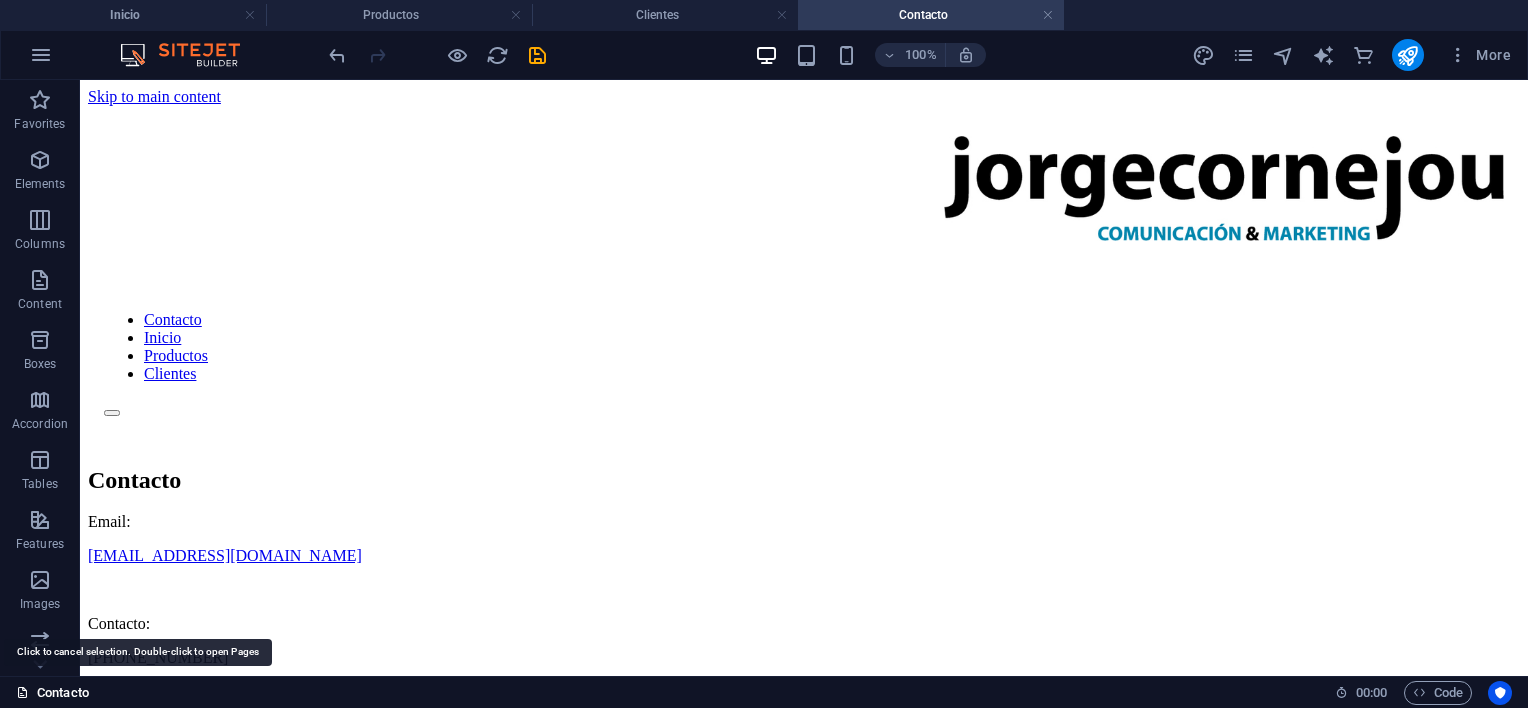 click on "Contacto" at bounding box center [52, 693] 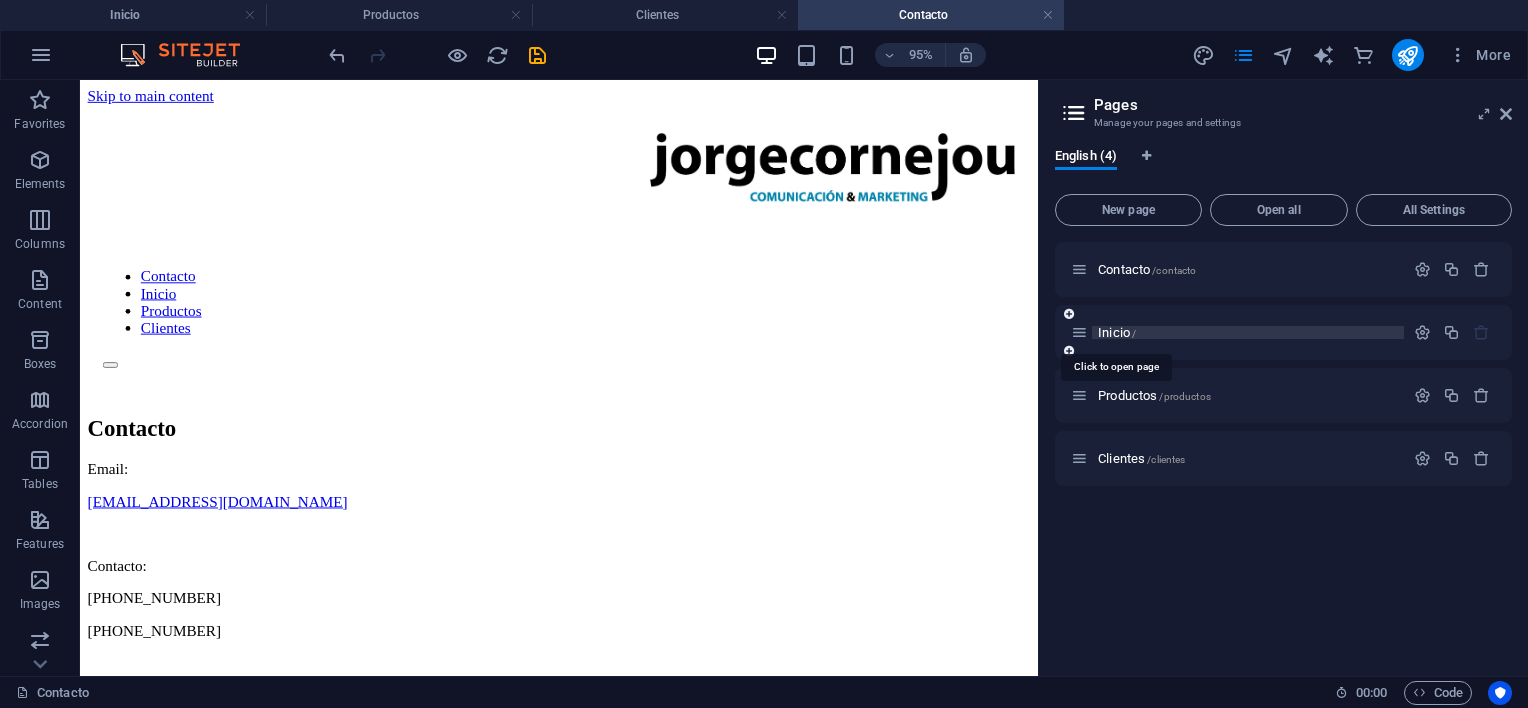 click on "Inicio /" at bounding box center [1117, 332] 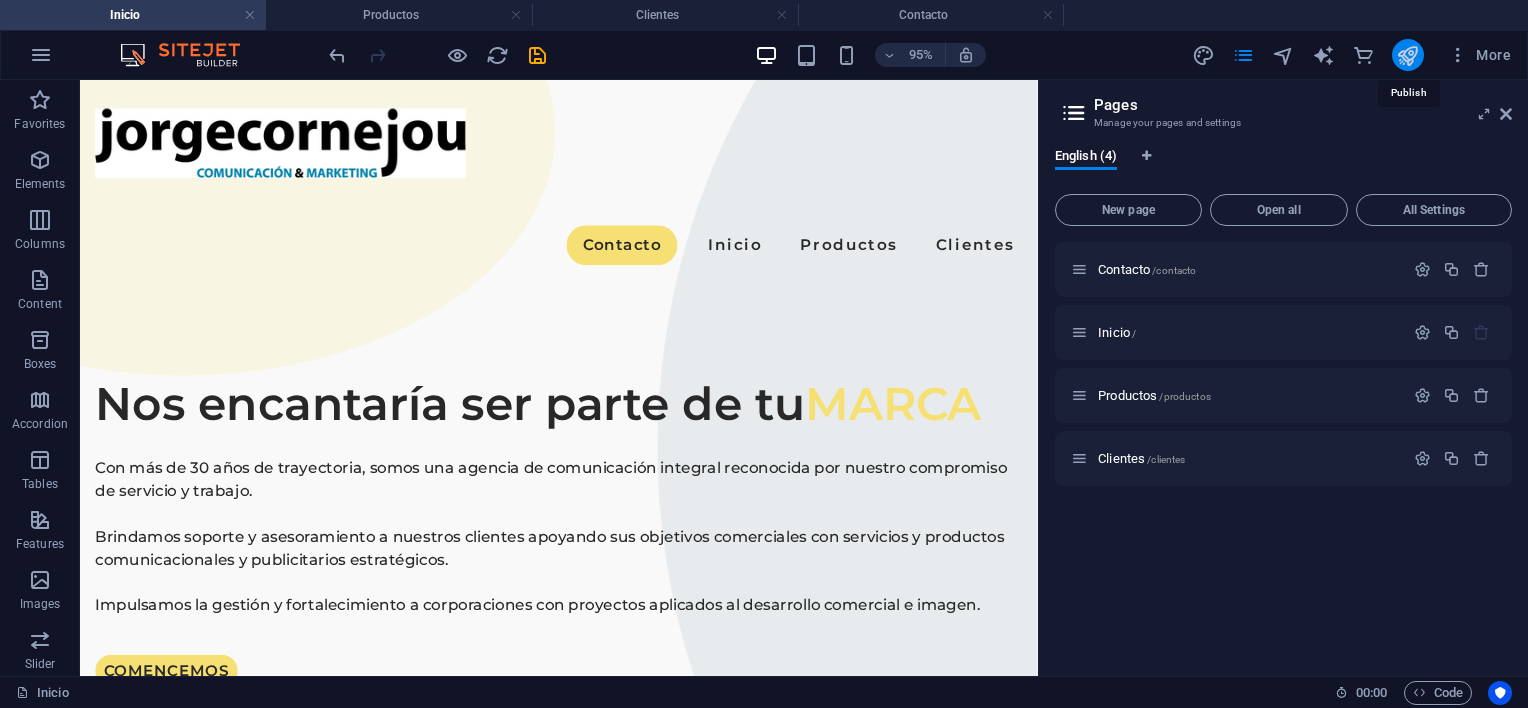 click at bounding box center (1407, 55) 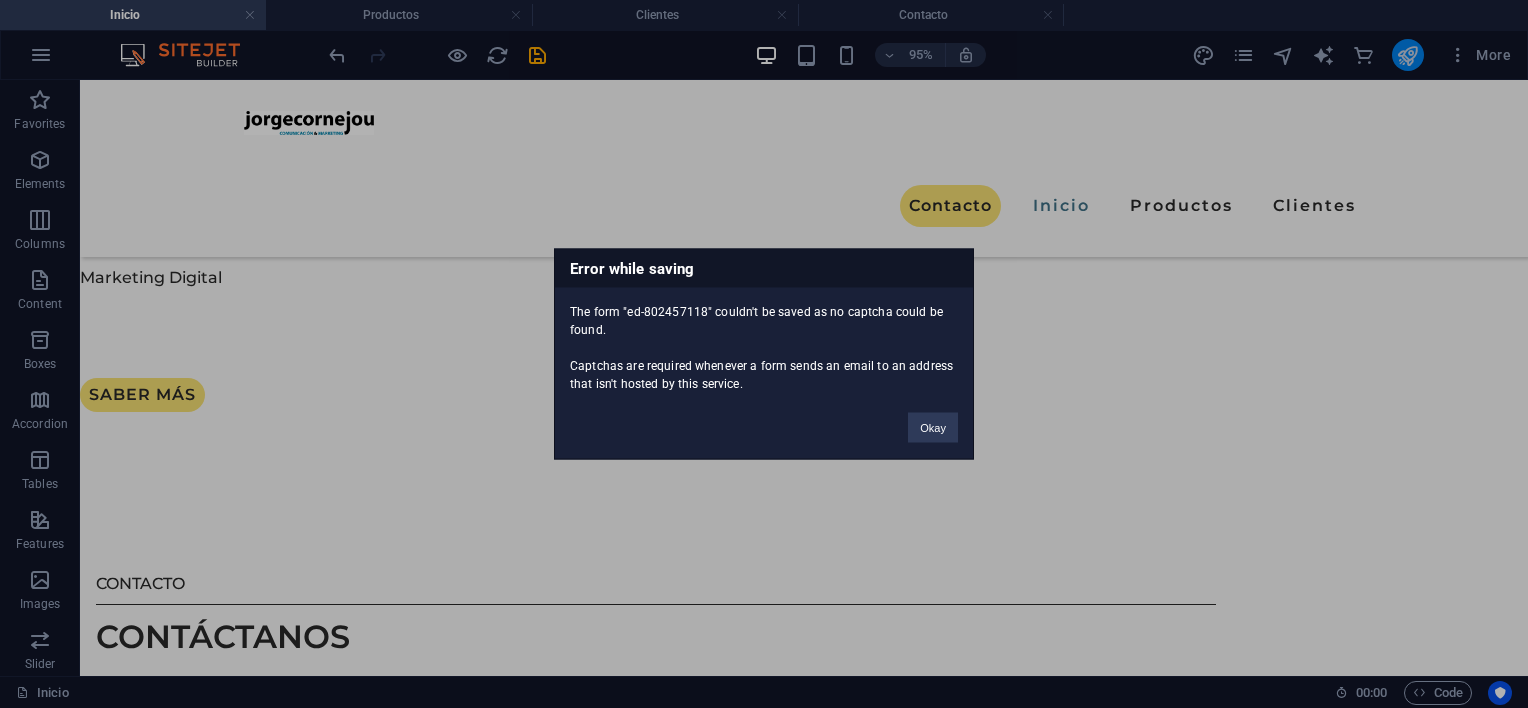 scroll, scrollTop: 3611, scrollLeft: 0, axis: vertical 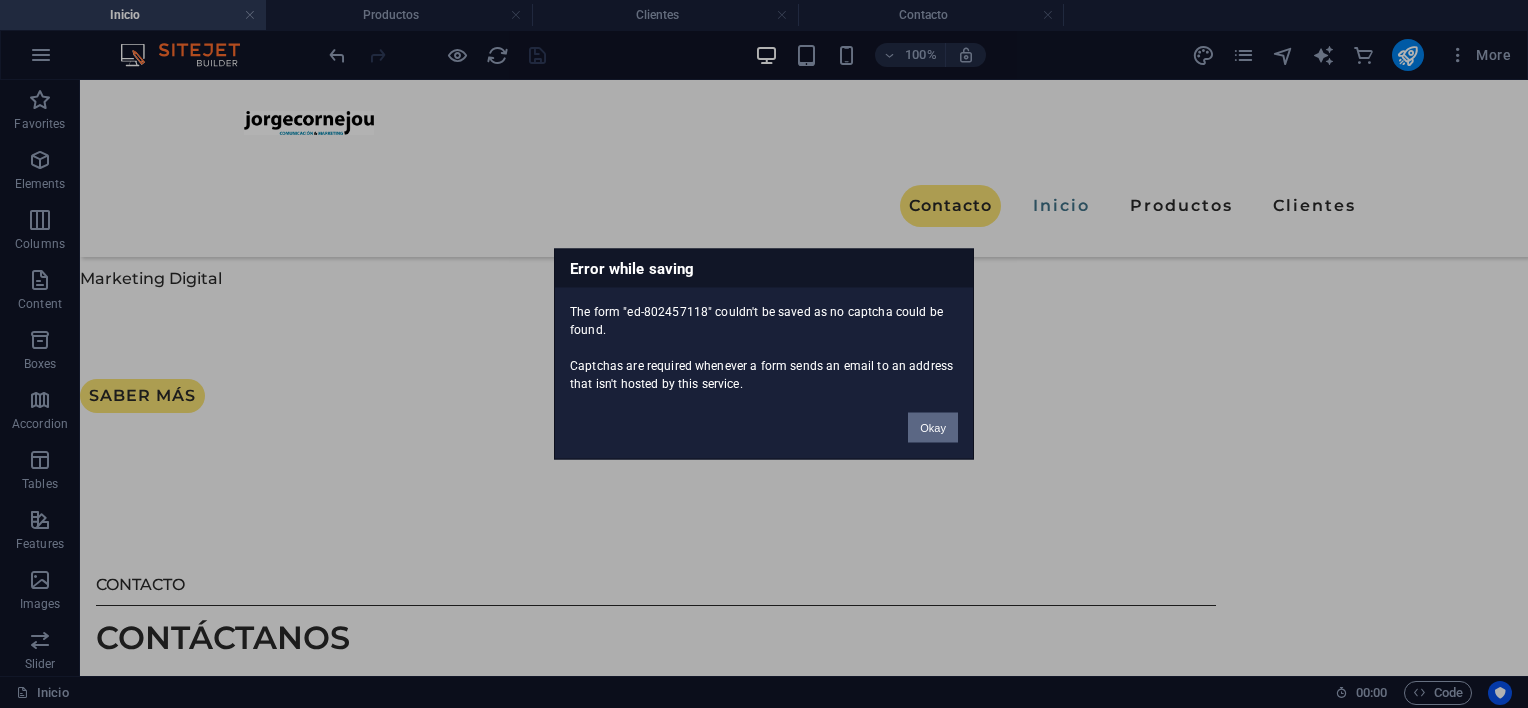 drag, startPoint x: 924, startPoint y: 424, endPoint x: 841, endPoint y: 345, distance: 114.58621 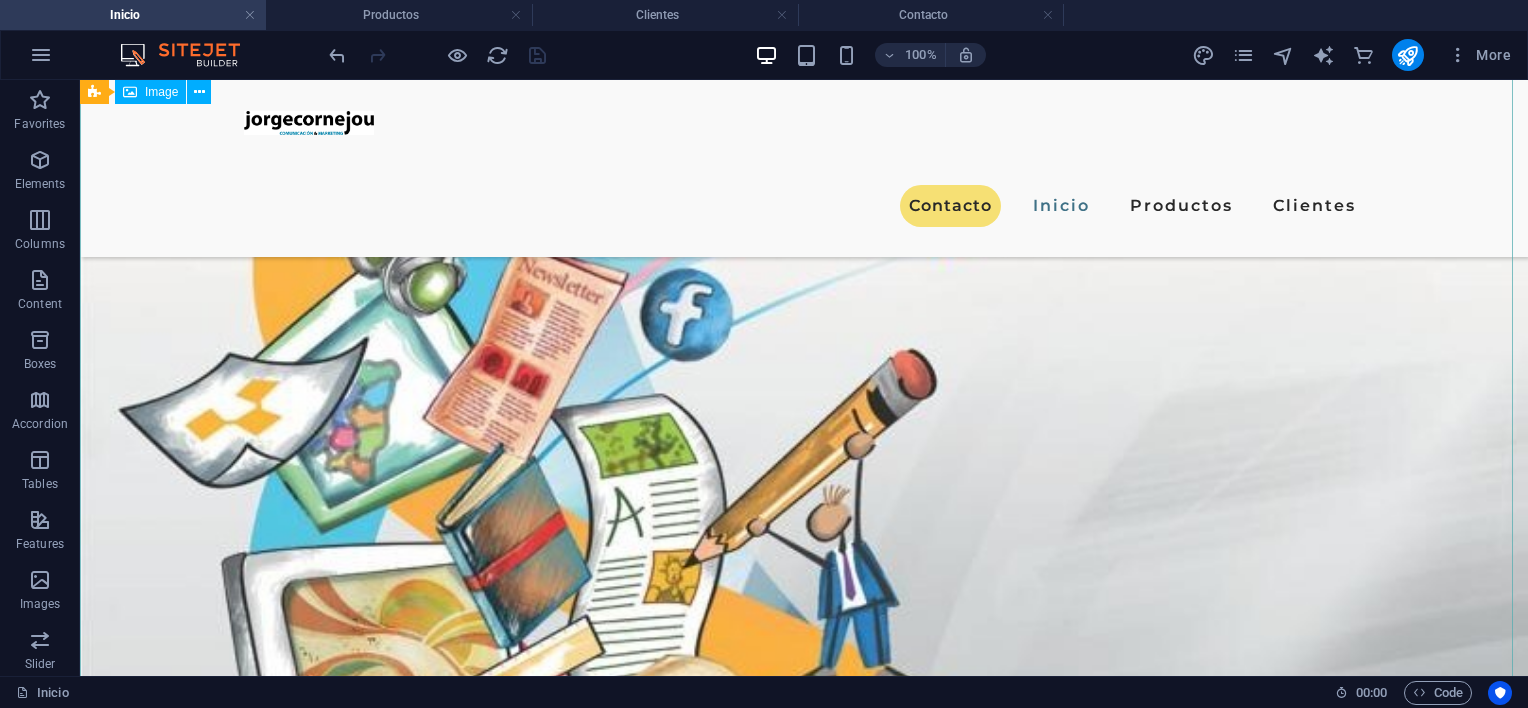 scroll, scrollTop: 711, scrollLeft: 0, axis: vertical 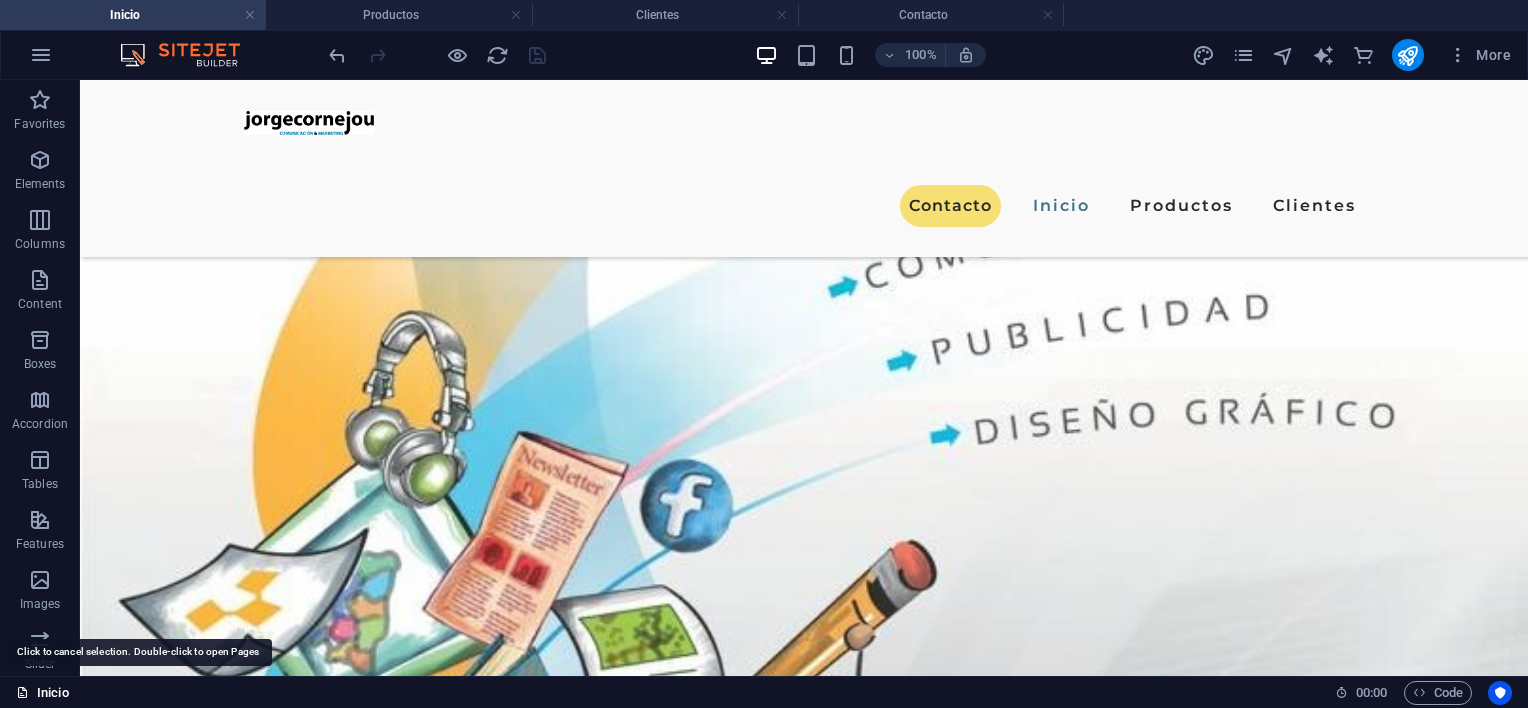 click on "Inicio" at bounding box center (42, 693) 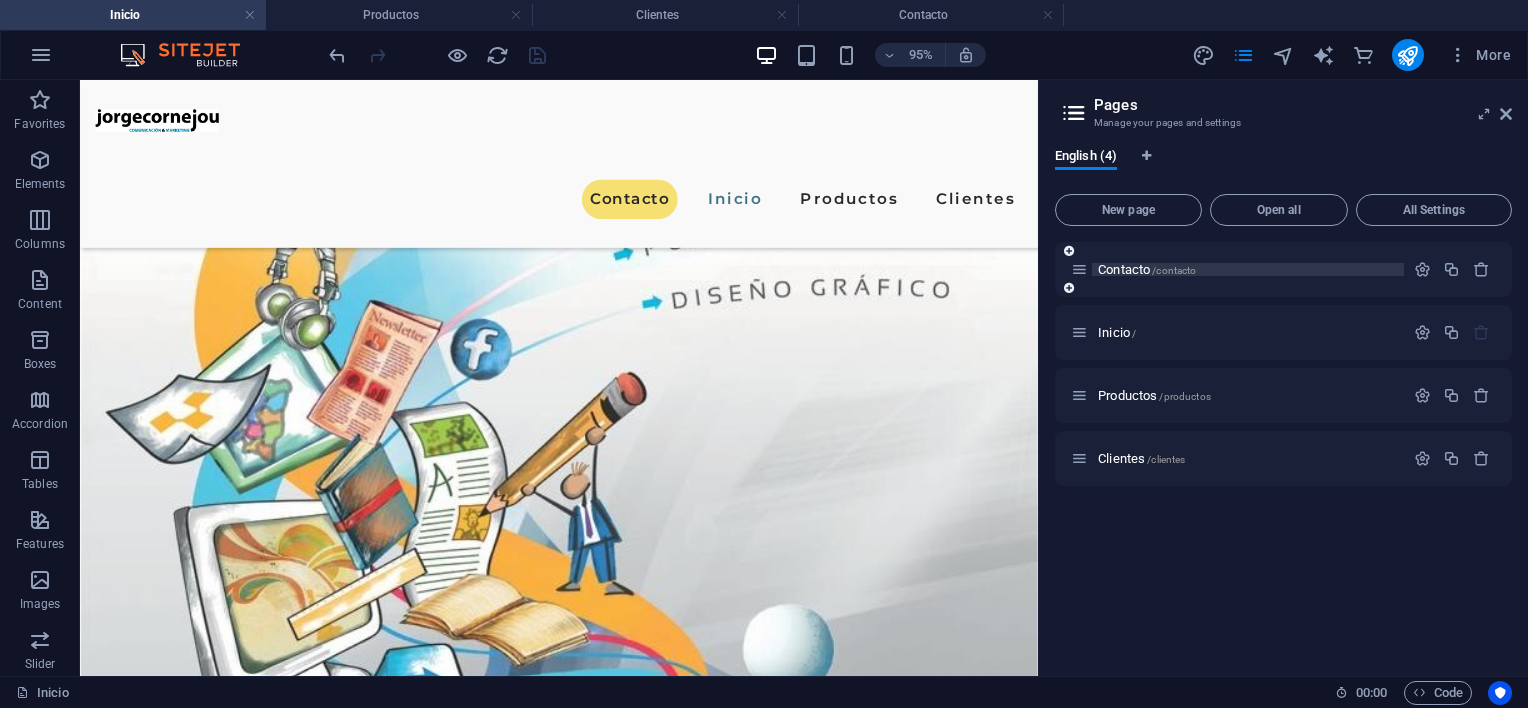 click on "Contacto /contacto" at bounding box center [1147, 269] 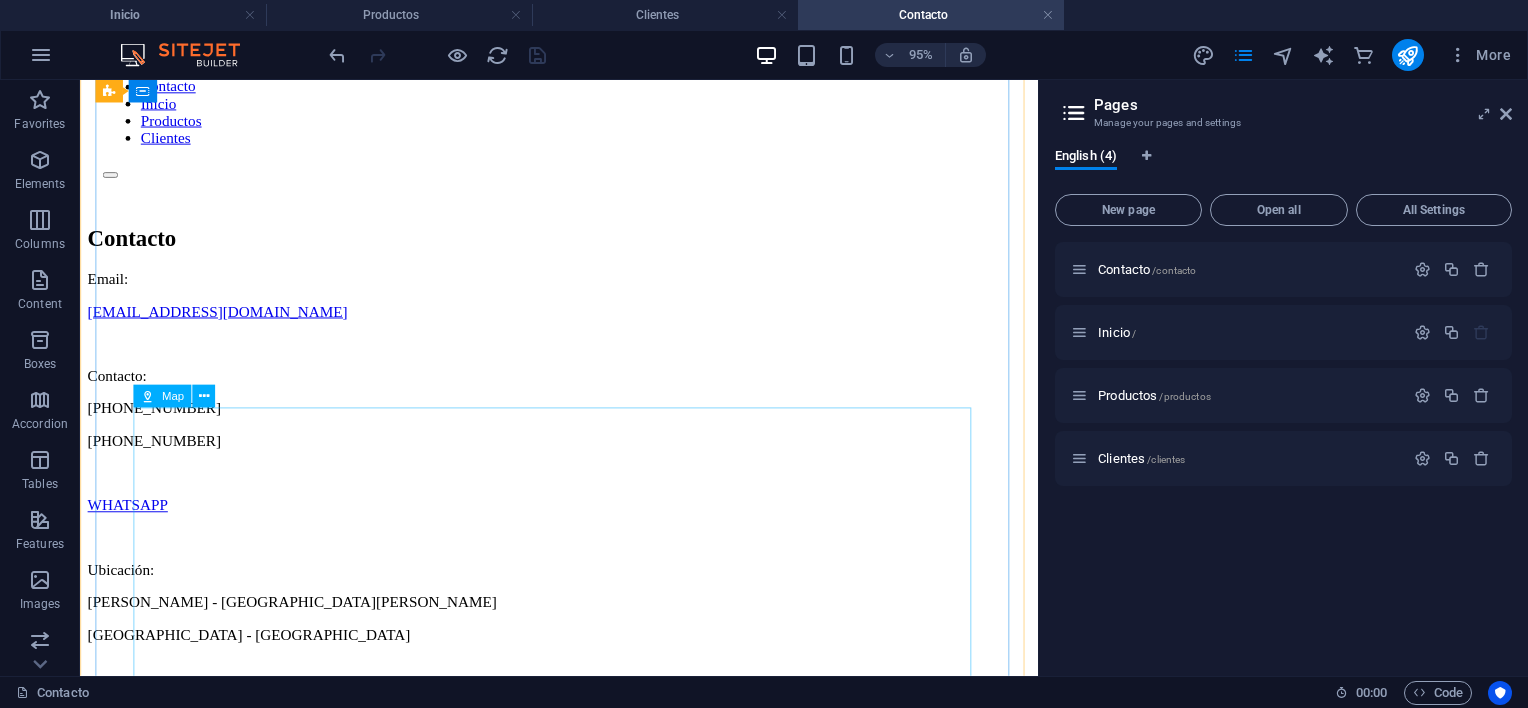 scroll, scrollTop: 153, scrollLeft: 0, axis: vertical 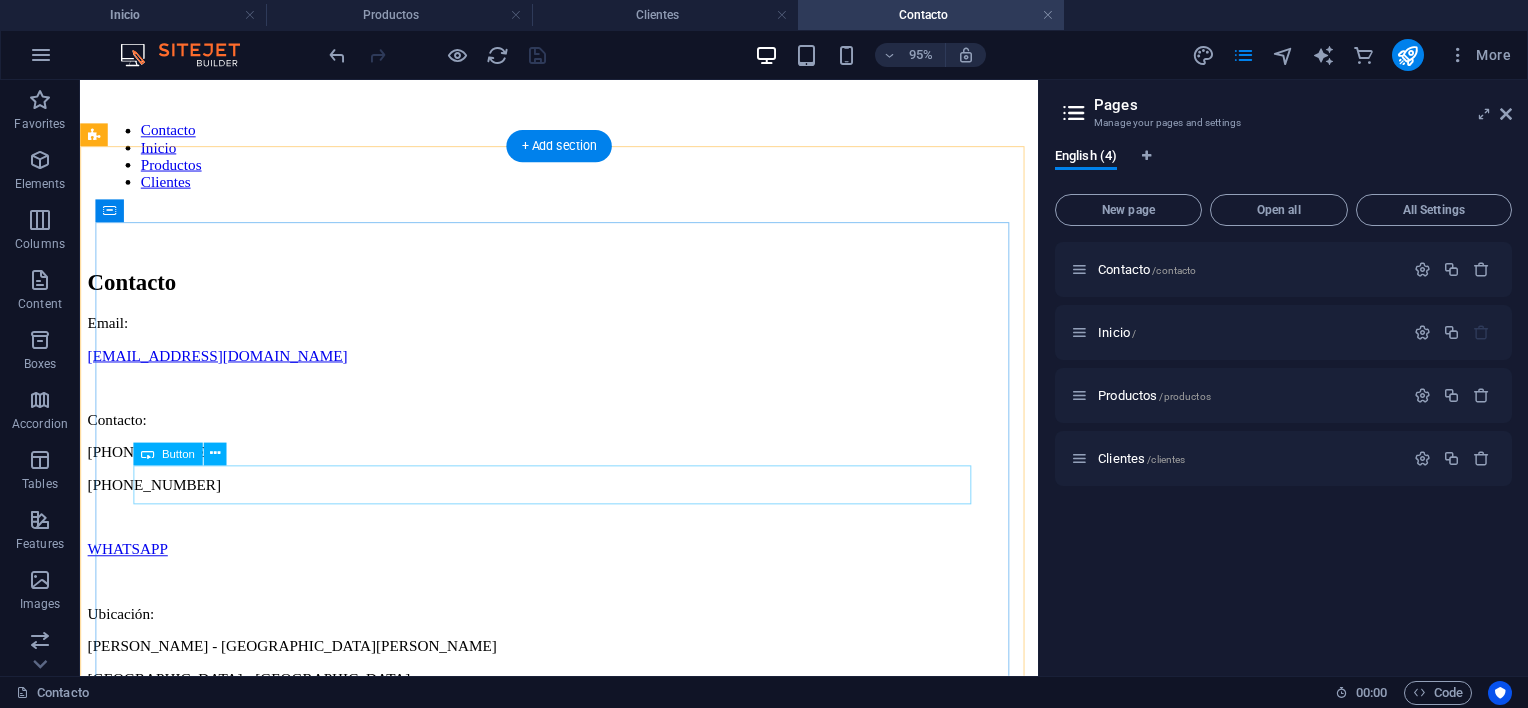 click on "WHATSAPP" at bounding box center (584, 575) 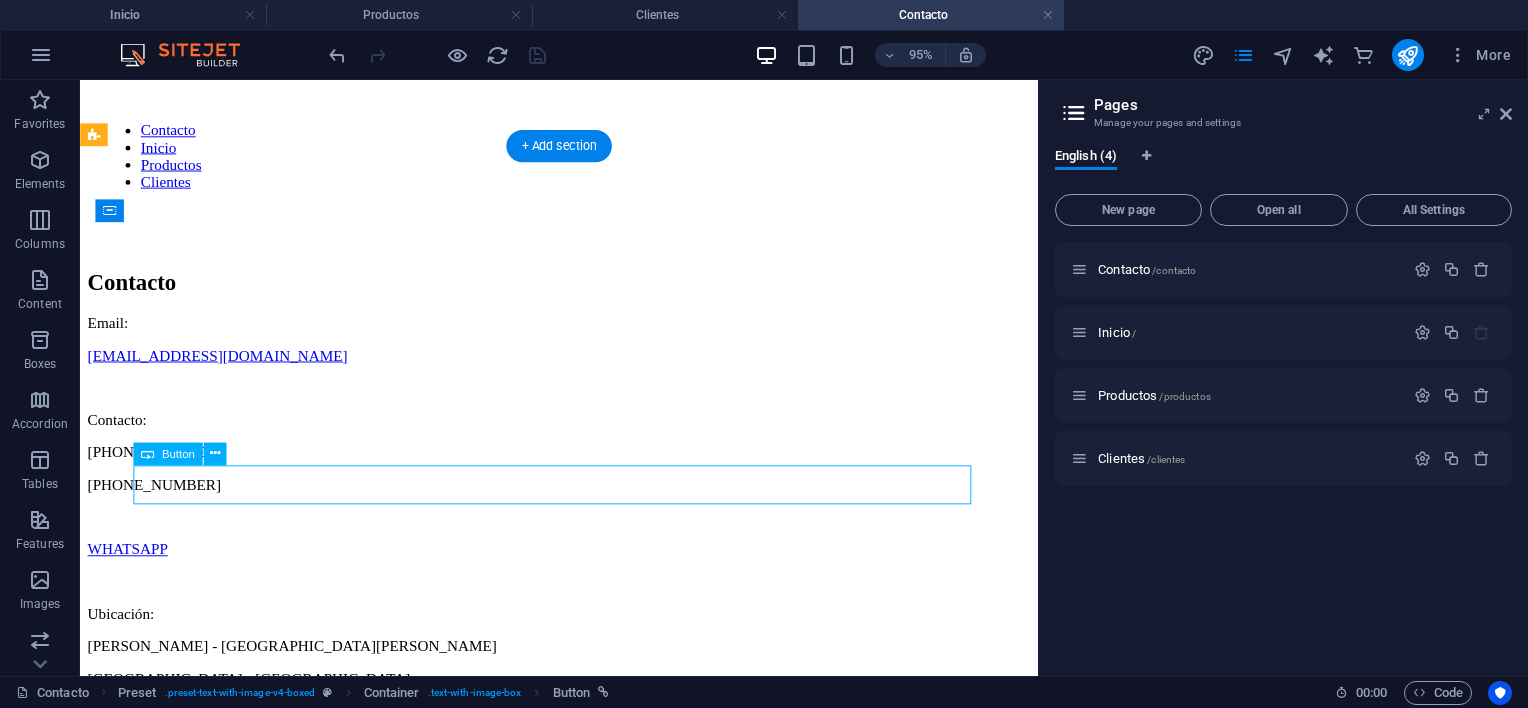 click on "WHATSAPP" at bounding box center [584, 575] 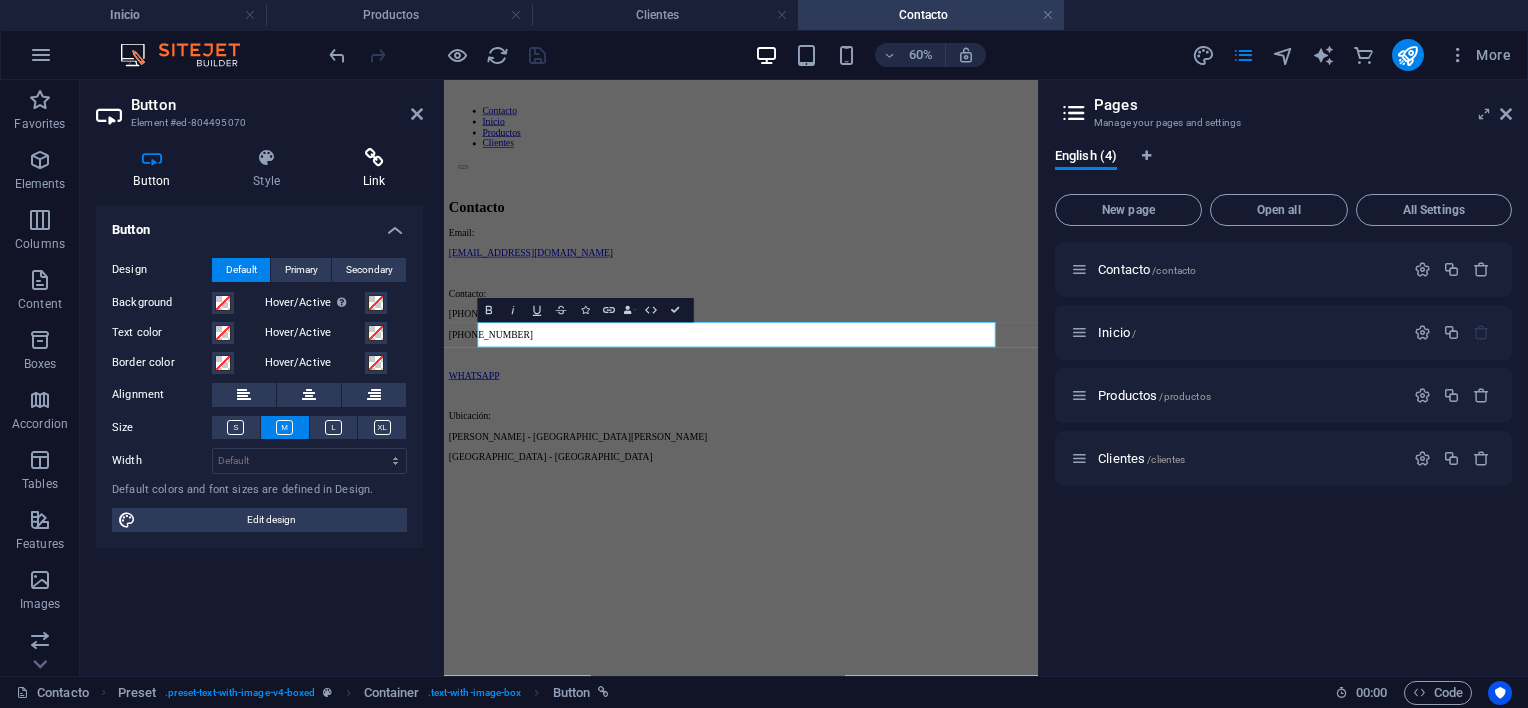 click on "Link" at bounding box center (374, 169) 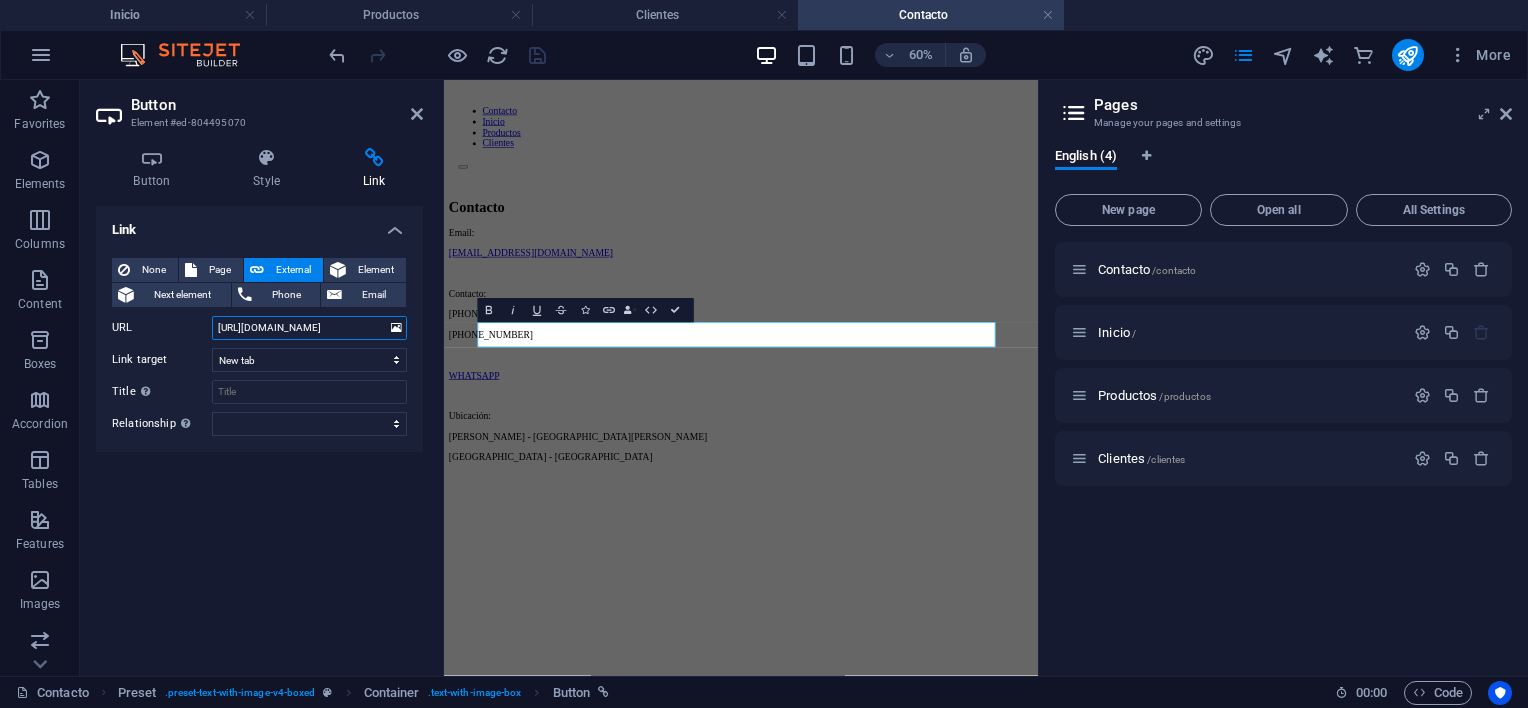 drag, startPoint x: 382, startPoint y: 325, endPoint x: 184, endPoint y: 332, distance: 198.1237 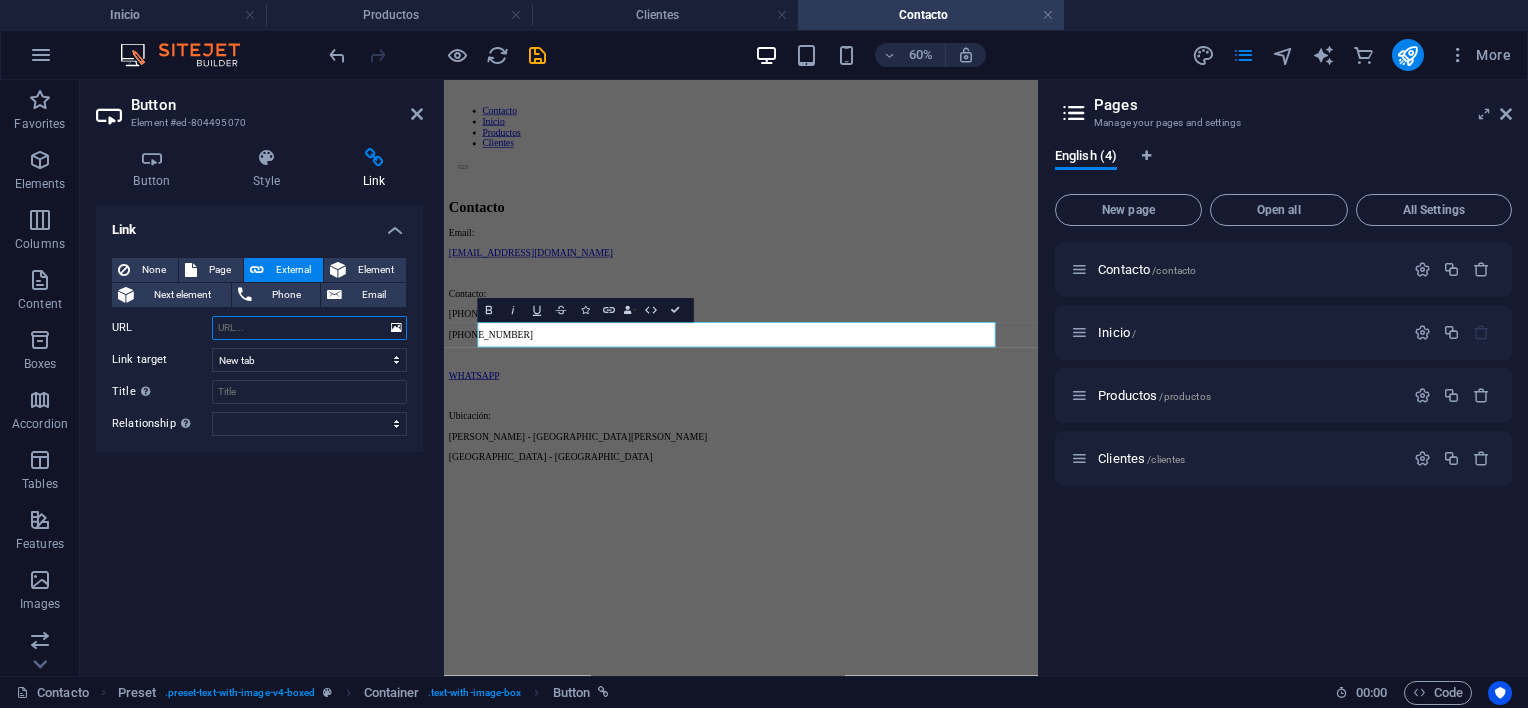 type 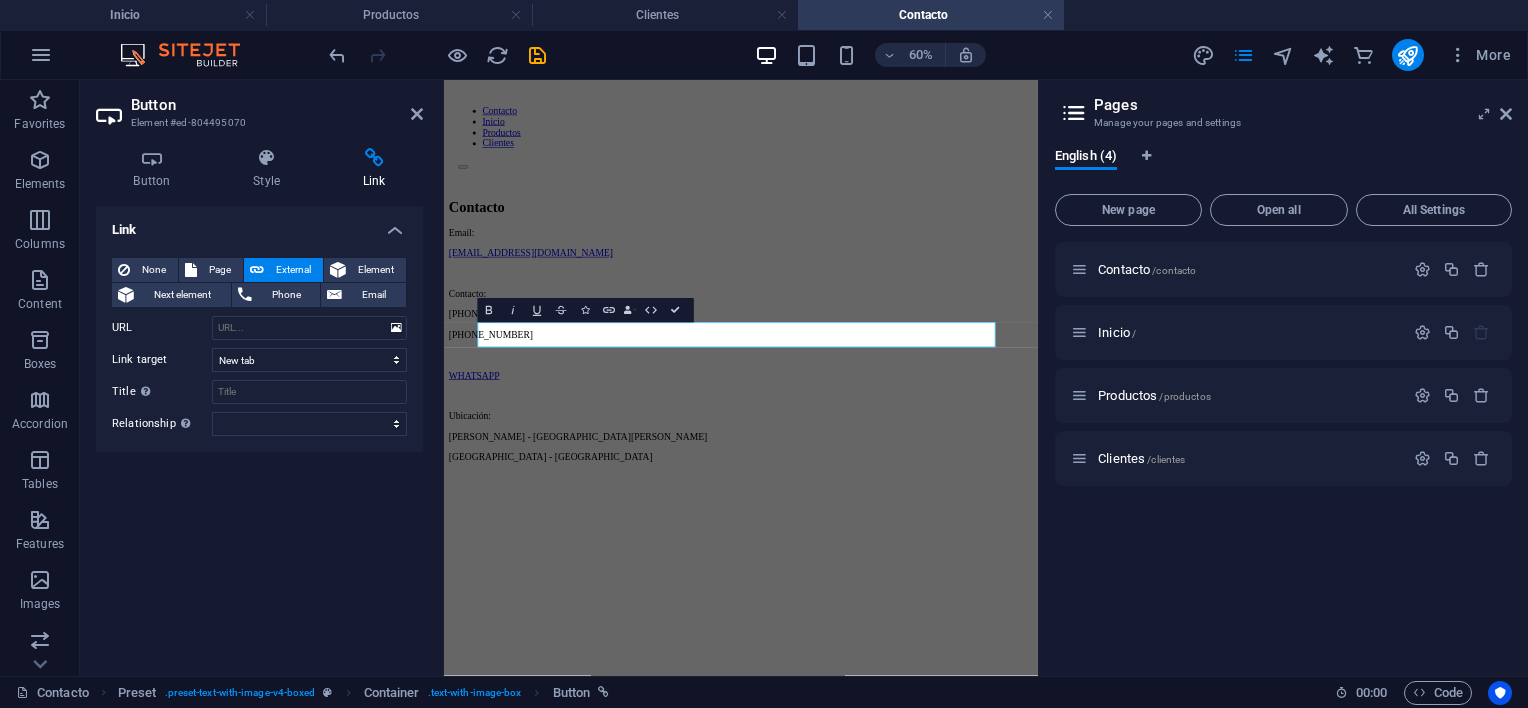 click on "Link None Page External Element Next element Phone Email Page Contacto Inicio Productos Clientes Element
URL Phone Email Link target New tab Same tab Overlay Title Additional link description, should not be the same as the link text. The title is most often shown as a tooltip text when the mouse moves over the element. Leave empty if uncertain. Relationship Sets the  relationship of this link to the link target . For example, the value "nofollow" instructs search engines not to follow the link. Can be left empty. alternate author bookmark external help license next nofollow noreferrer noopener prev search tag" at bounding box center [259, 433] 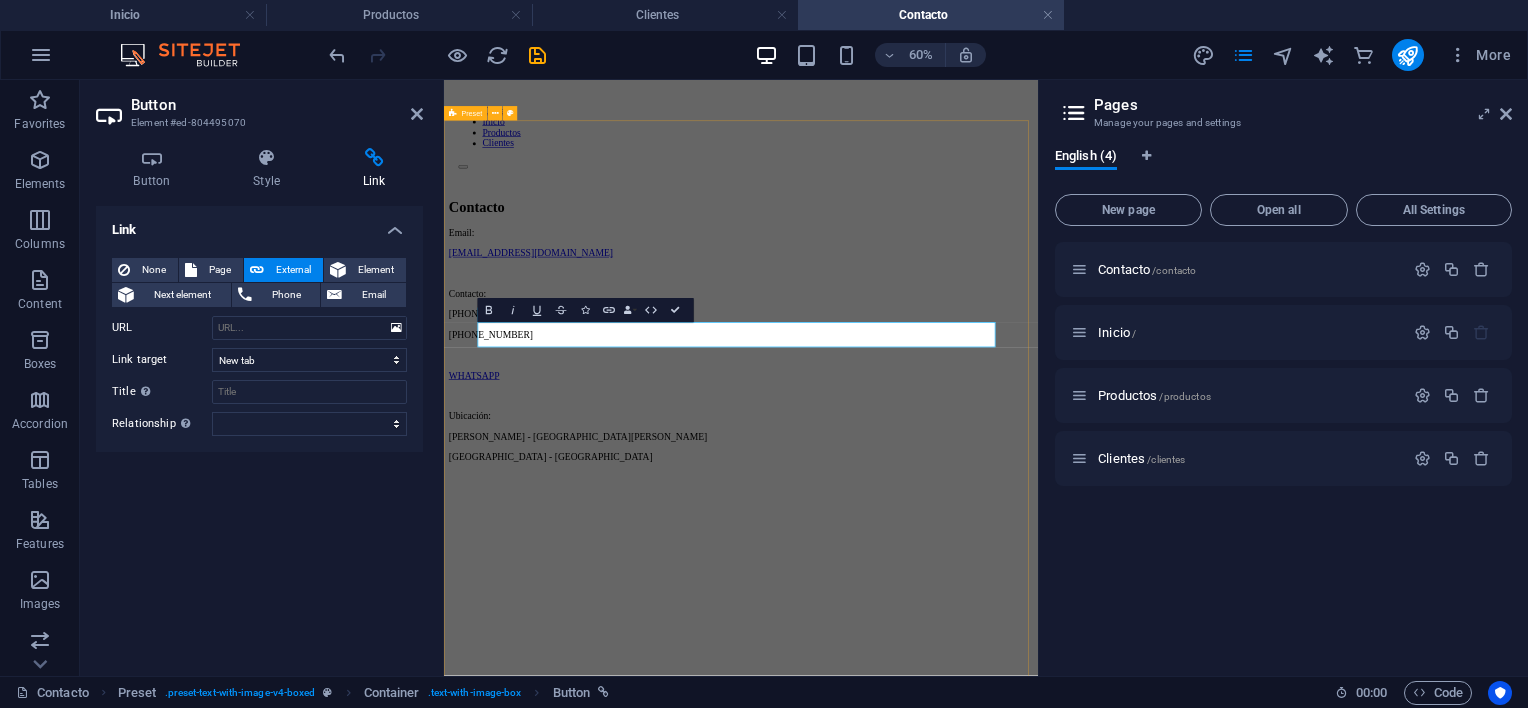 click on "Contacto Email:  [EMAIL_ADDRESS][DOMAIN_NAME] Contacto:  [PHONE_NUMBER]  [PHONE_NUMBER] WHATSAPP Ubicación: [PERSON_NAME] - [GEOGRAPHIC_DATA][PERSON_NAME] [GEOGRAPHIC_DATA] - [GEOGRAPHIC_DATA]" at bounding box center [939, 720] 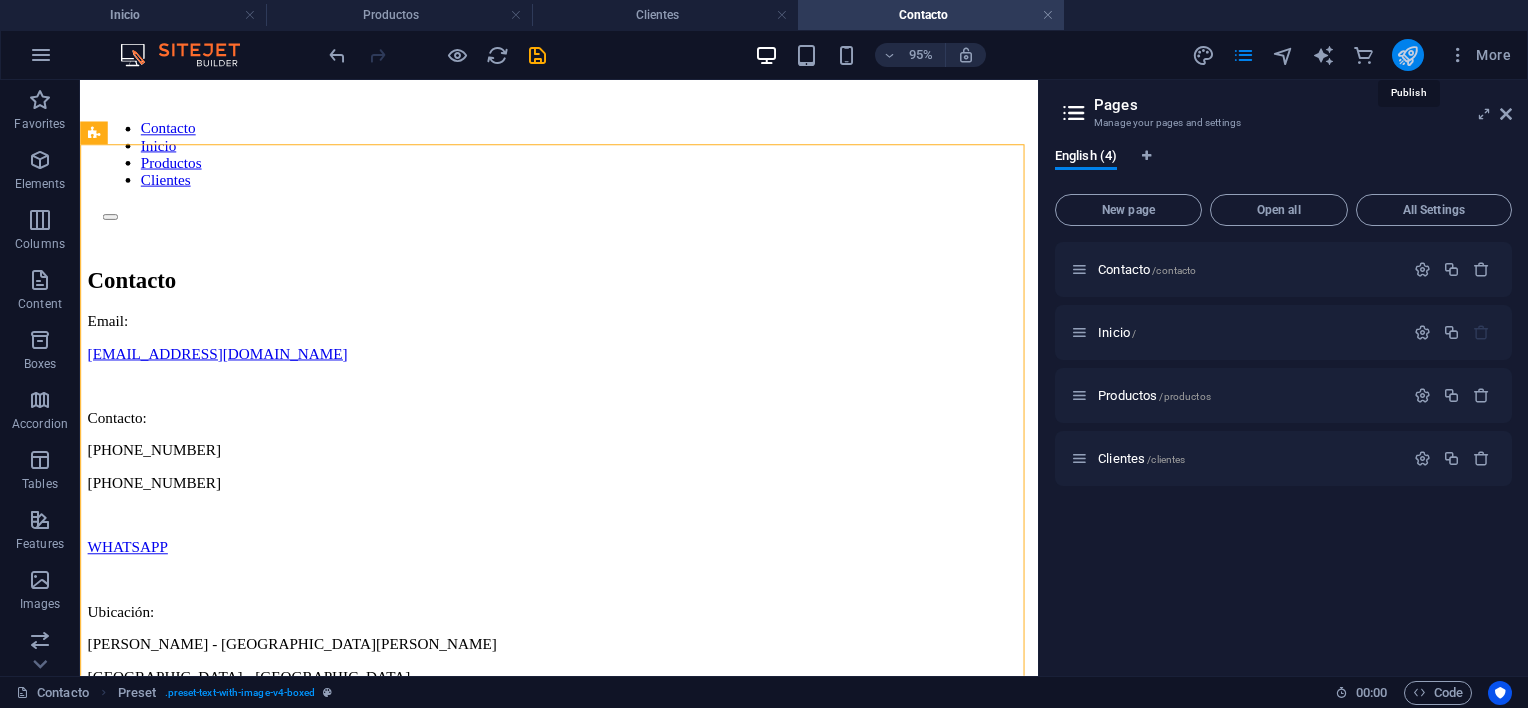 click at bounding box center (1407, 55) 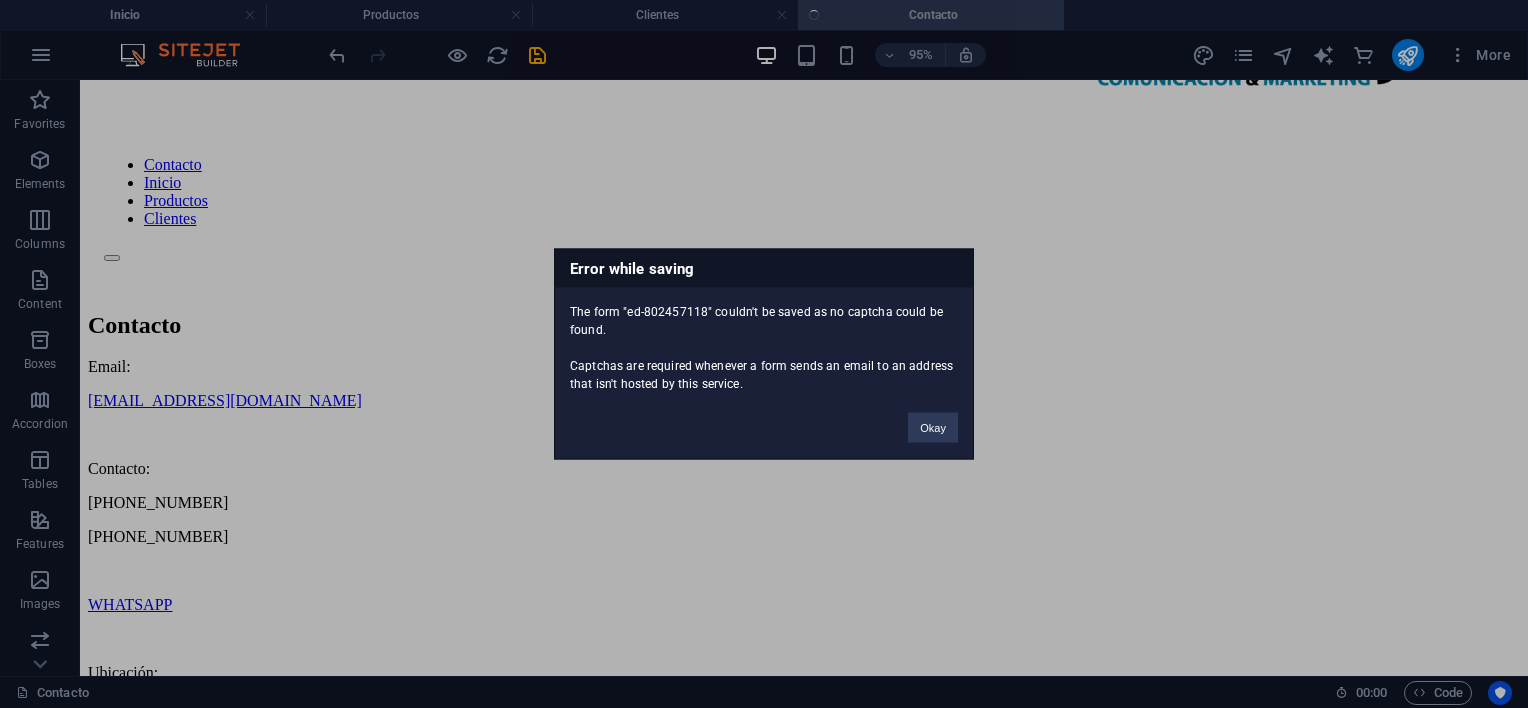 scroll, scrollTop: 167, scrollLeft: 0, axis: vertical 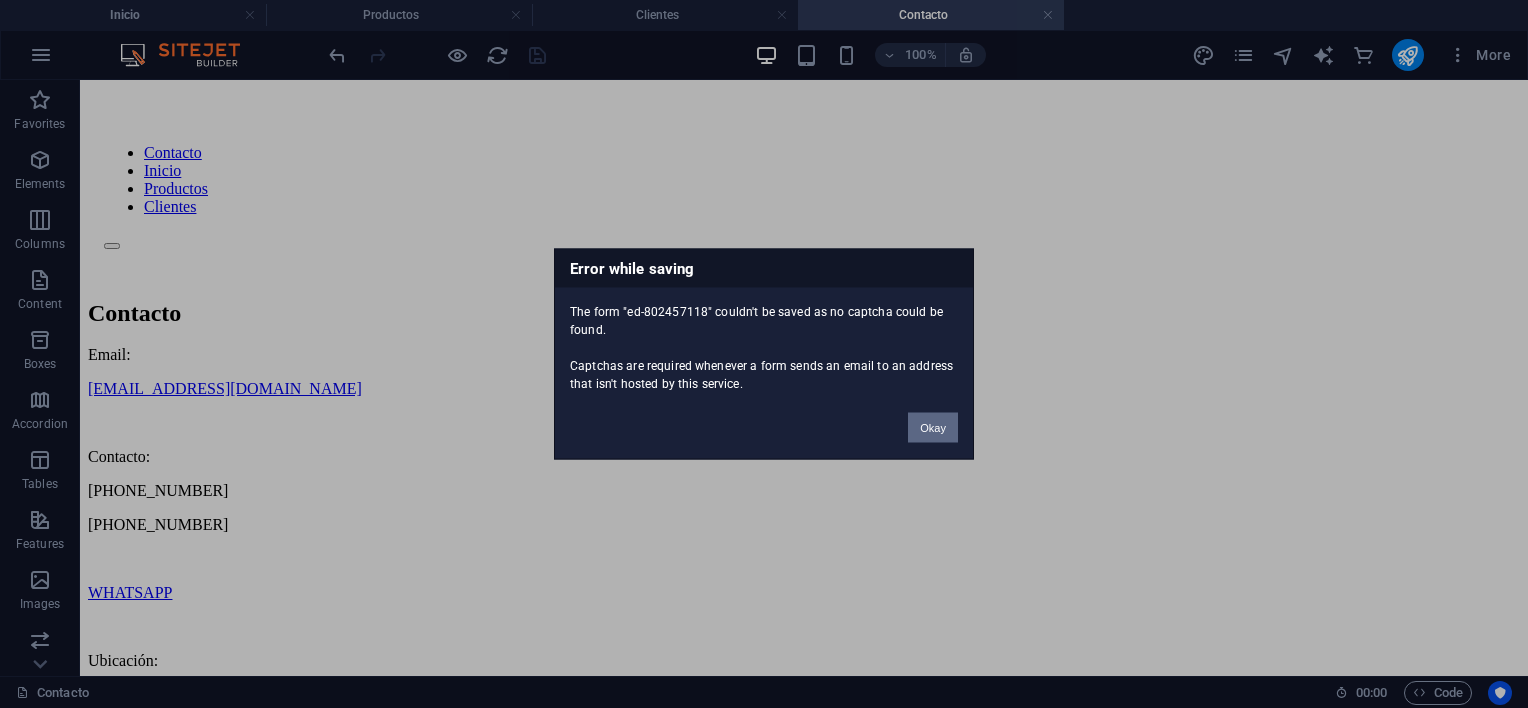 click on "Okay" at bounding box center (933, 428) 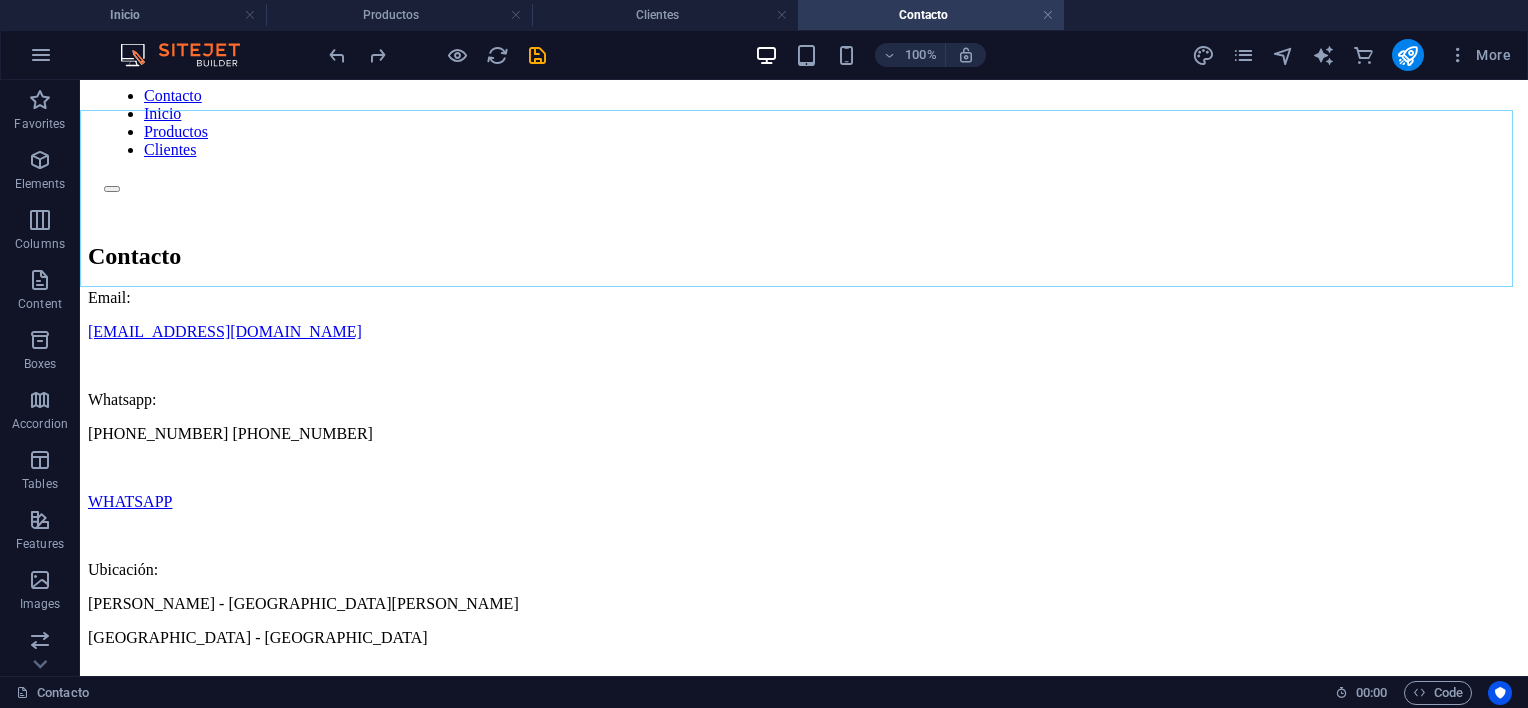 scroll, scrollTop: 220, scrollLeft: 0, axis: vertical 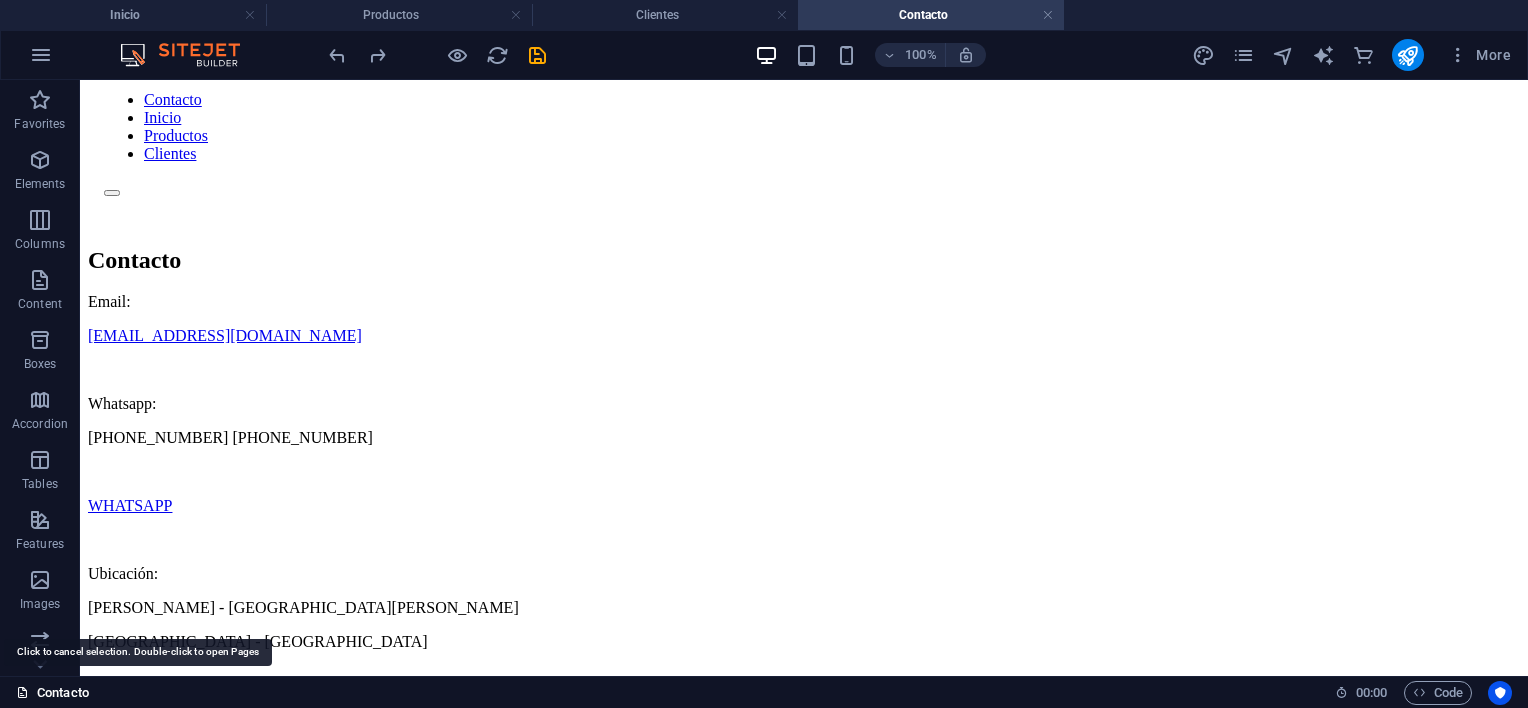 click on "Contacto" at bounding box center (52, 693) 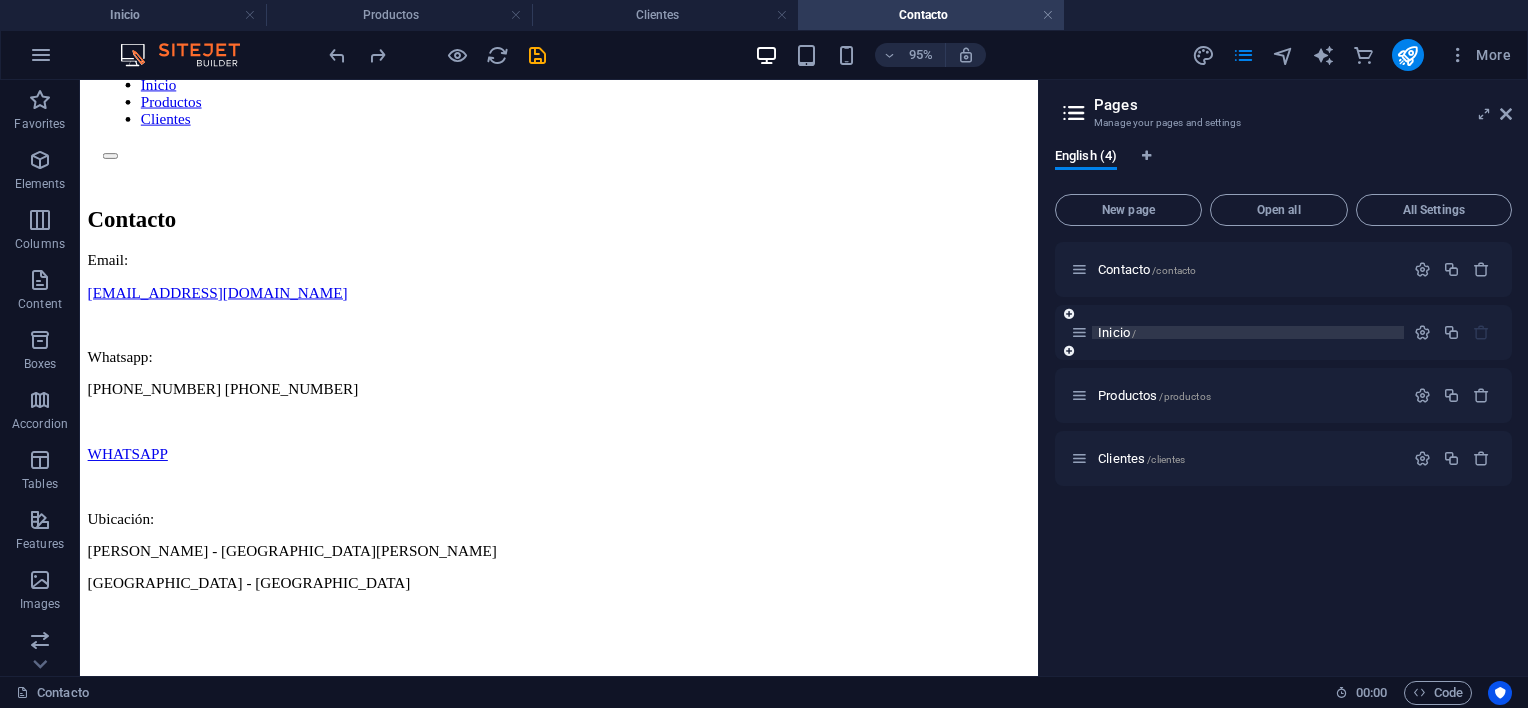 click on "Inicio /" at bounding box center (1117, 332) 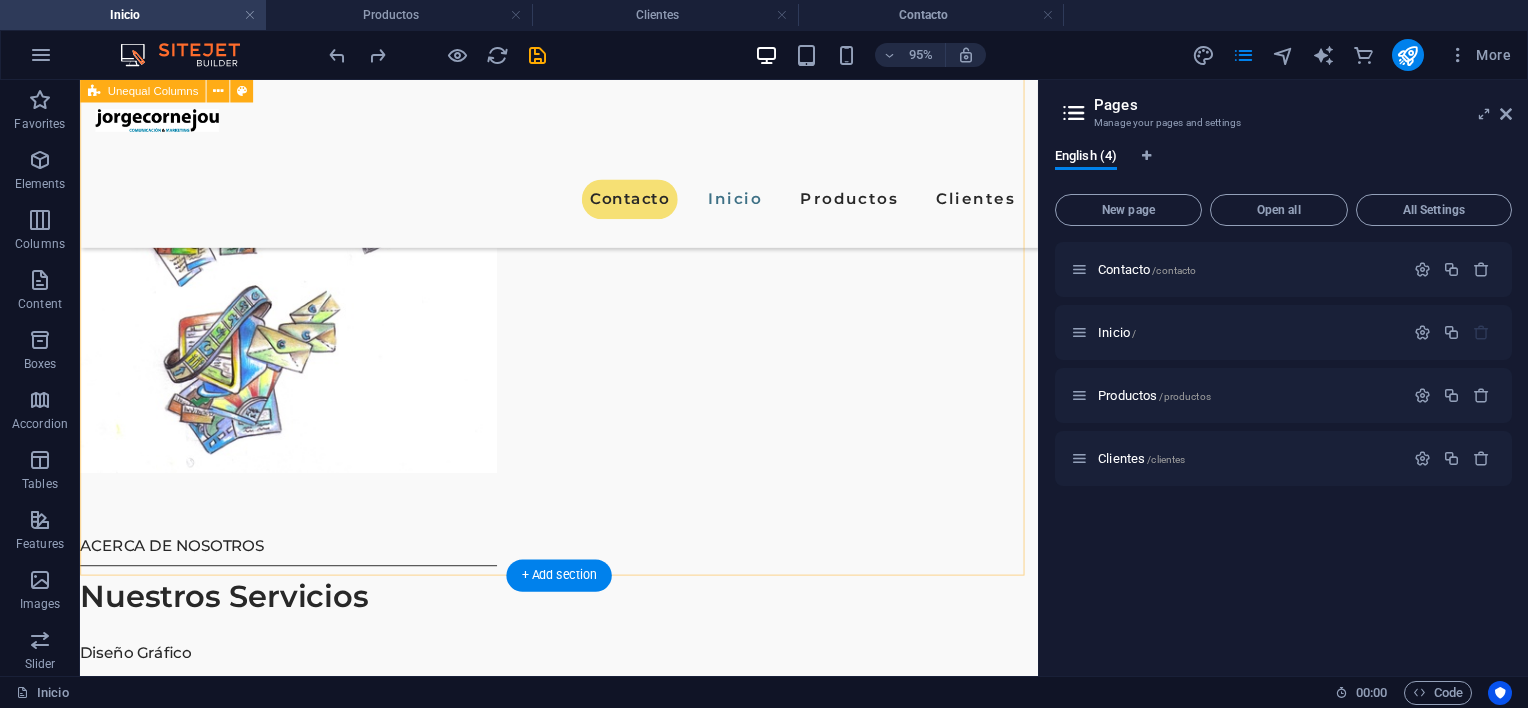 scroll, scrollTop: 2427, scrollLeft: 0, axis: vertical 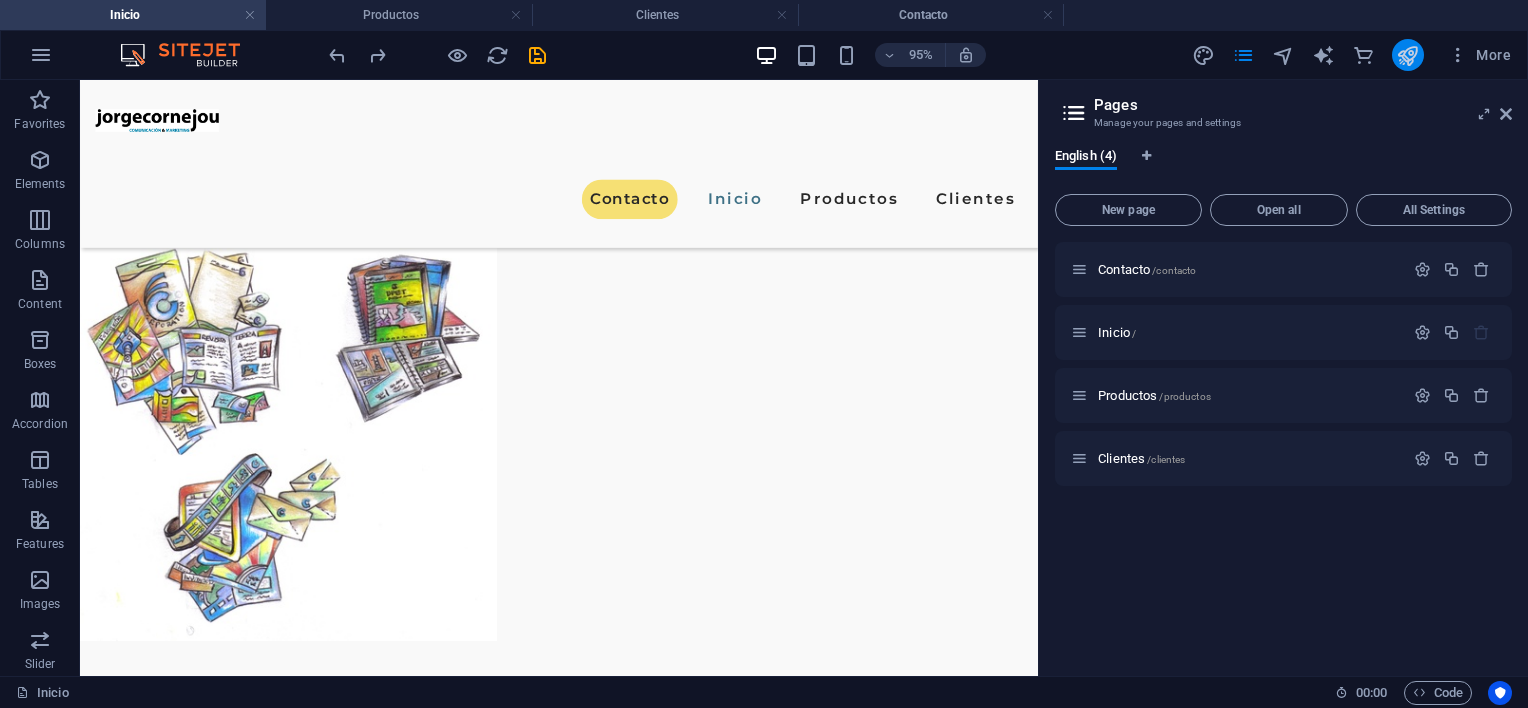click at bounding box center [1407, 55] 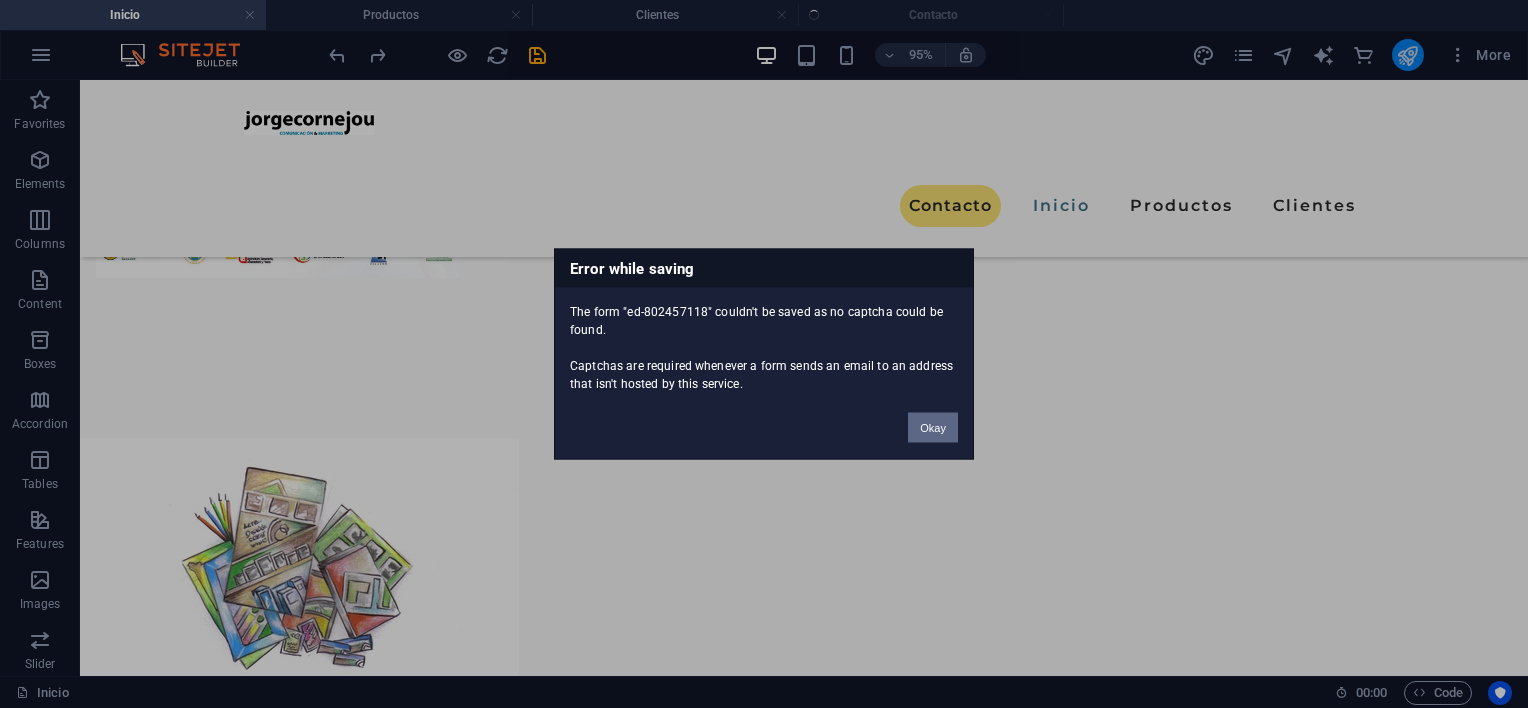 scroll, scrollTop: 3611, scrollLeft: 0, axis: vertical 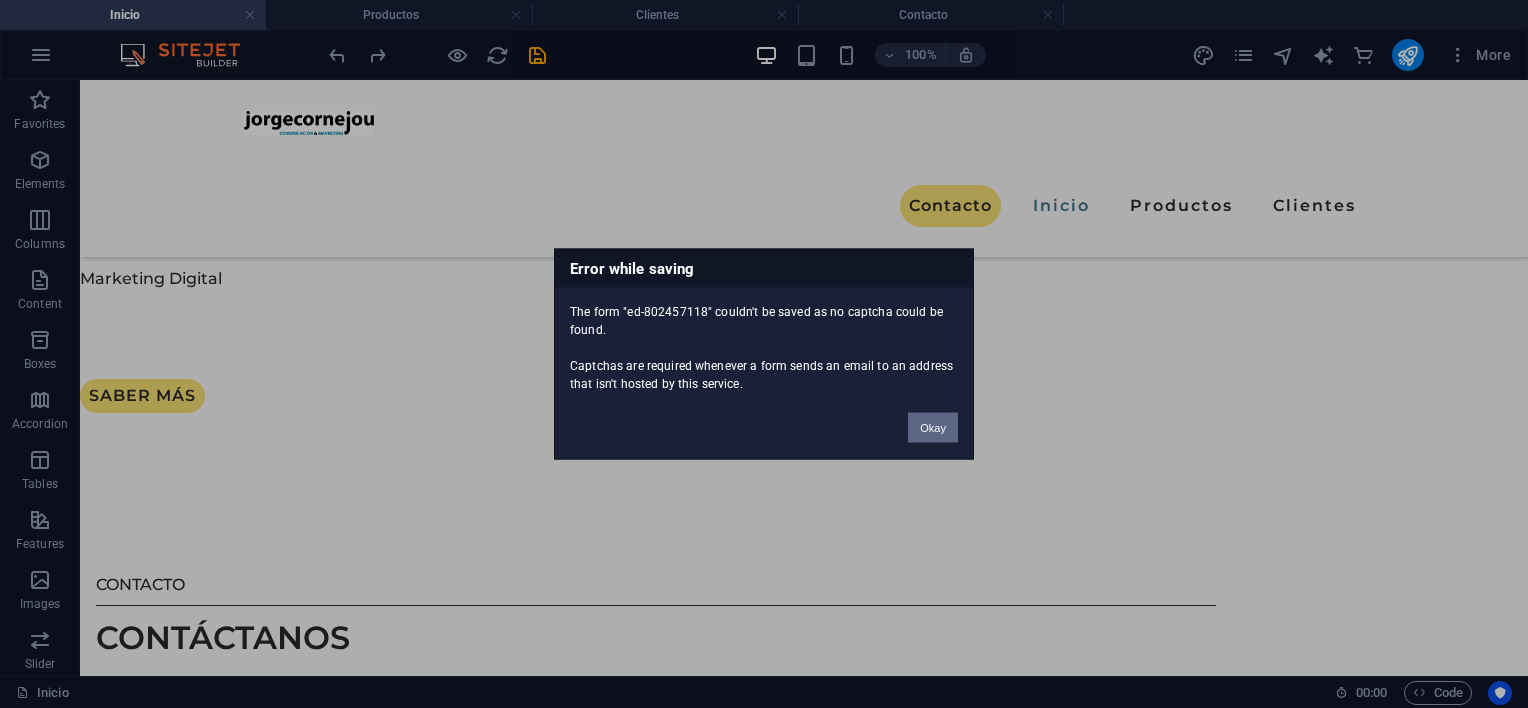 click on "Okay" at bounding box center (933, 428) 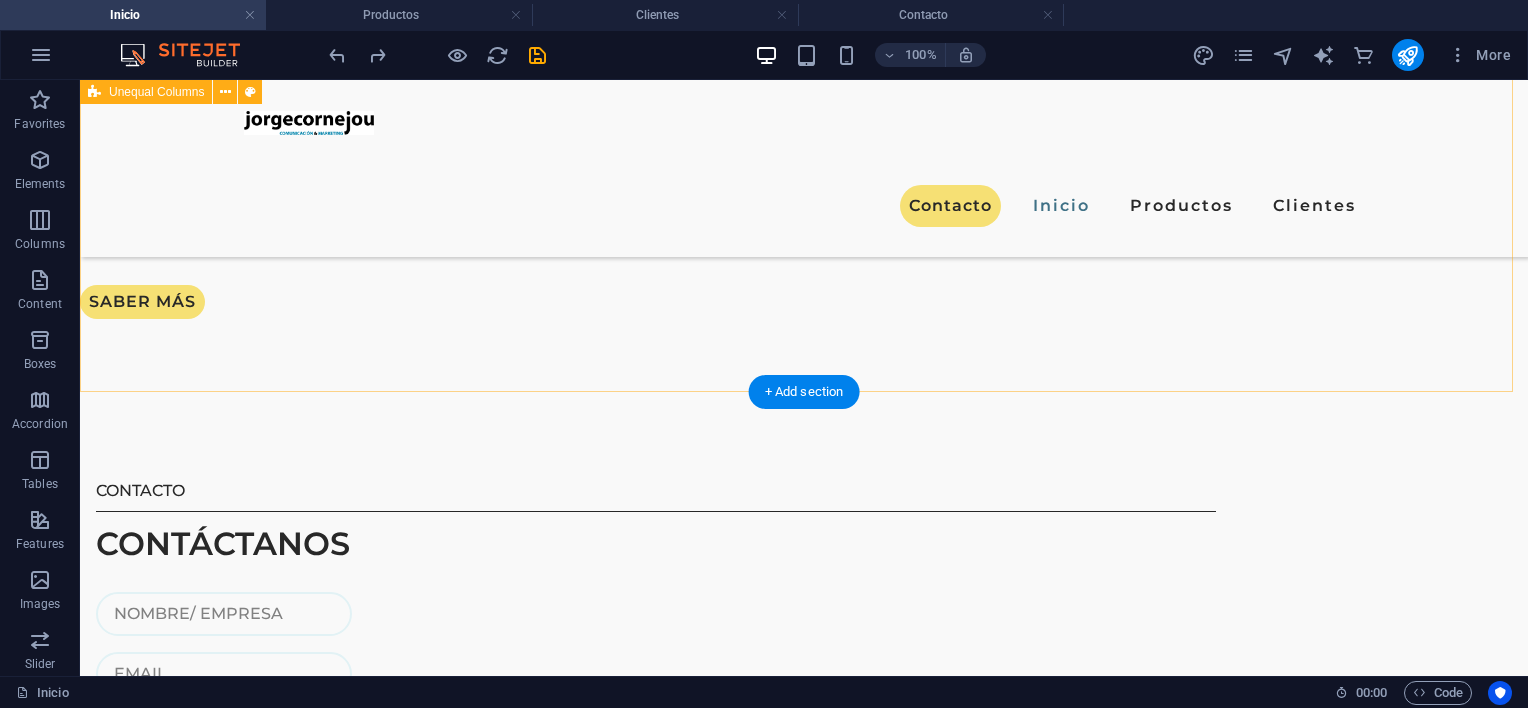 scroll, scrollTop: 3672, scrollLeft: 0, axis: vertical 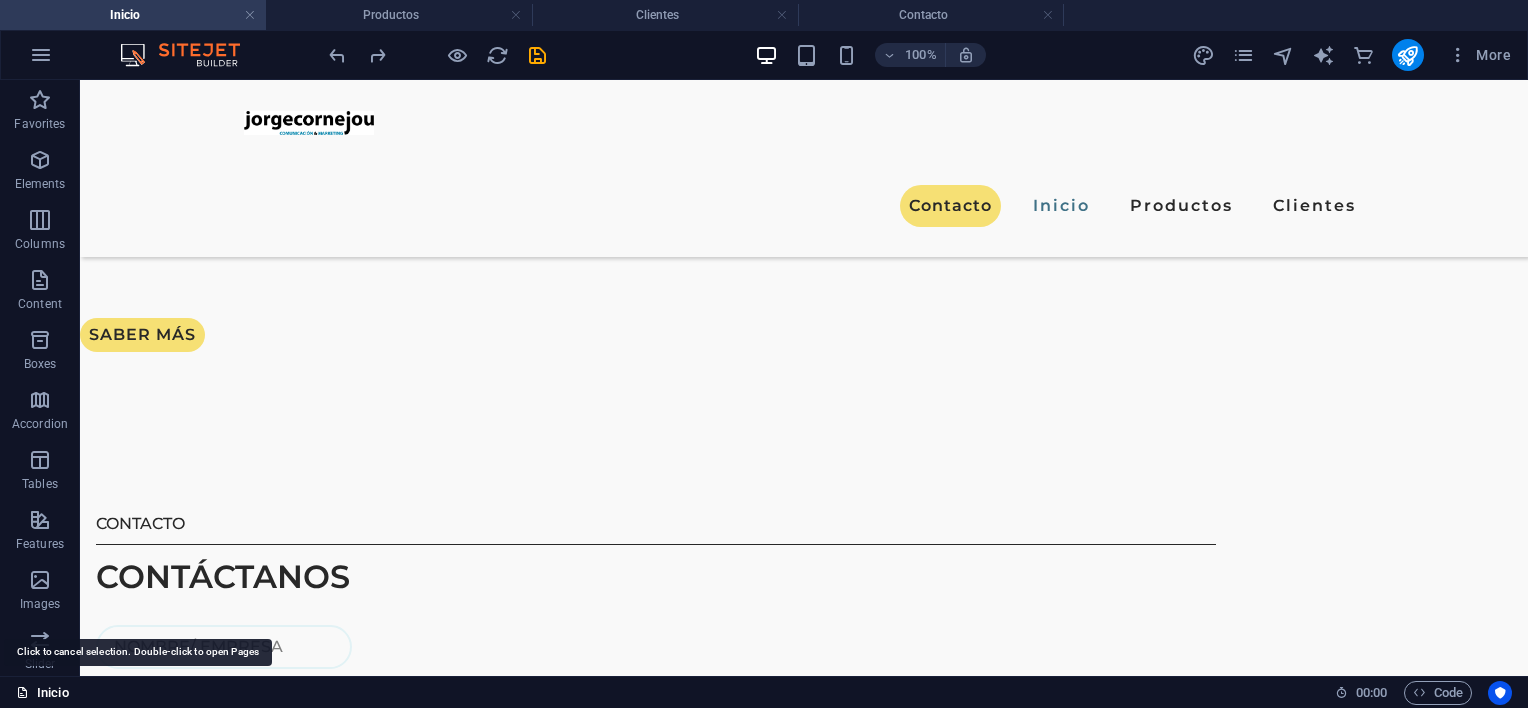 click on "Inicio" at bounding box center (42, 693) 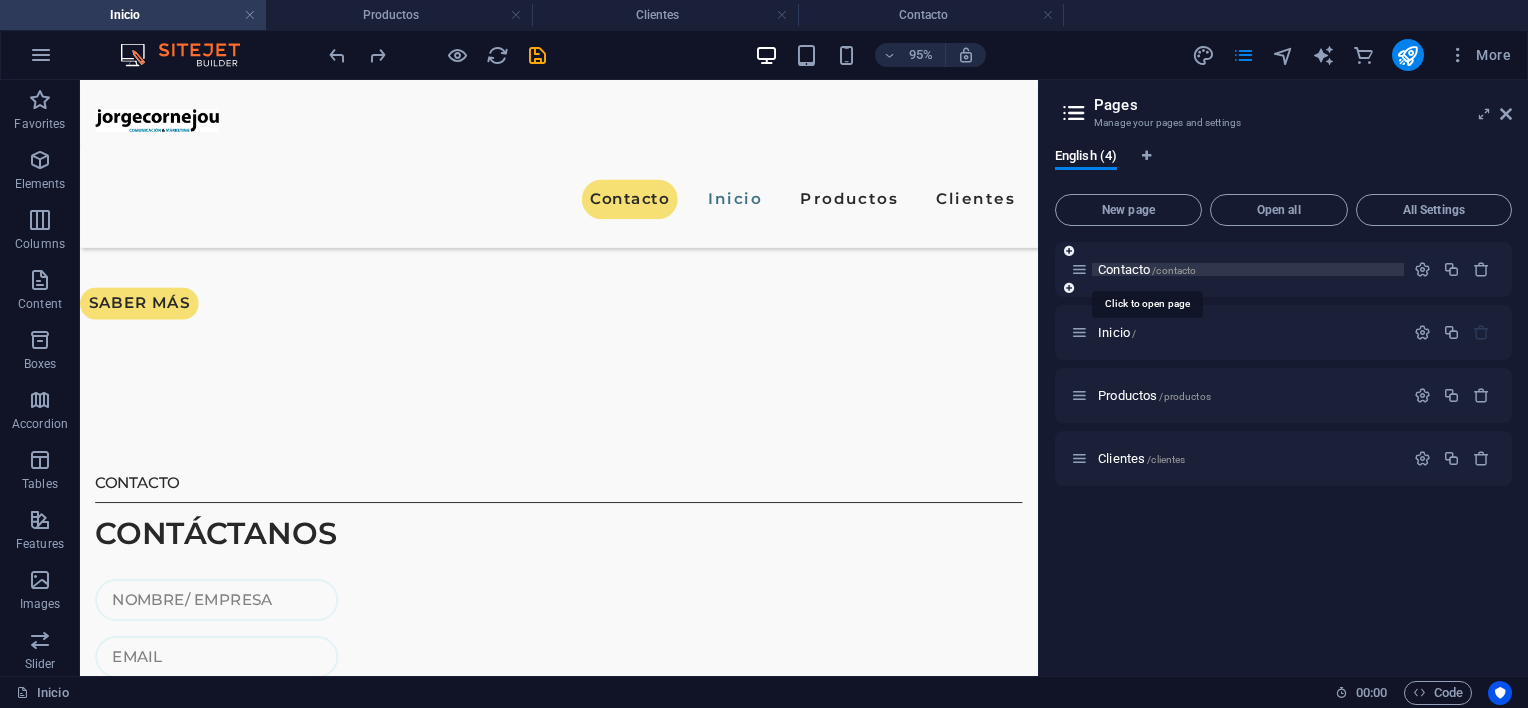 click on "Contacto /contacto" at bounding box center (1147, 269) 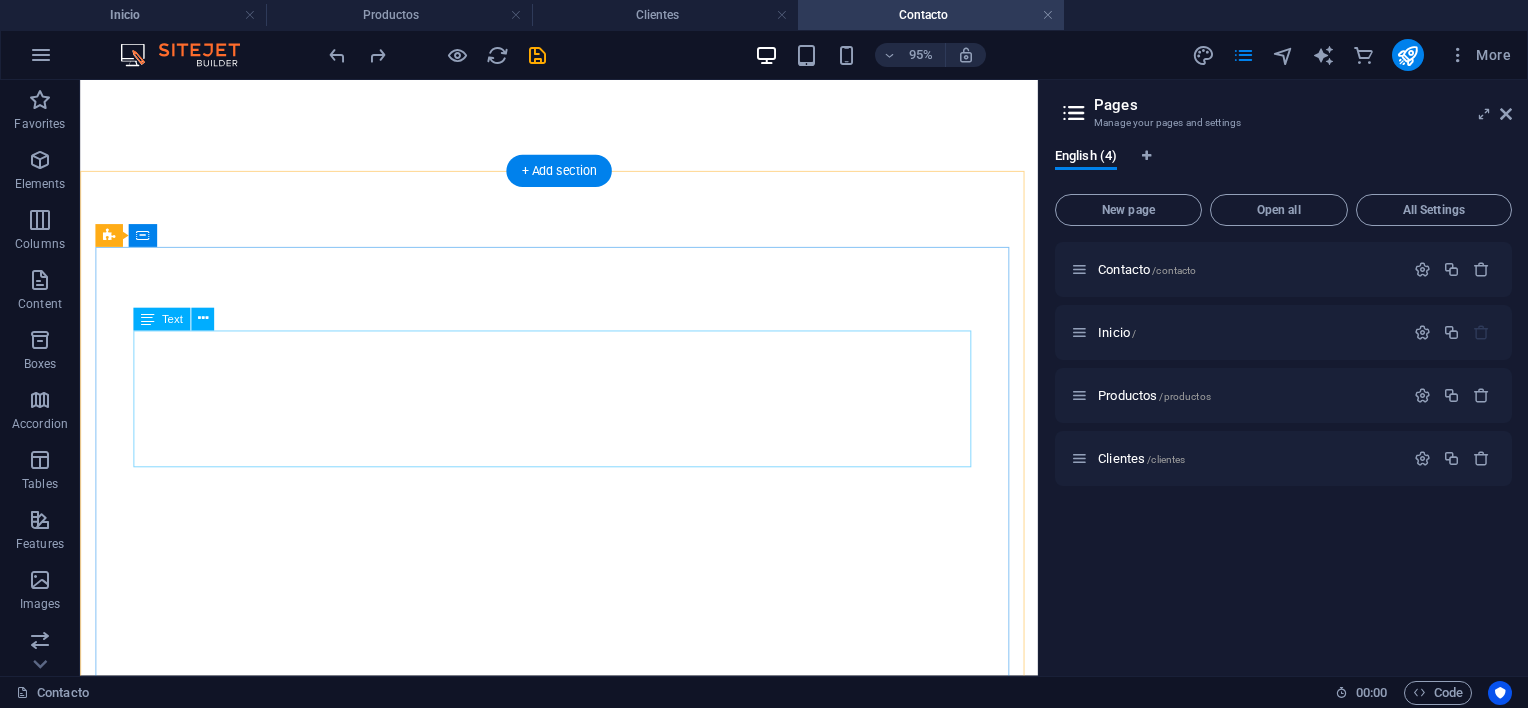 scroll, scrollTop: 66, scrollLeft: 0, axis: vertical 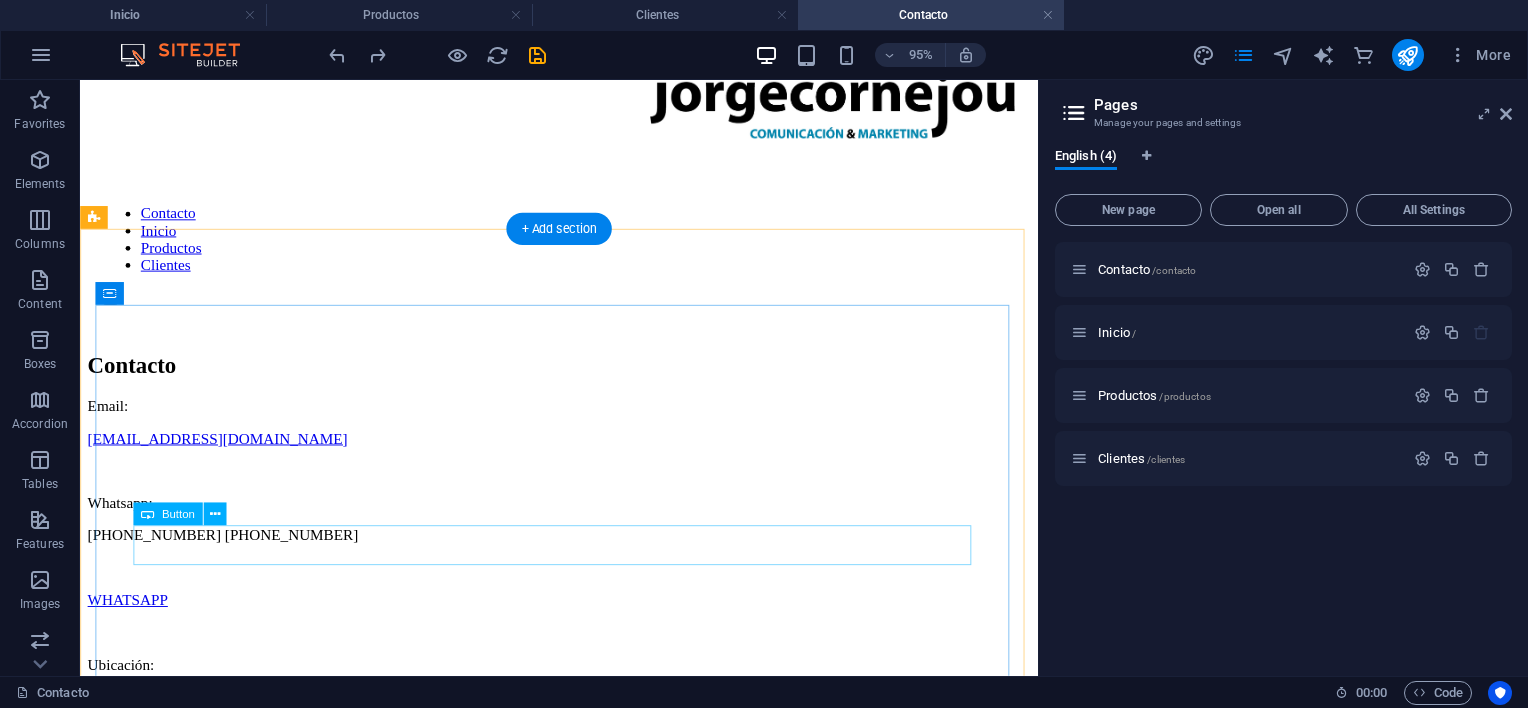 click on "WHATSAPP" at bounding box center (584, 628) 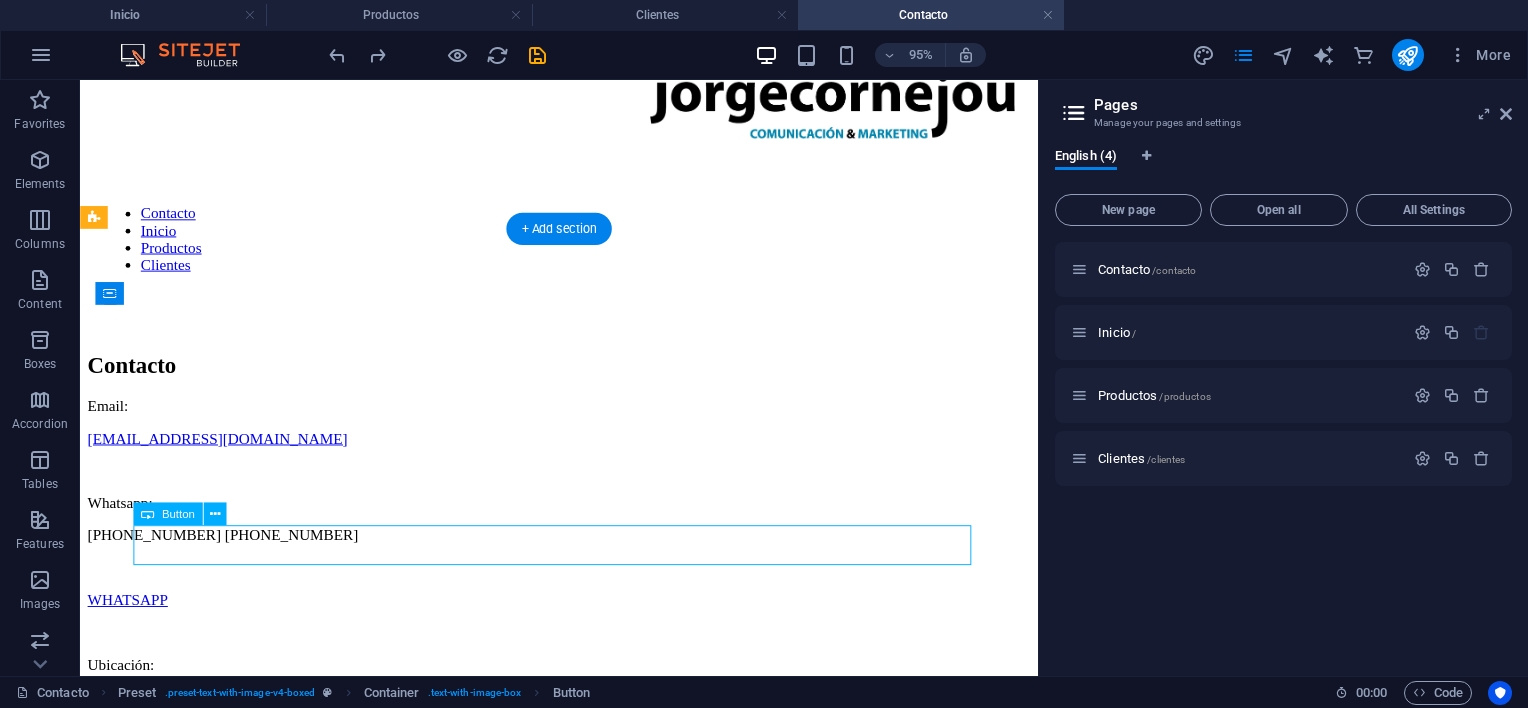 click on "WHATSAPP" at bounding box center (584, 628) 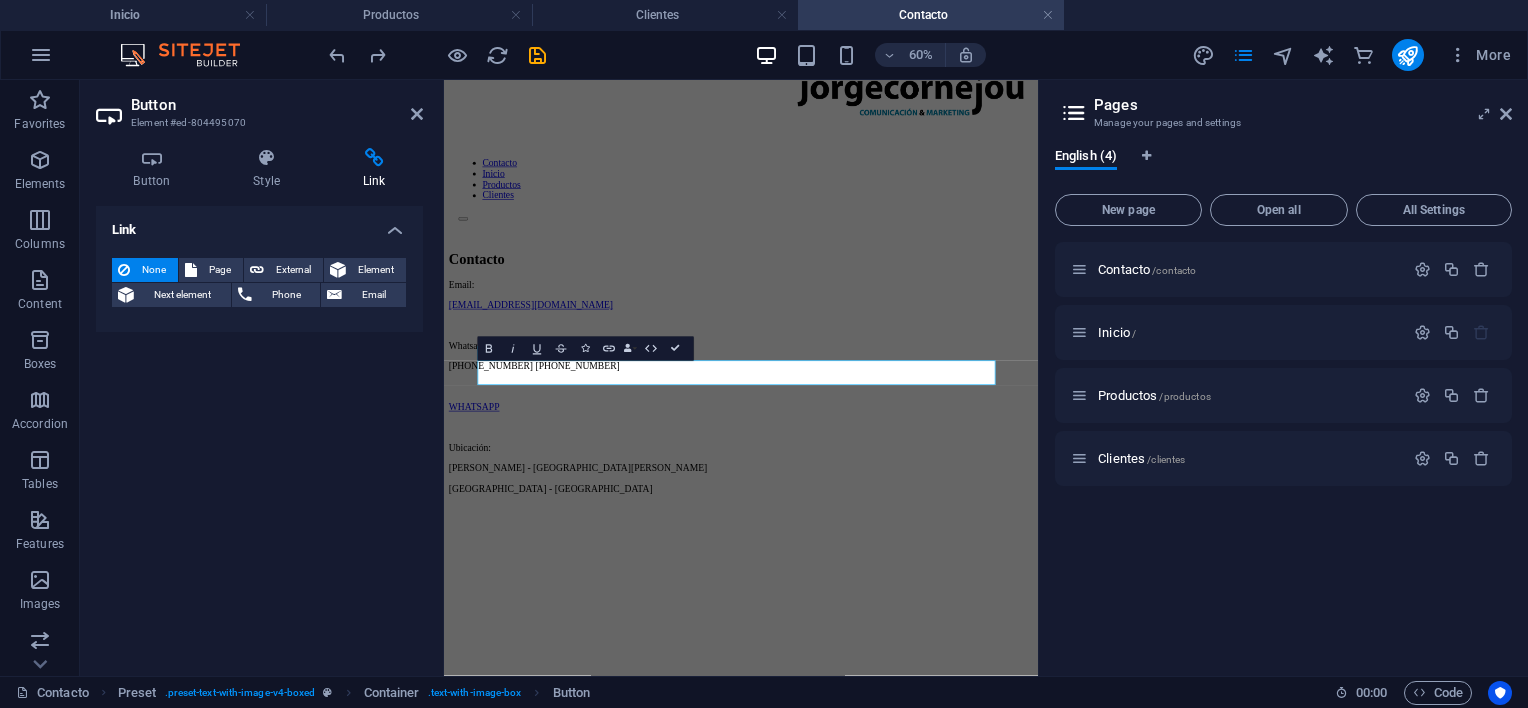click at bounding box center (374, 158) 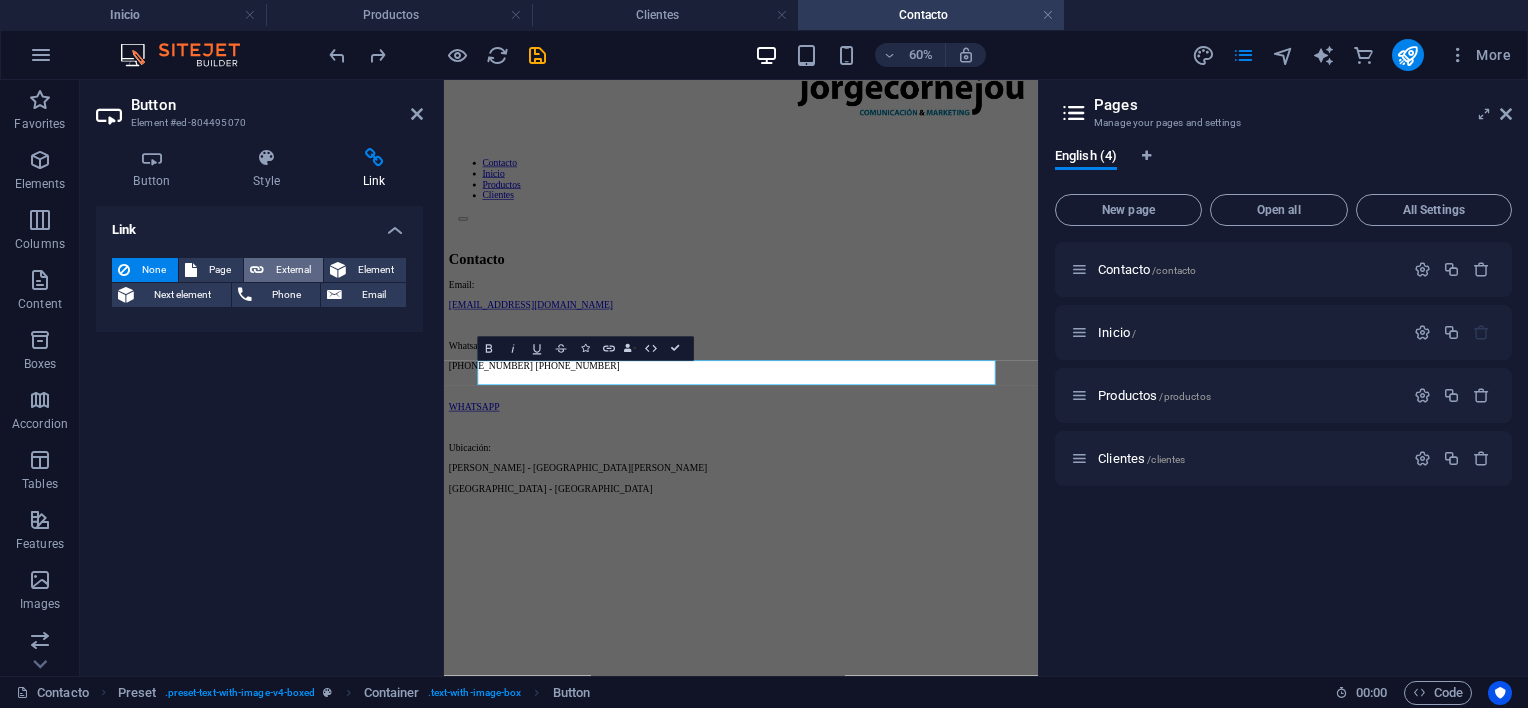click on "External" at bounding box center [293, 270] 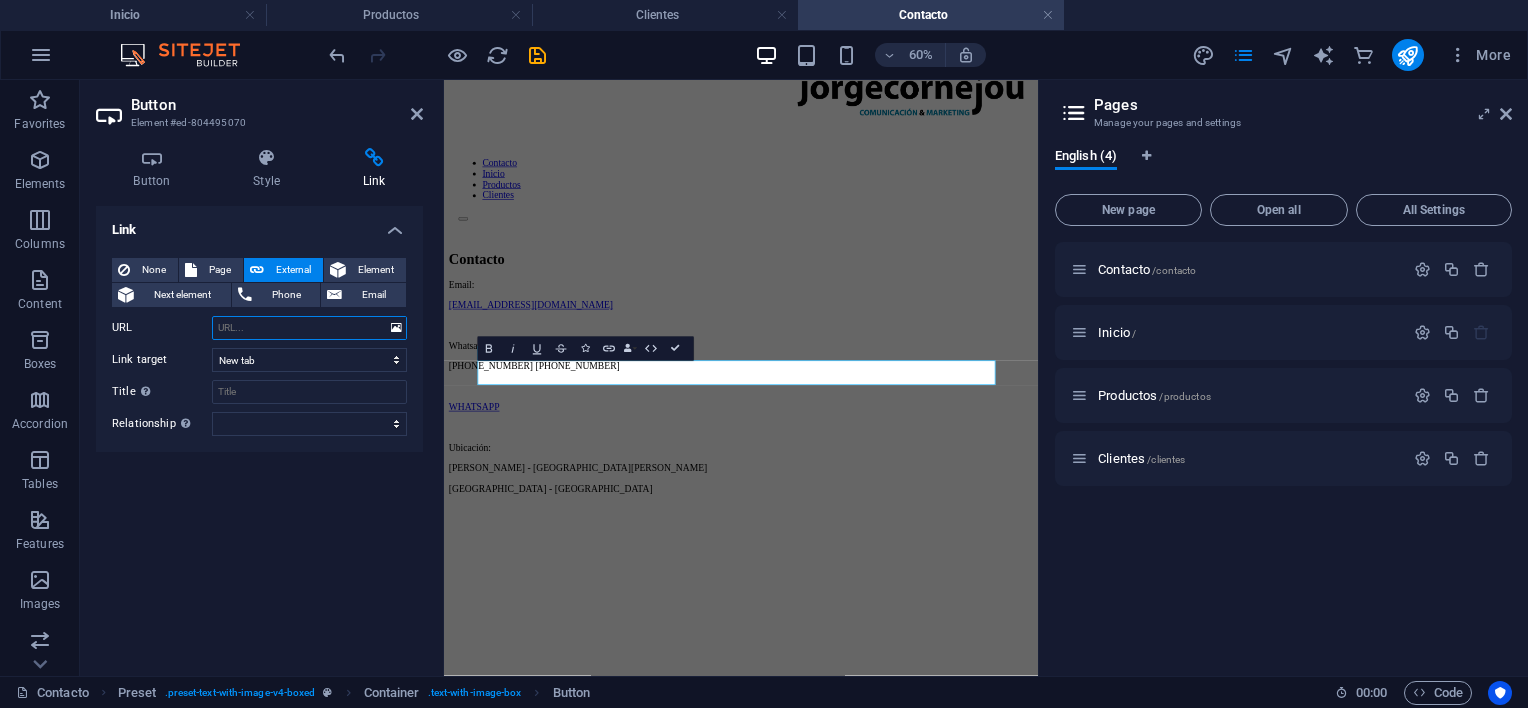 click on "URL" at bounding box center (309, 328) 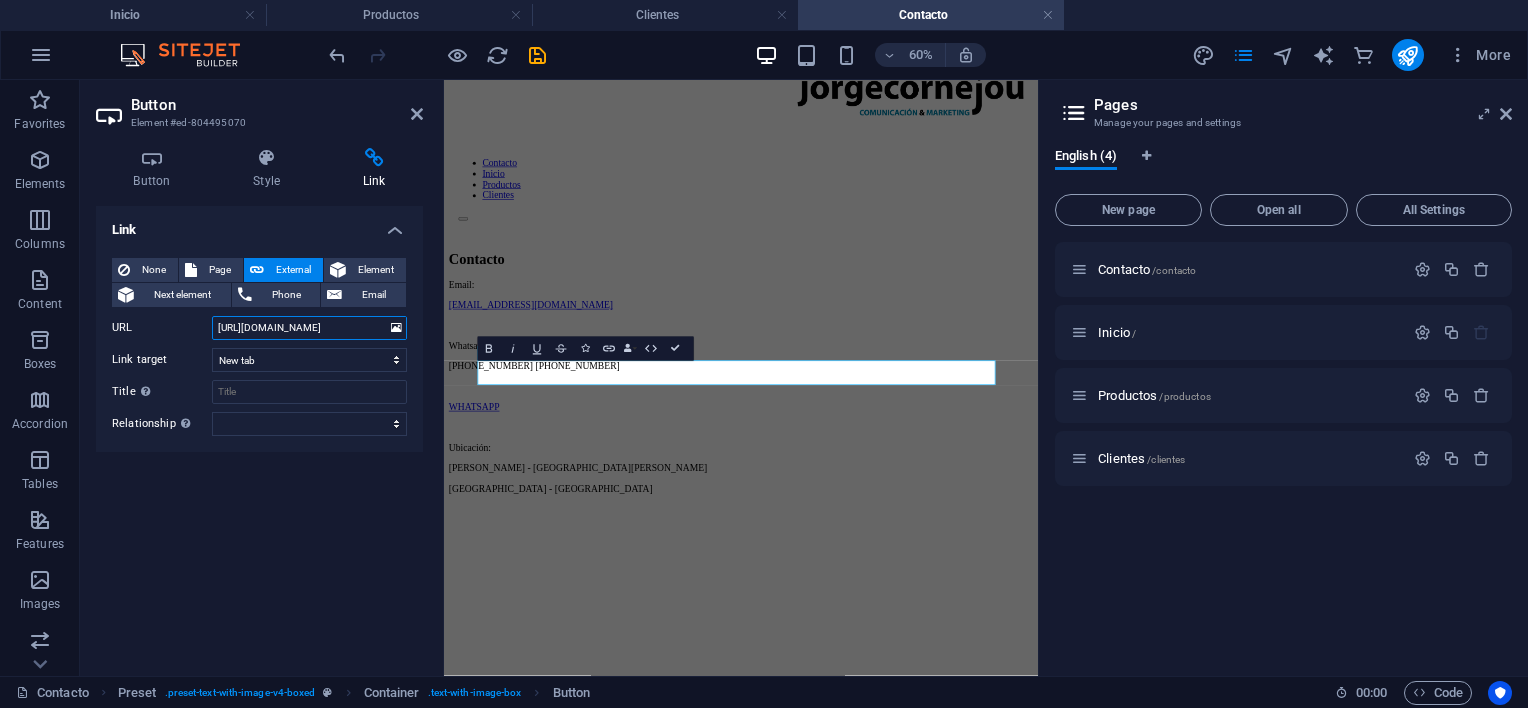 type on "[URL][DOMAIN_NAME]" 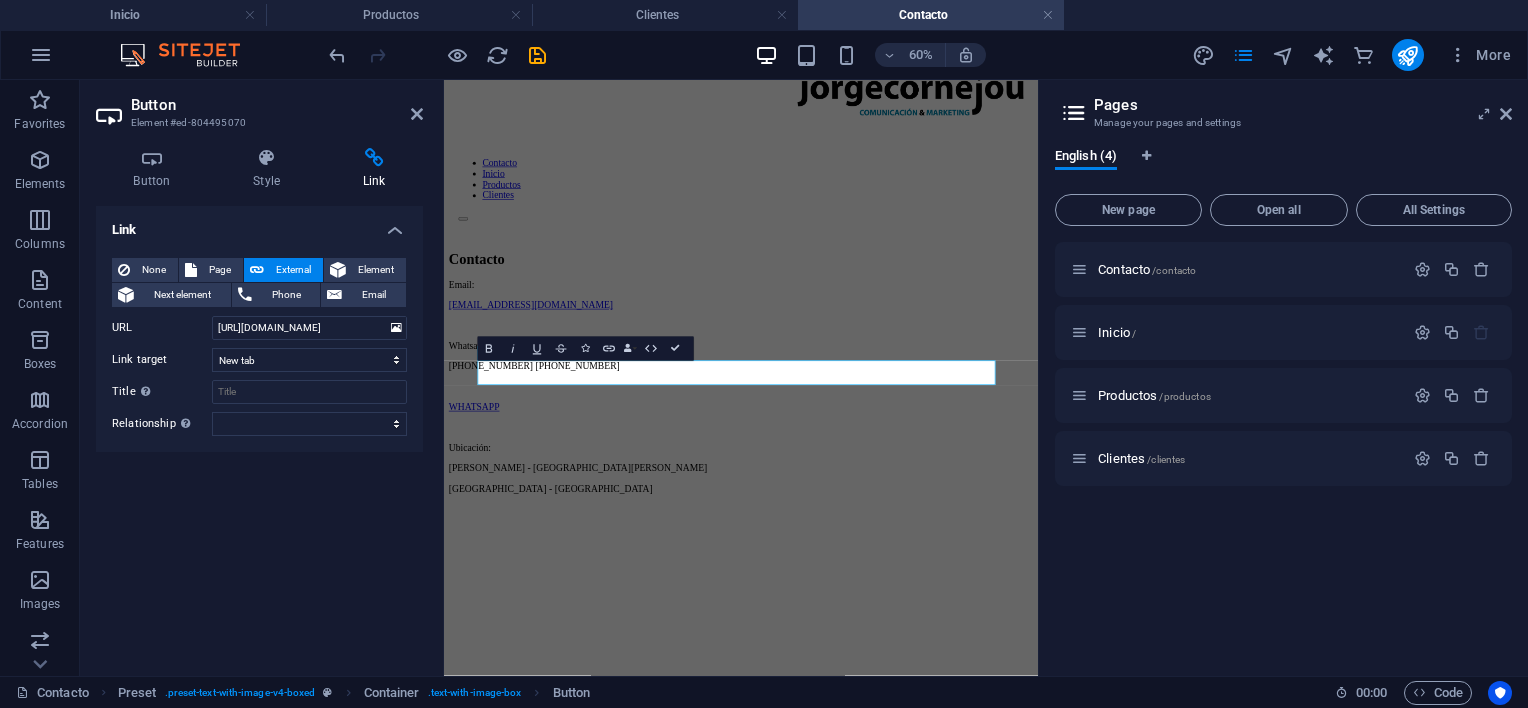 click on "Link None Page External Element Next element Phone Email Page Contacto Inicio Productos Clientes Element
URL [URL][DOMAIN_NAME] Phone Email Link target New tab Same tab Overlay Title Additional link description, should not be the same as the link text. The title is most often shown as a tooltip text when the mouse moves over the element. Leave empty if uncertain. Relationship Sets the  relationship of this link to the link target . For example, the value "nofollow" instructs search engines not to follow the link. Can be left empty. alternate author bookmark external help license next nofollow noreferrer noopener prev search tag" at bounding box center [259, 433] 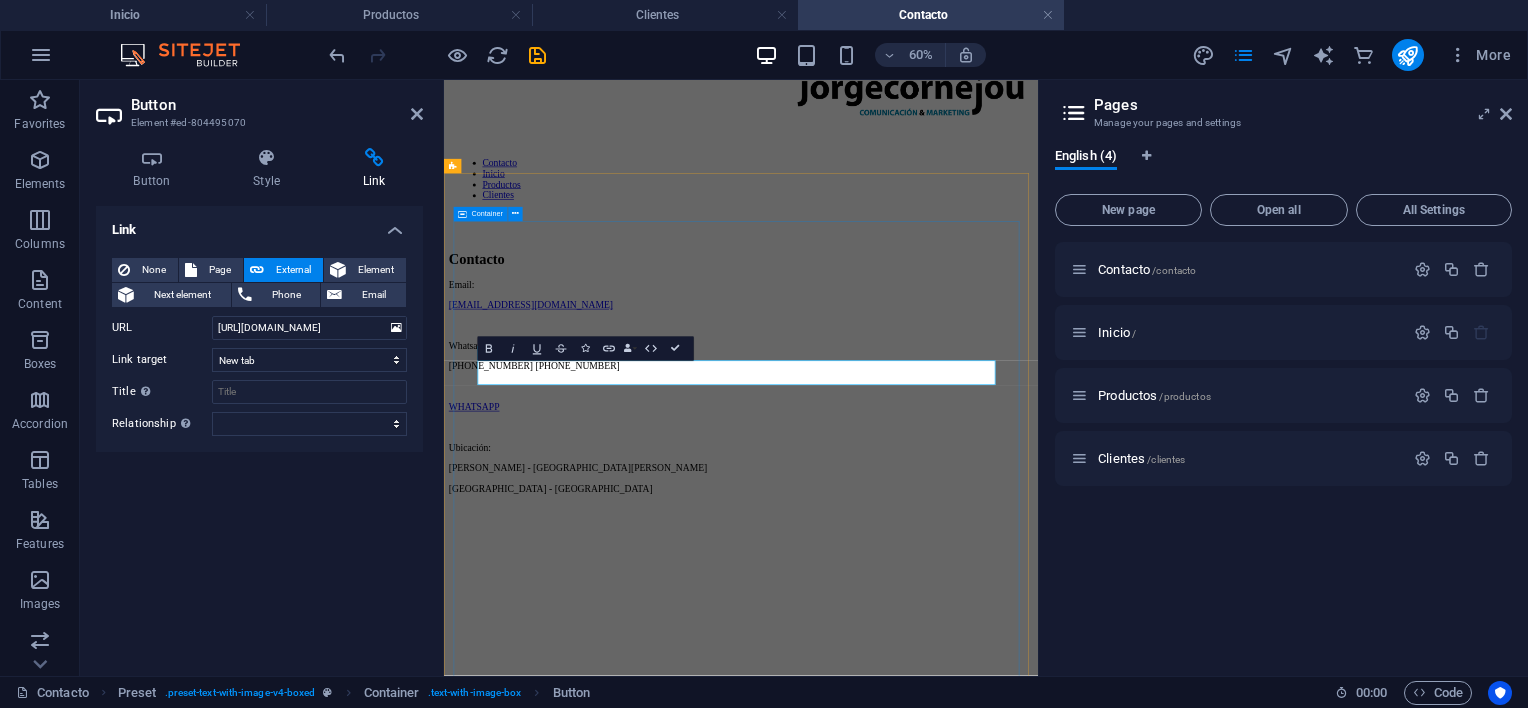 click on "Contacto Email:  [EMAIL_ADDRESS][DOMAIN_NAME] Whatsapp:  [PHONE_NUMBER] [PHONE_NUMBER] WHATSAPP Ubicación: [PERSON_NAME] - [GEOGRAPHIC_DATA][PERSON_NAME] [GEOGRAPHIC_DATA] - [GEOGRAPHIC_DATA]" at bounding box center [939, 790] 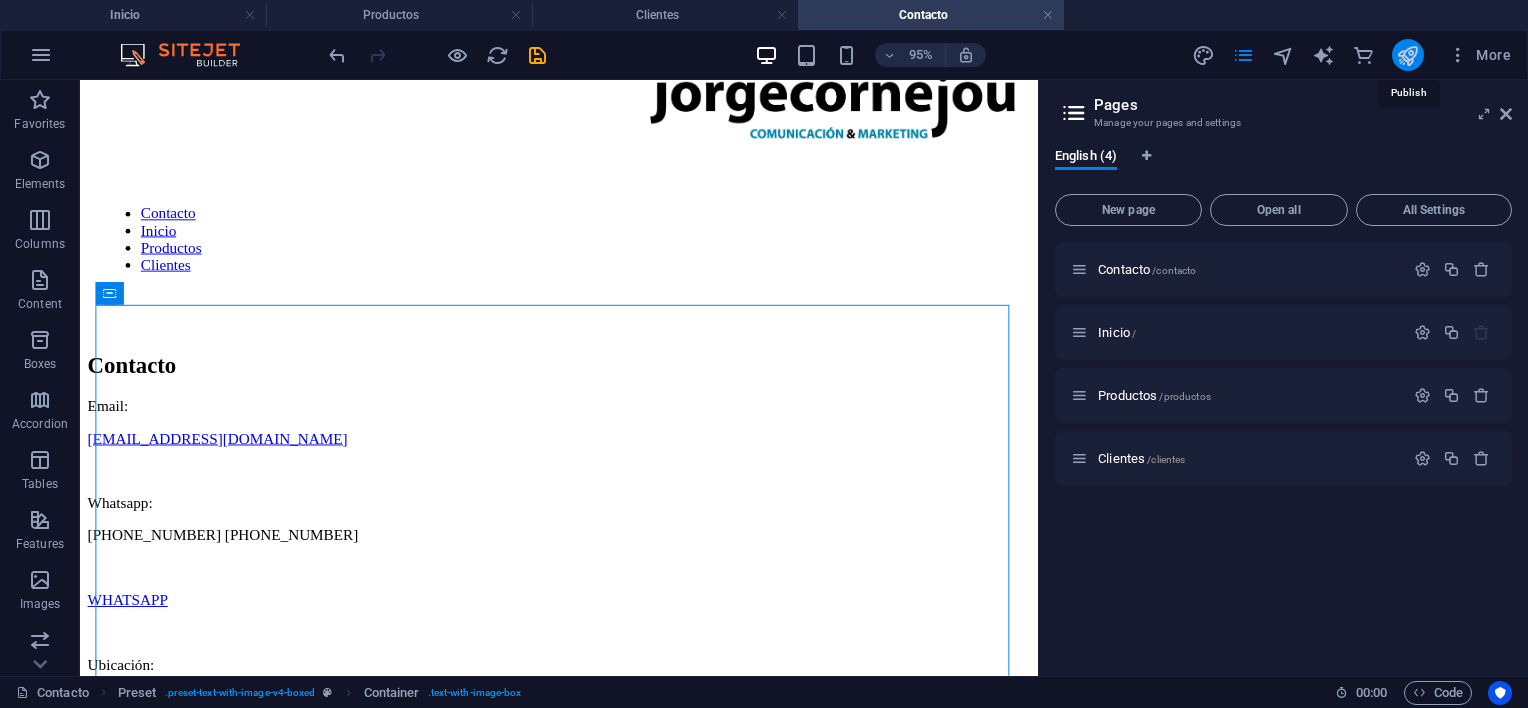 click at bounding box center (1407, 55) 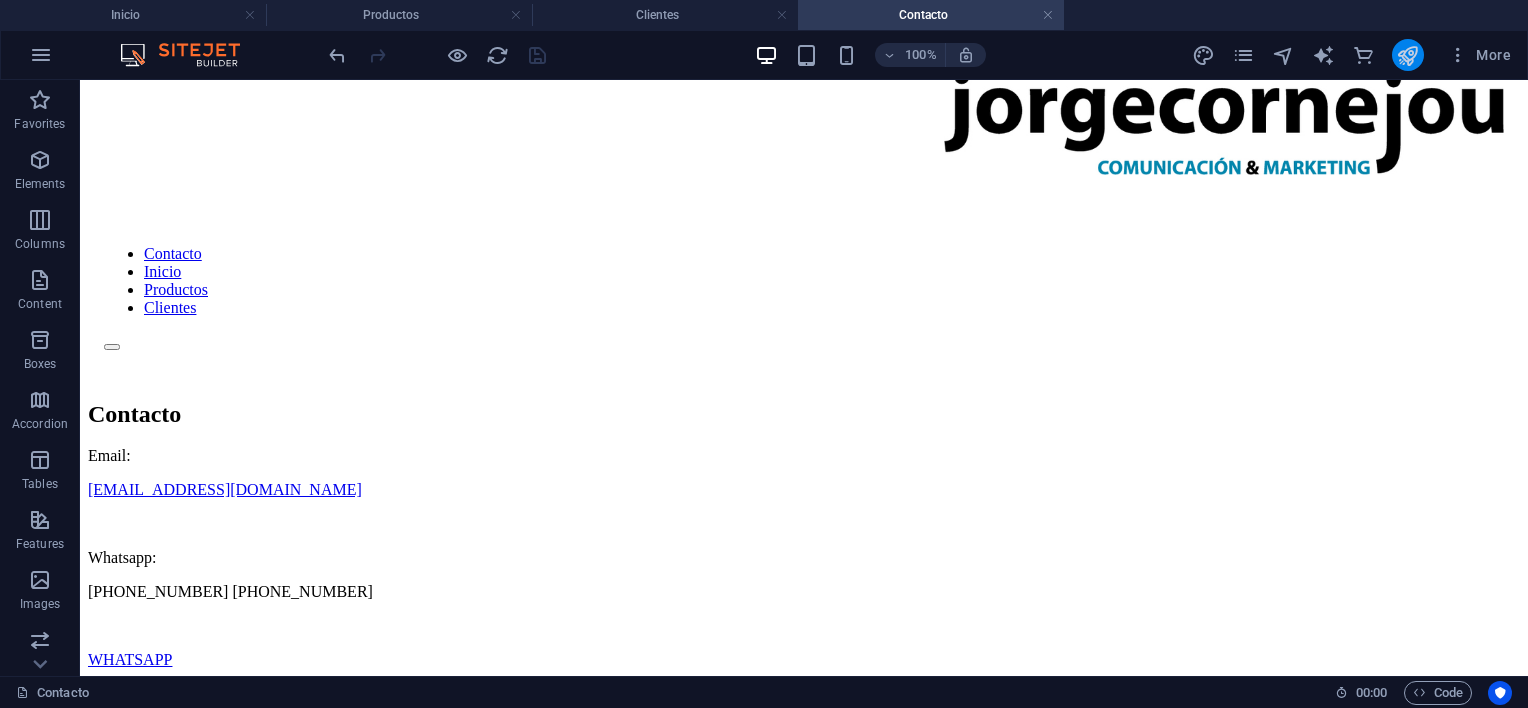 click at bounding box center [1408, 55] 